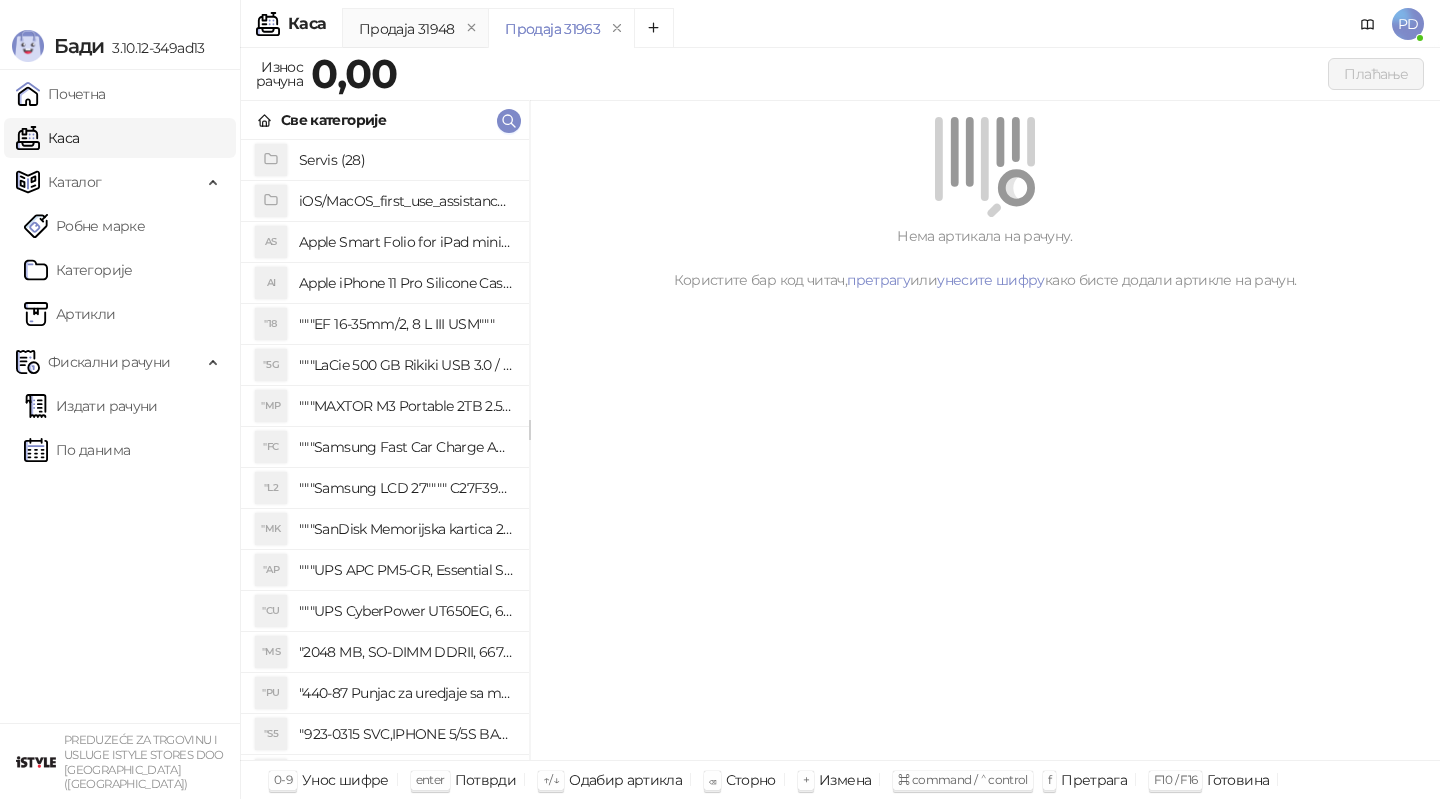 scroll, scrollTop: 0, scrollLeft: 0, axis: both 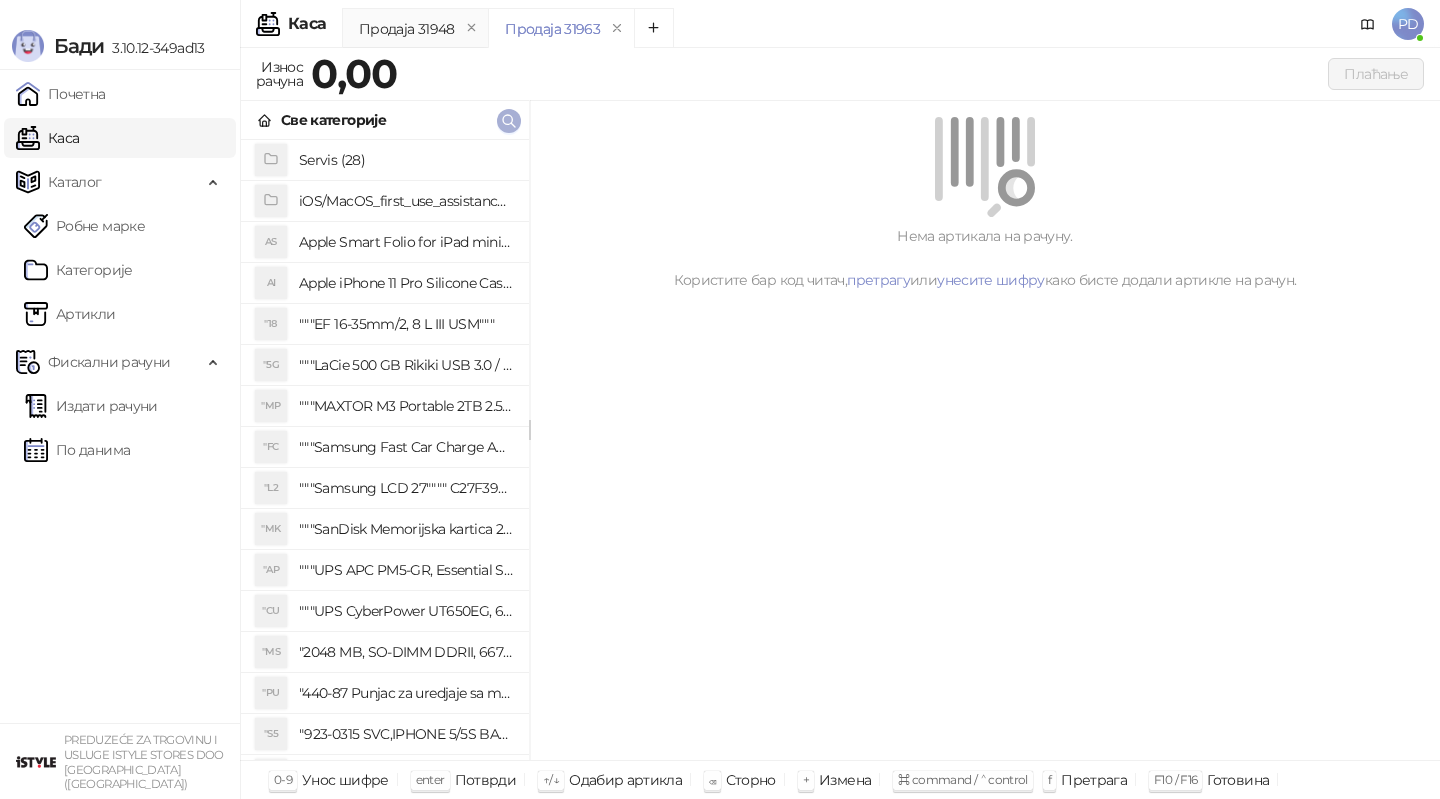 click 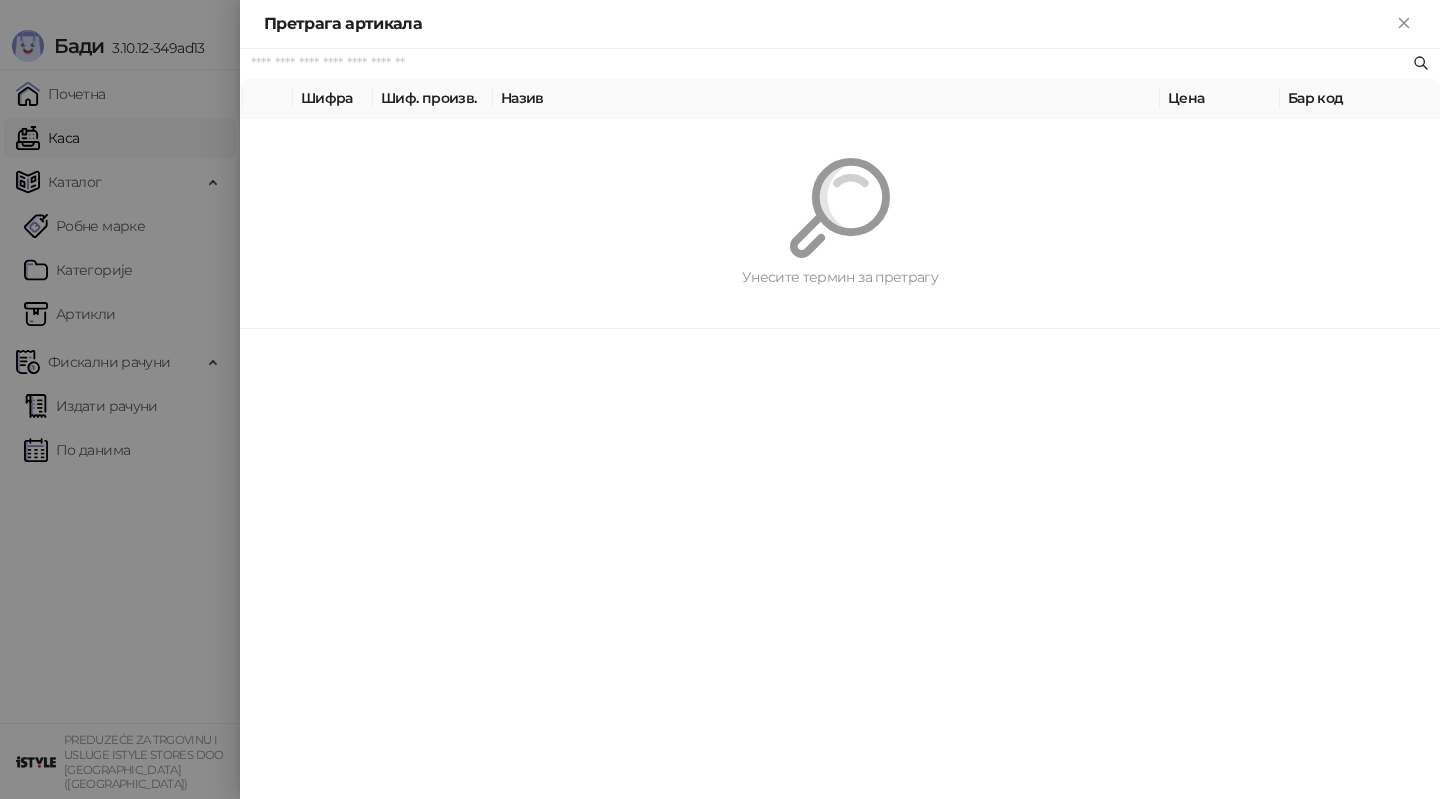 paste on "*********" 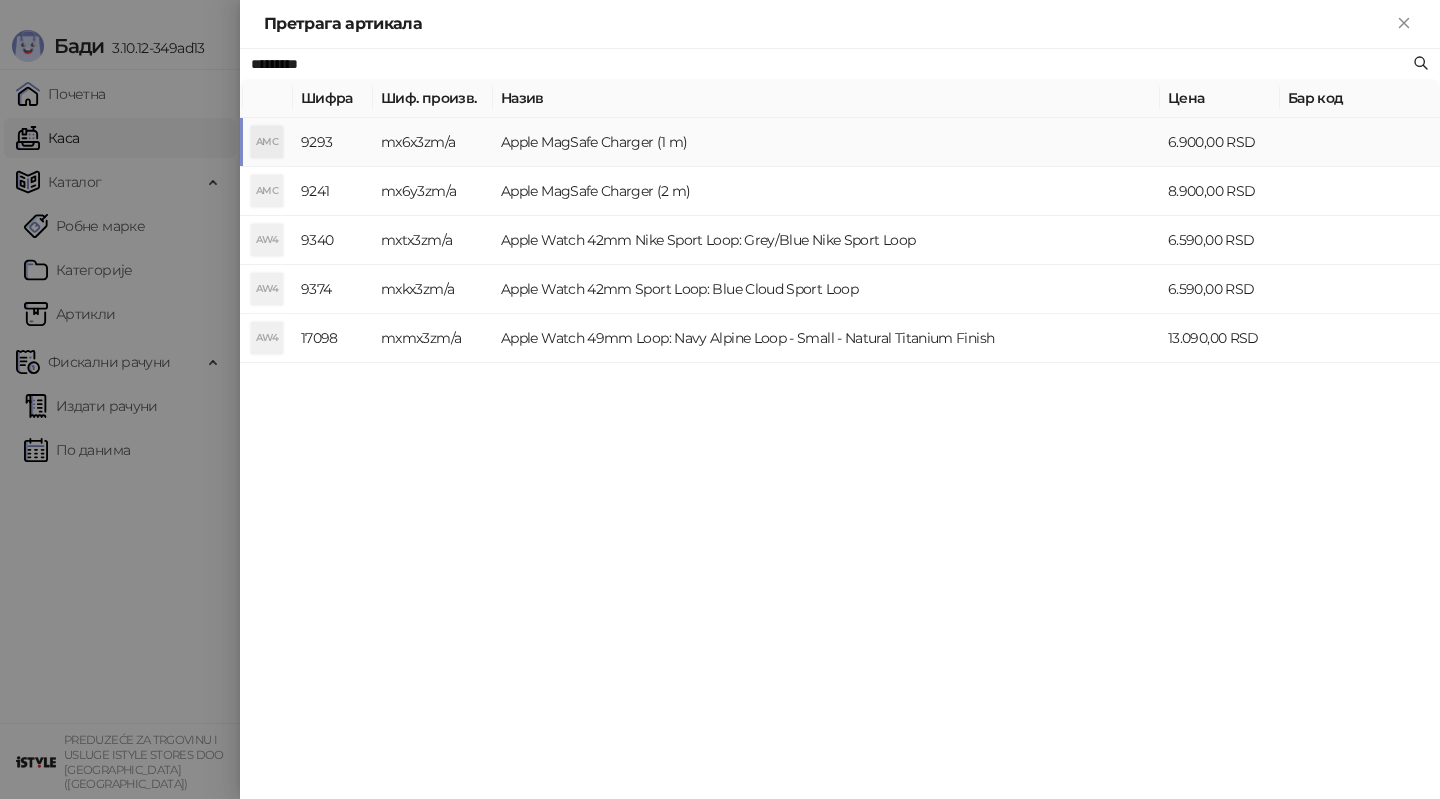 type on "*********" 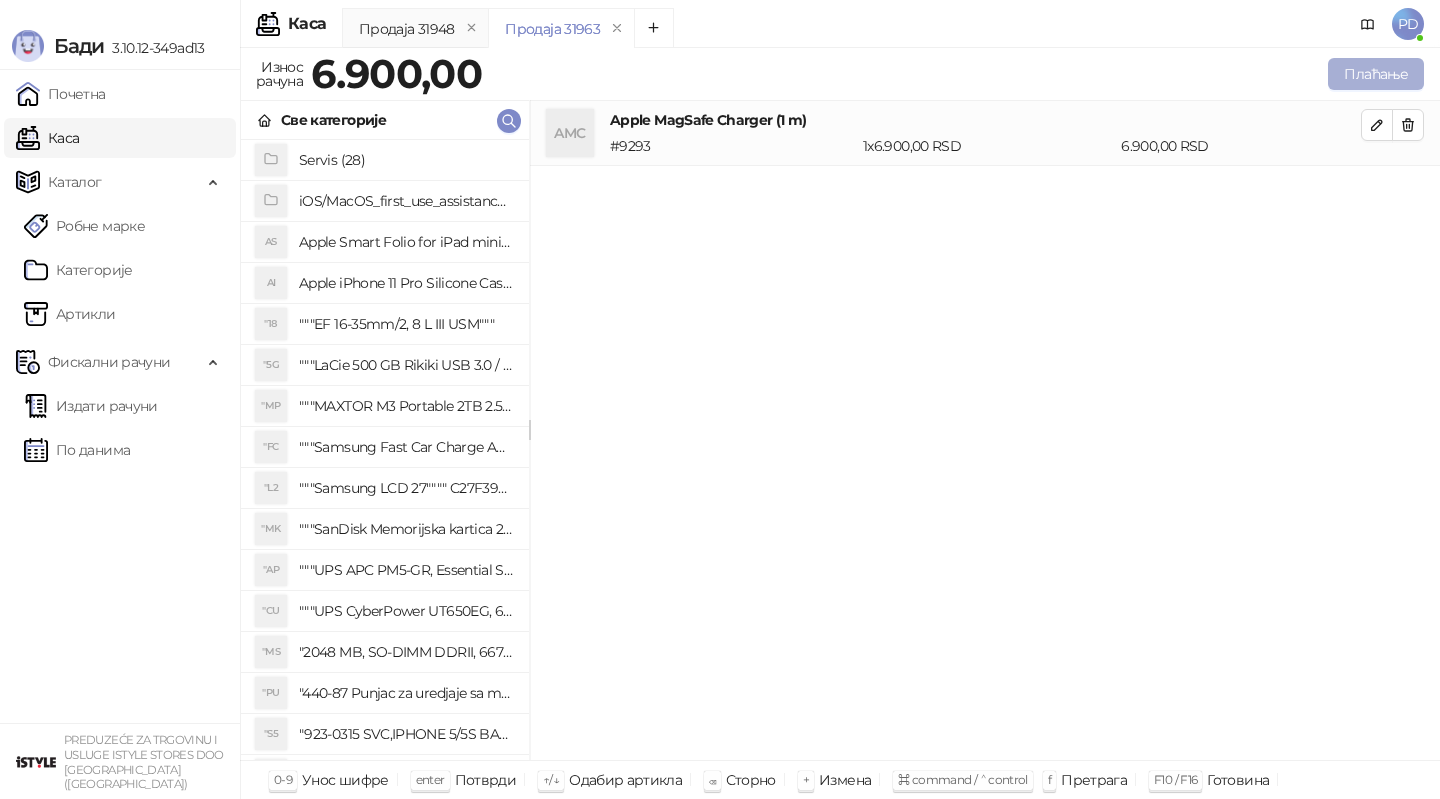 click on "Плаћање" at bounding box center (1376, 74) 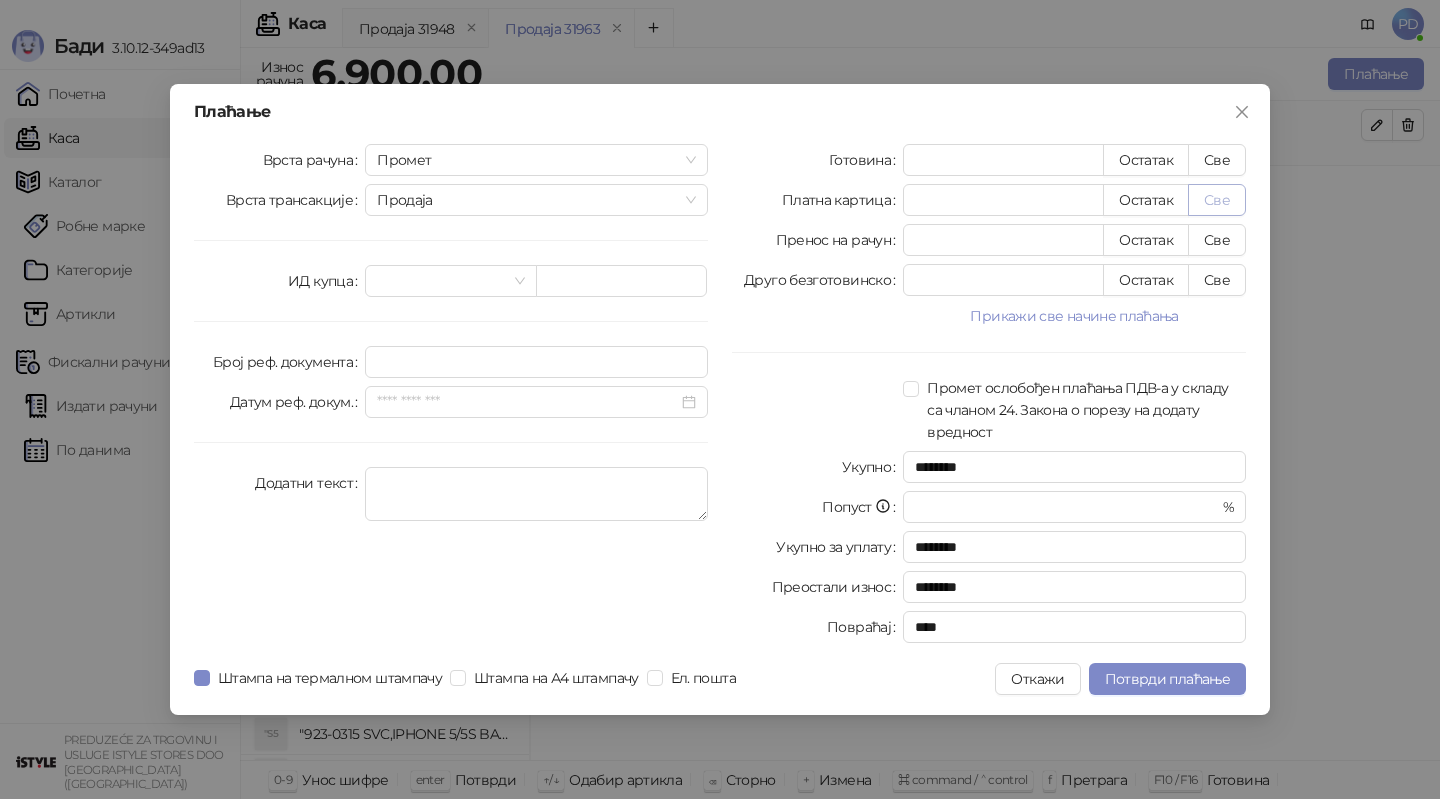 click on "Све" at bounding box center (1217, 200) 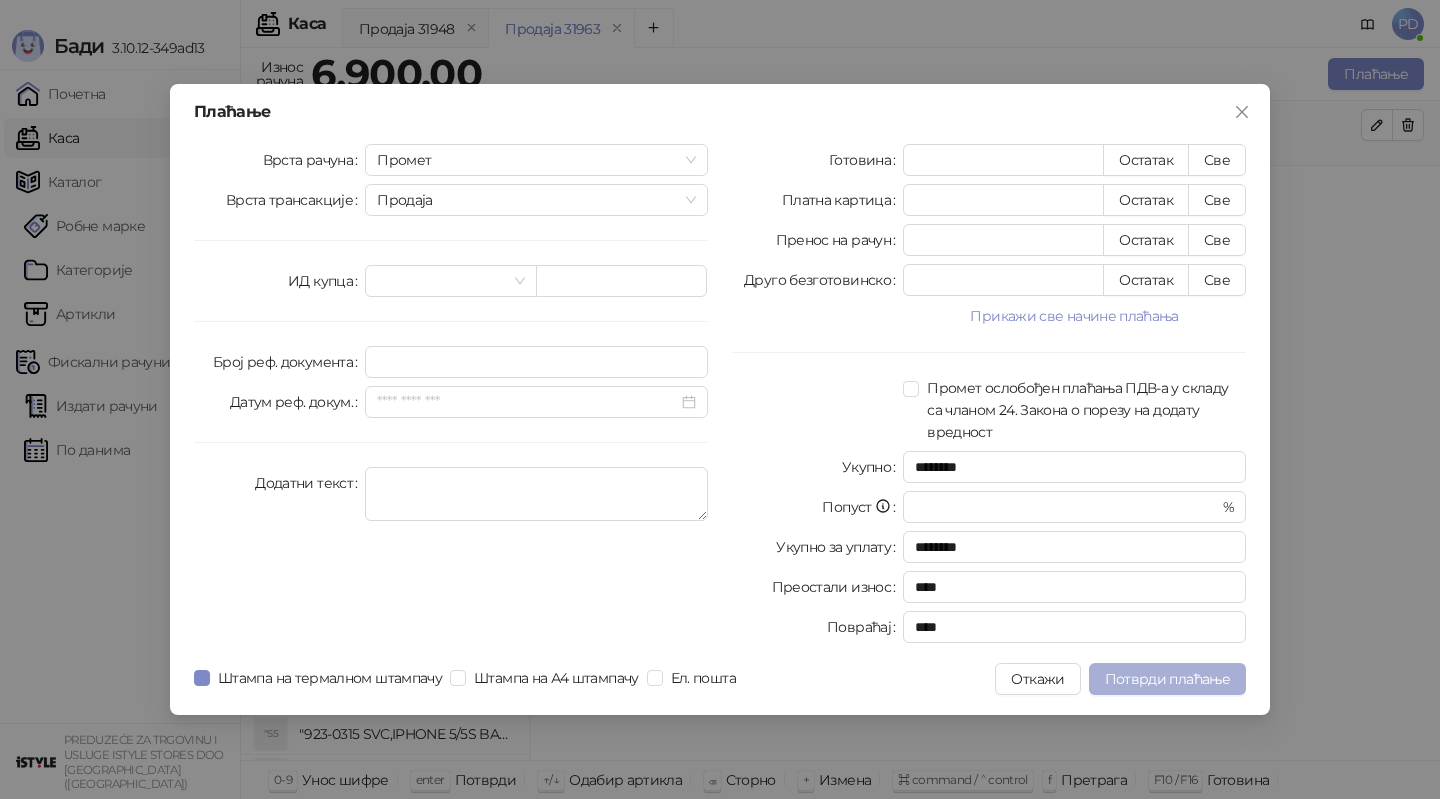 click on "Потврди плаћање" at bounding box center (1167, 679) 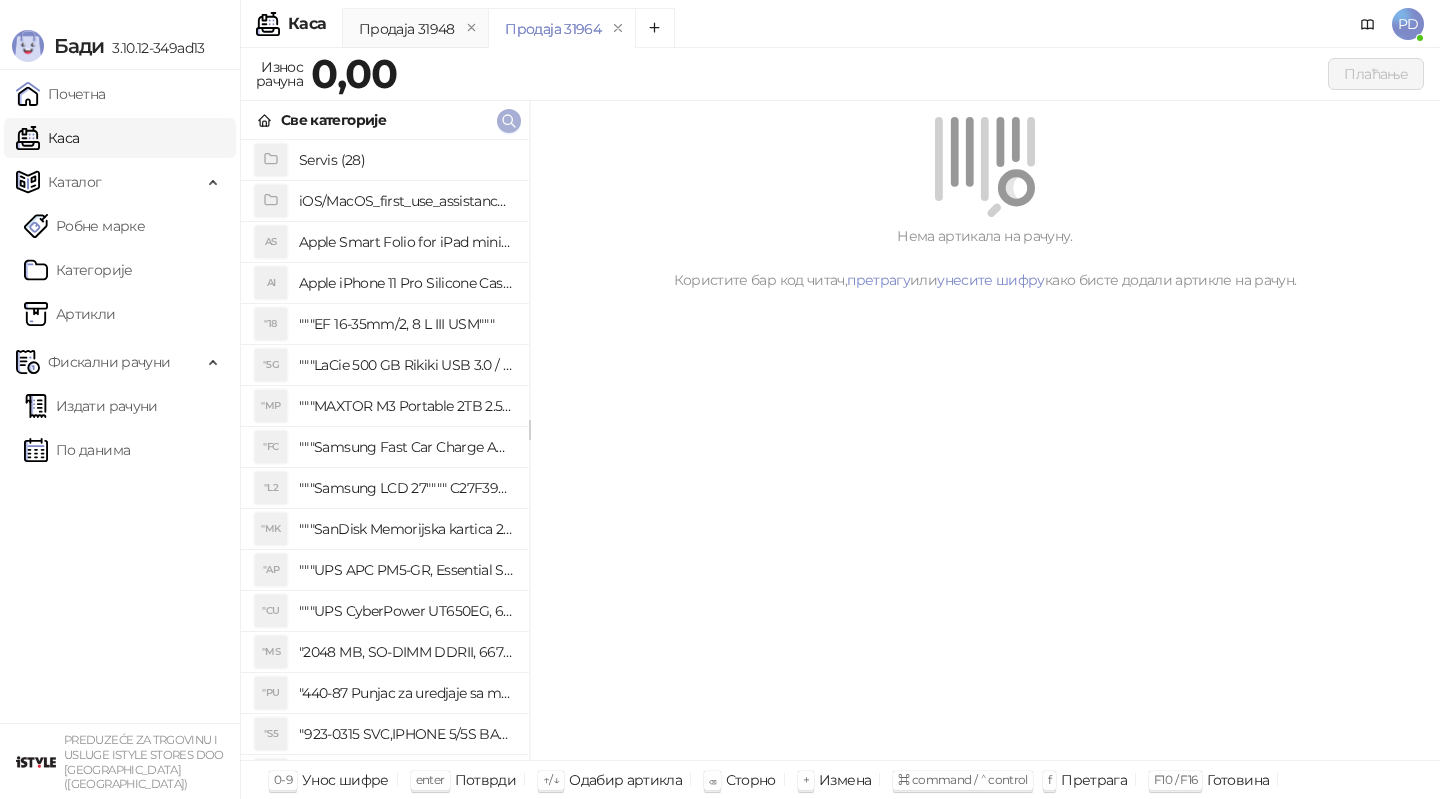 click 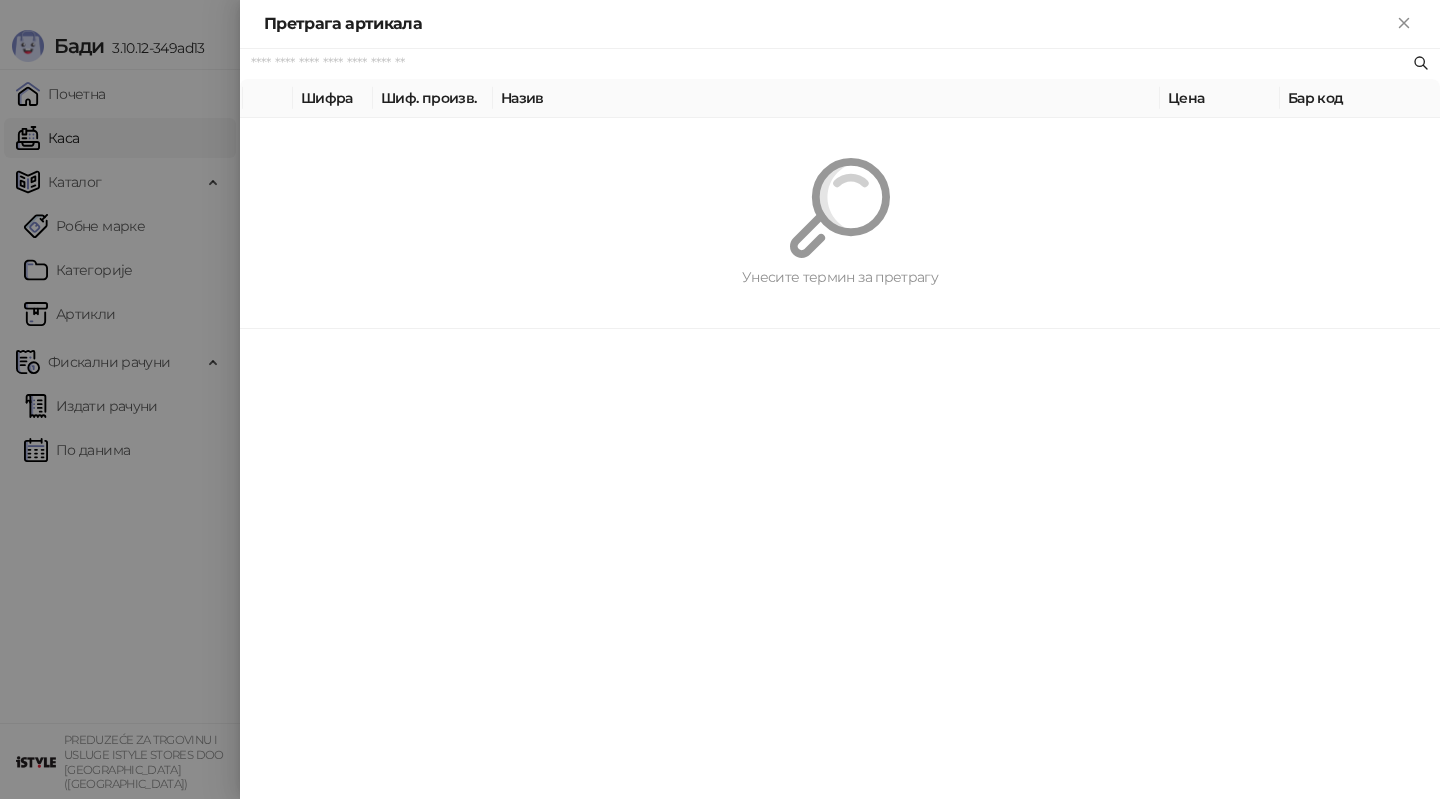 paste on "*********" 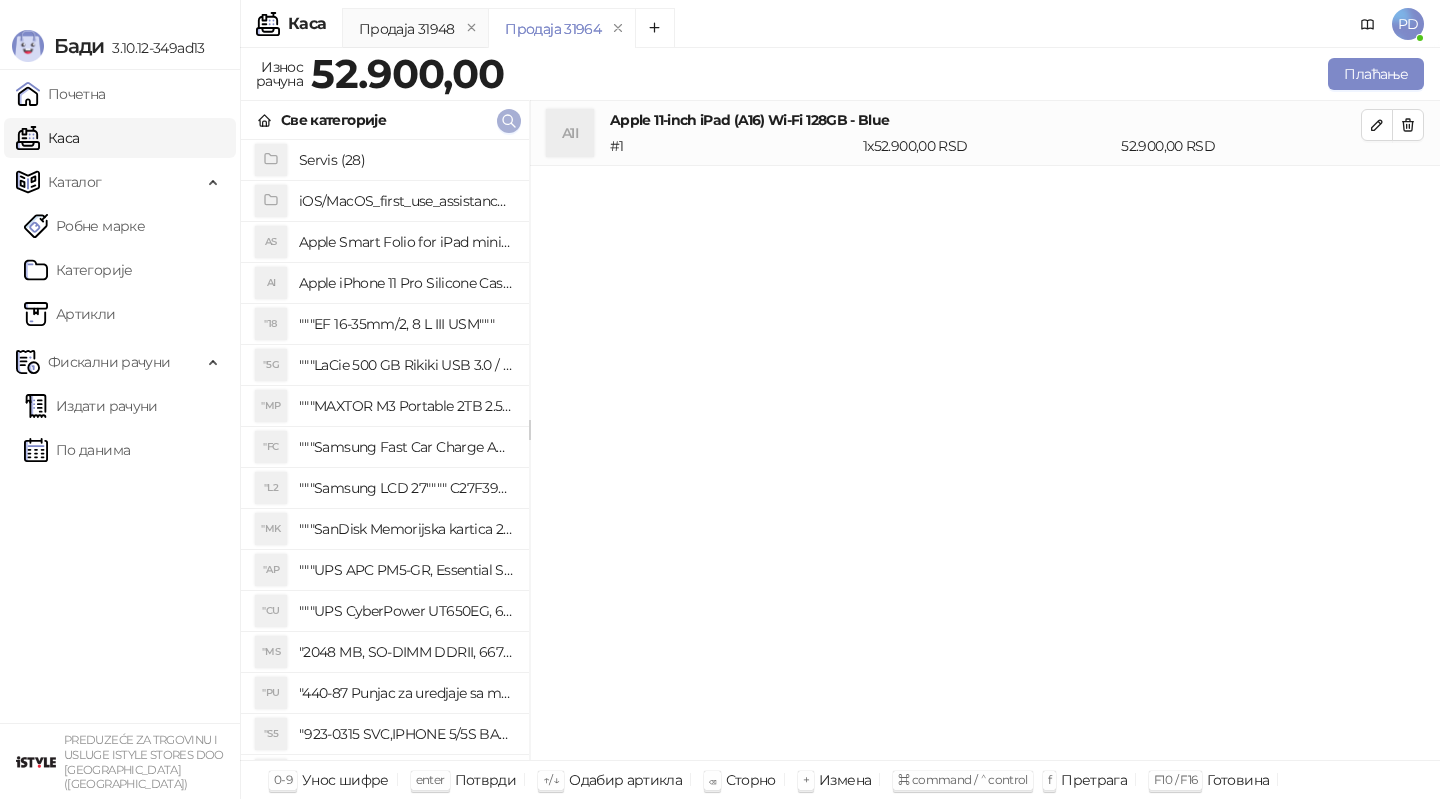 click 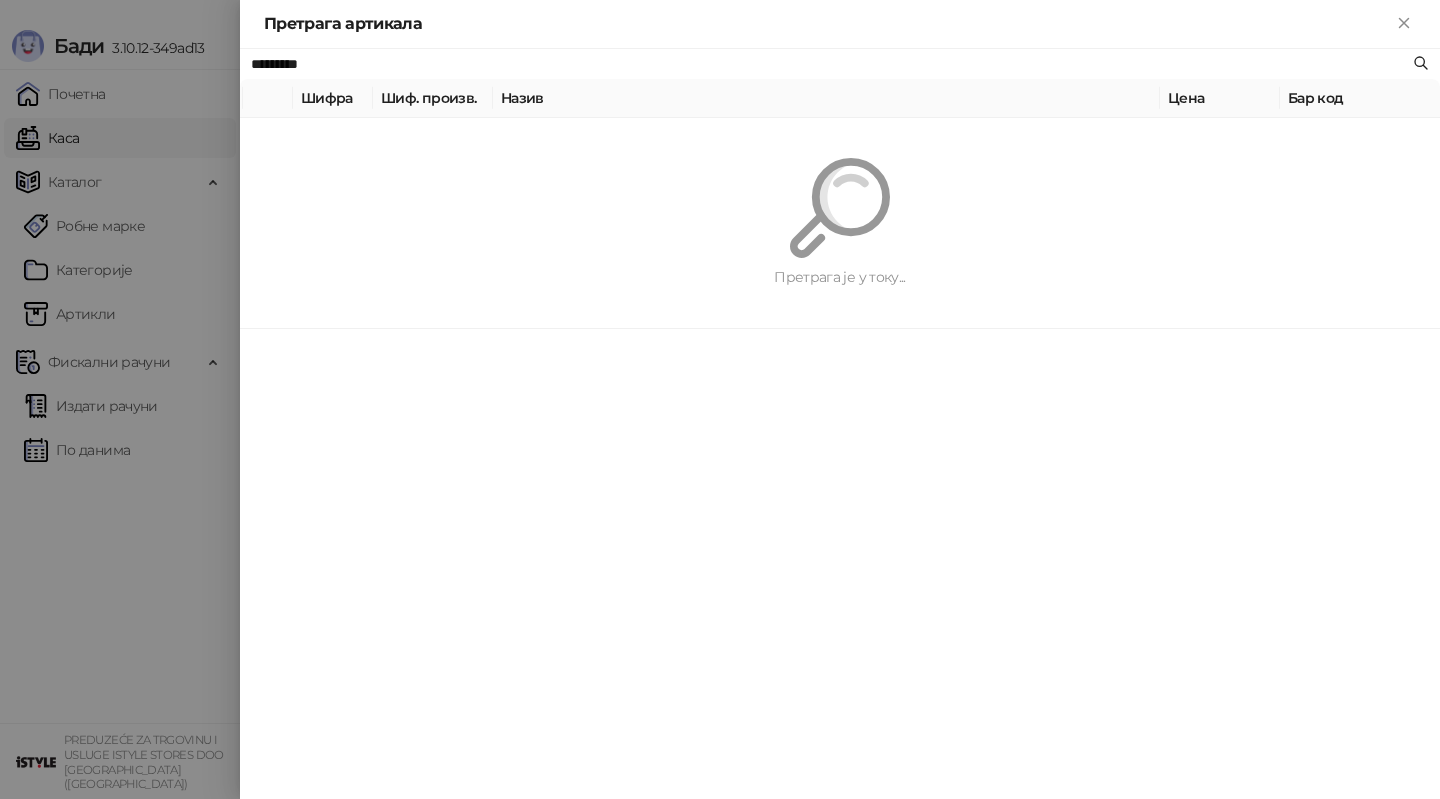 paste on "**********" 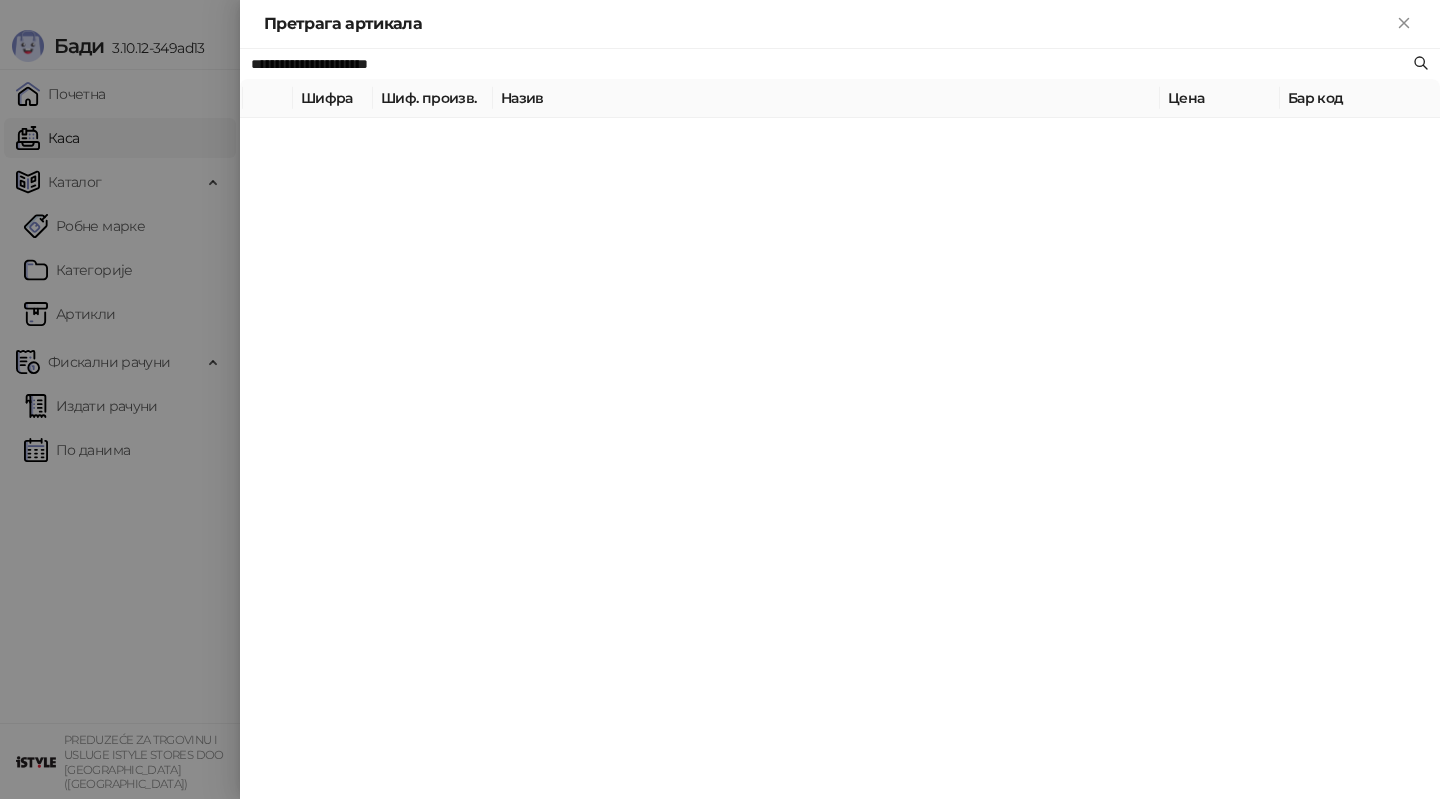 type on "**********" 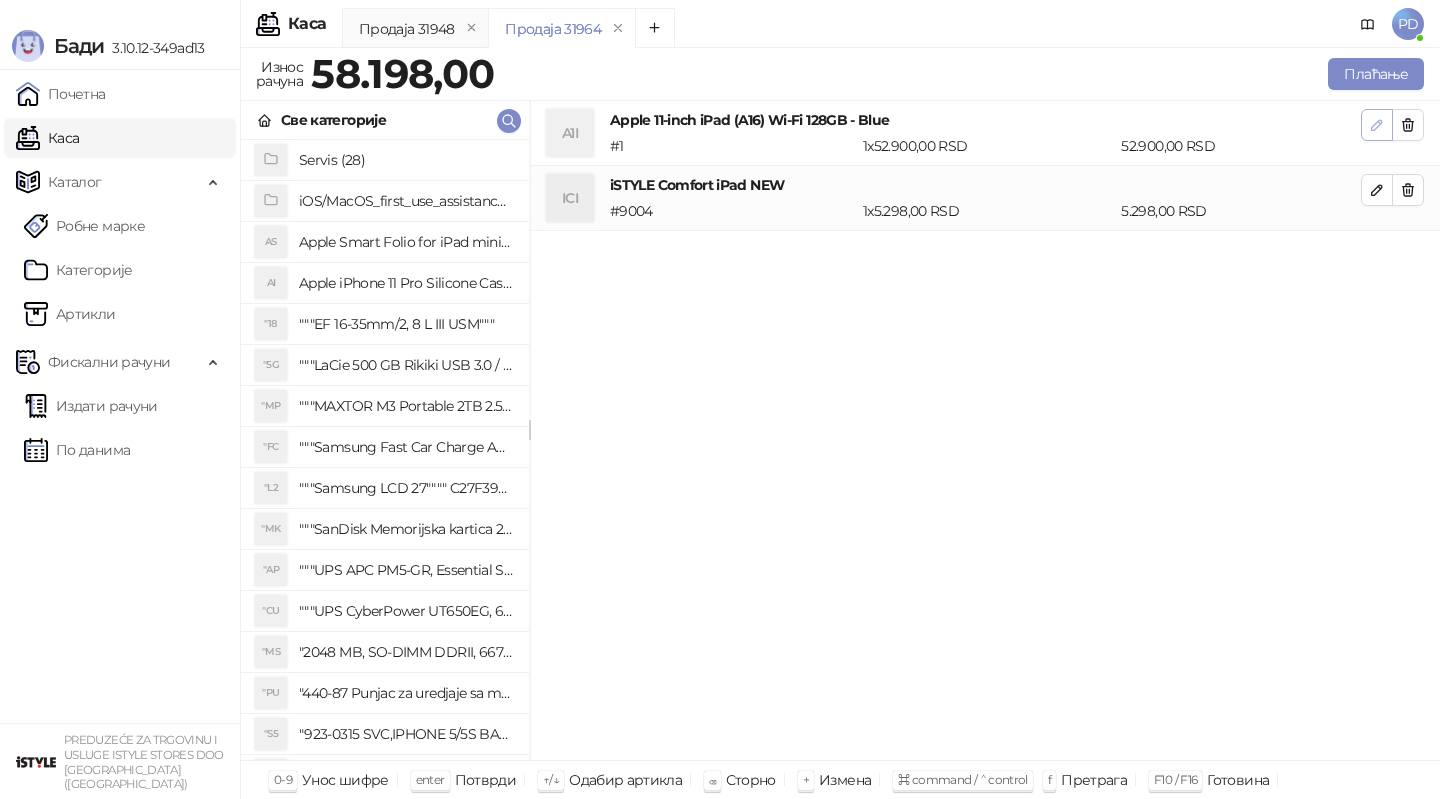 click 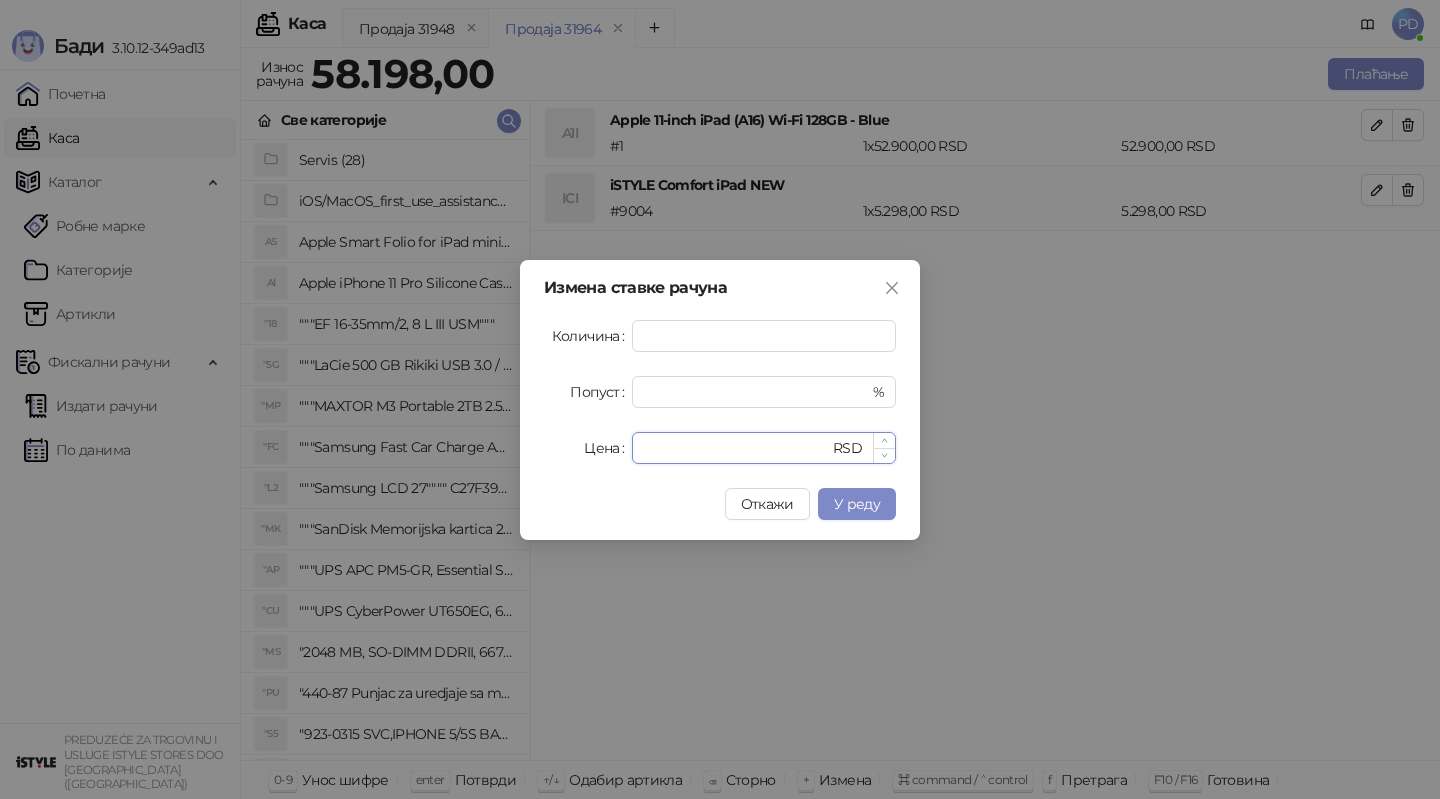 click on "*****" at bounding box center (736, 448) 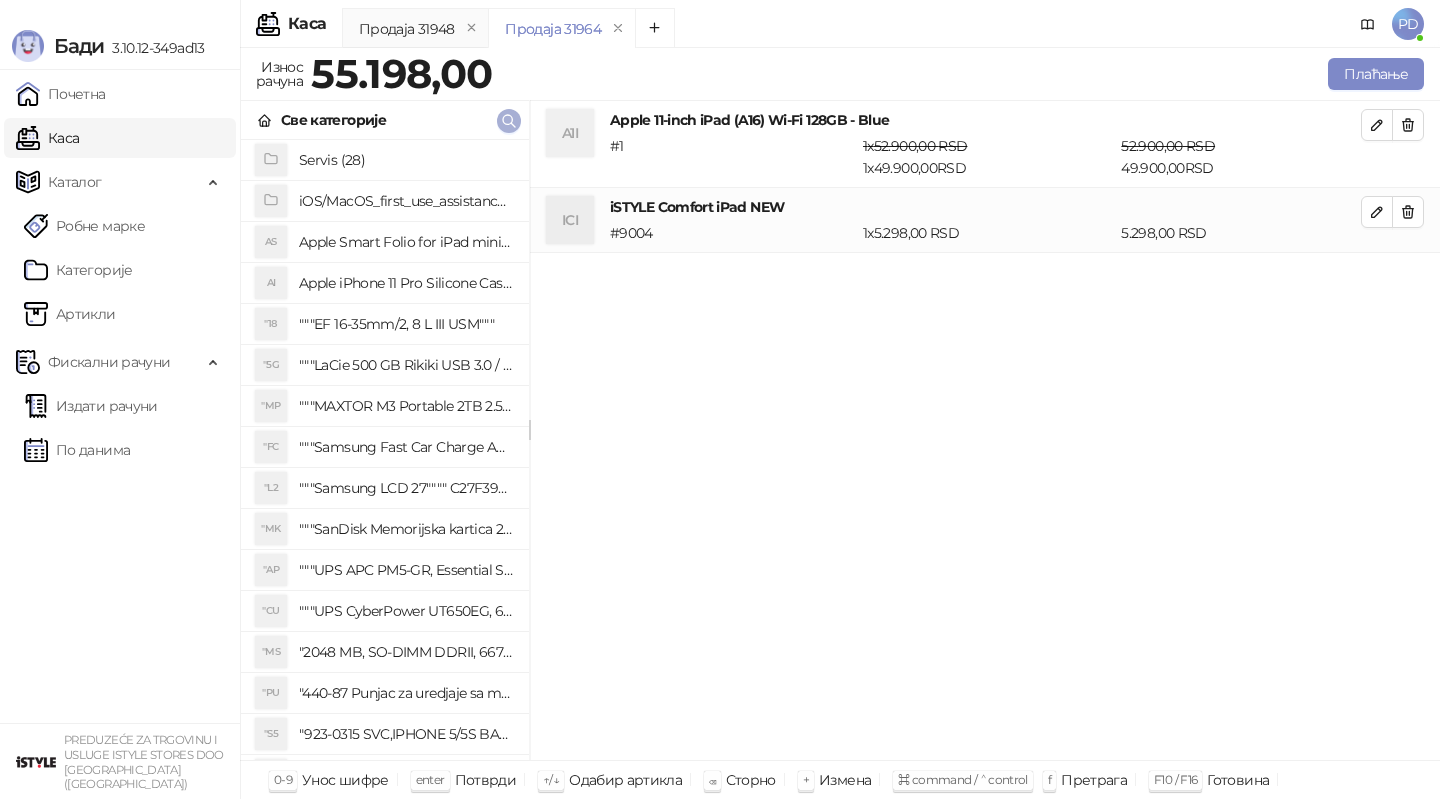 click 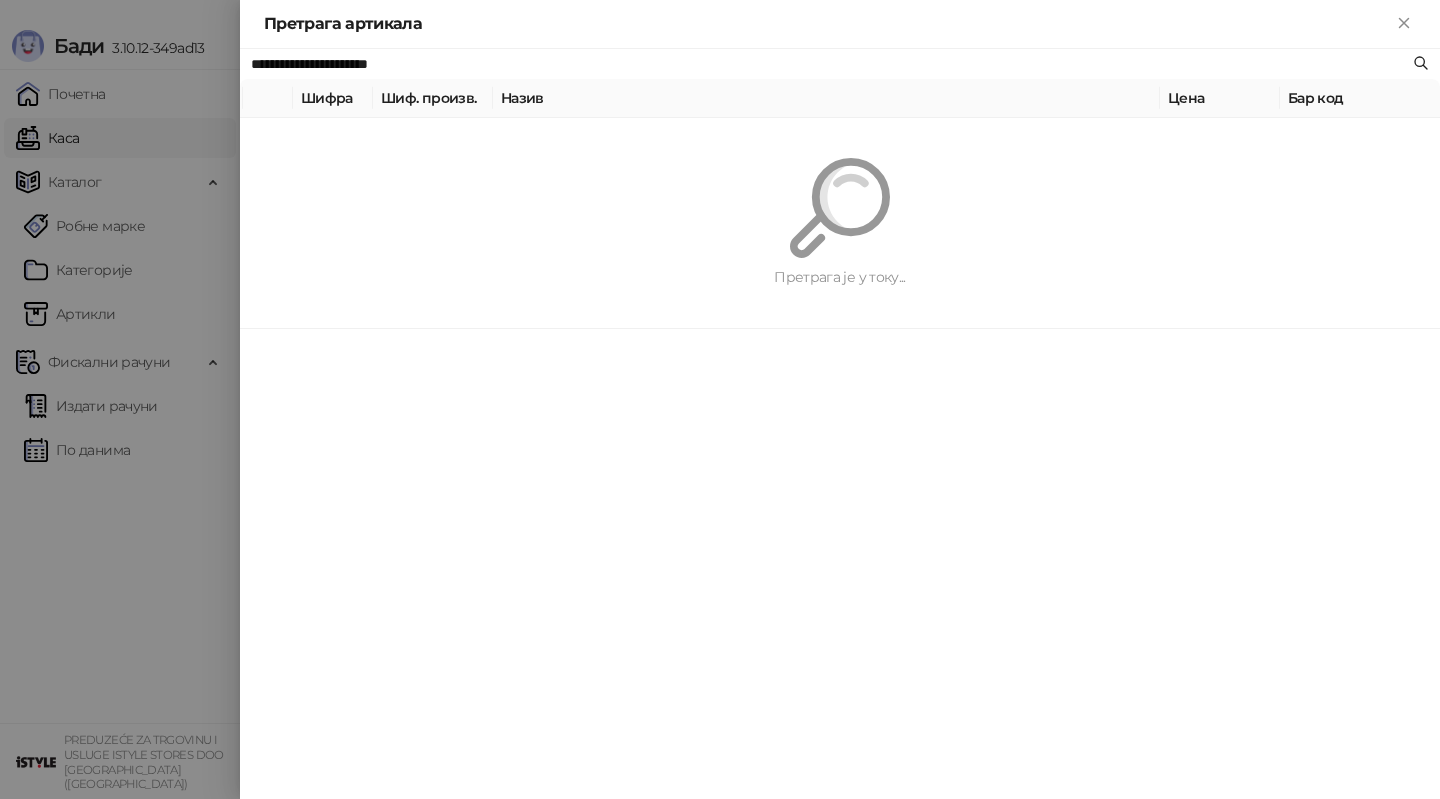 paste 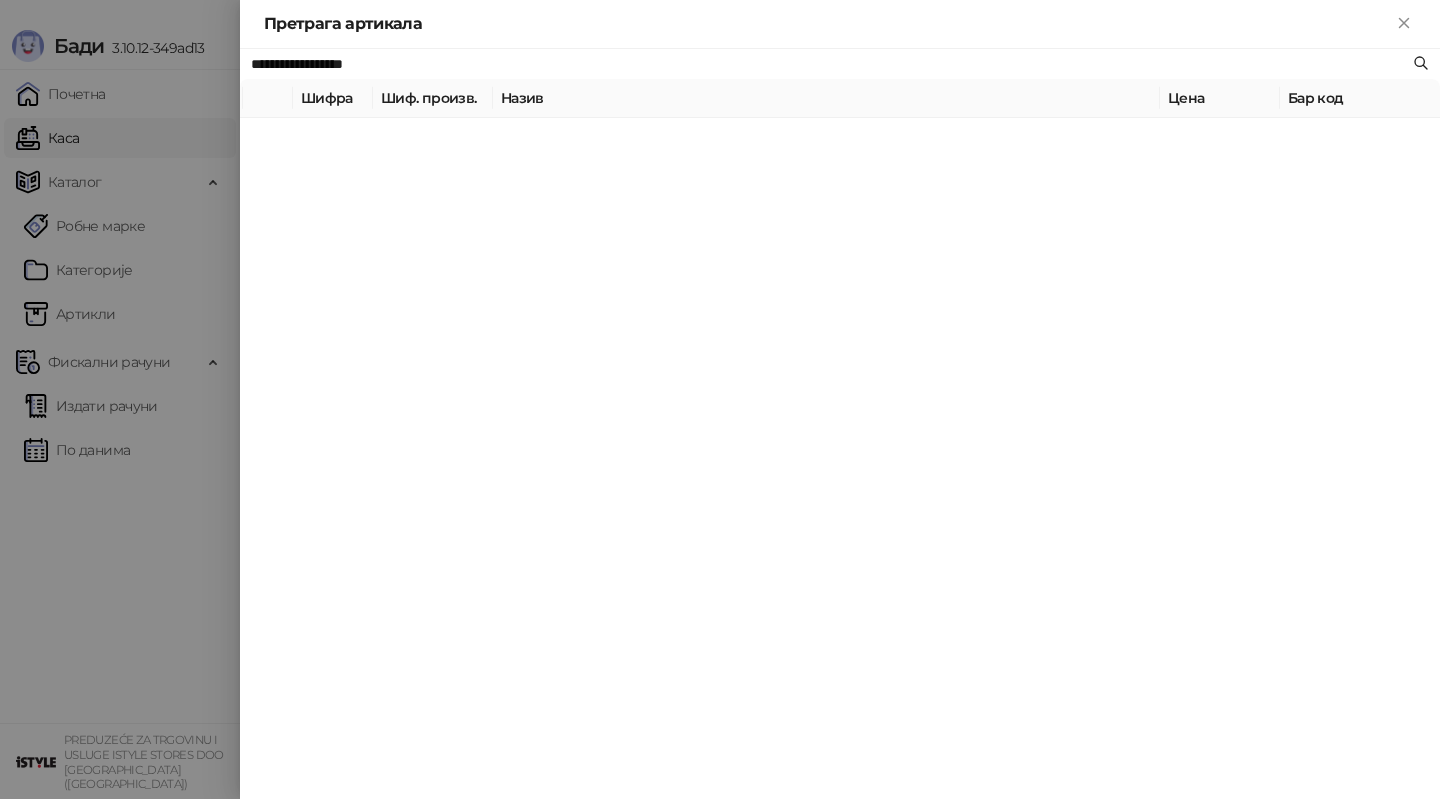 type on "**********" 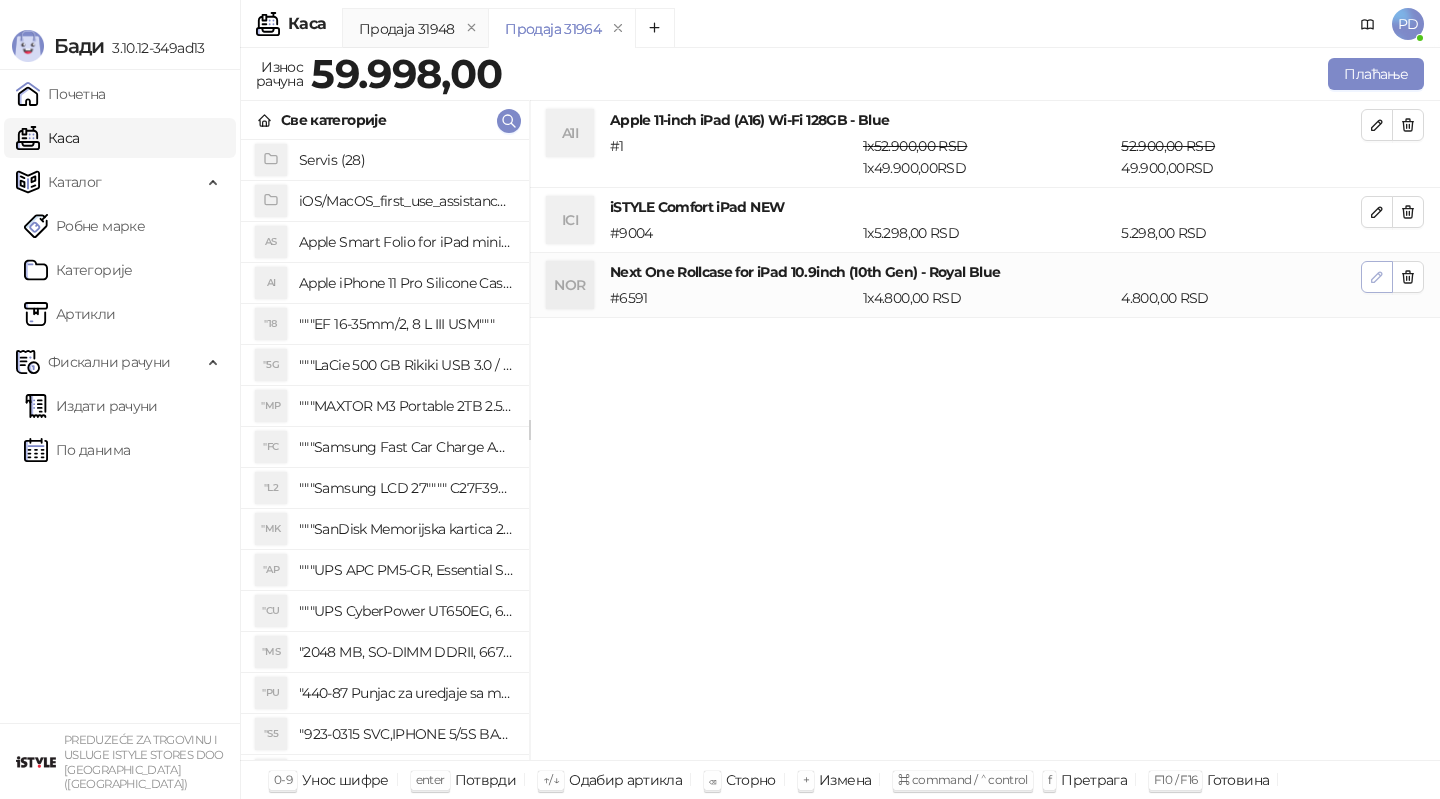 click 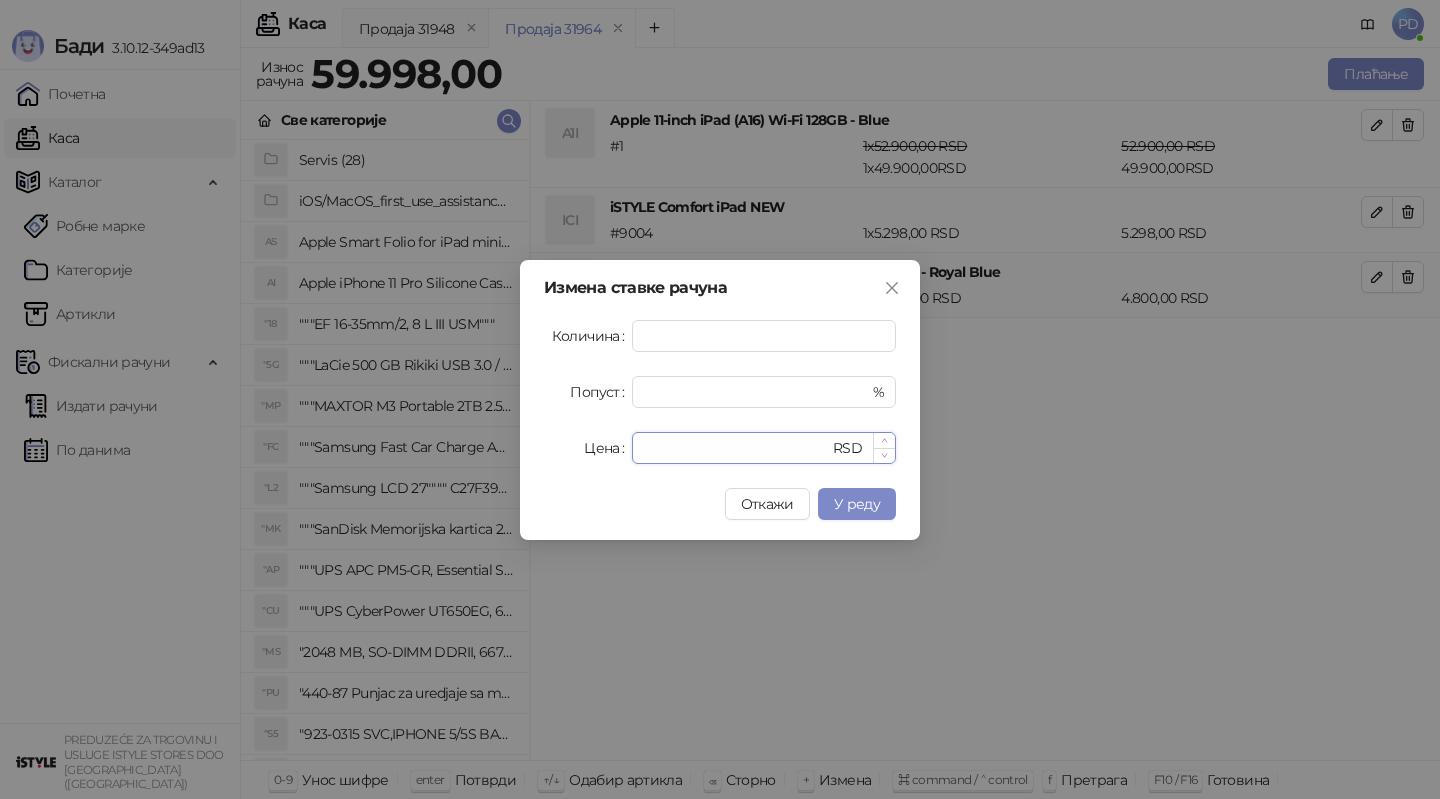 click on "****" at bounding box center [736, 448] 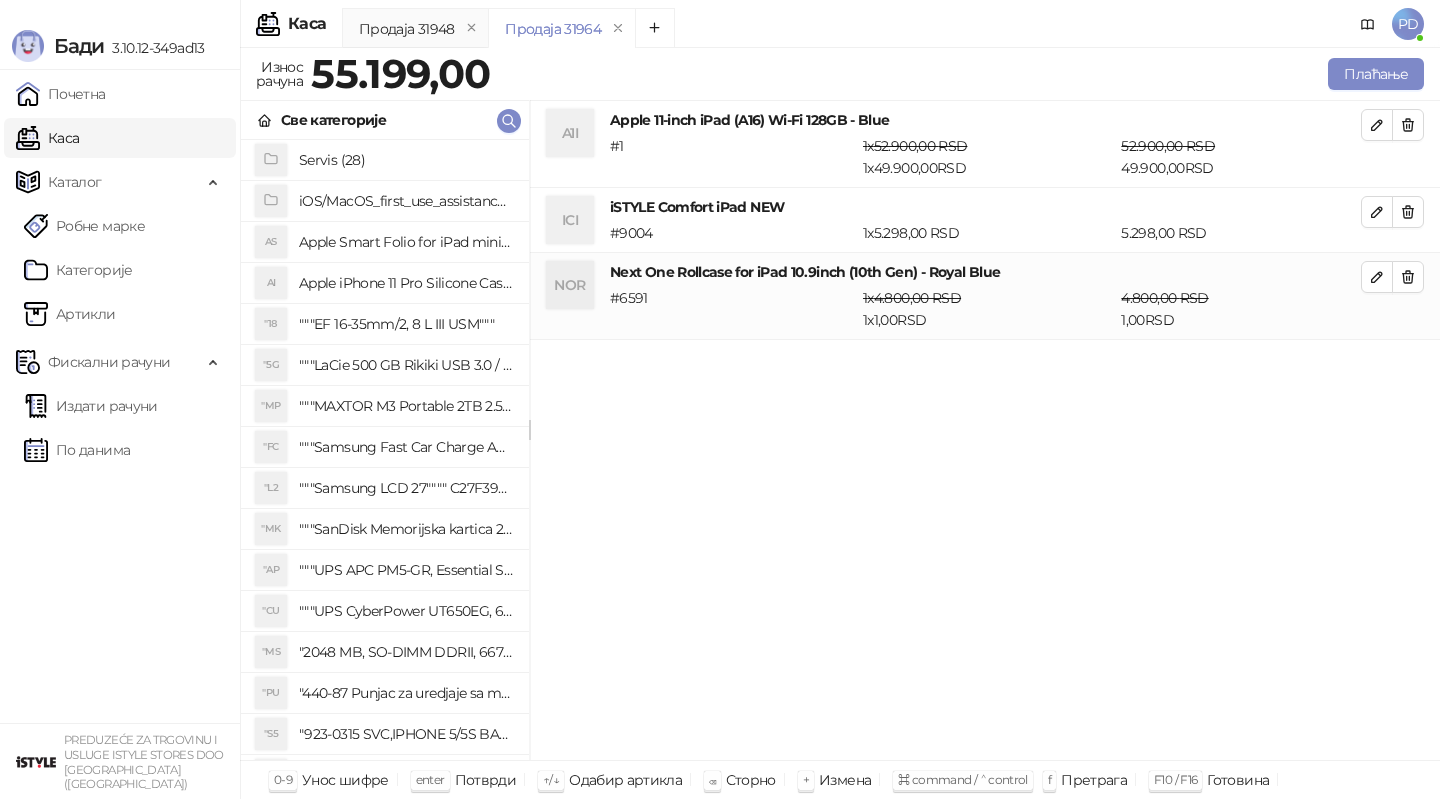 click on "A1I Apple 11-inch iPad (A16) Wi-Fi 128GB - Blue    # 1 1  x  52.900,00   RSD 1  x  49.900,00  RSD  52.900,00   RSD 49.900,00  RSD  ICI iSTYLE Comfort iPad NEW    # 9004 1  x  5.298,00 RSD 5.298,00 RSD NOR Next One Rollcase for iPad 10.9inch (10th Gen) - Royal Blue    # 6591 1  x  4.800,00   RSD 1  x  1,00  RSD  4.800,00   RSD 1,00  RSD" at bounding box center (985, 431) 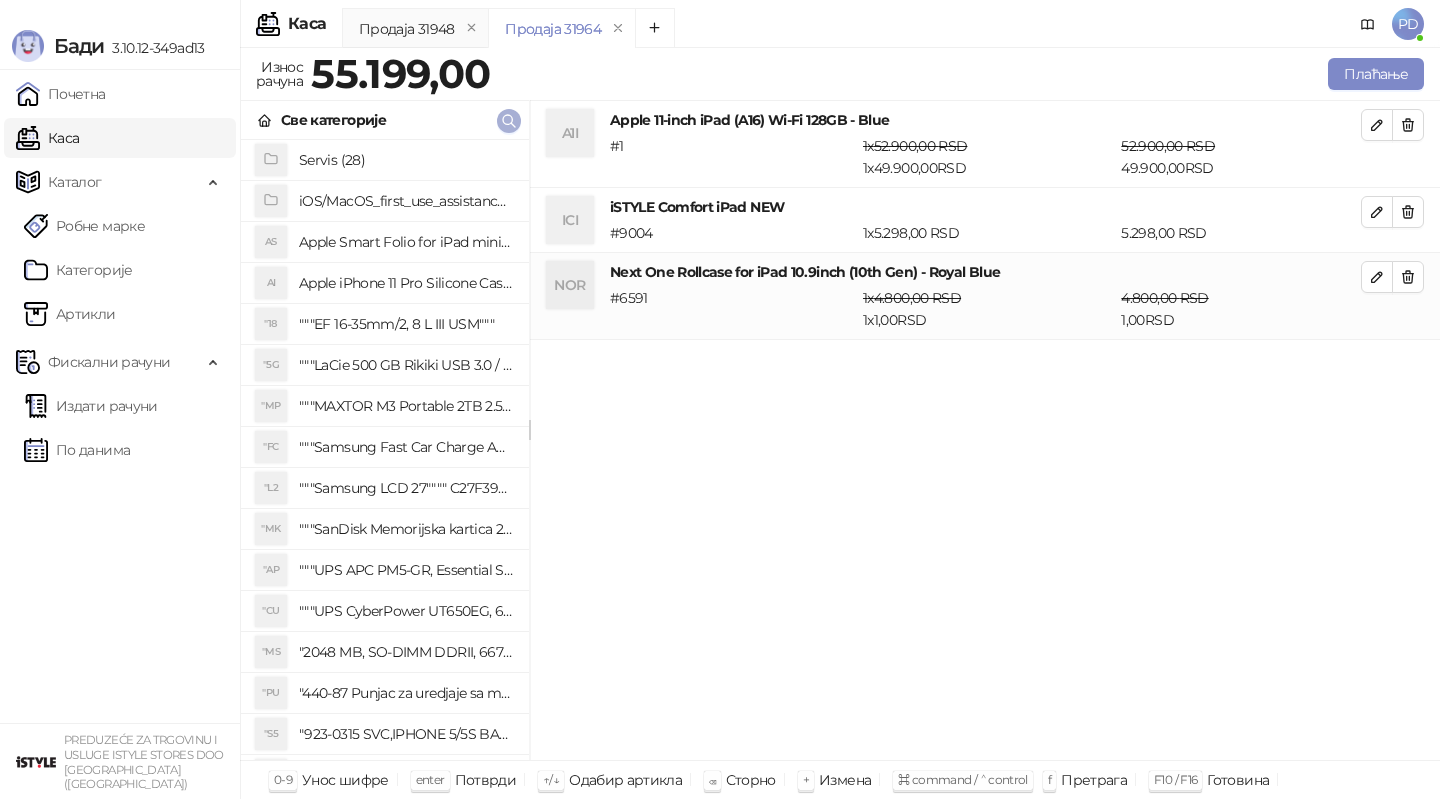 click 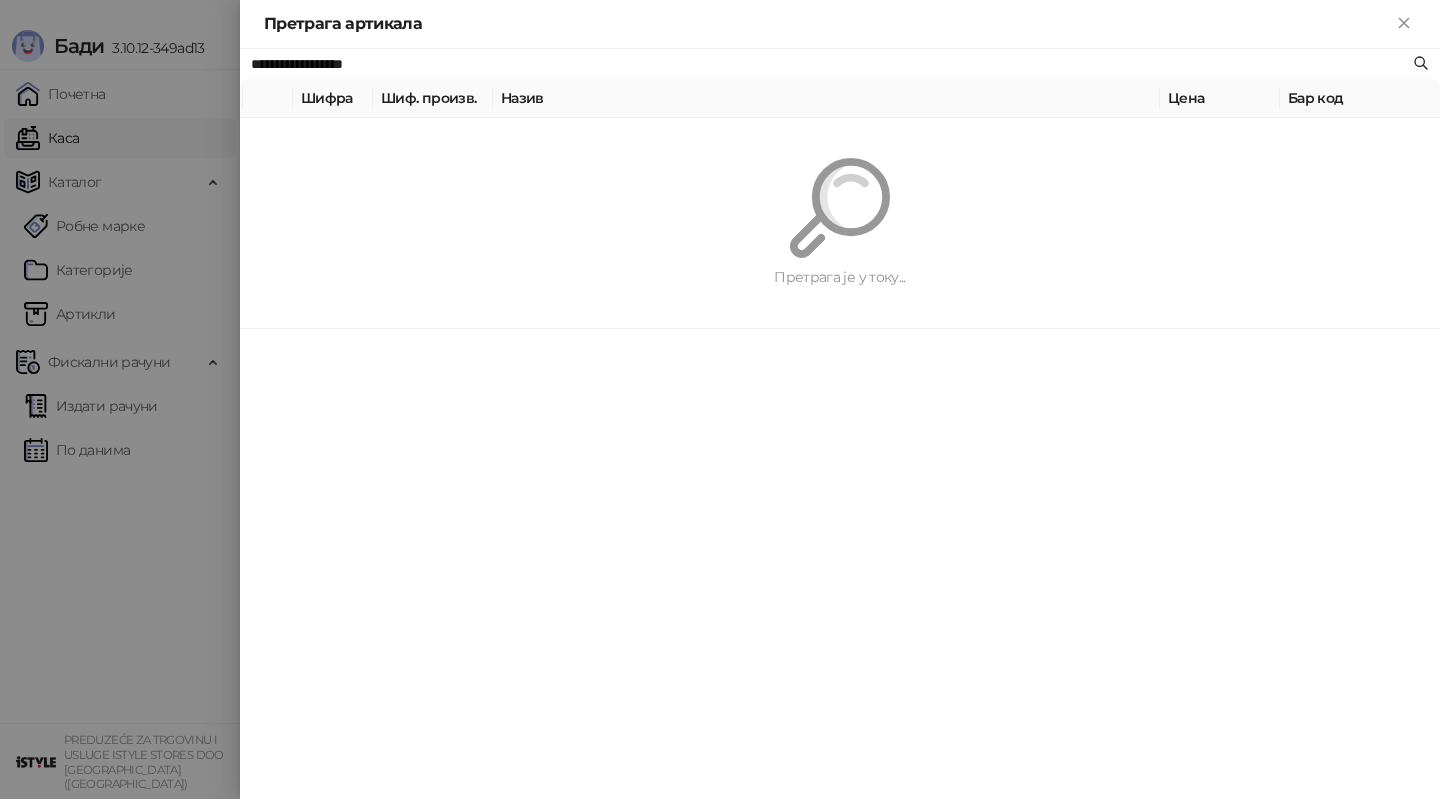 paste on "**" 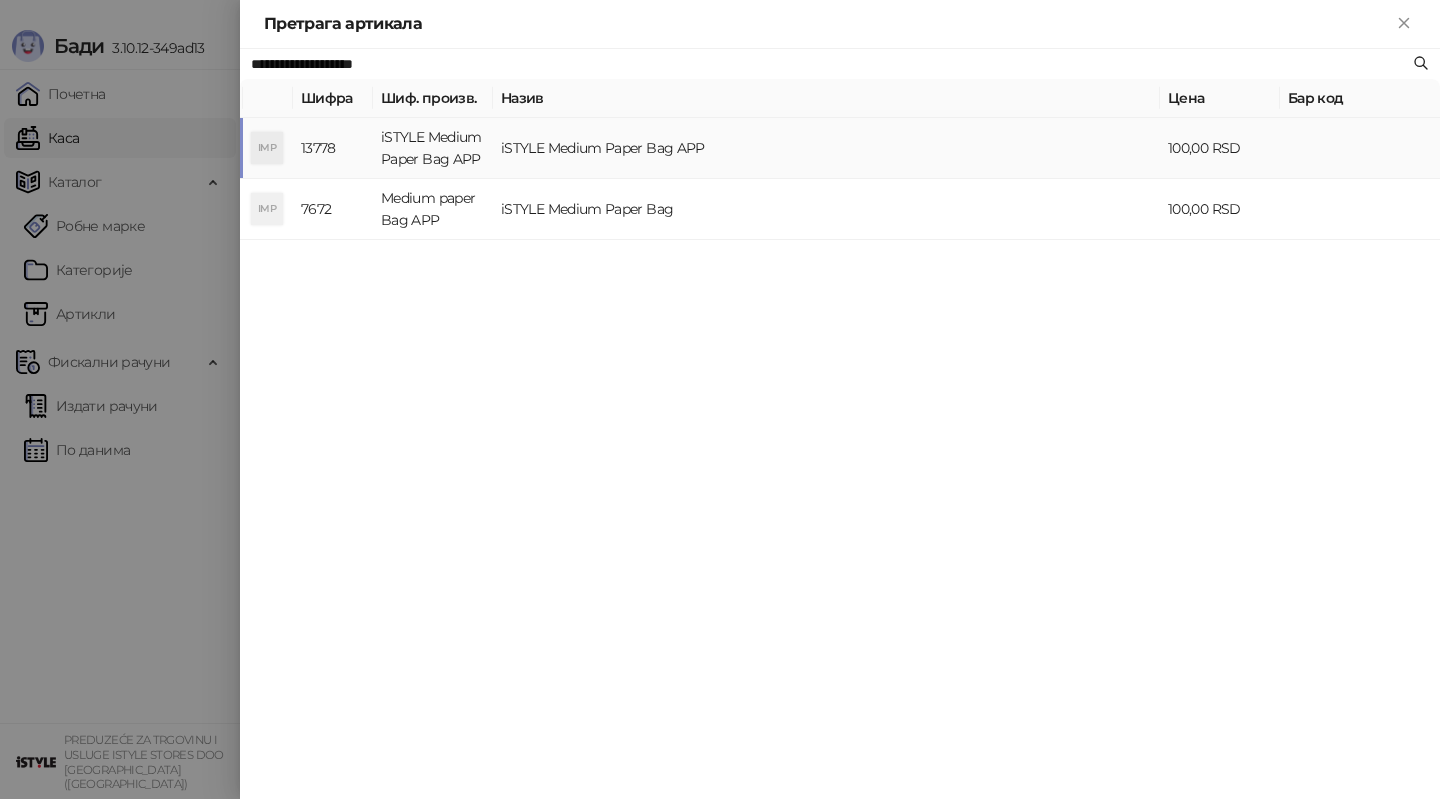 type on "**********" 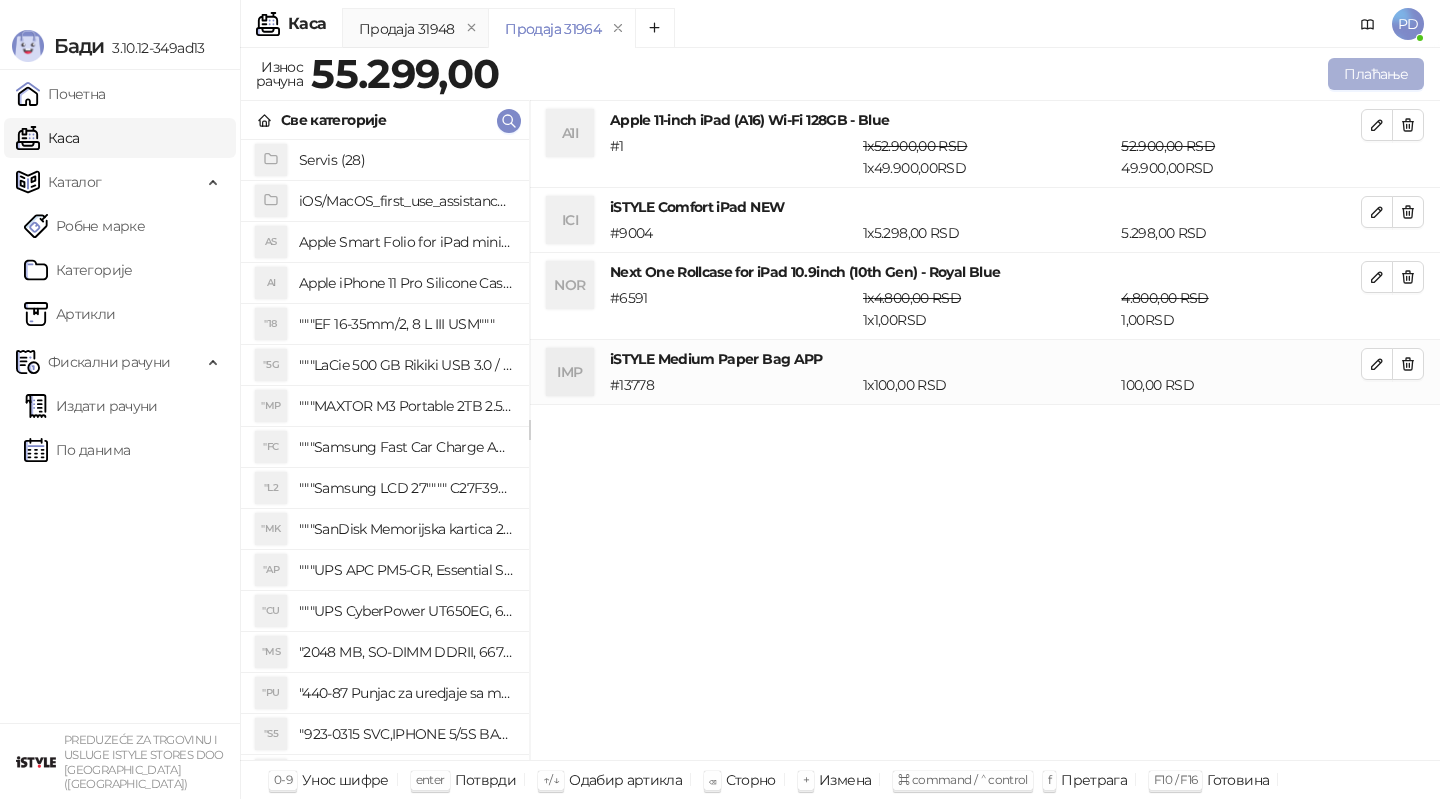 click on "Плаћање" at bounding box center (1376, 74) 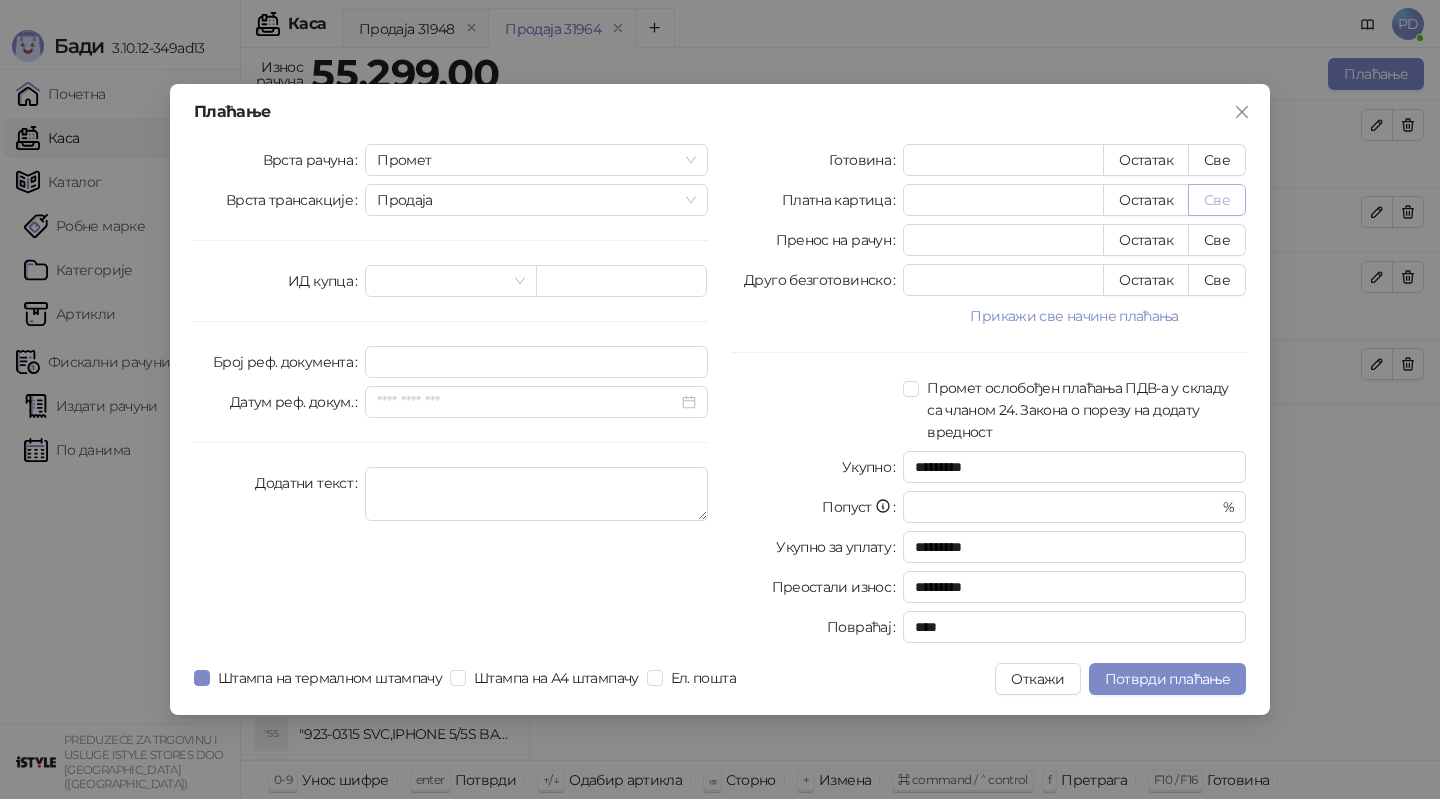click on "Све" at bounding box center [1217, 200] 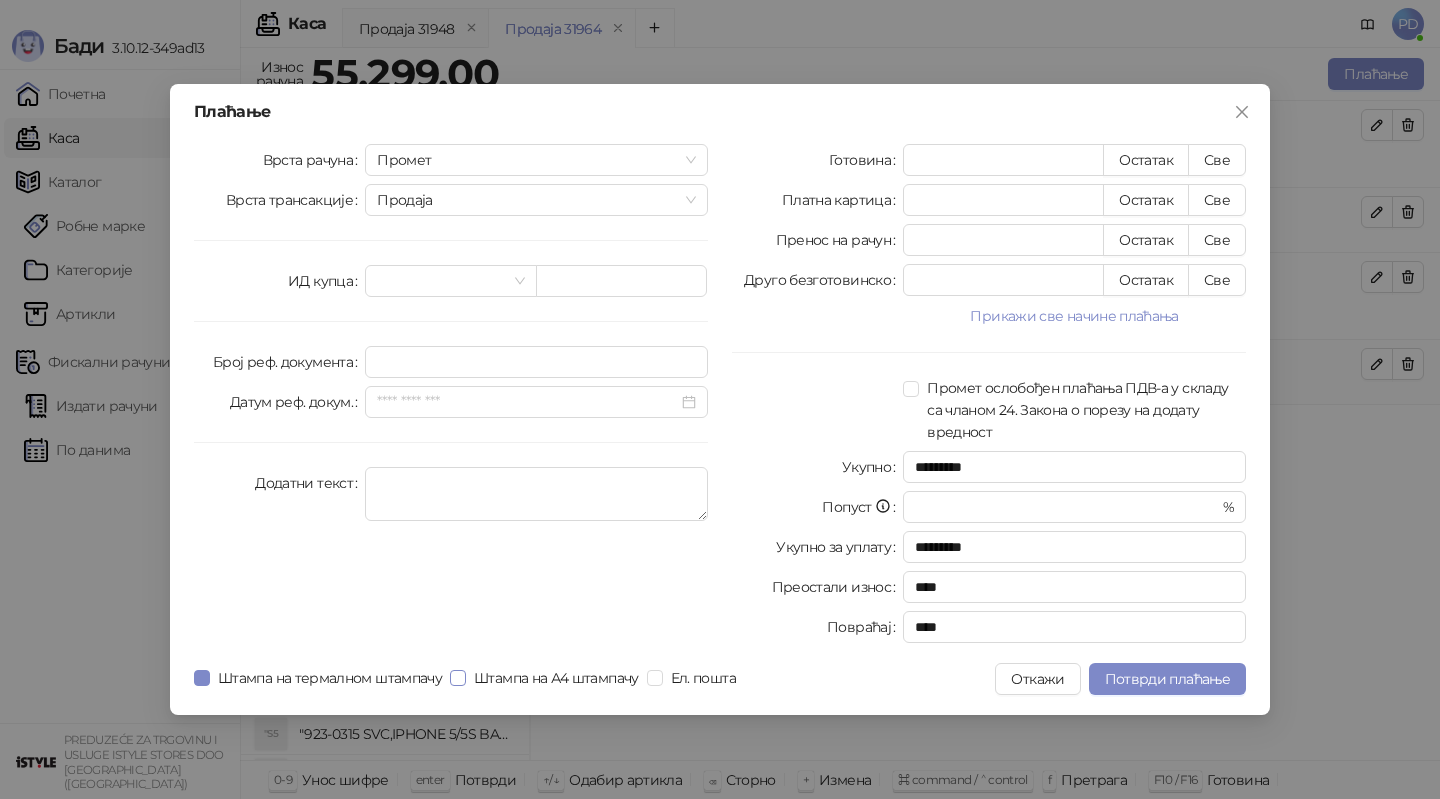 click on "Штампа на А4 штампачу" at bounding box center (556, 678) 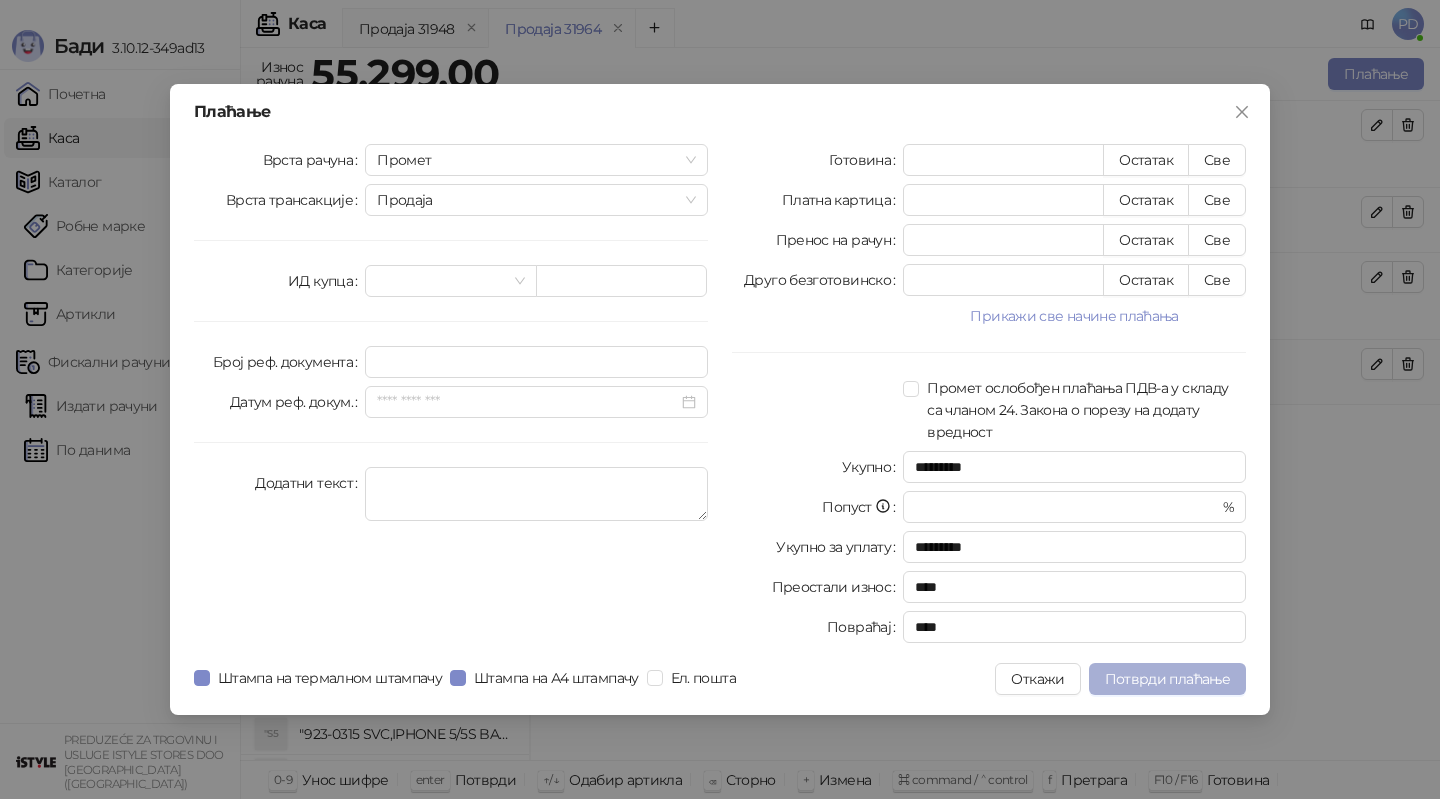 click on "Потврди плаћање" at bounding box center [1167, 679] 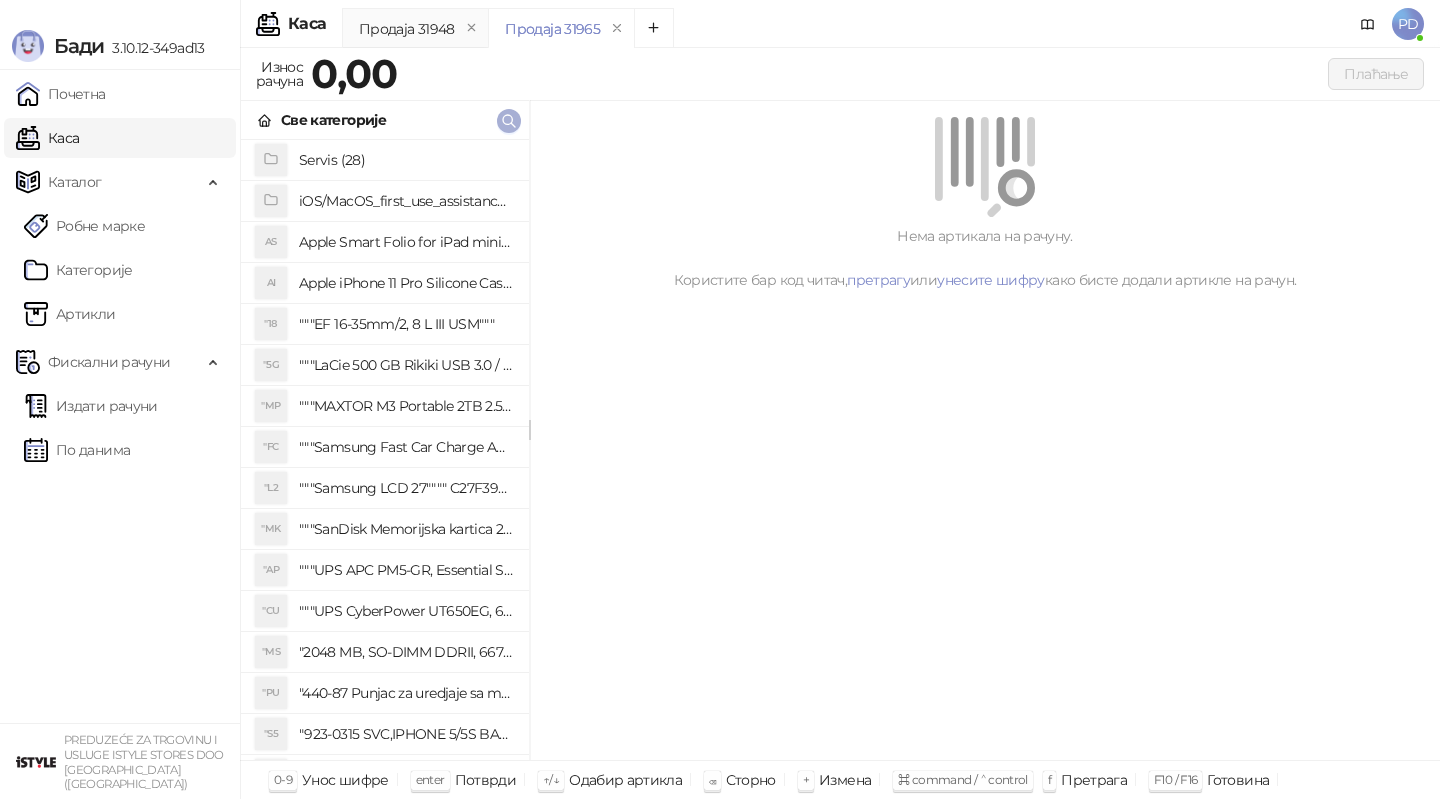 click 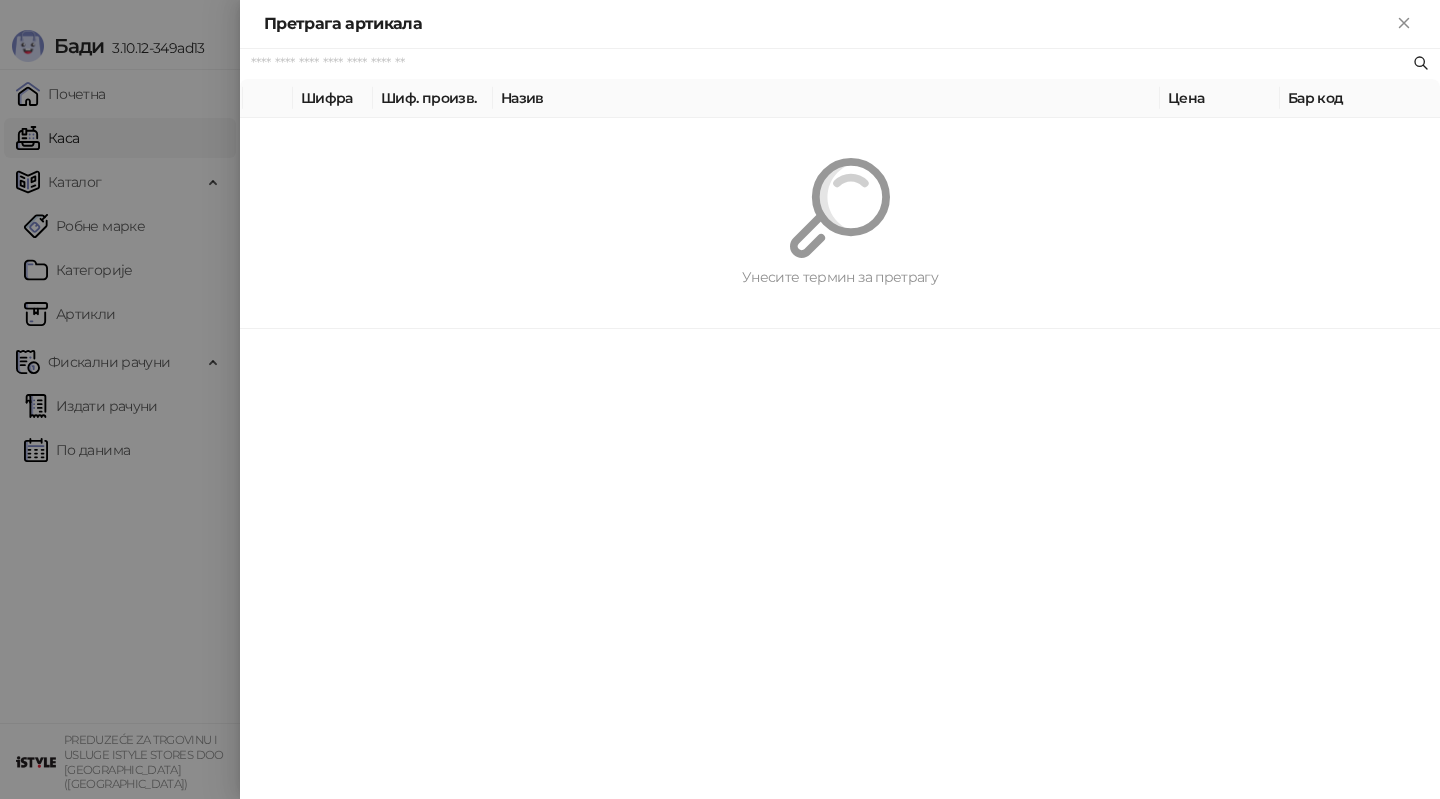 paste on "*********" 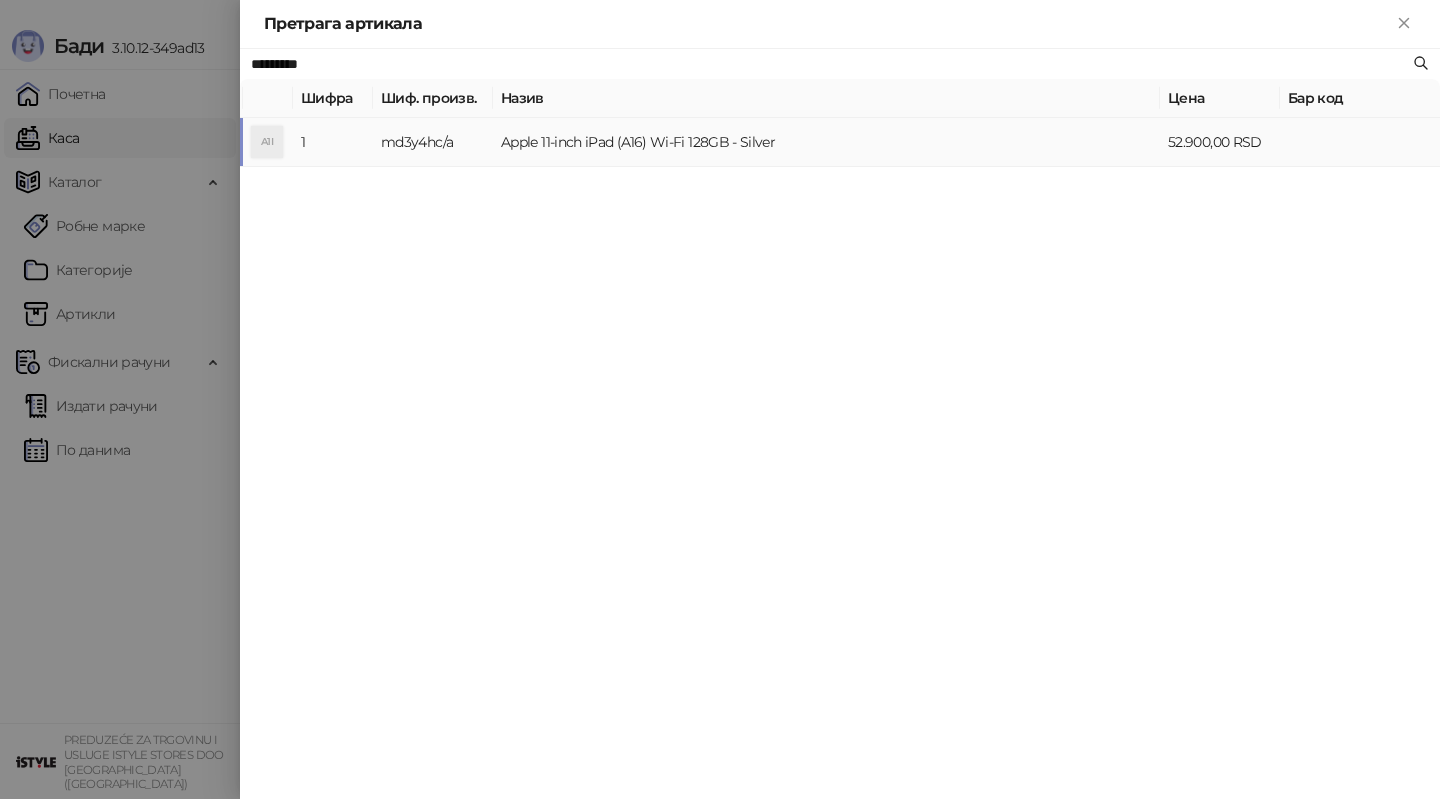 type on "*********" 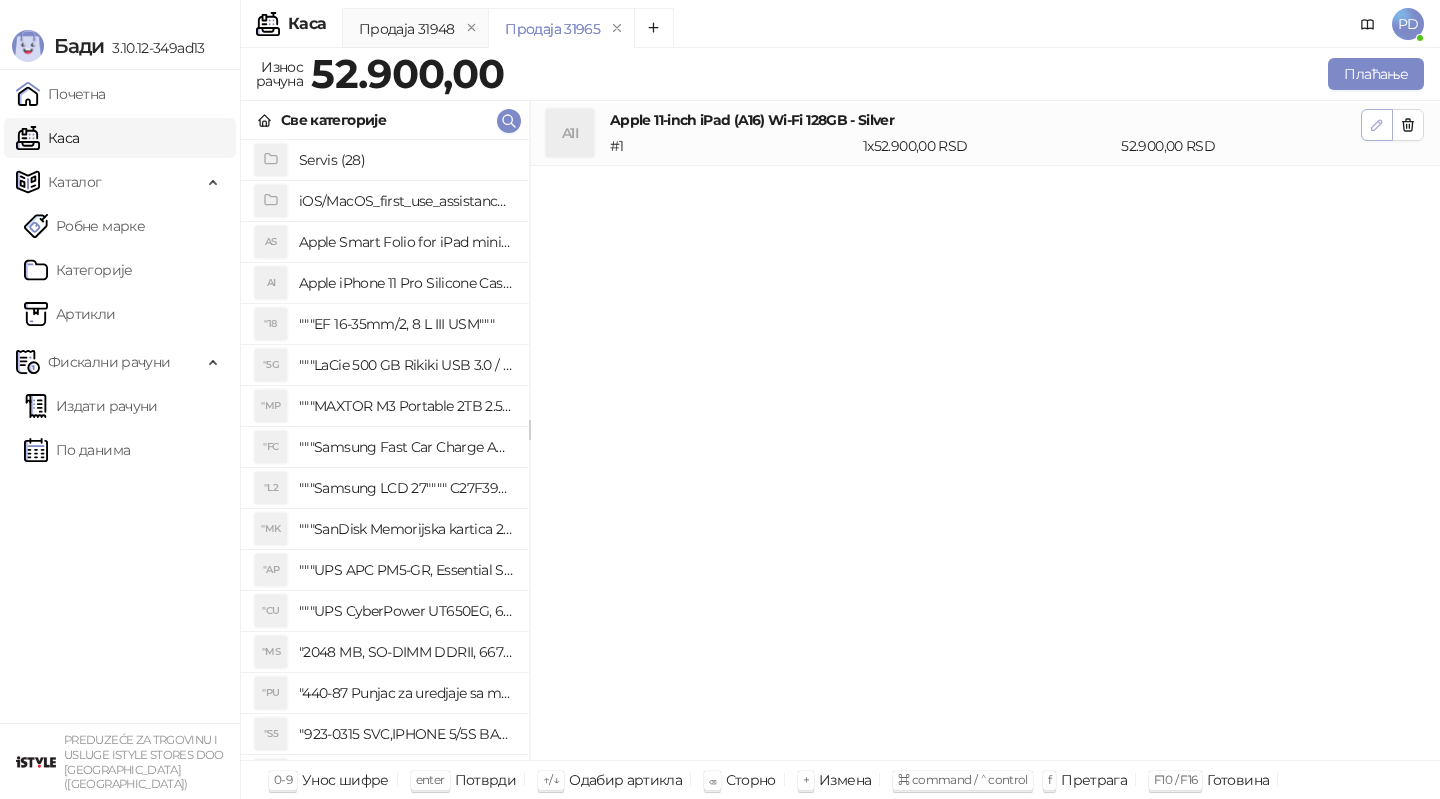click 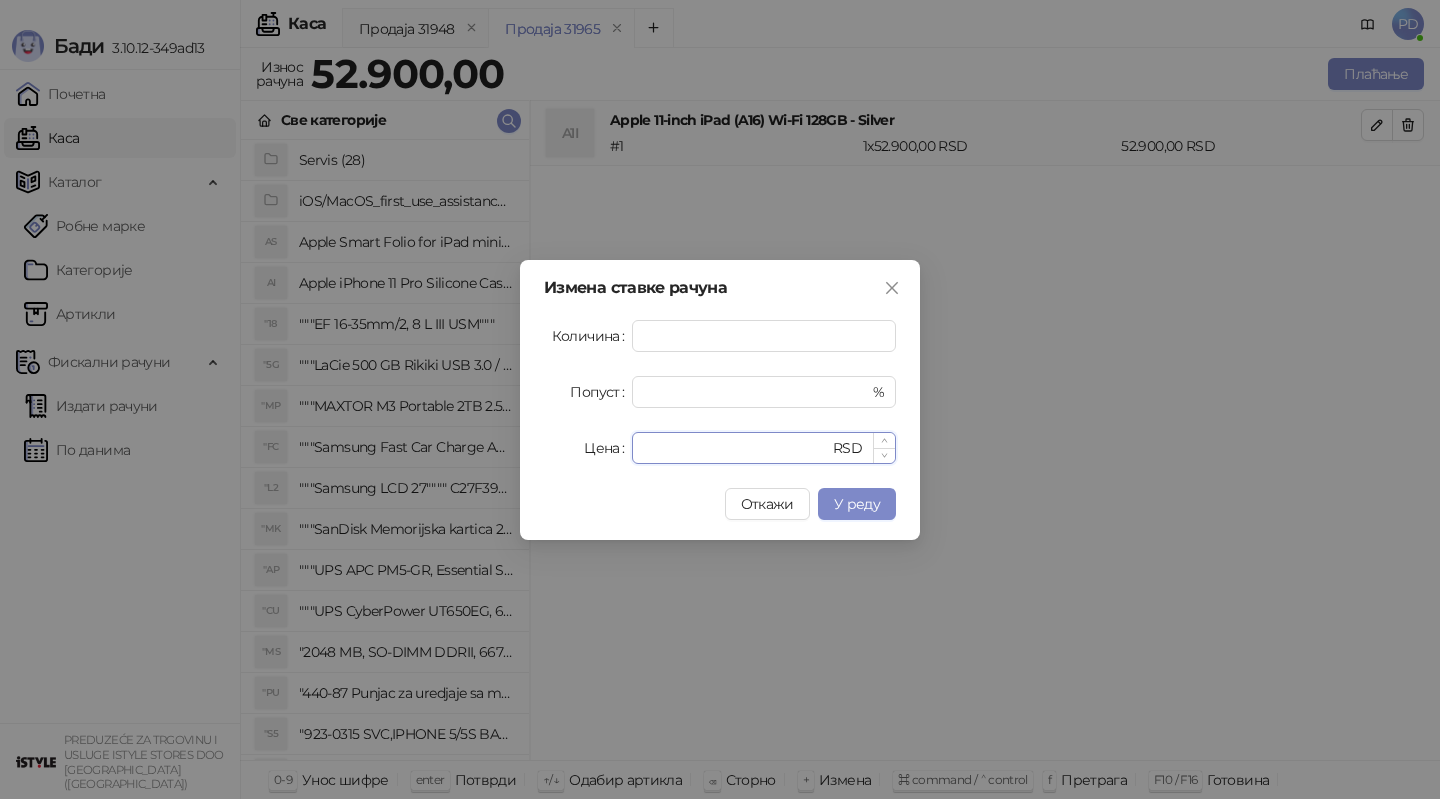 click on "*****" at bounding box center (736, 448) 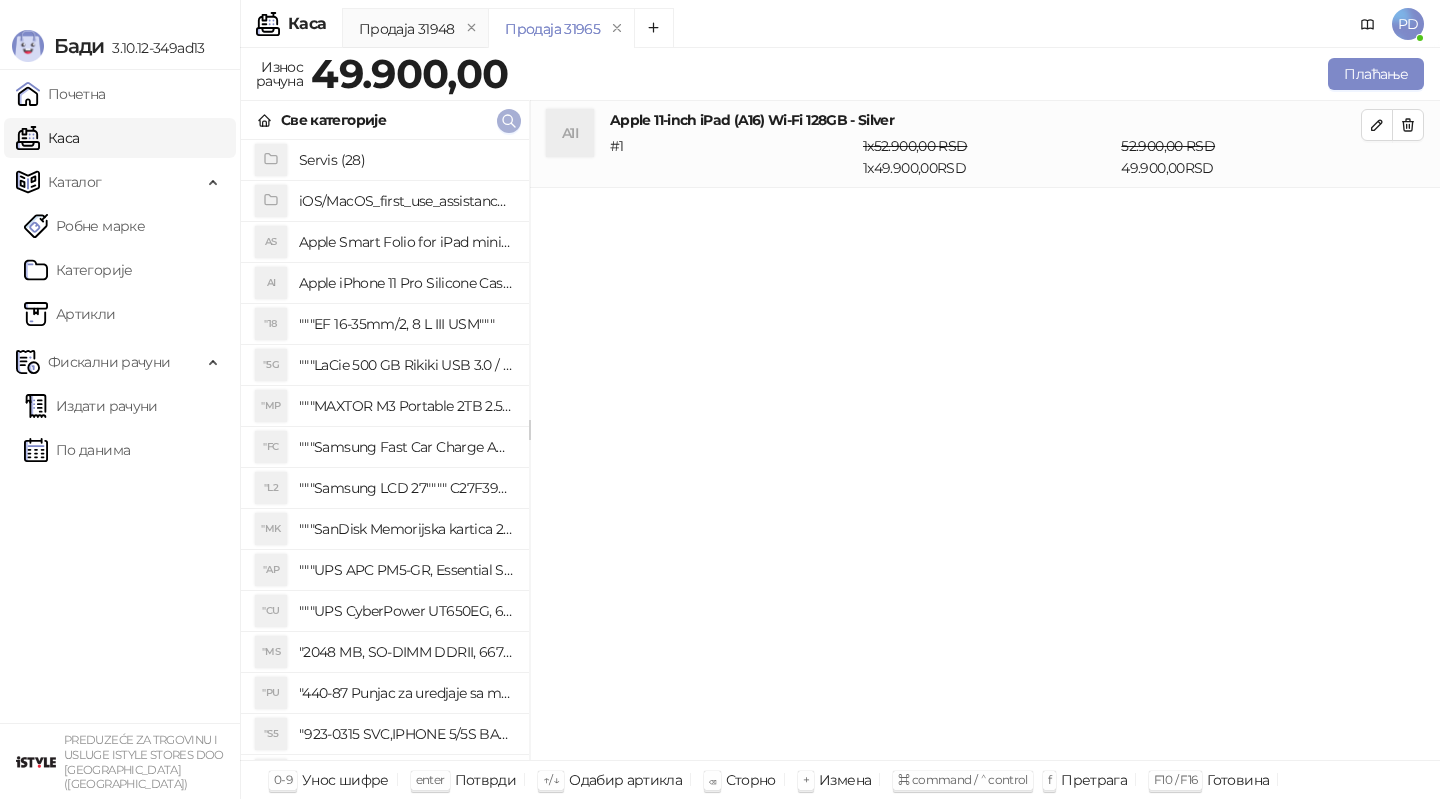 click 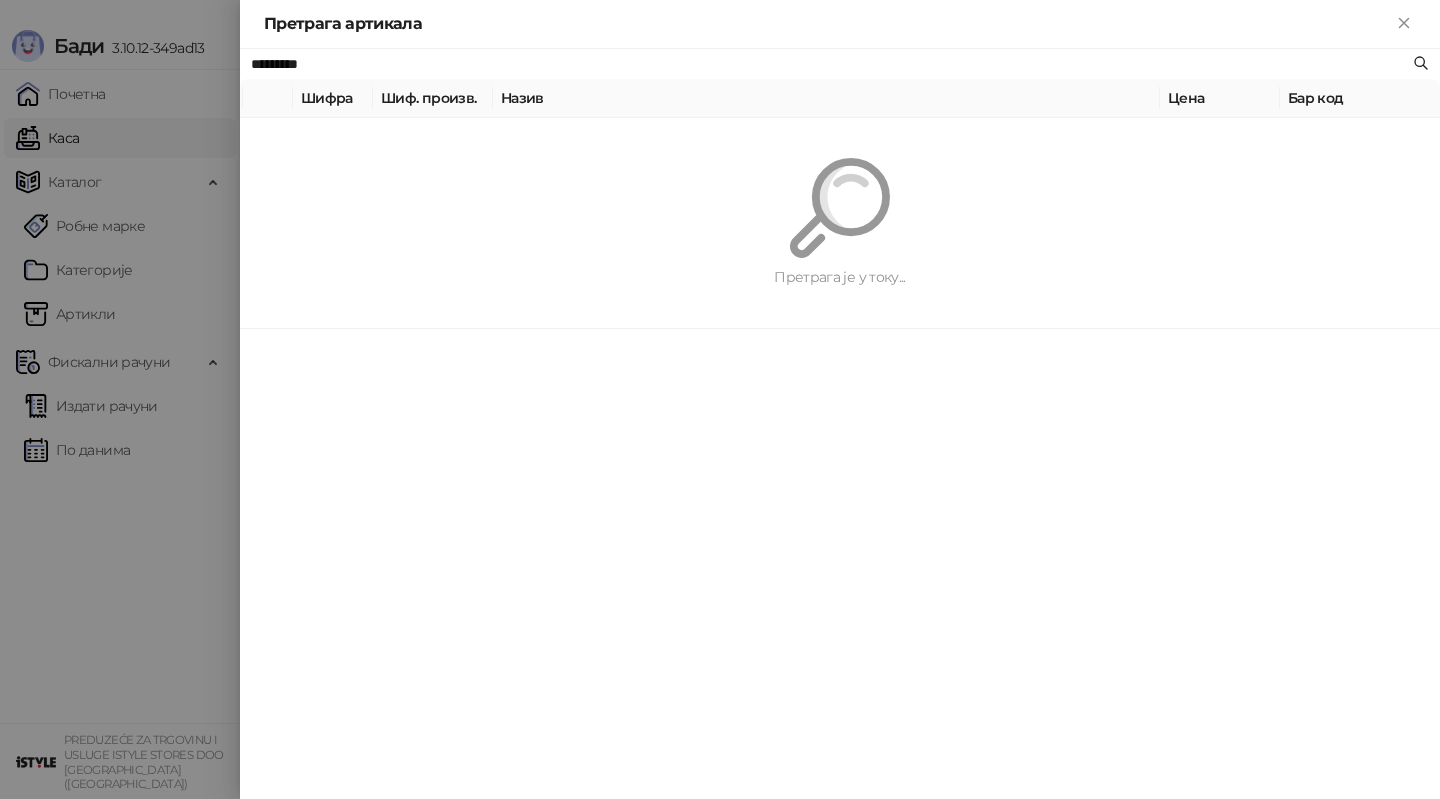 paste on "**********" 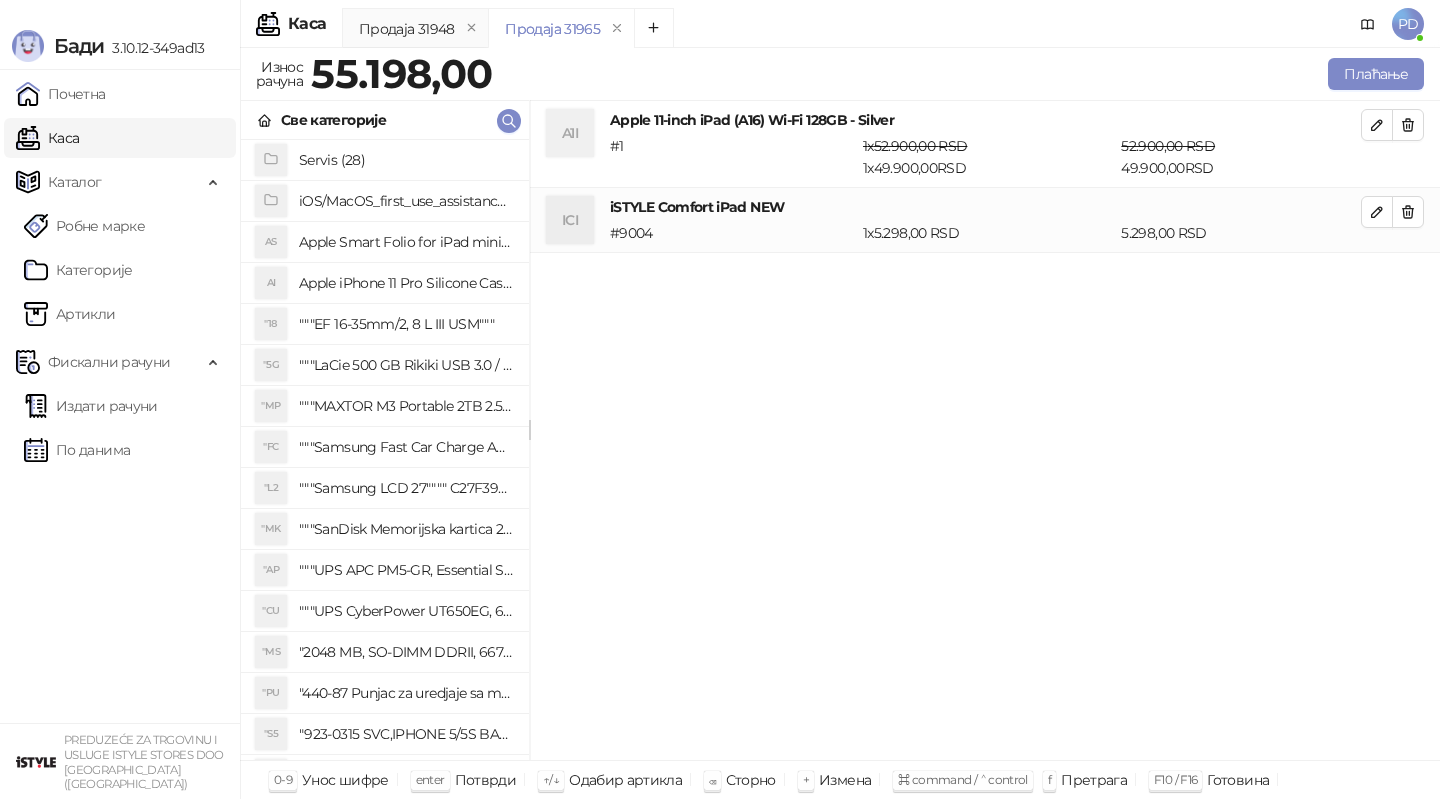 click on "Све категорије" at bounding box center [385, 120] 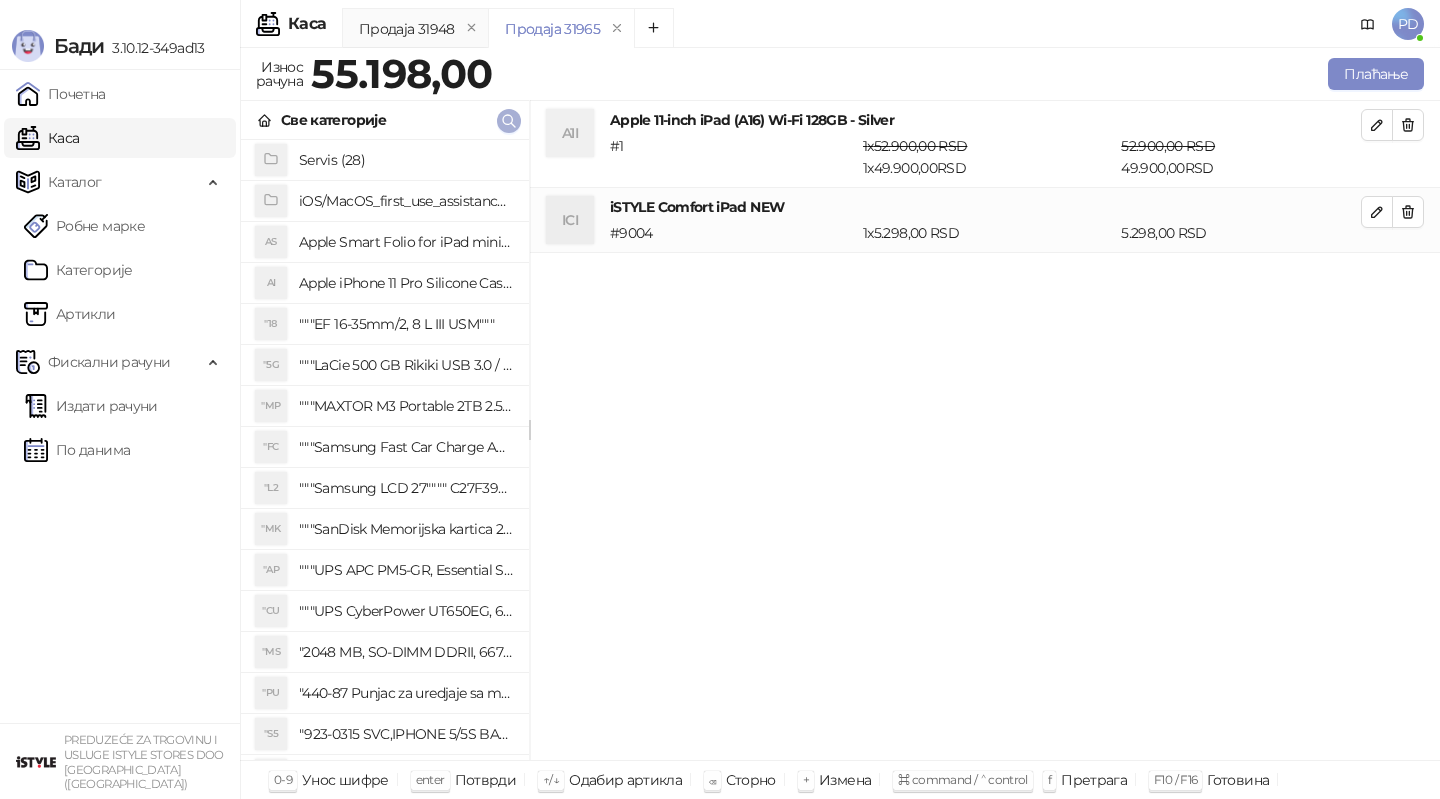 click 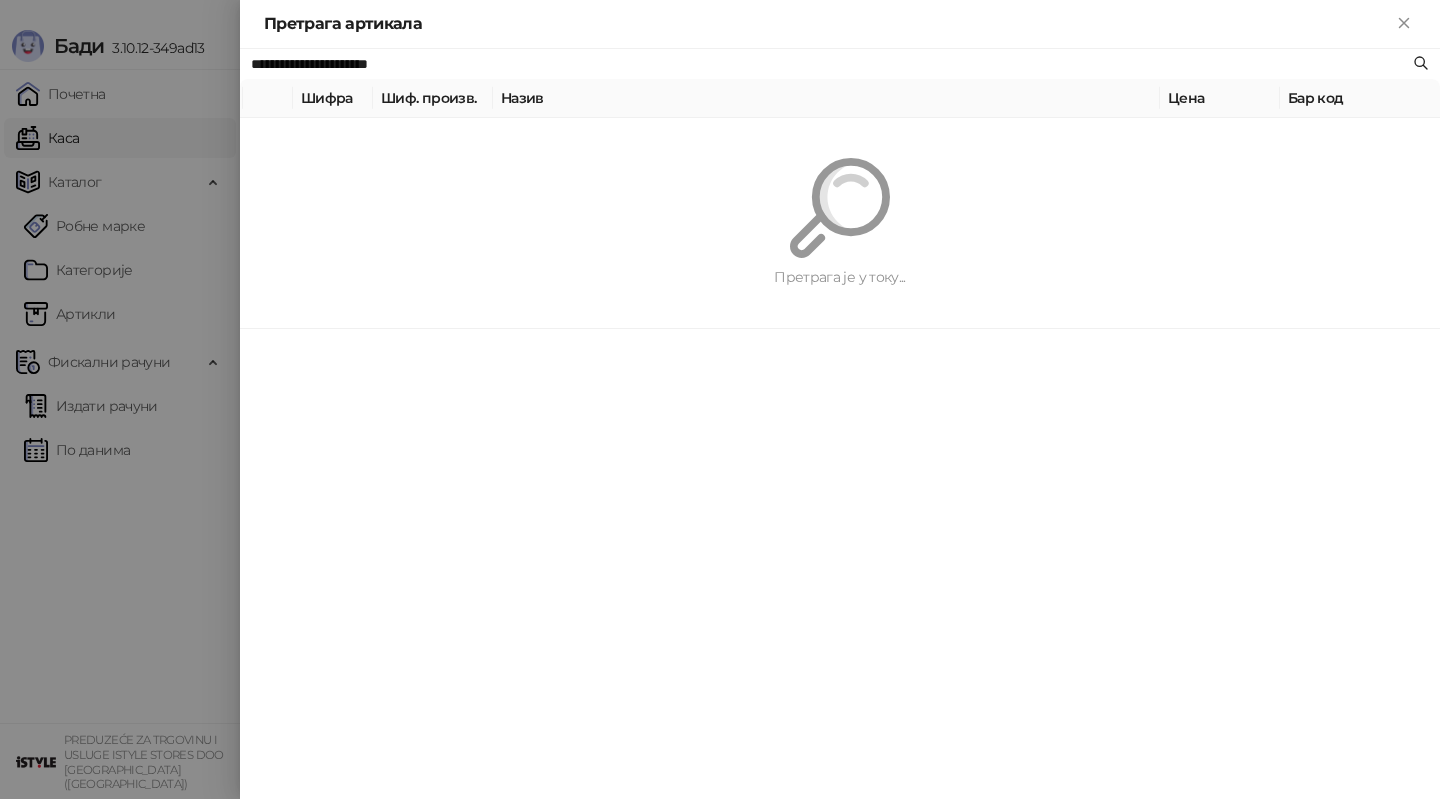 paste 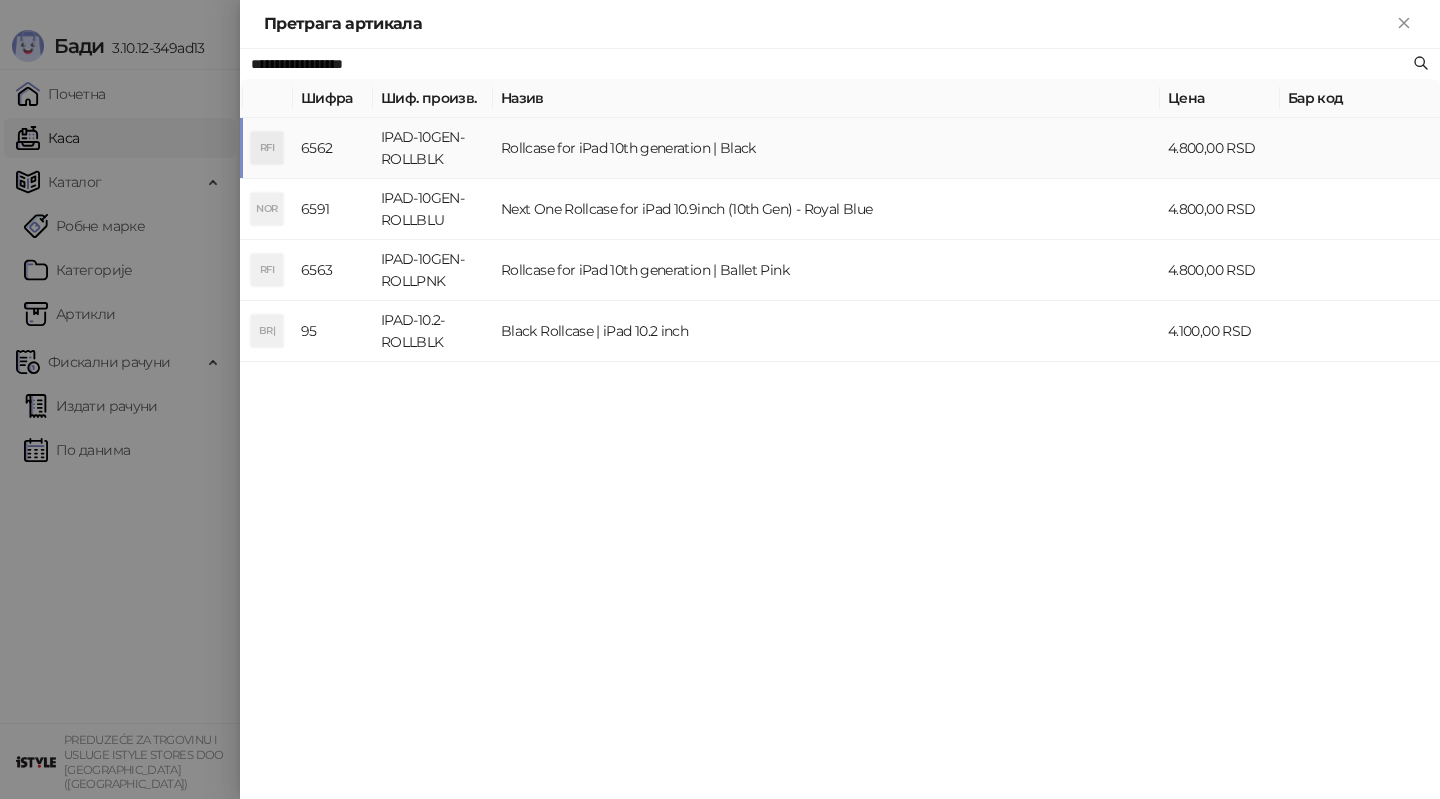 type on "**********" 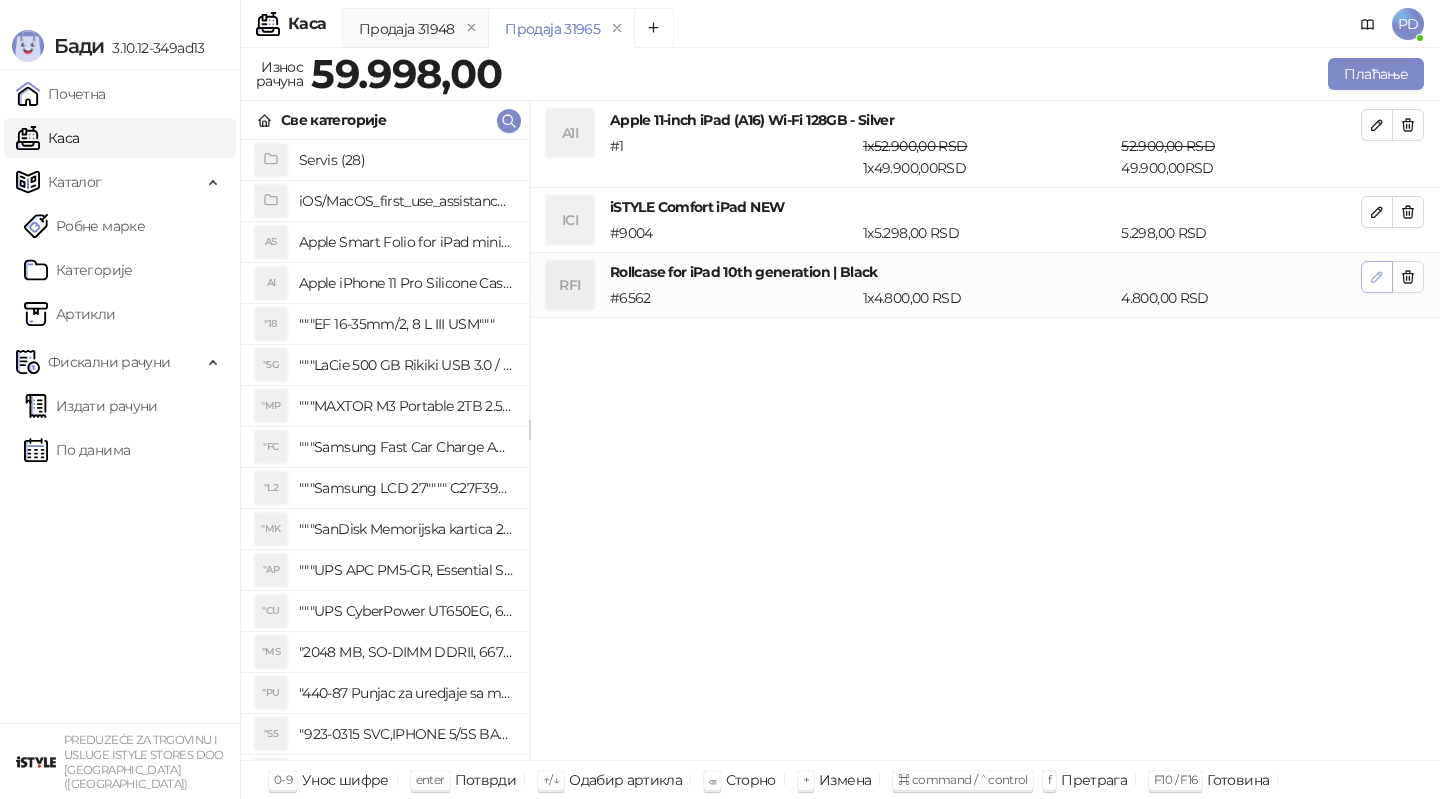 click at bounding box center [1377, 277] 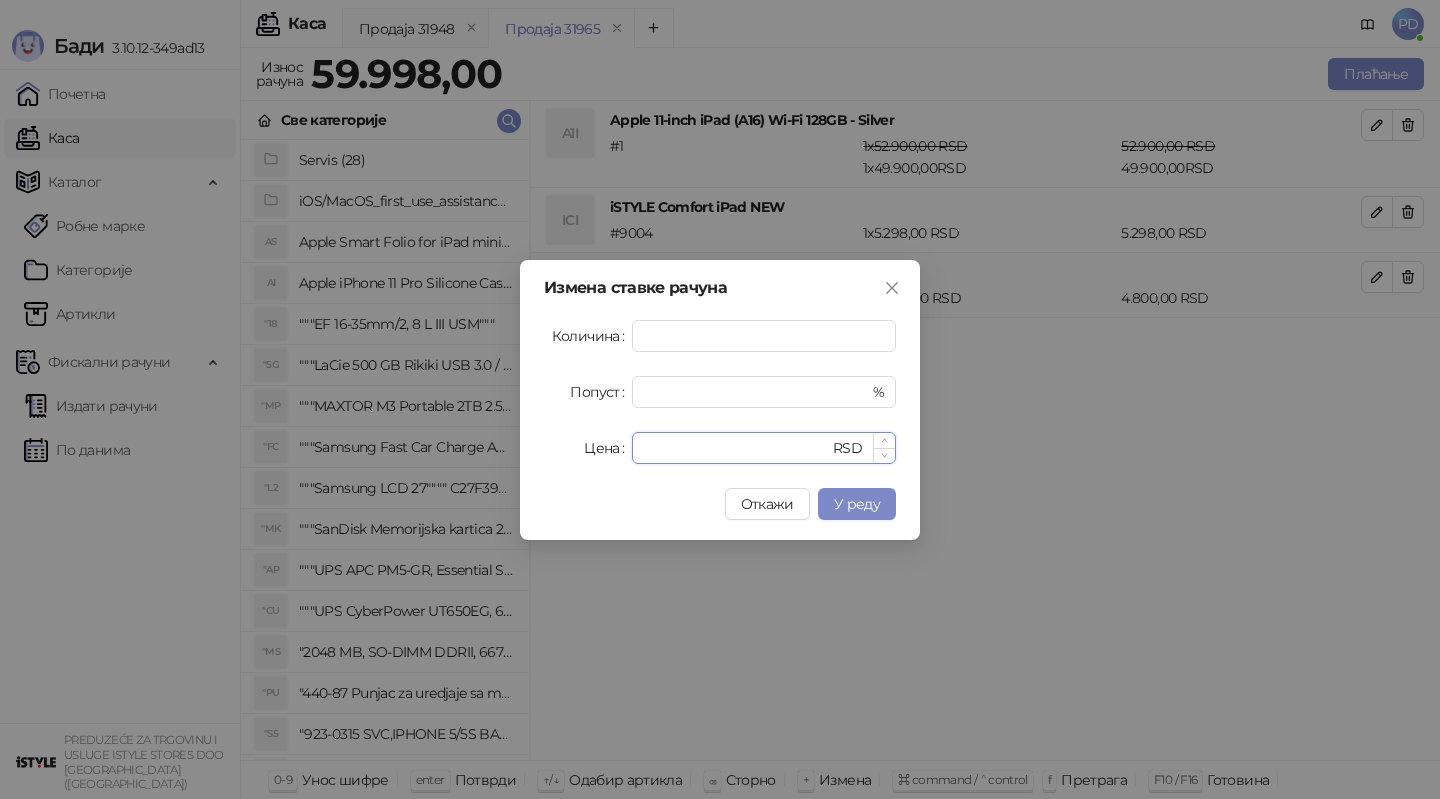 click on "****" at bounding box center (736, 448) 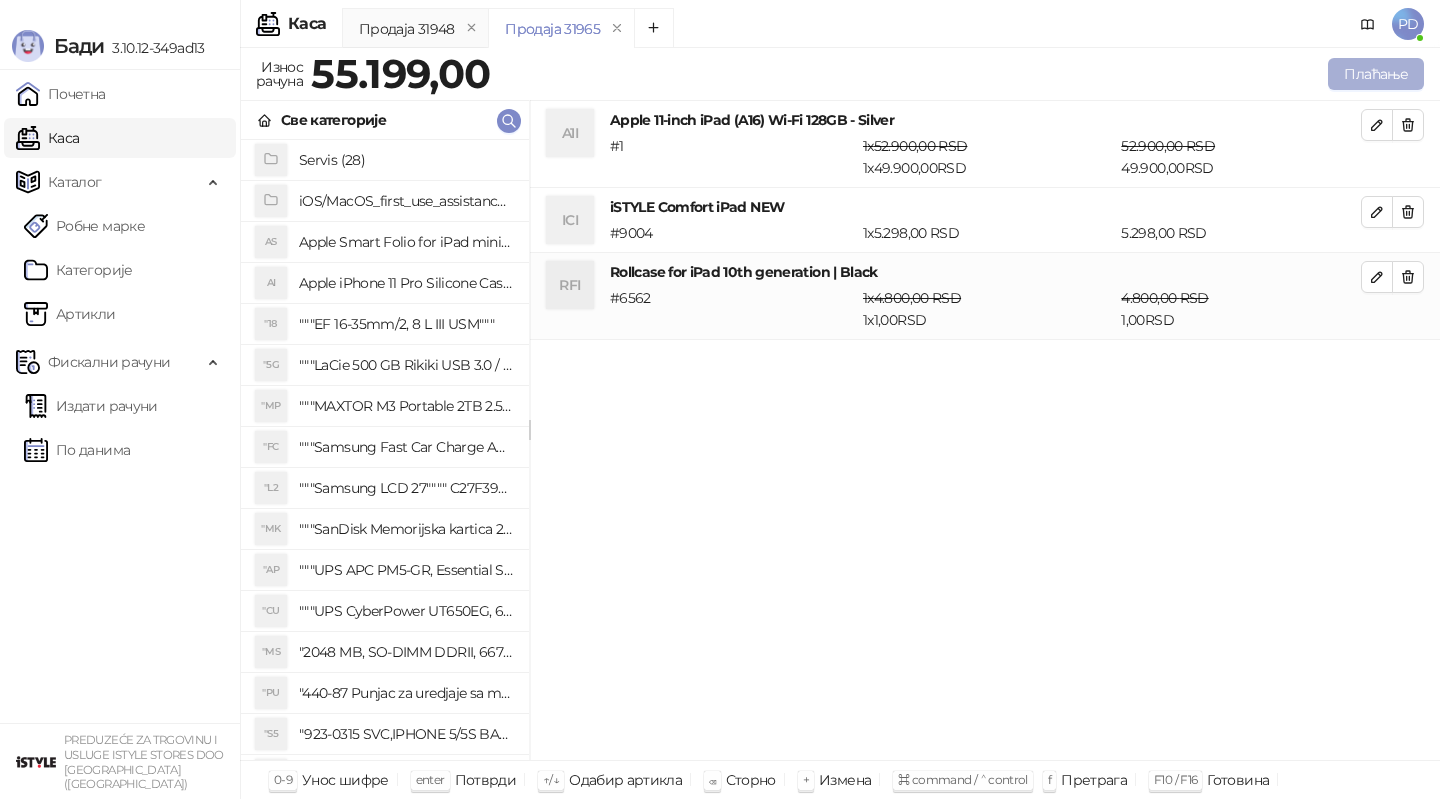 click on "Плаћање" at bounding box center [1376, 74] 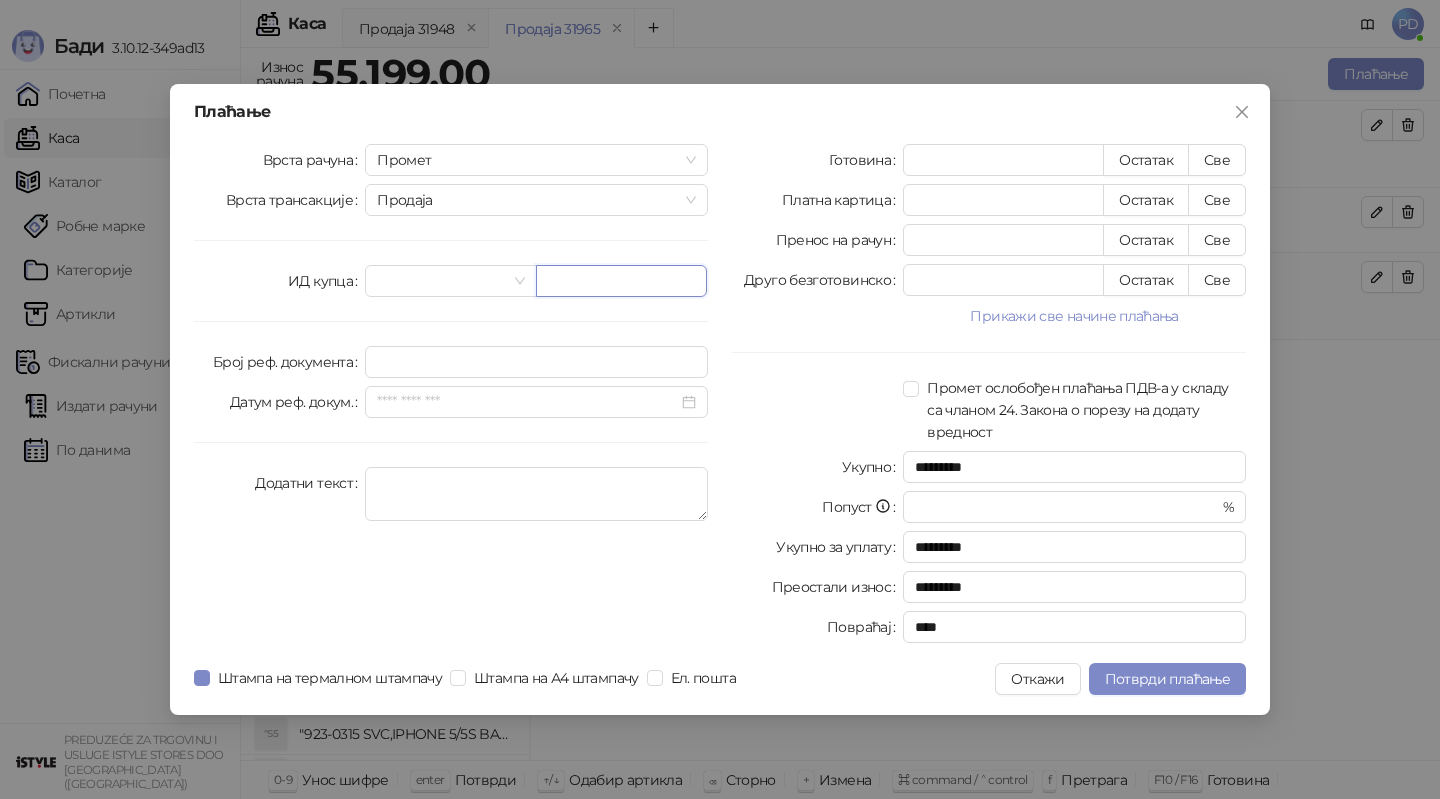 click at bounding box center (621, 281) 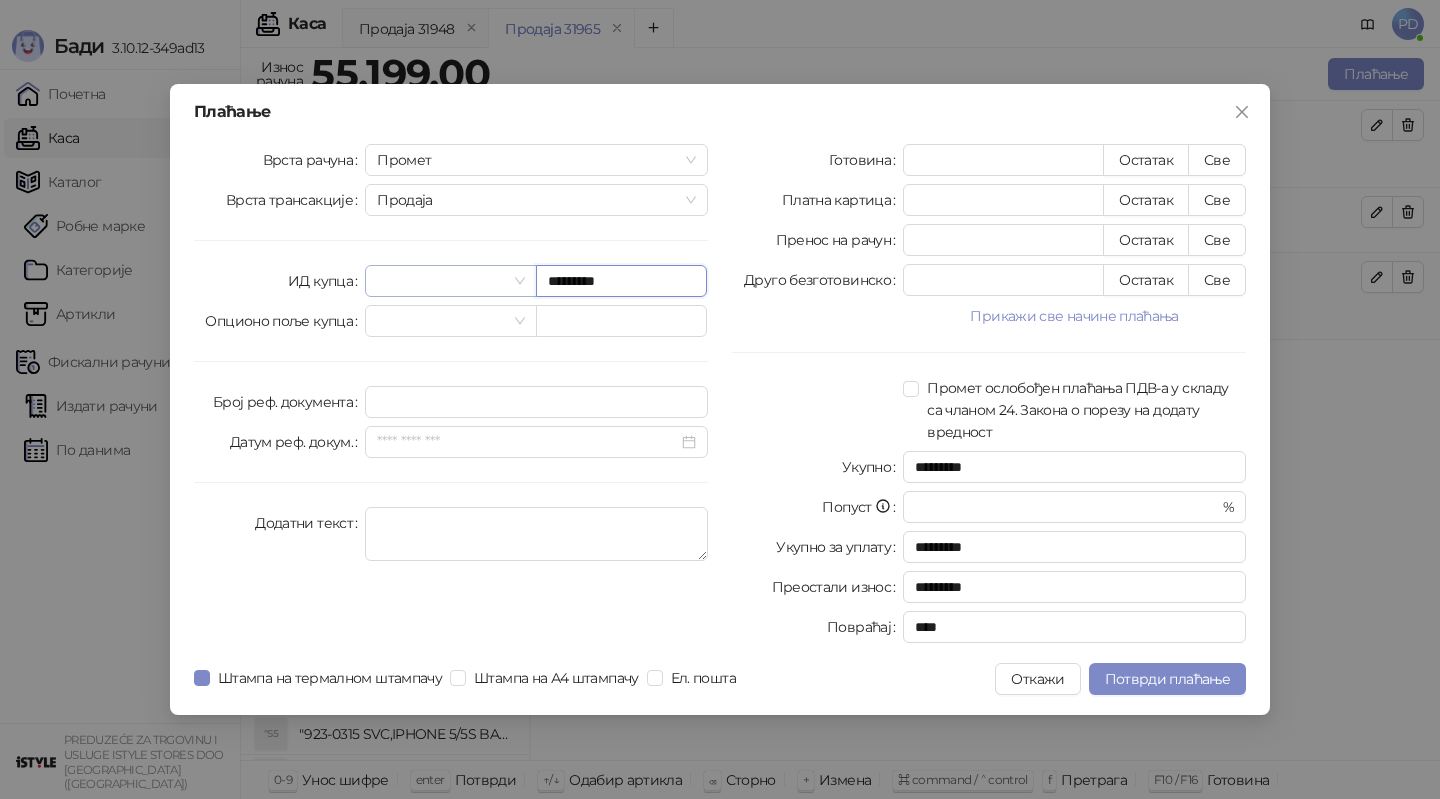 type on "*********" 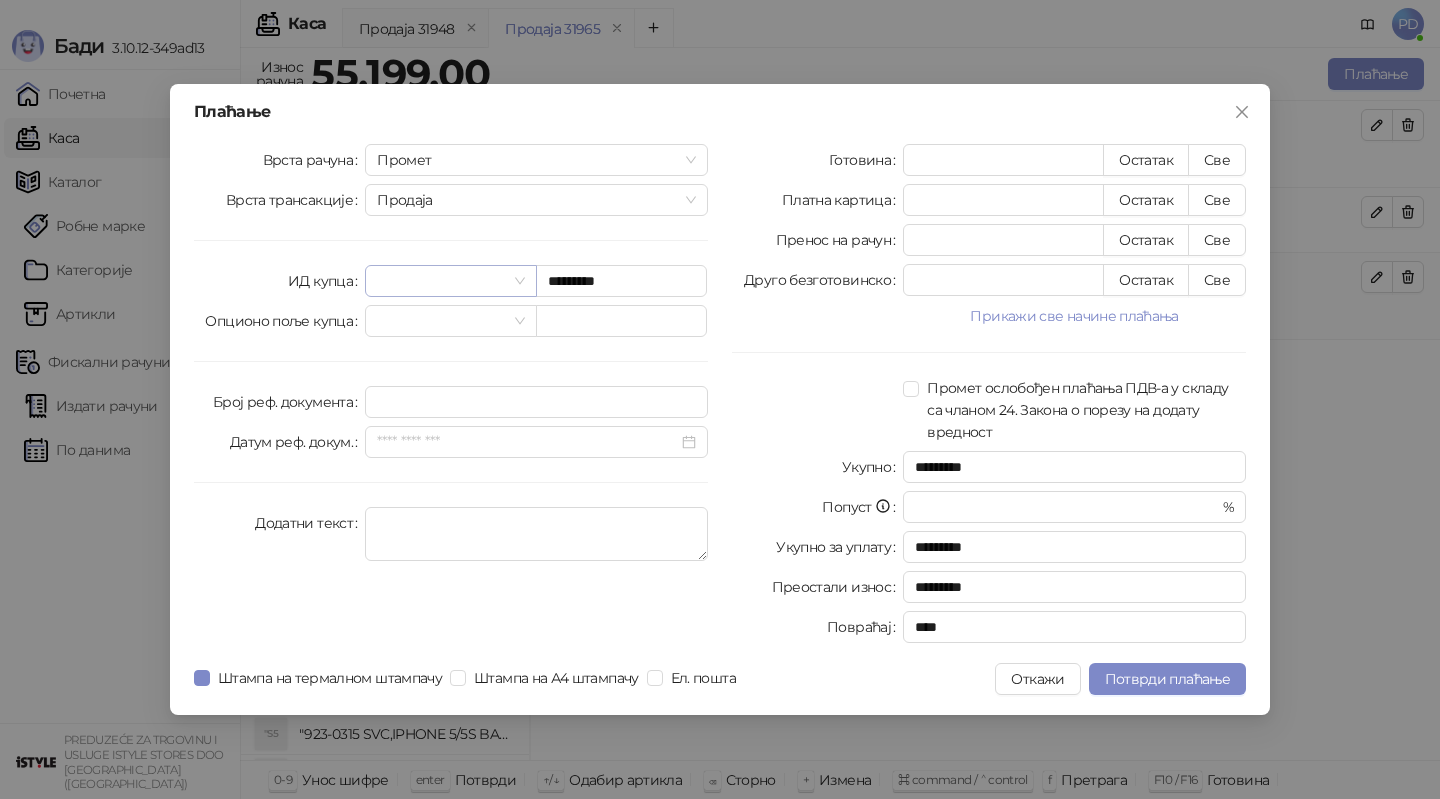 click at bounding box center [441, 281] 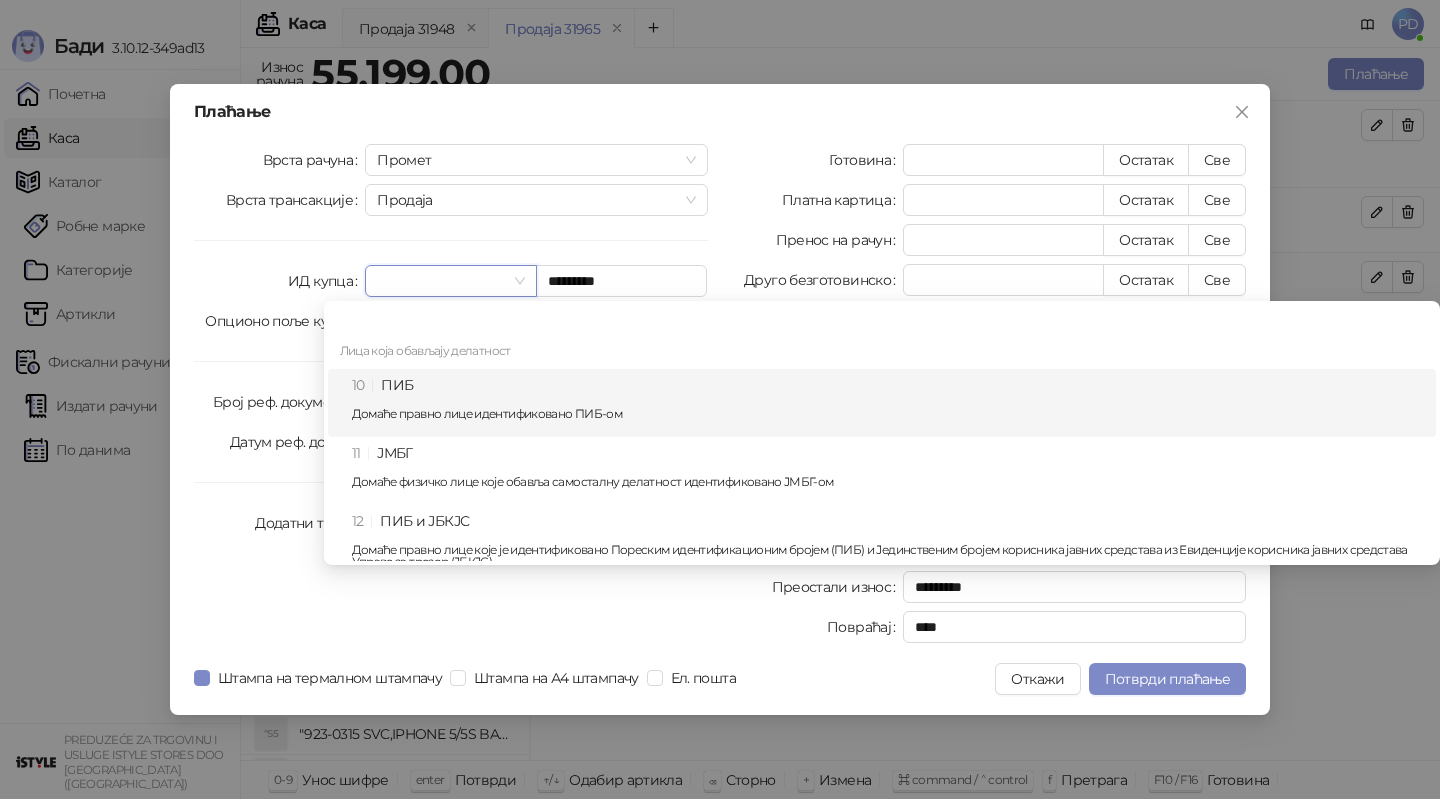 click on "10 ПИБ Домаће правно лице идентификовано ПИБ-ом" at bounding box center [888, 403] 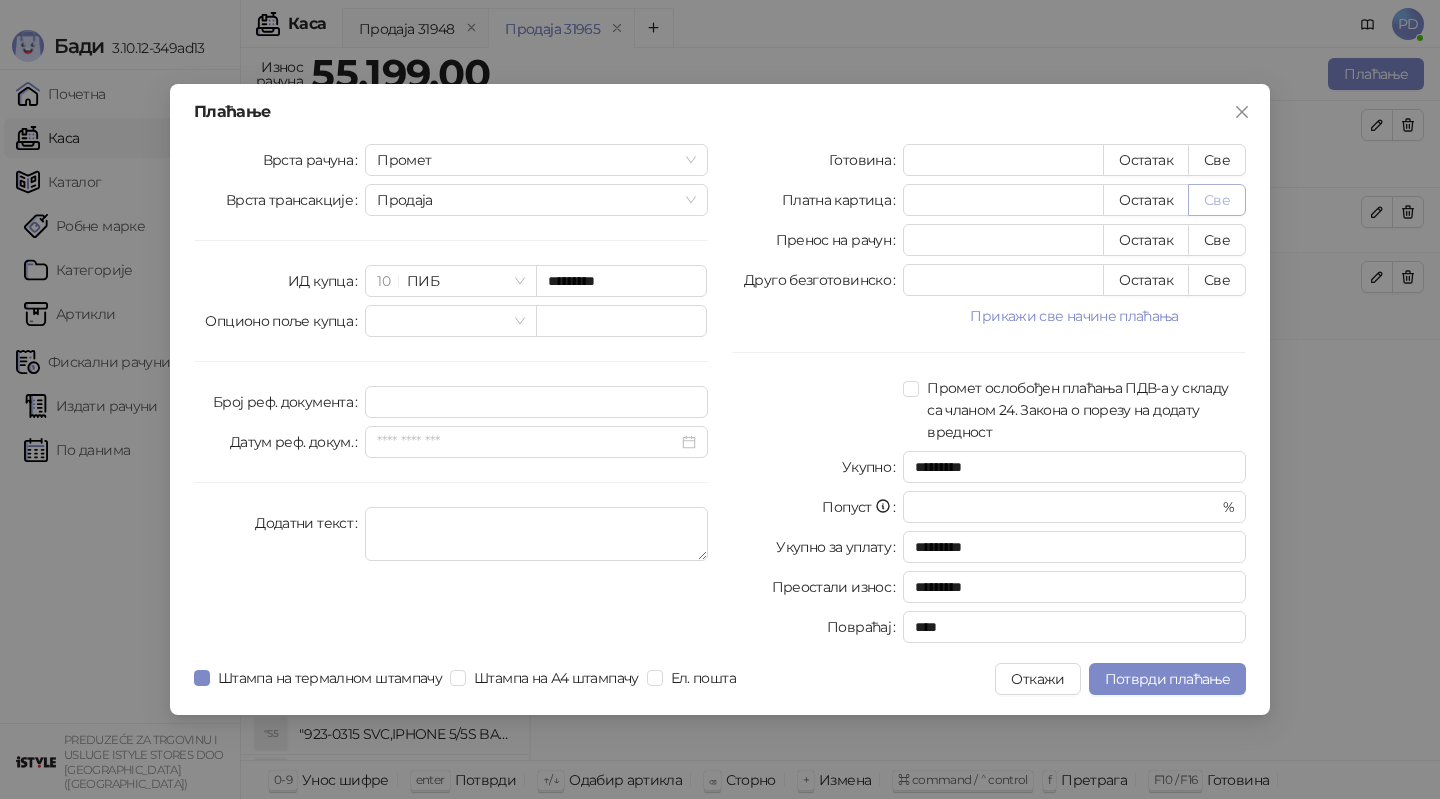 click on "Све" at bounding box center (1217, 200) 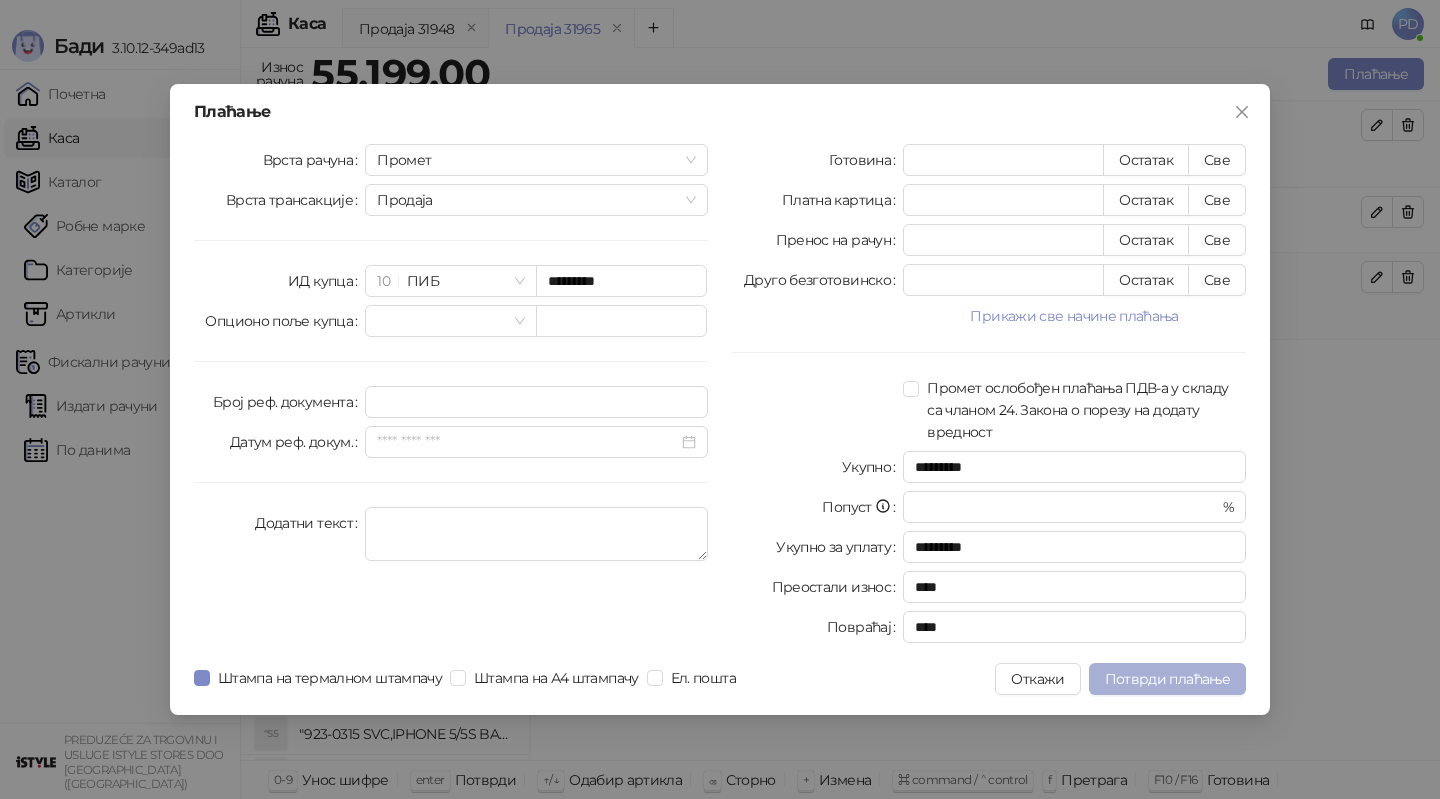 click on "Потврди плаћање" at bounding box center [1167, 679] 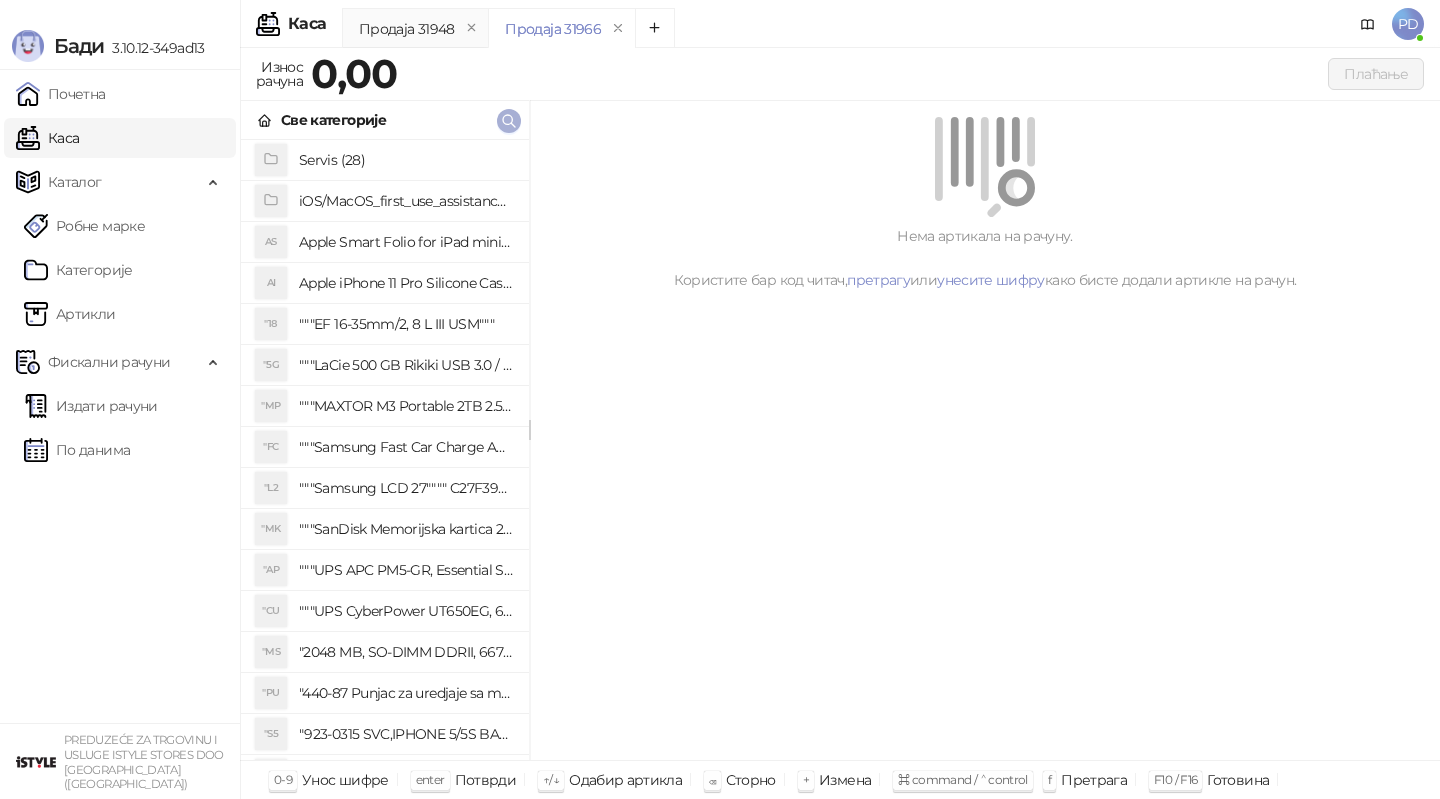 click 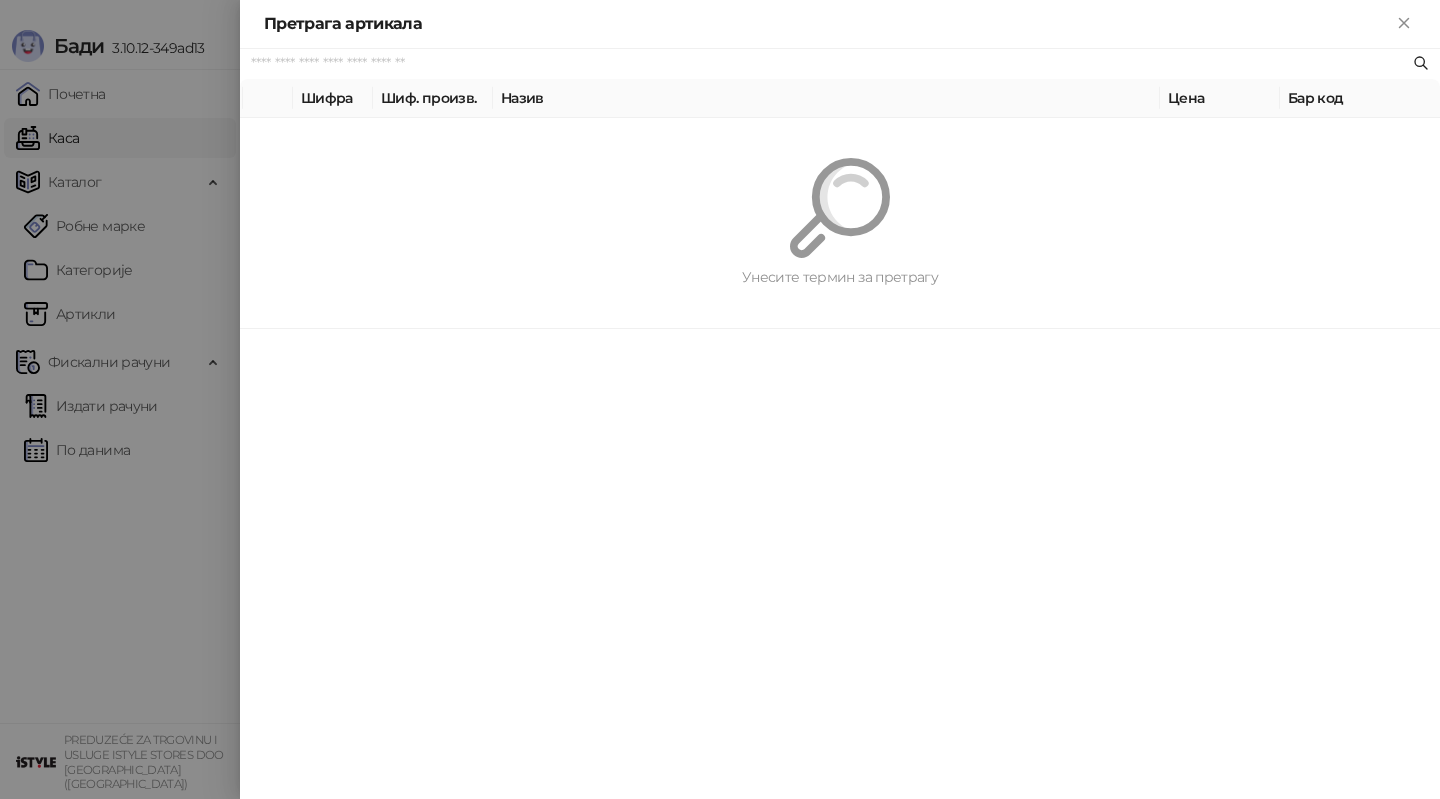 paste on "*********" 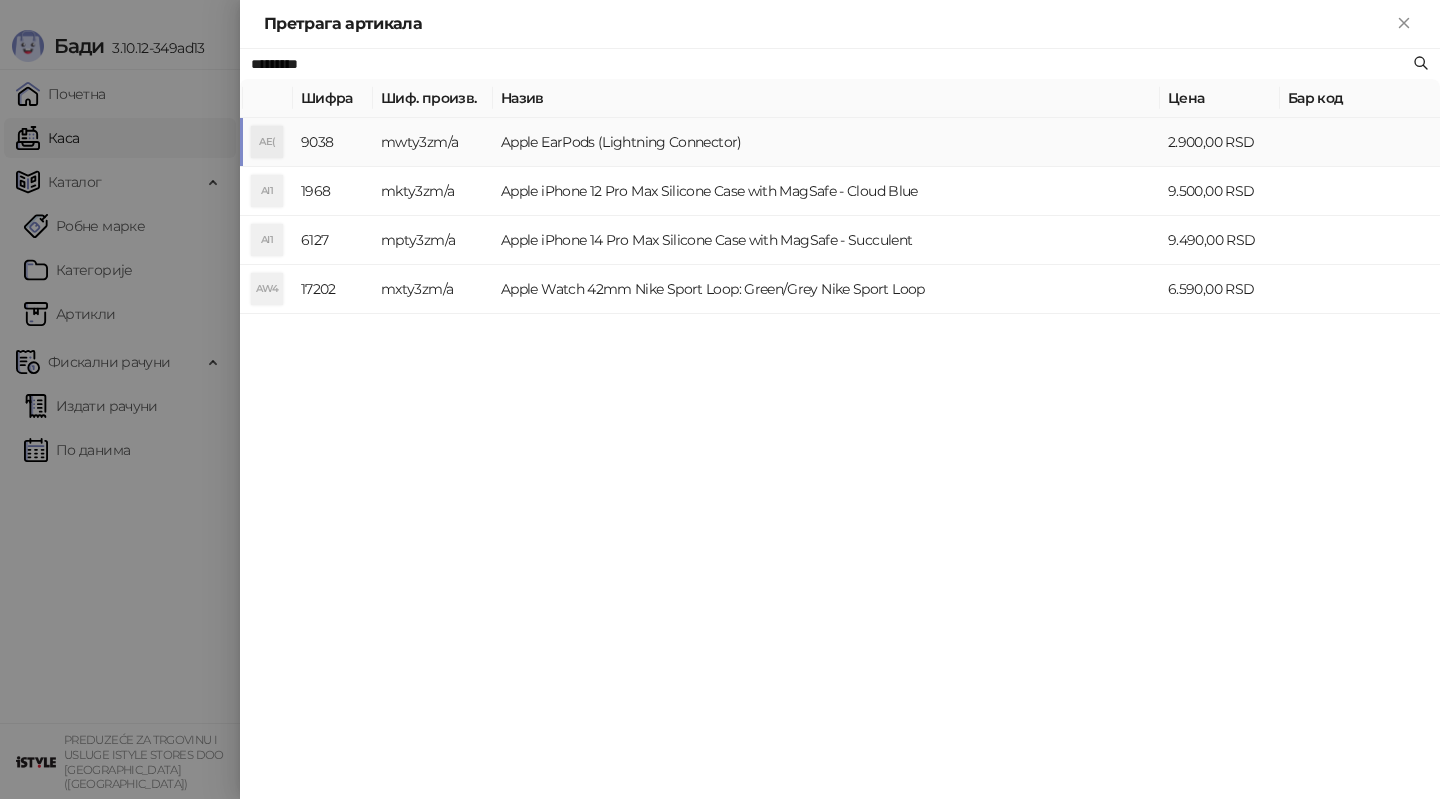 type on "*********" 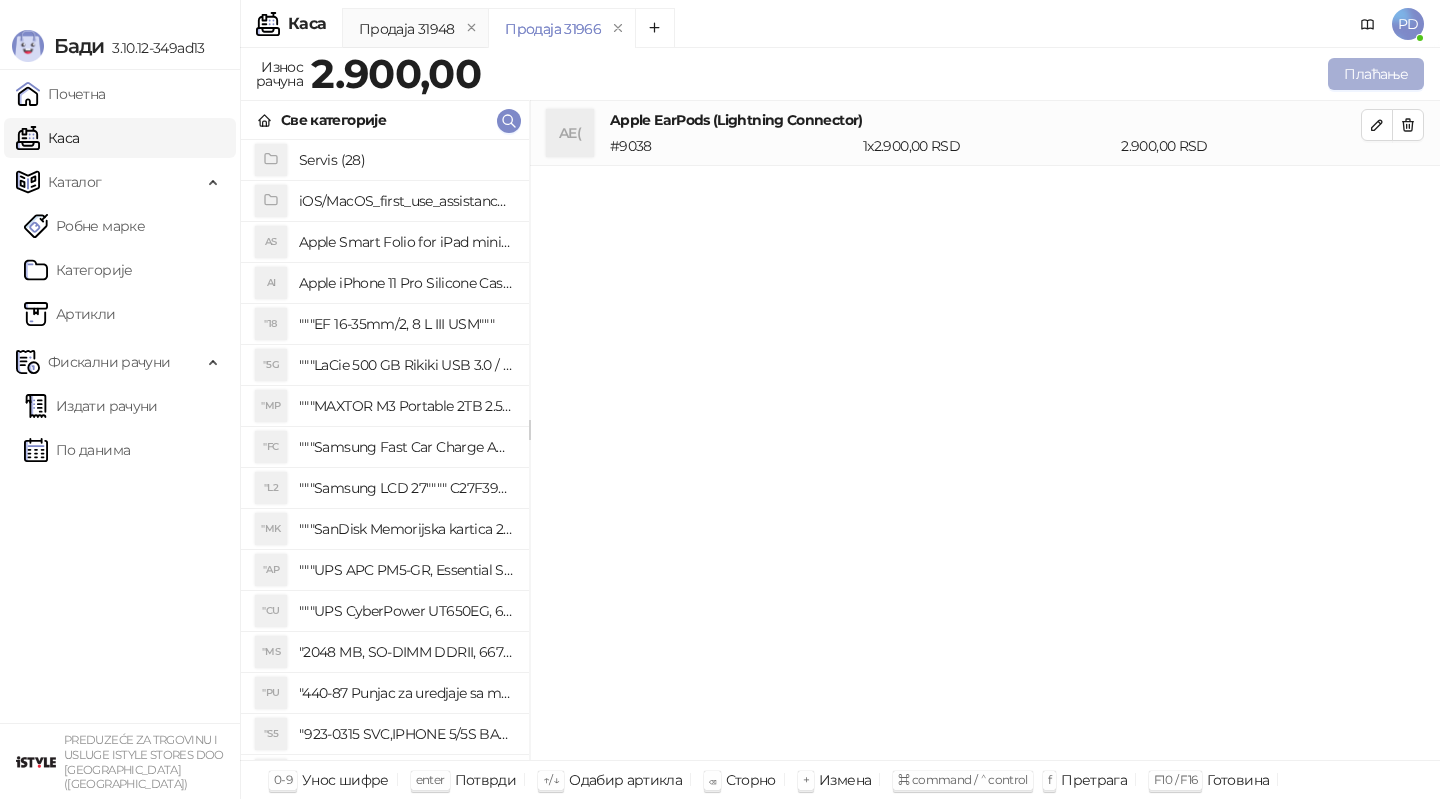 click on "Плаћање" at bounding box center [1376, 74] 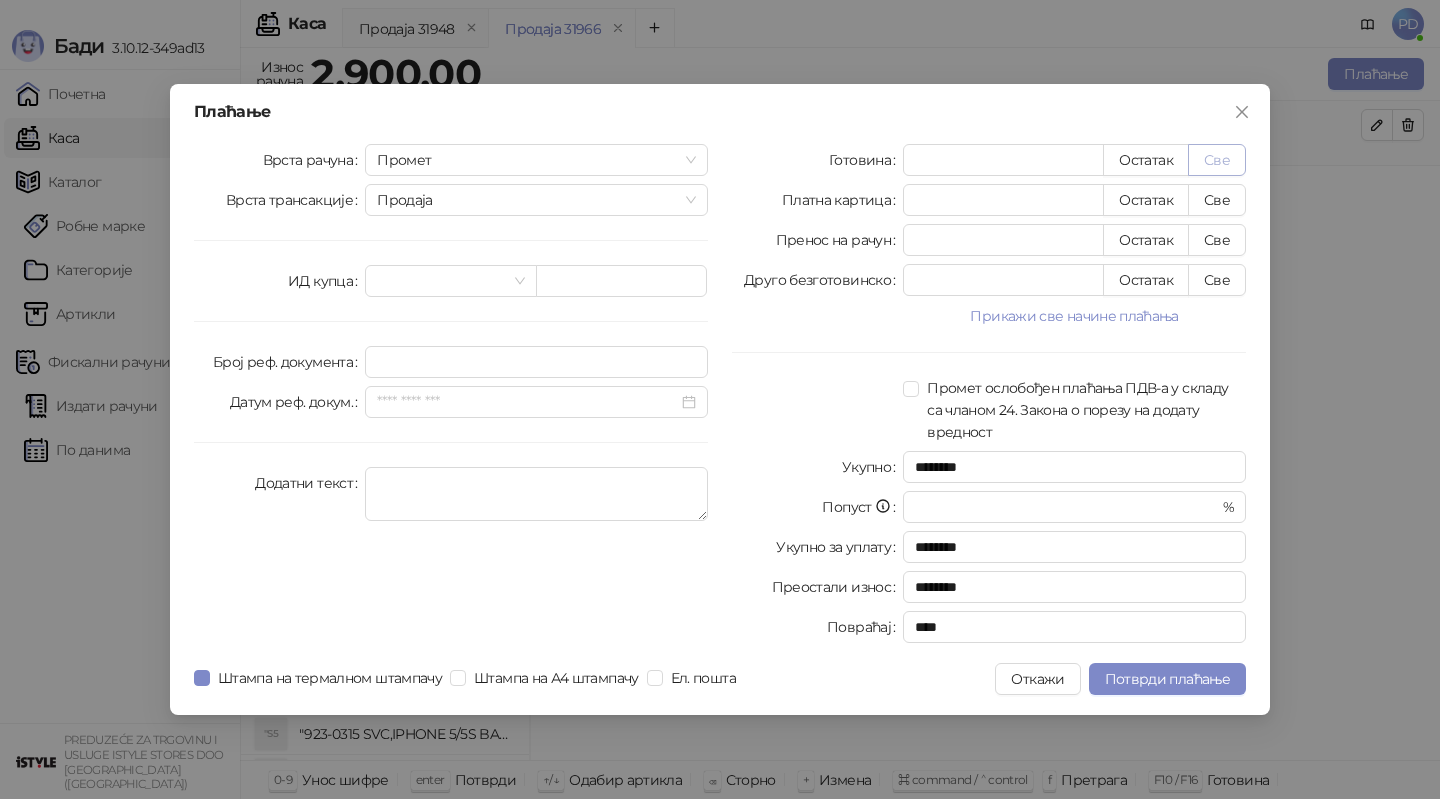 click on "Све" at bounding box center (1217, 160) 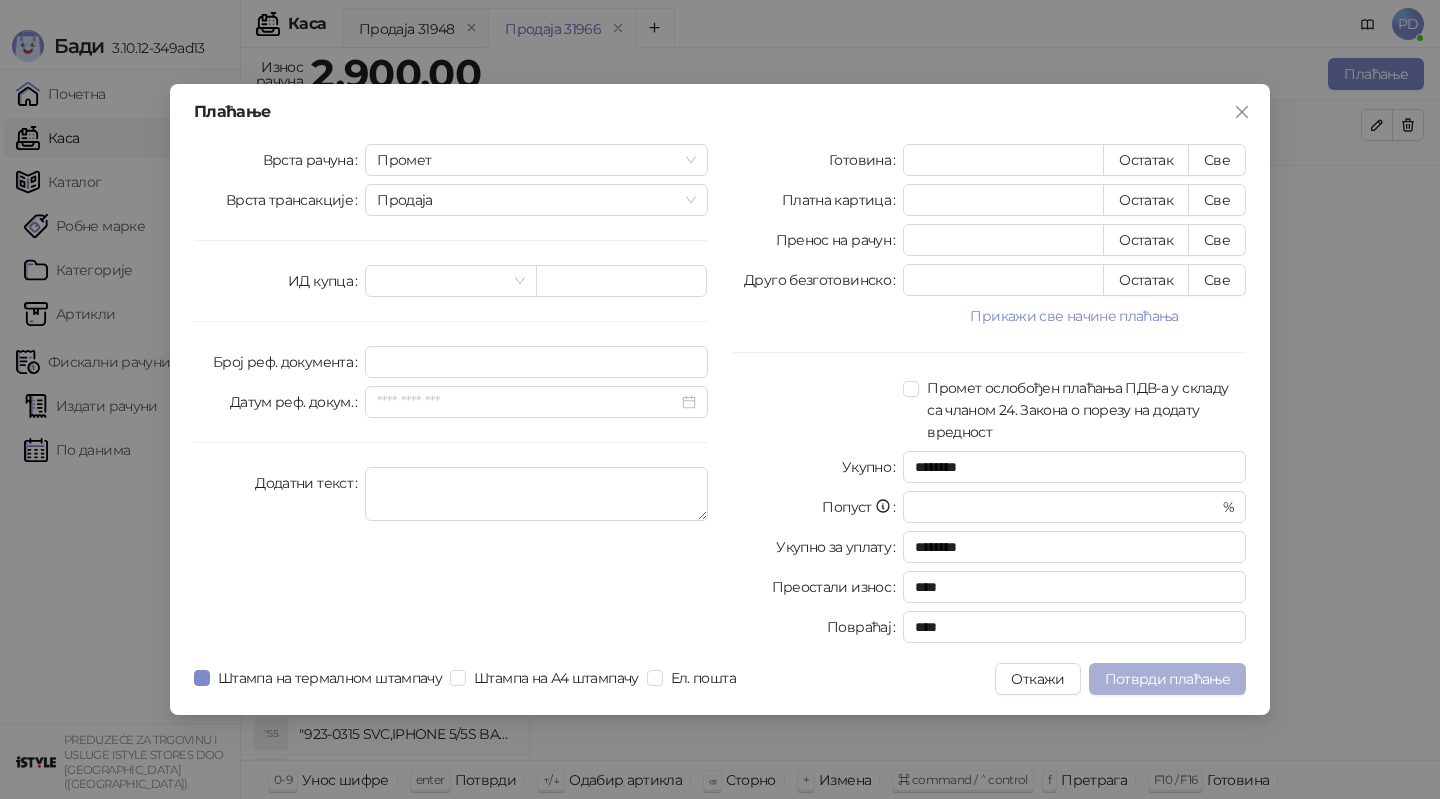 click on "Потврди плаћање" at bounding box center (1167, 679) 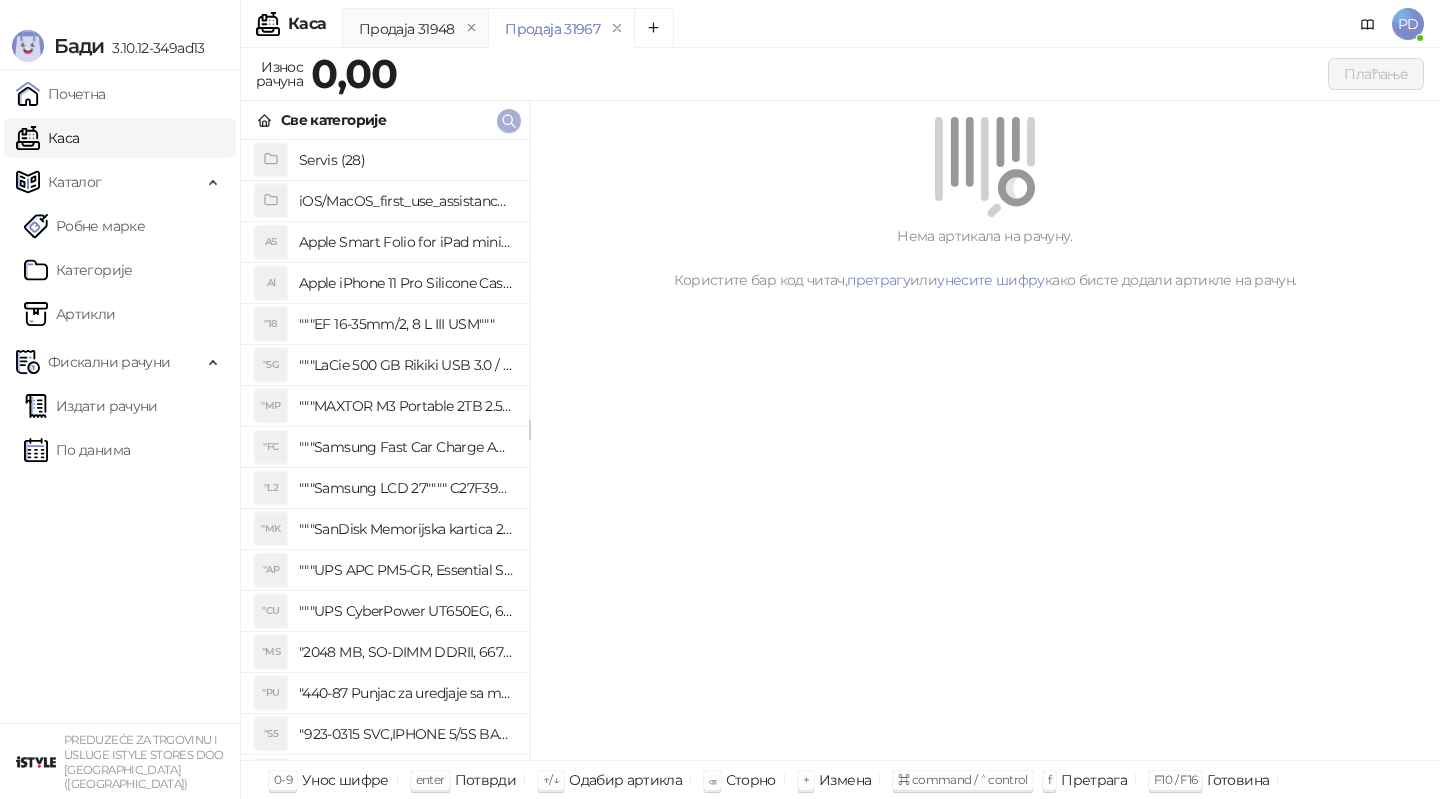 click 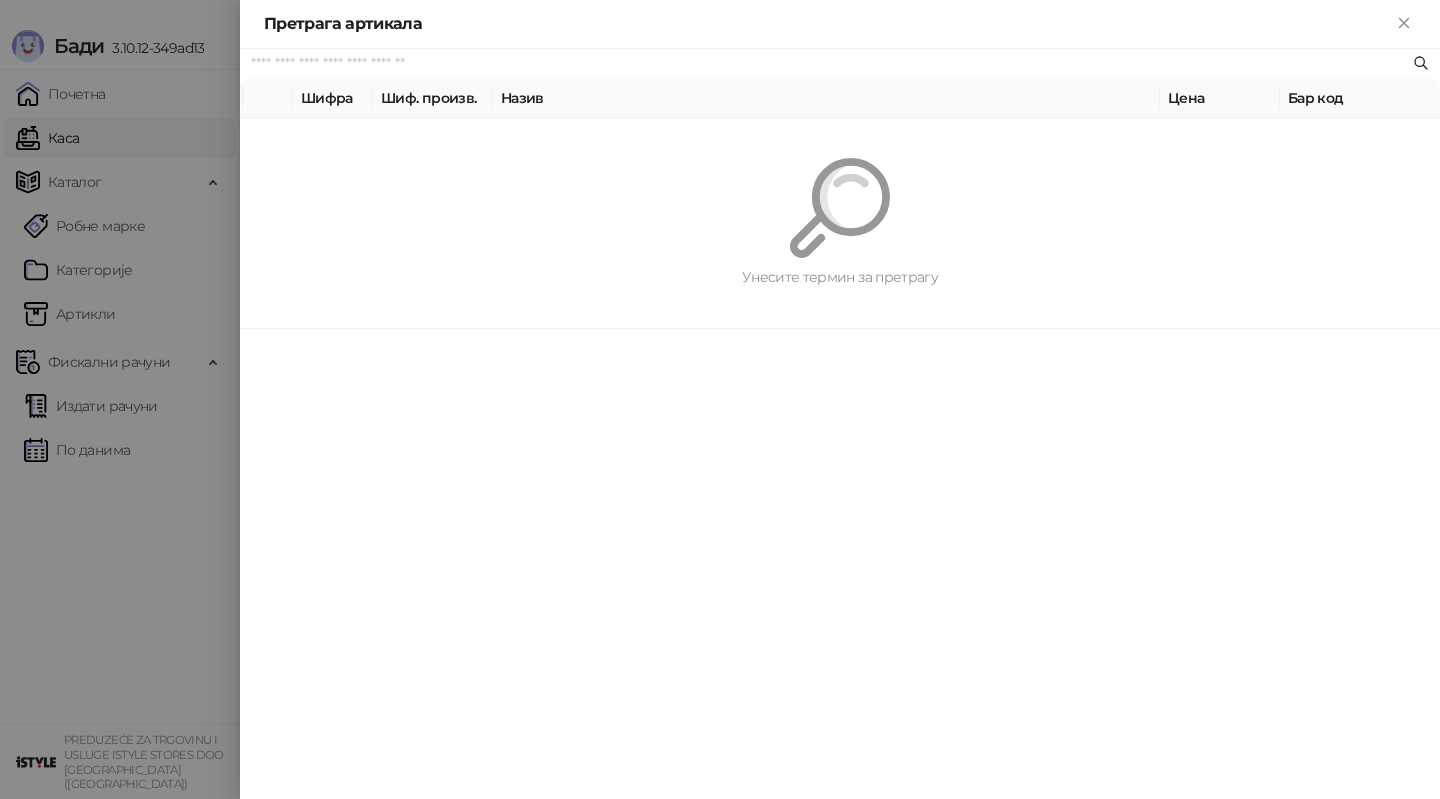 paste on "**********" 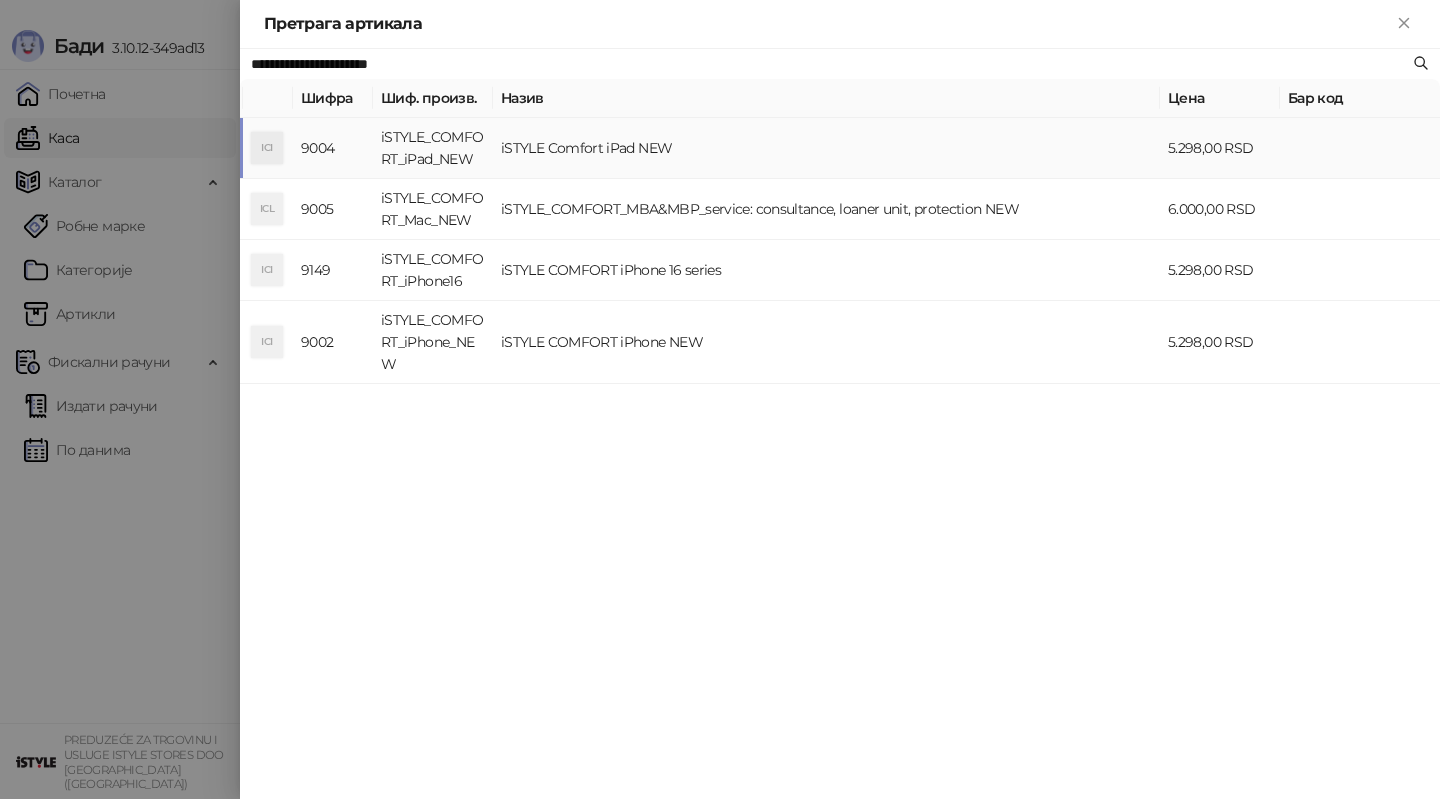 type on "**********" 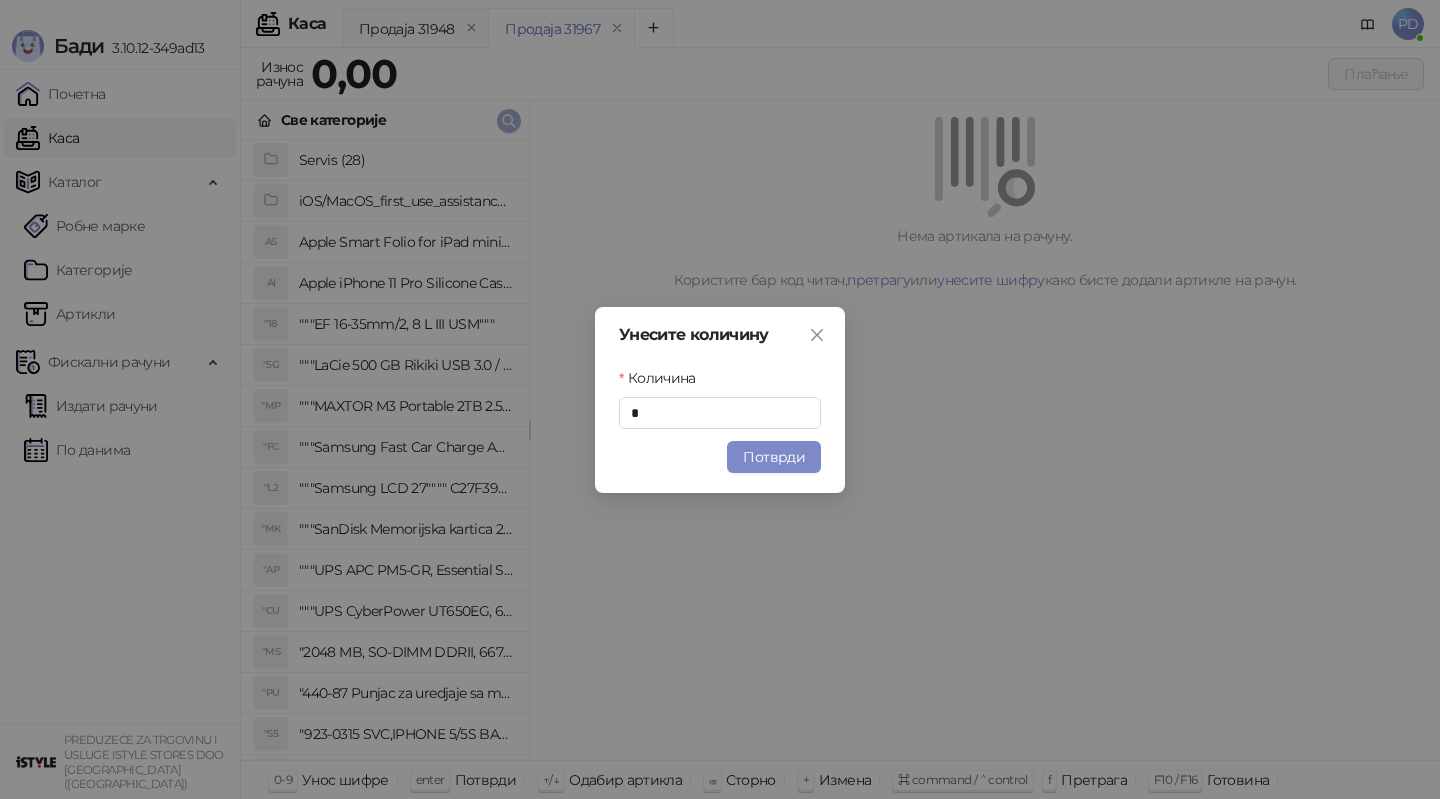 type 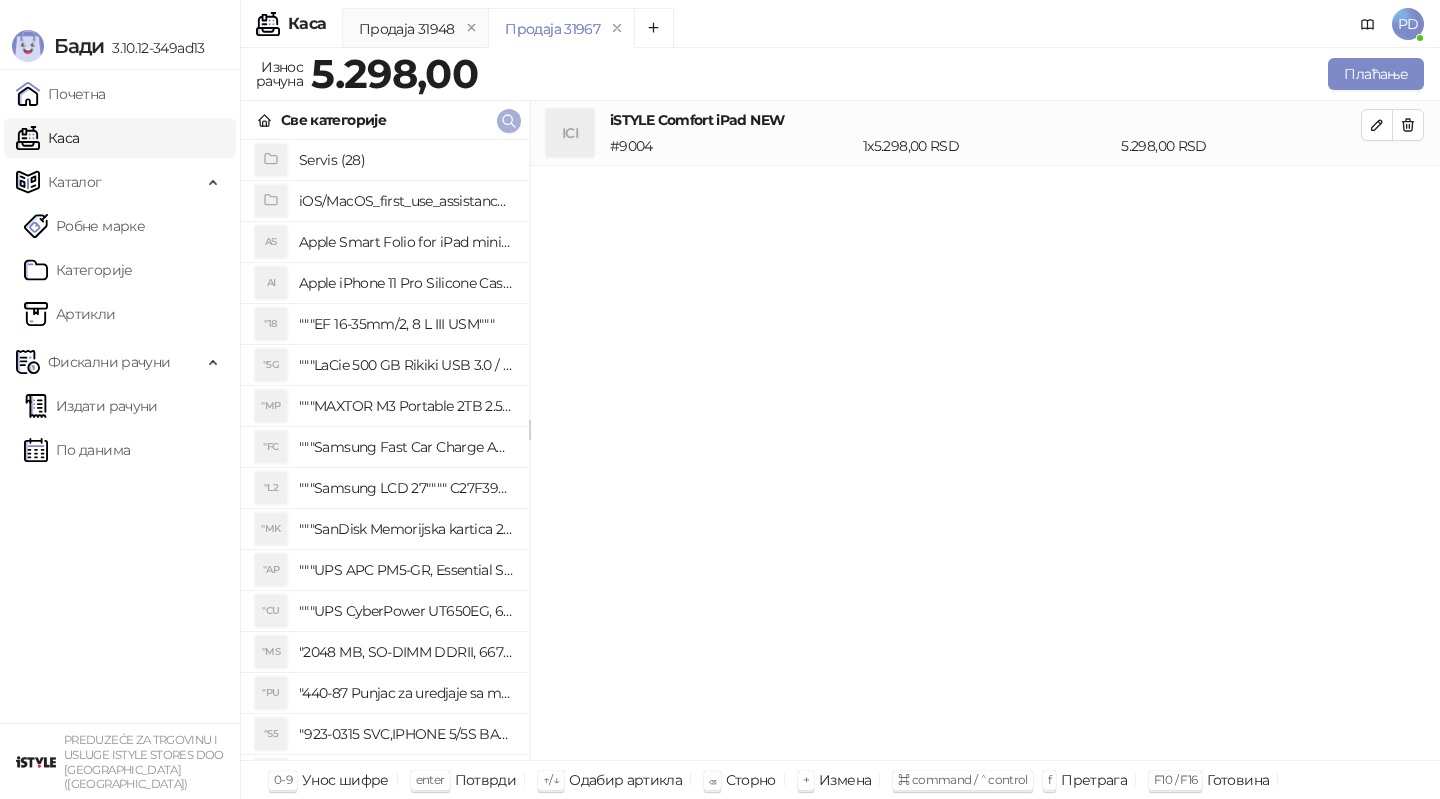 click 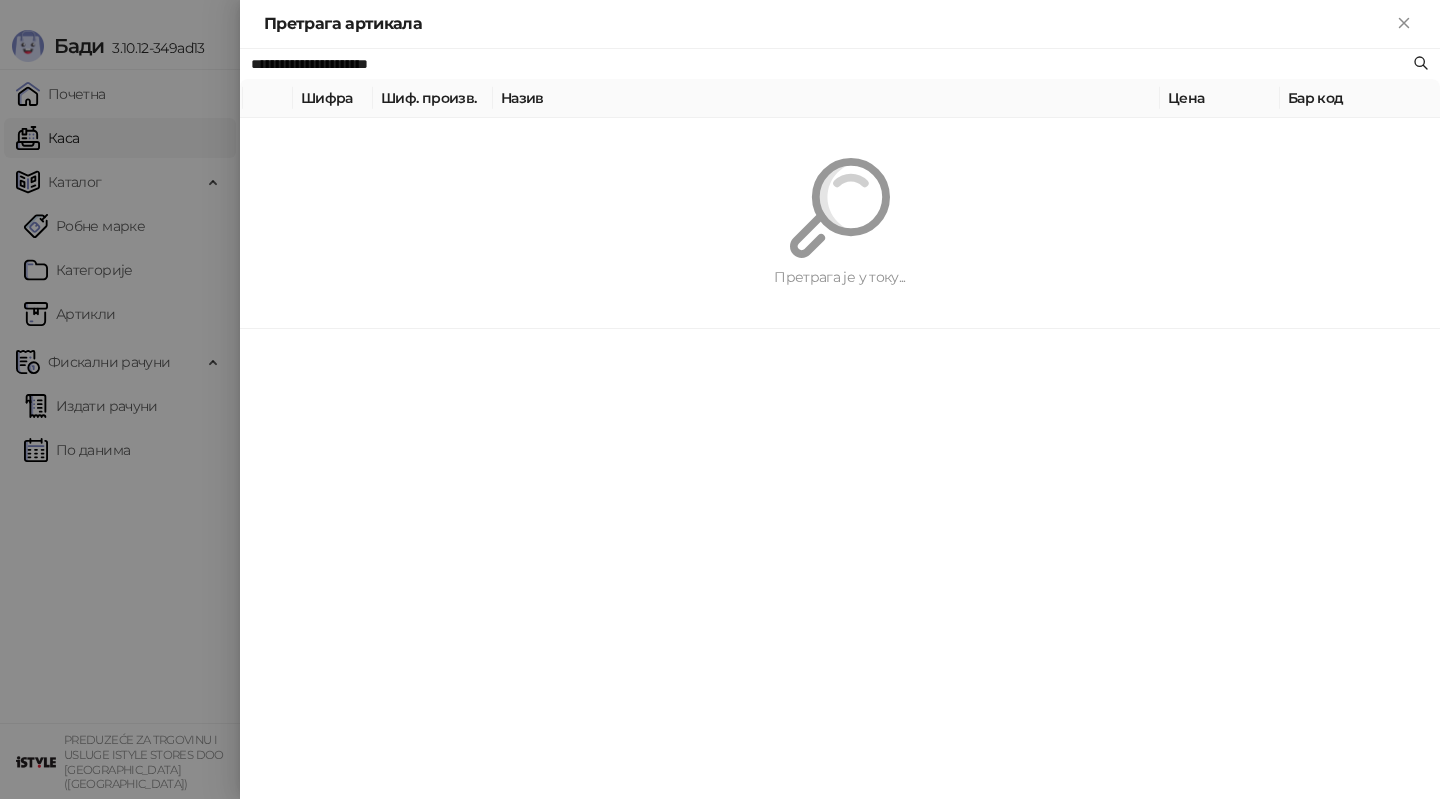paste 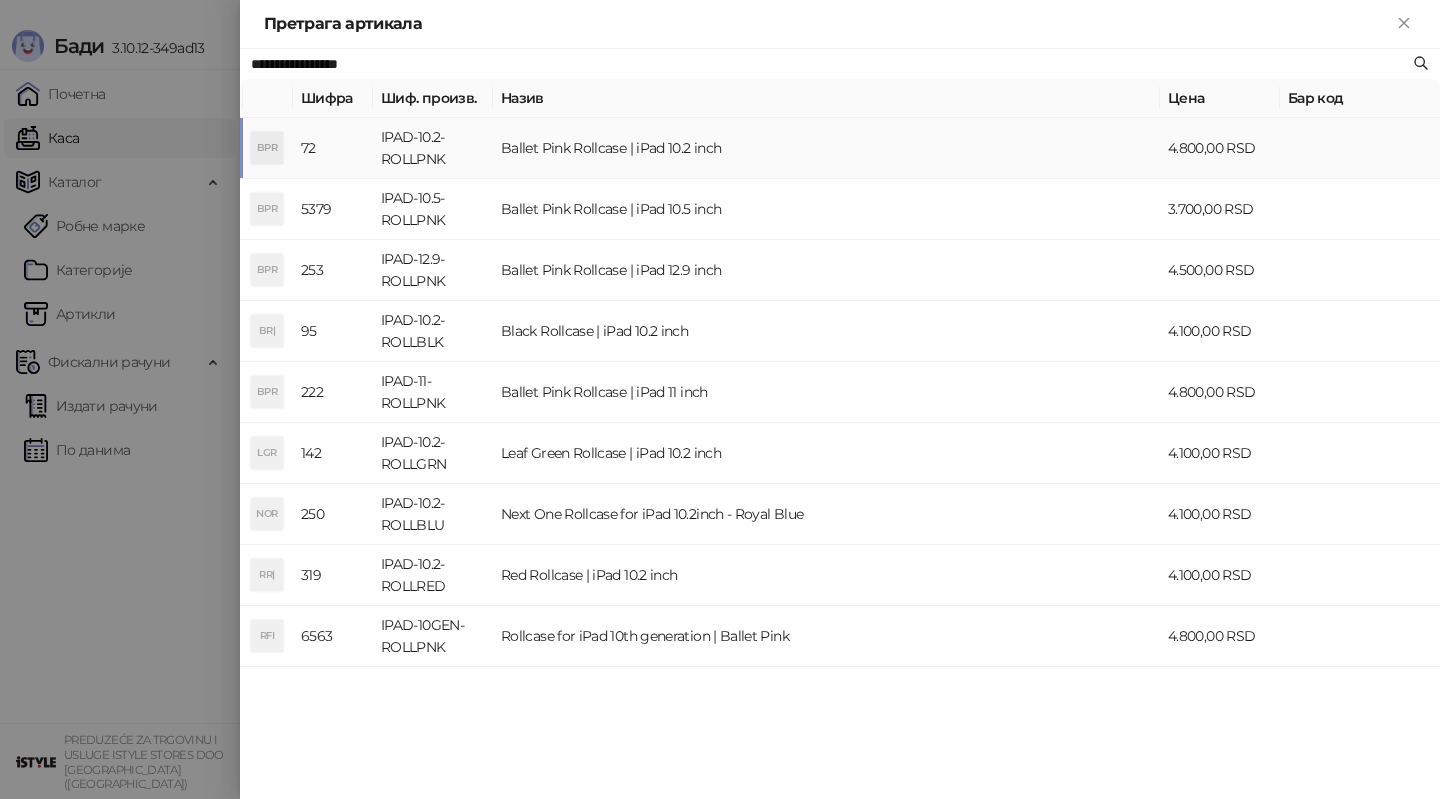 type on "**********" 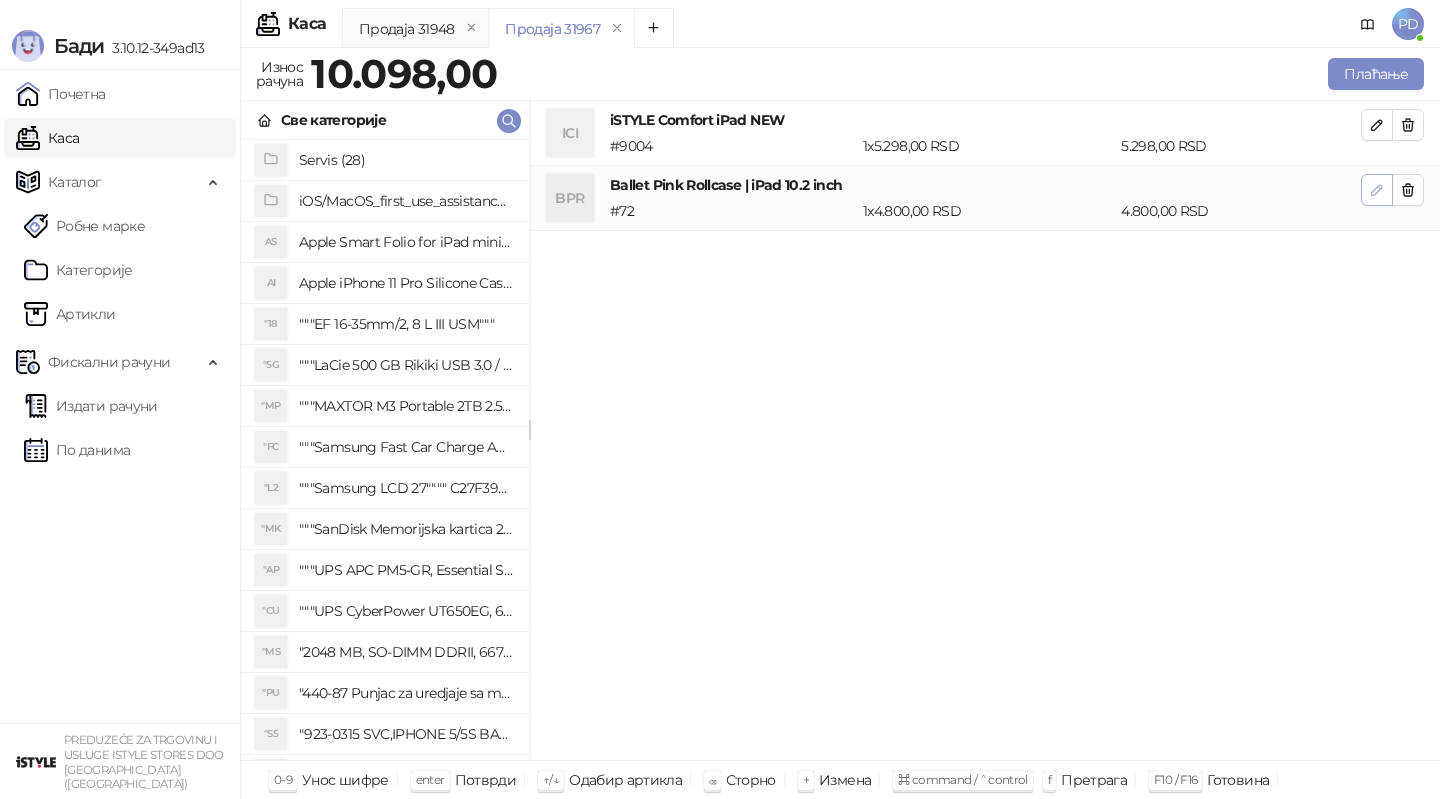 click 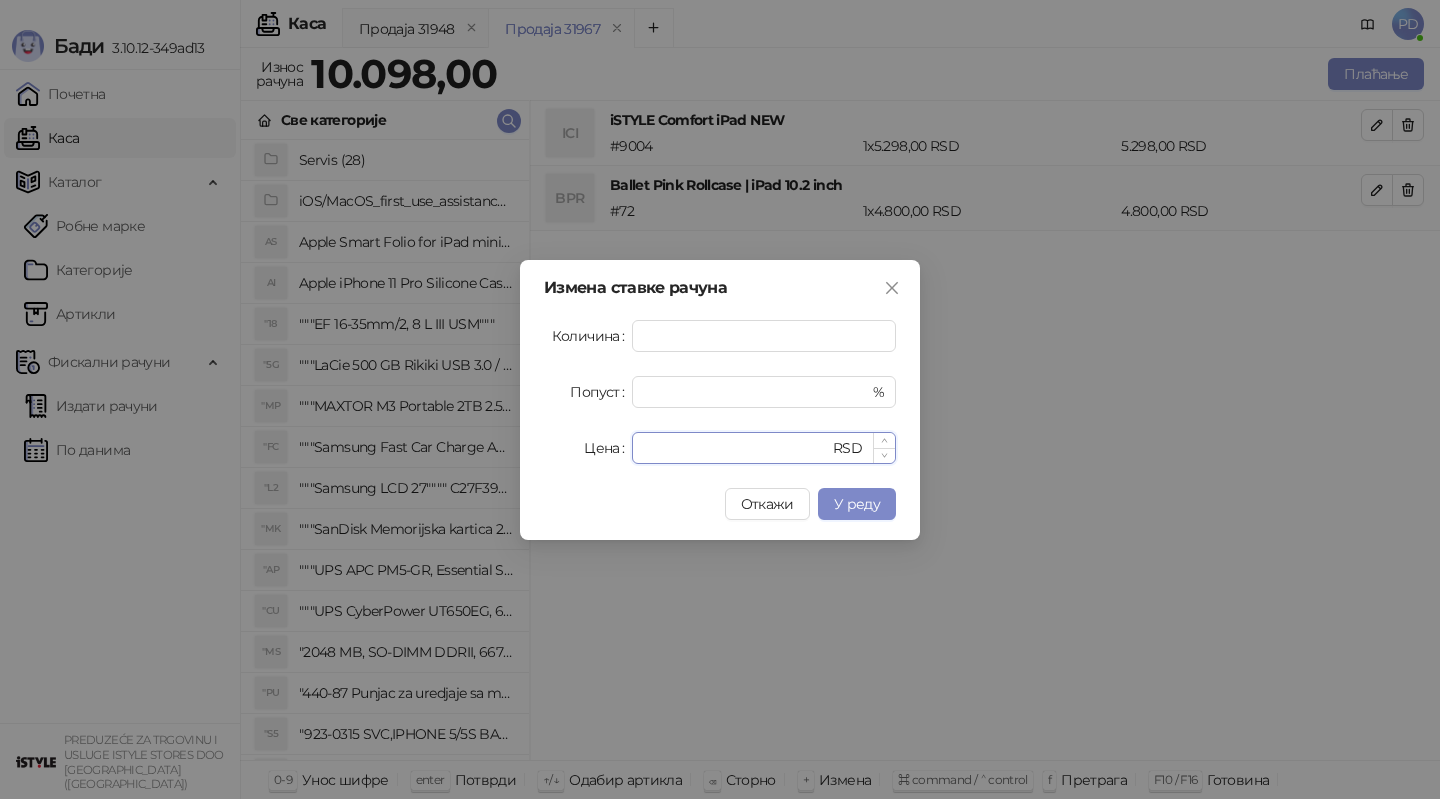 click on "****" at bounding box center [736, 448] 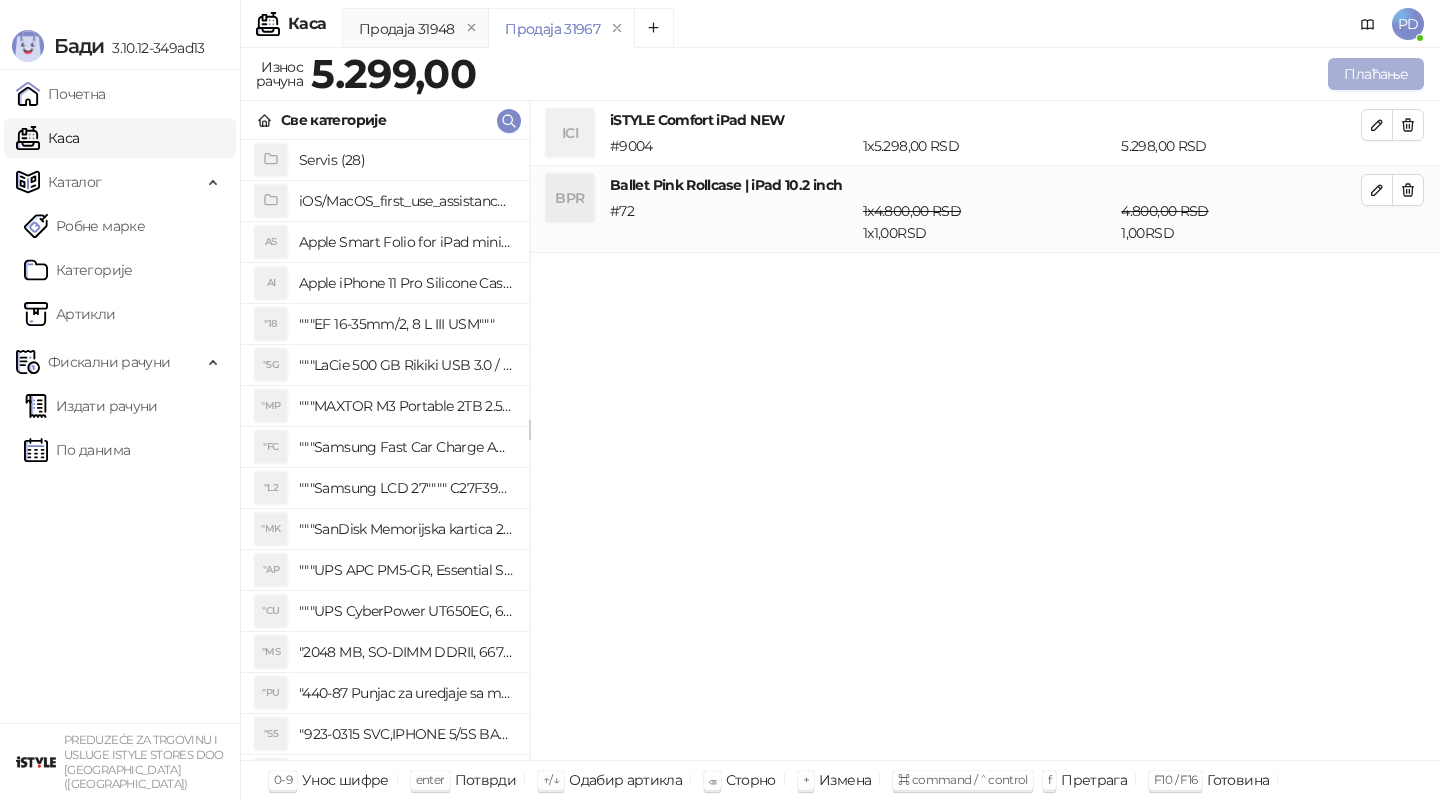 click on "Плаћање" at bounding box center (1376, 74) 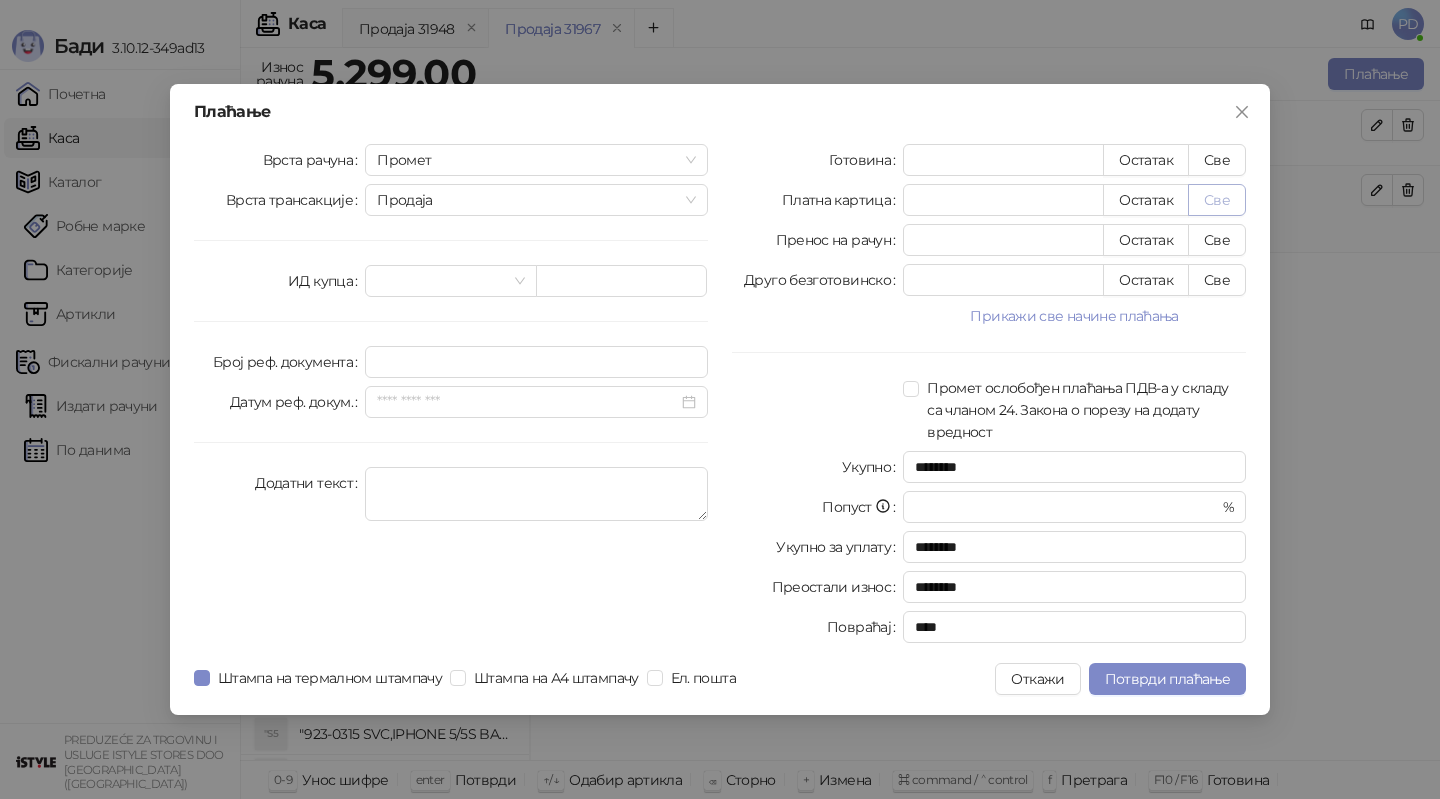 click on "Све" at bounding box center [1217, 200] 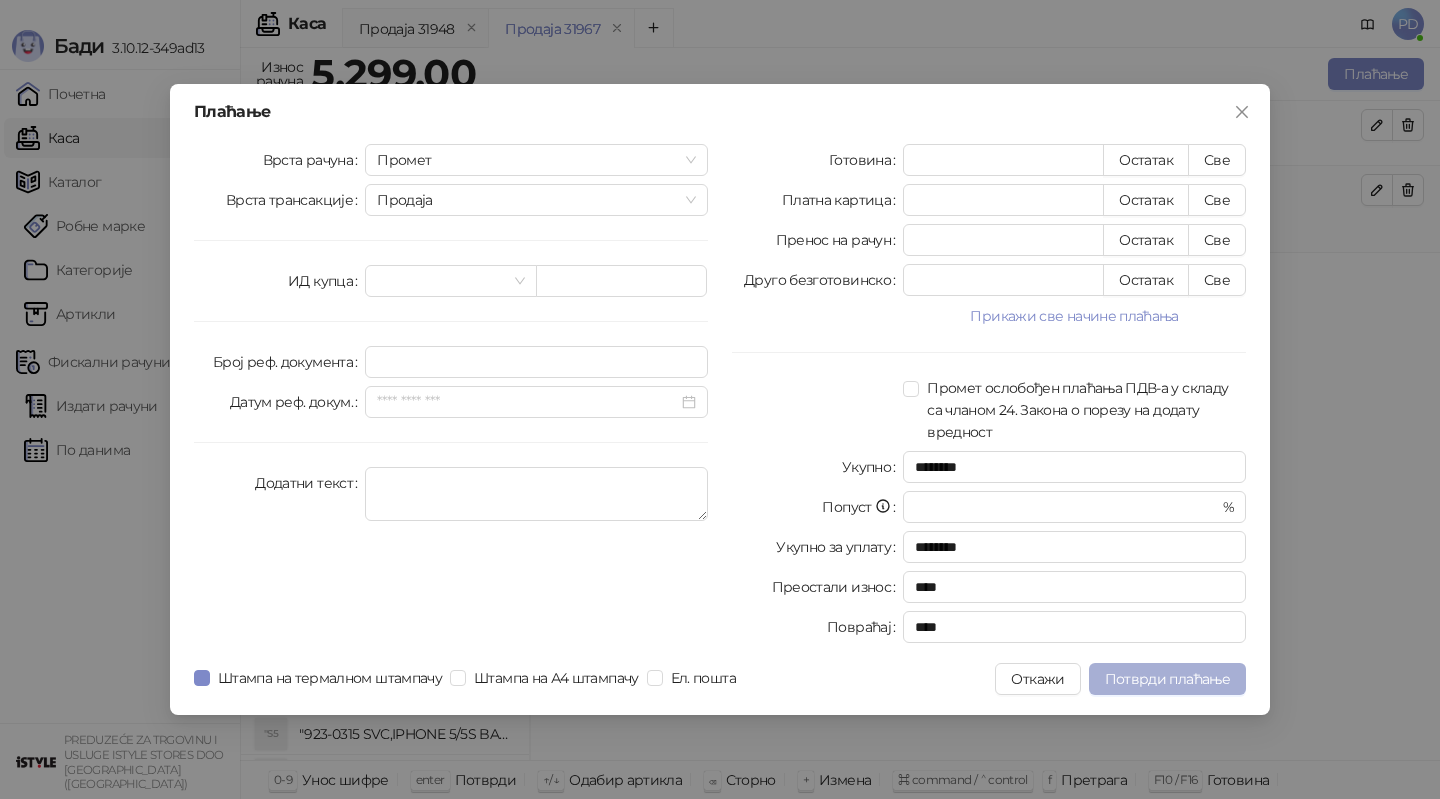 click on "Потврди плаћање" at bounding box center [1167, 679] 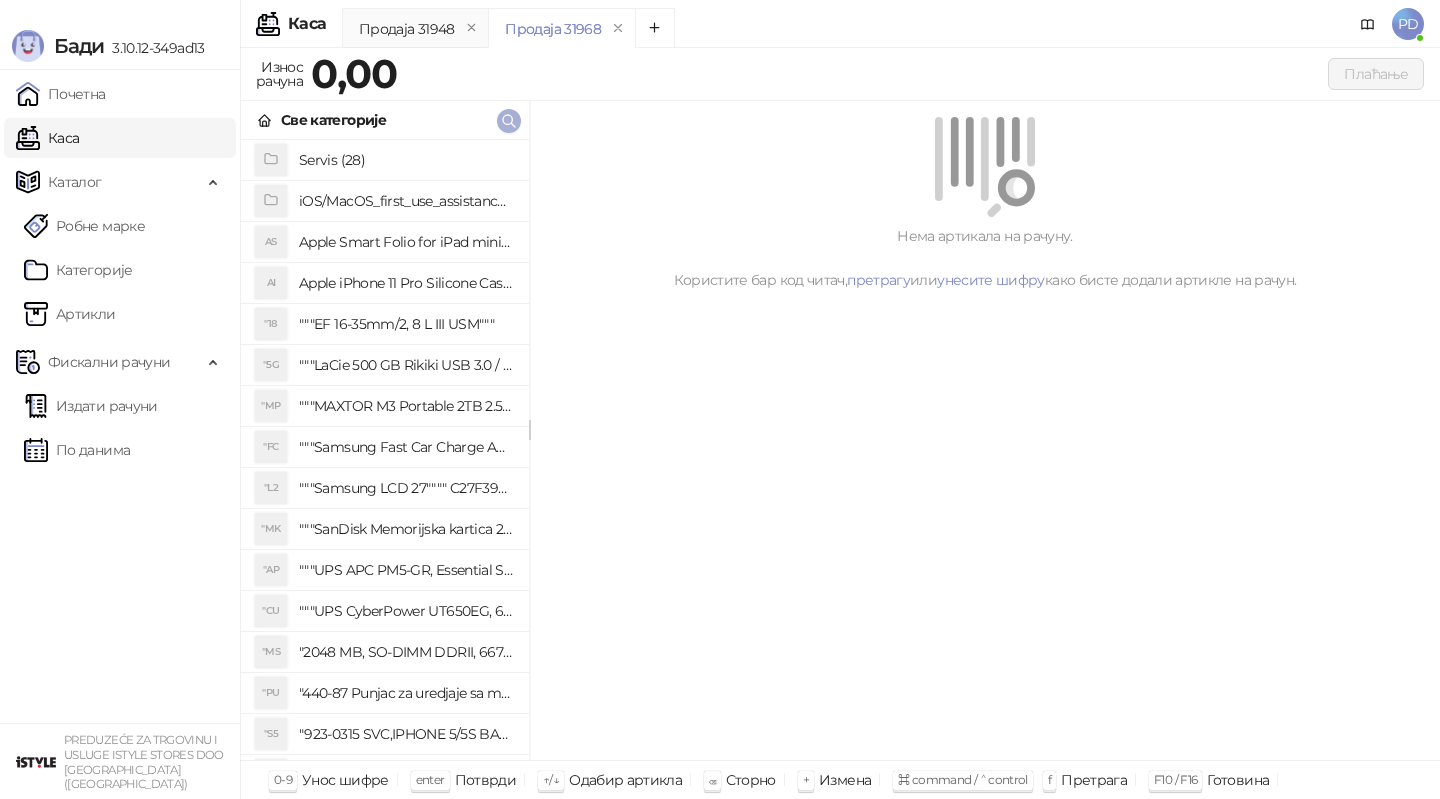 click 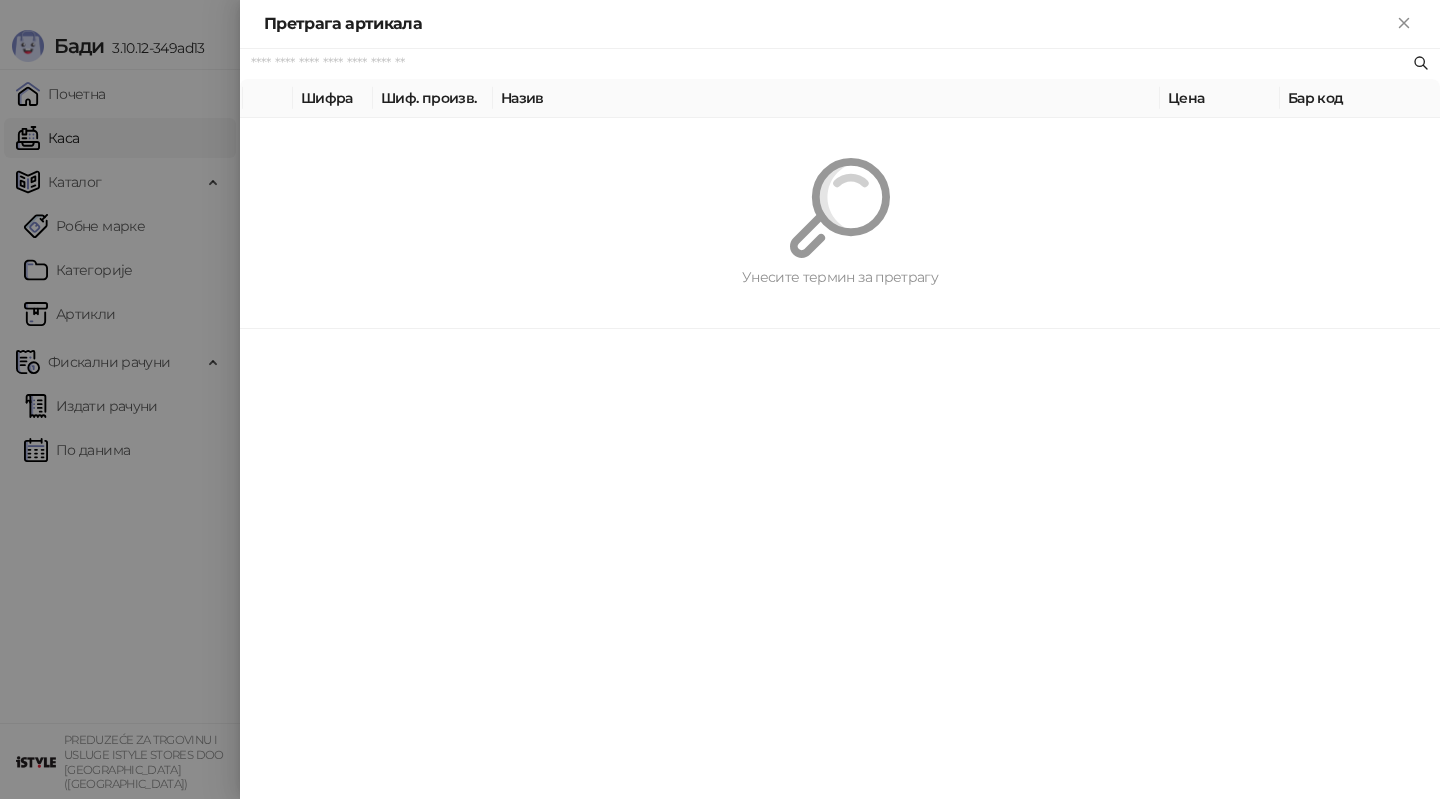 paste on "*********" 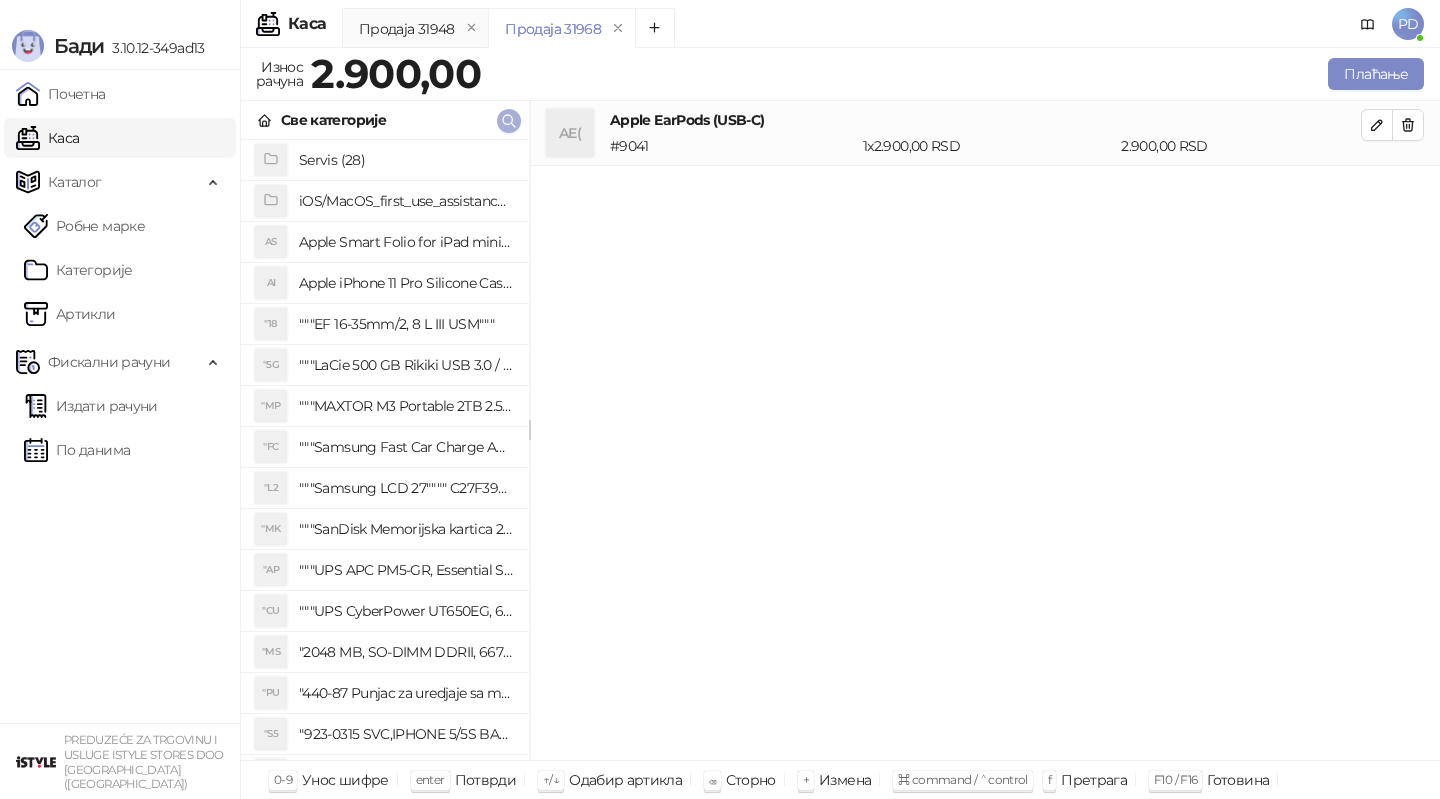 click 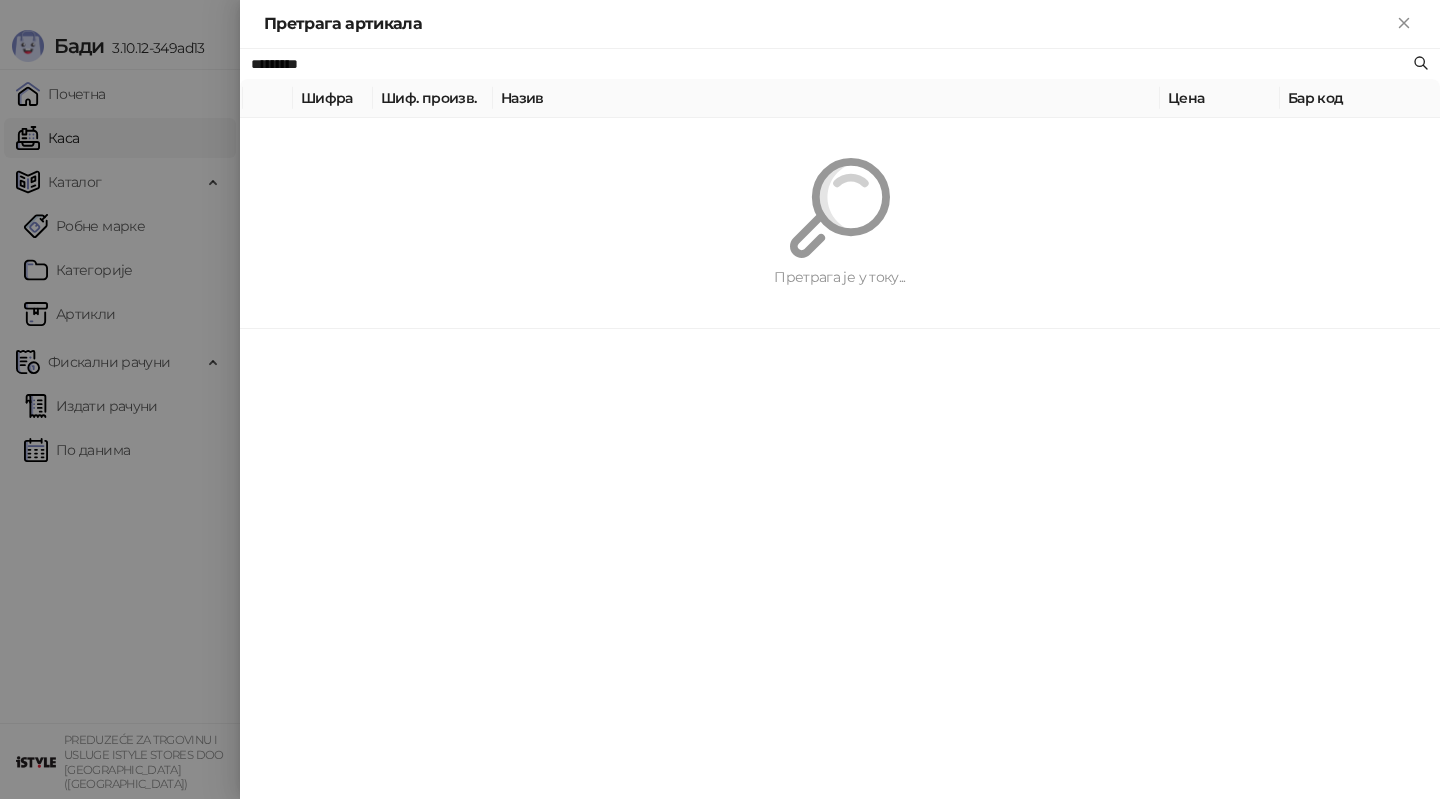 paste 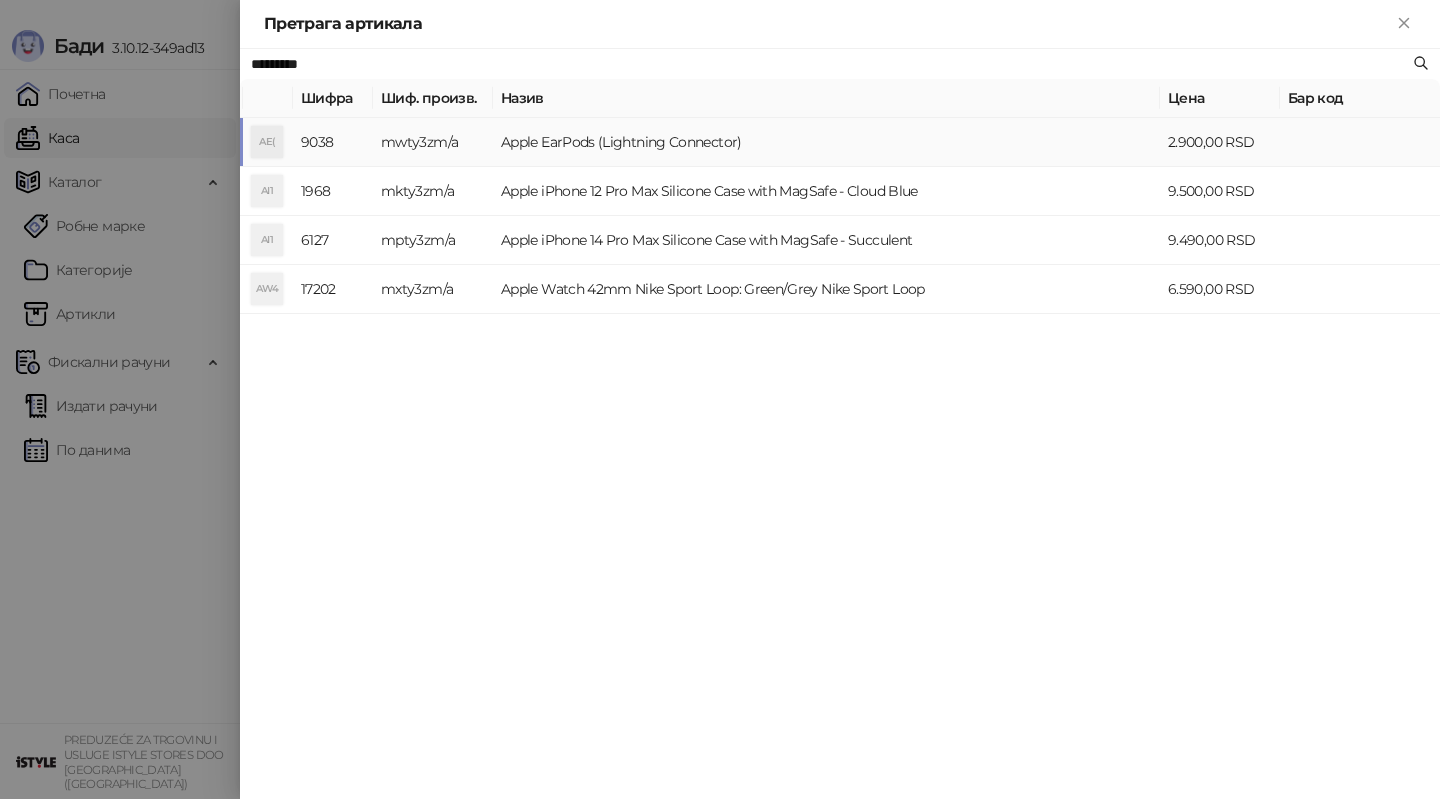type on "*********" 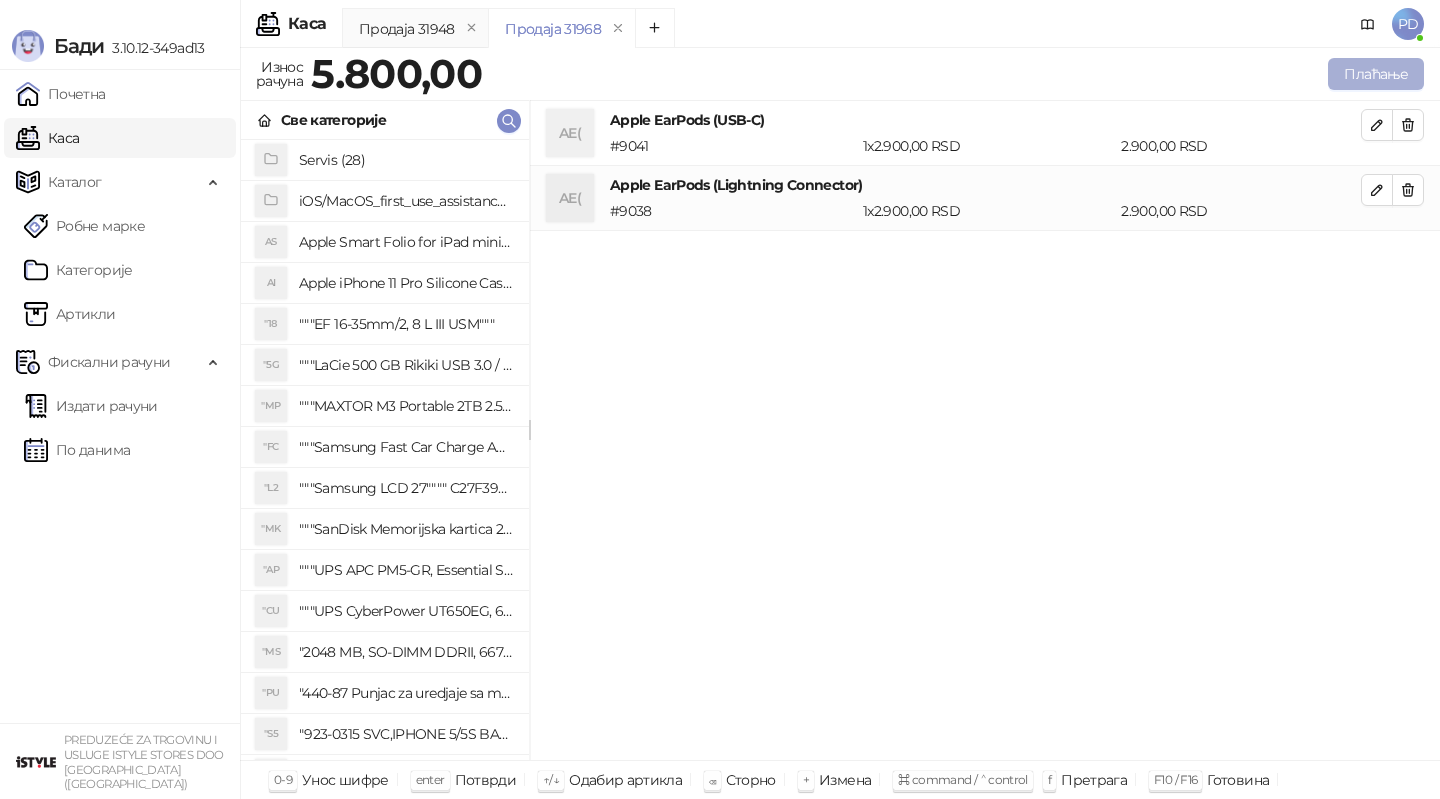 click on "Плаћање" at bounding box center [1376, 74] 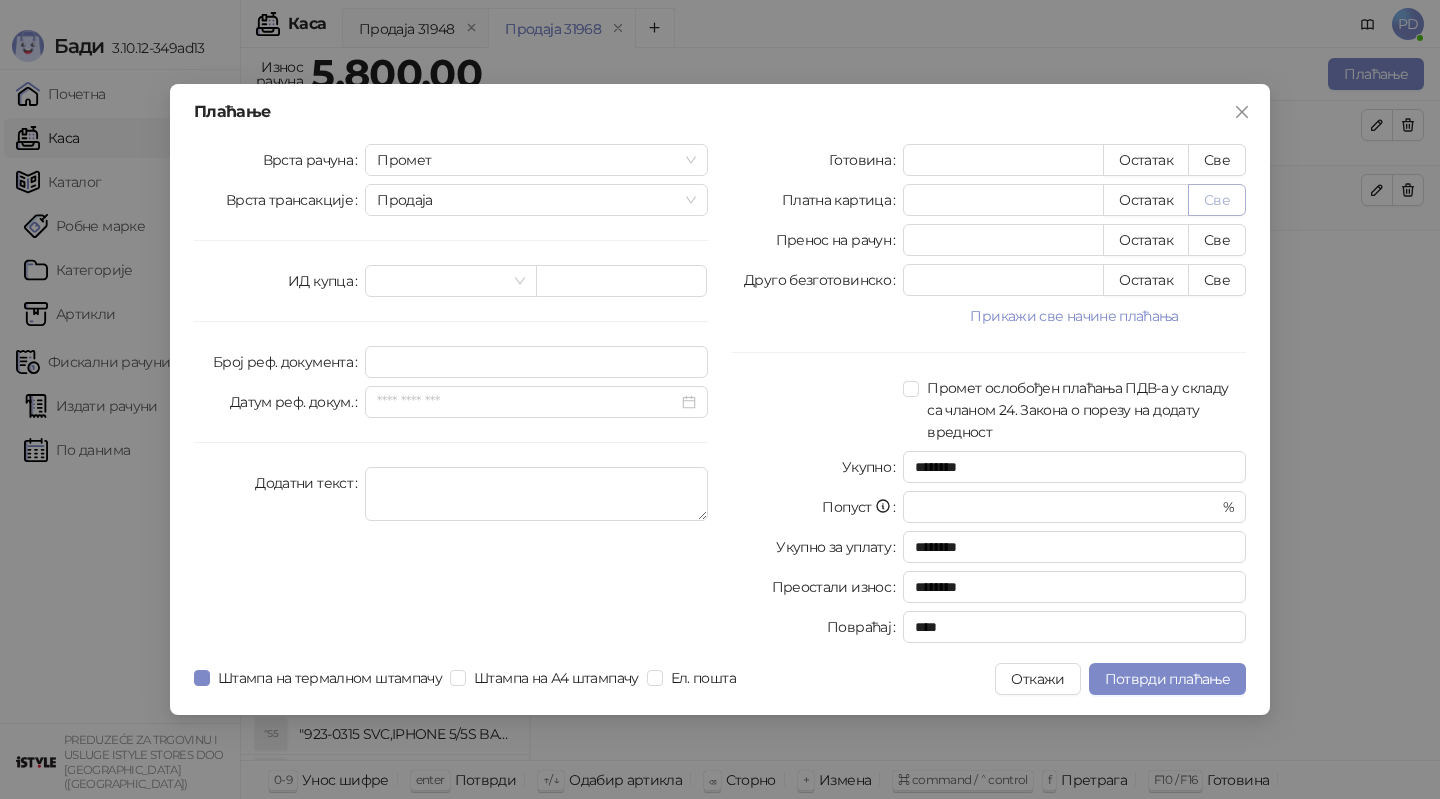 click on "Све" at bounding box center [1217, 200] 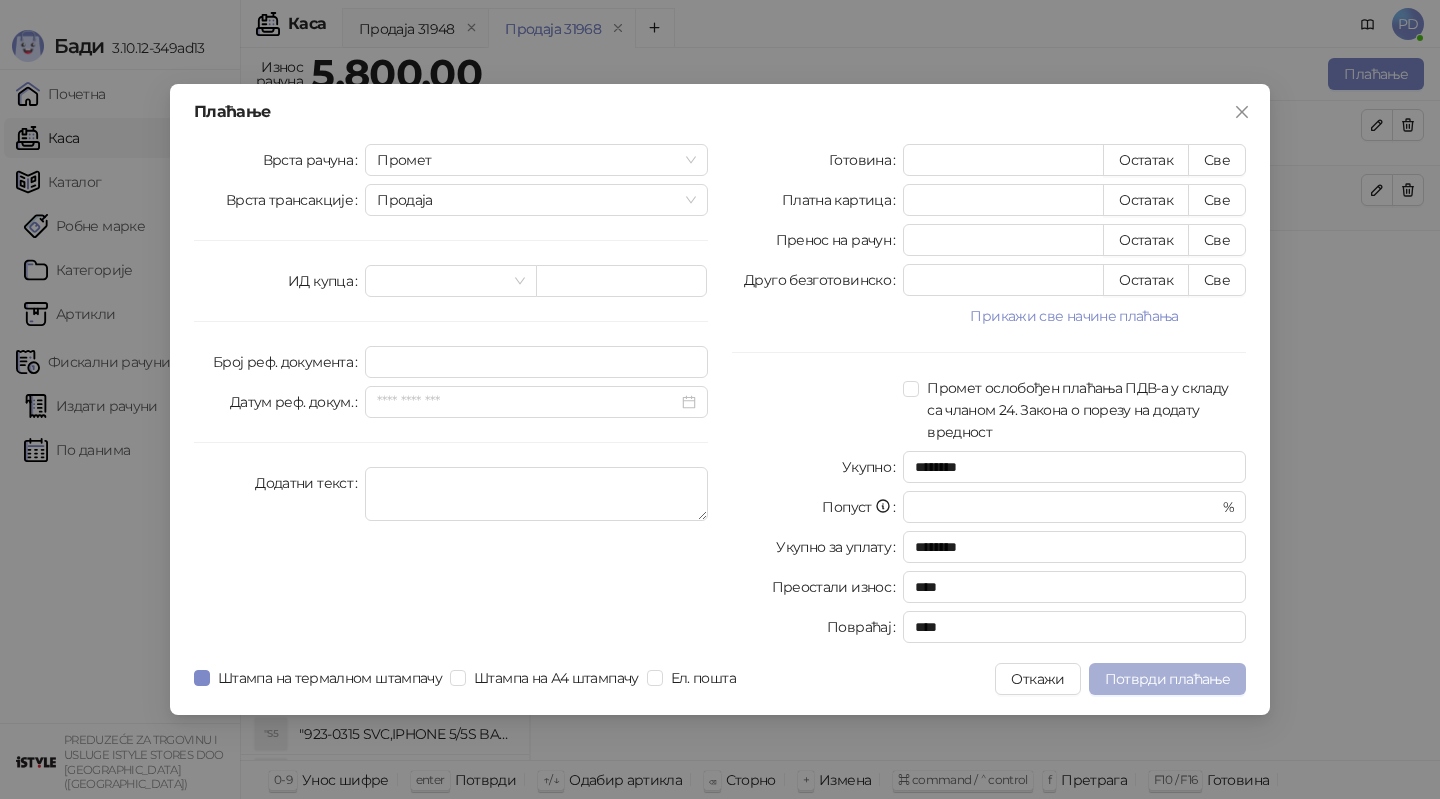 click on "Потврди плаћање" at bounding box center (1167, 679) 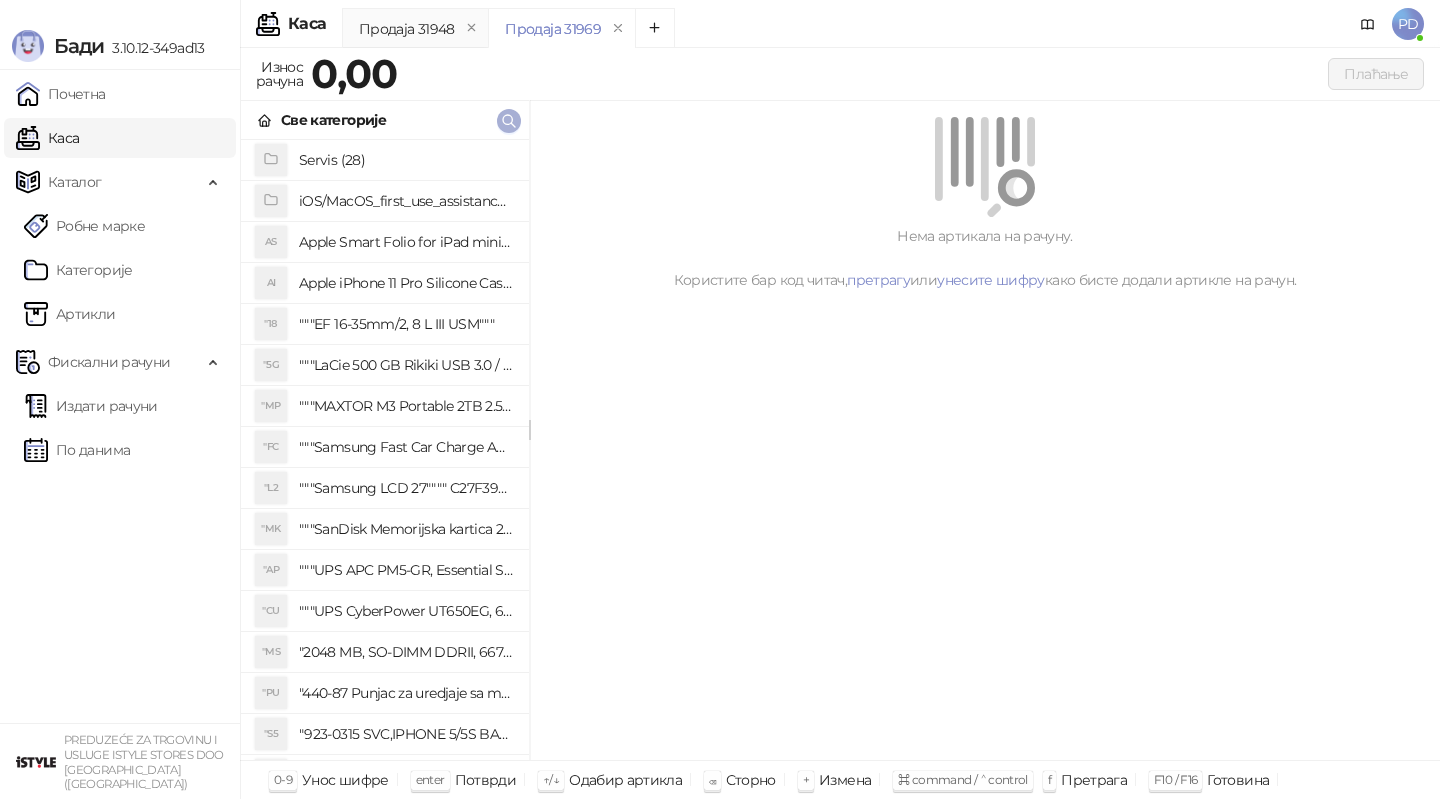 click 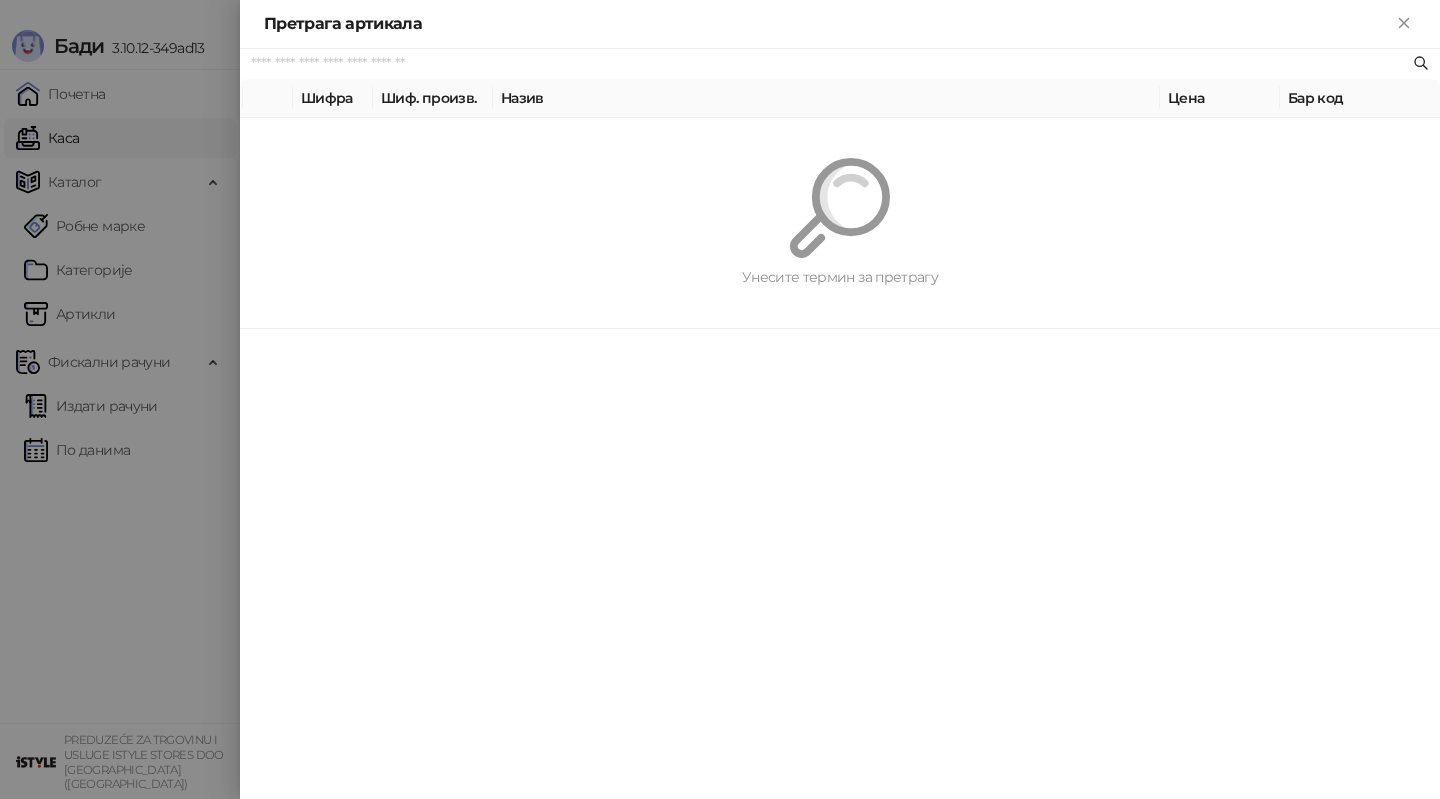 paste on "*********" 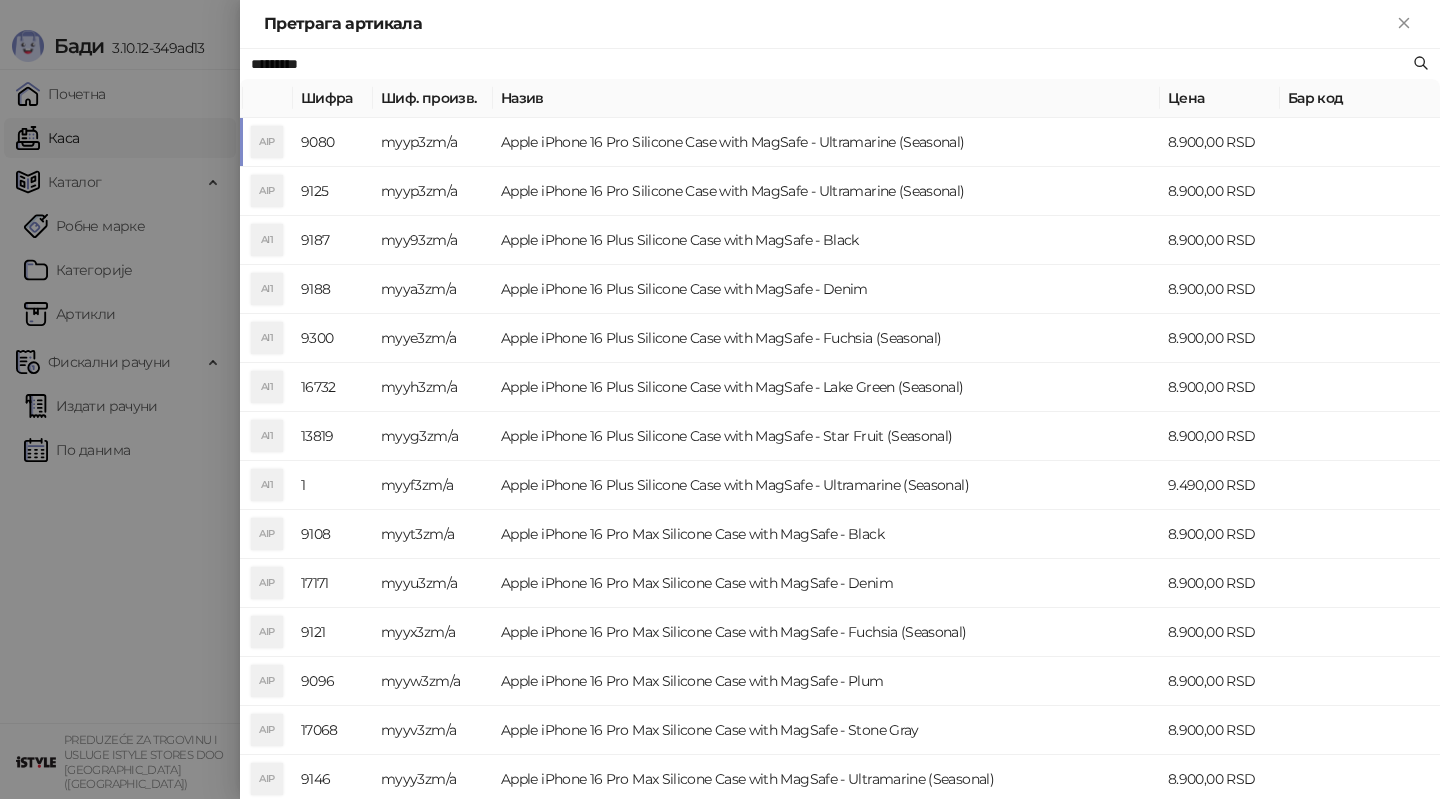 type on "*********" 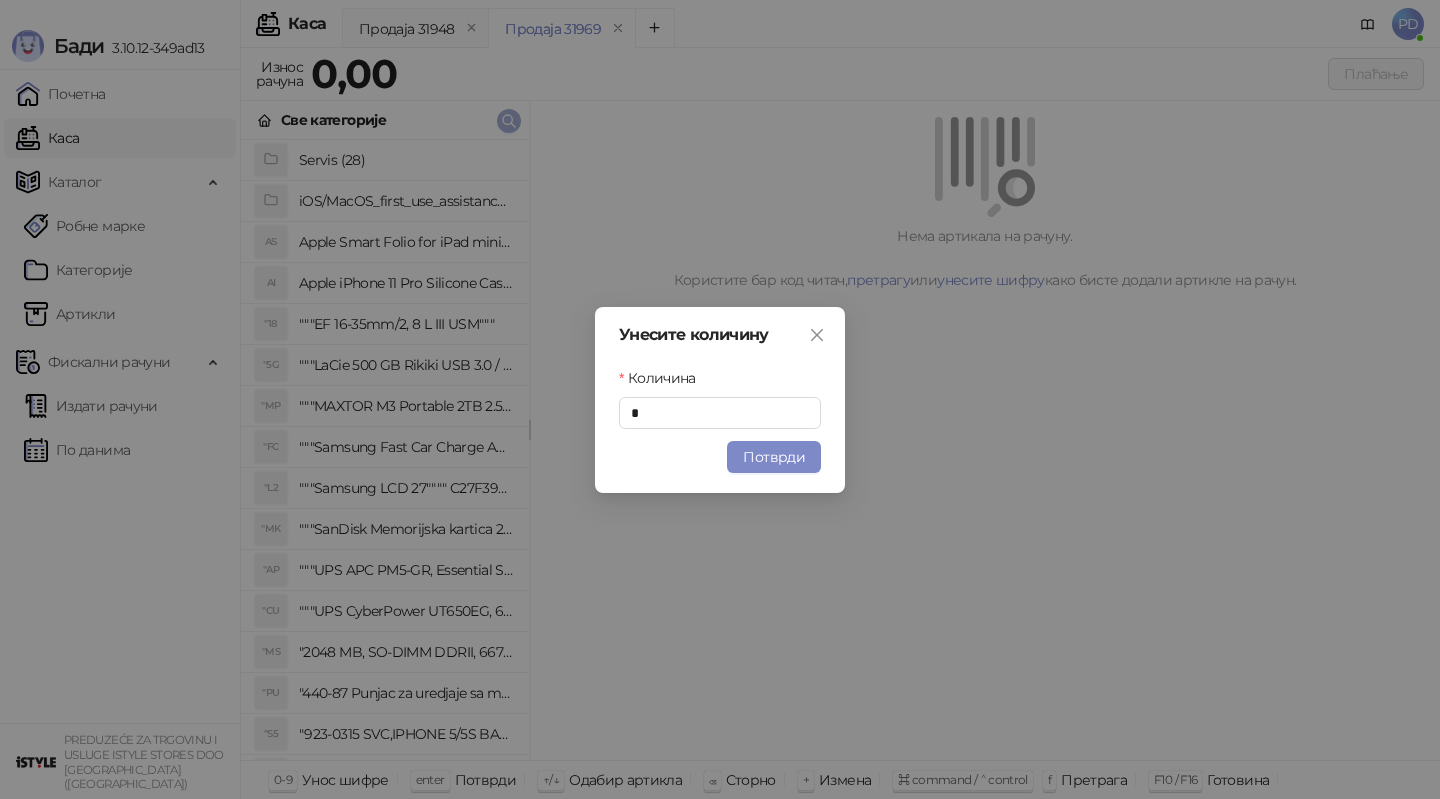 type 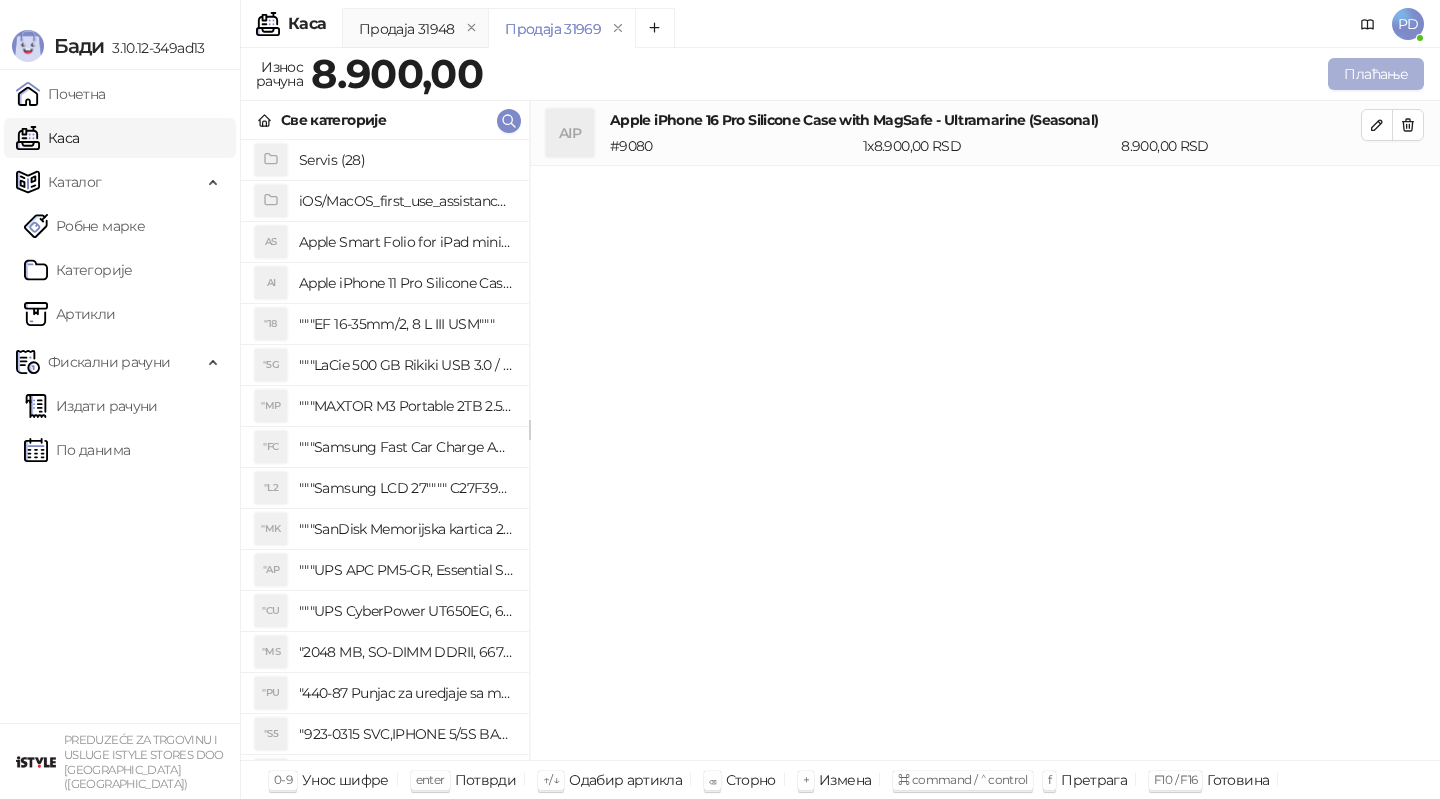 click on "Плаћање" at bounding box center [1376, 74] 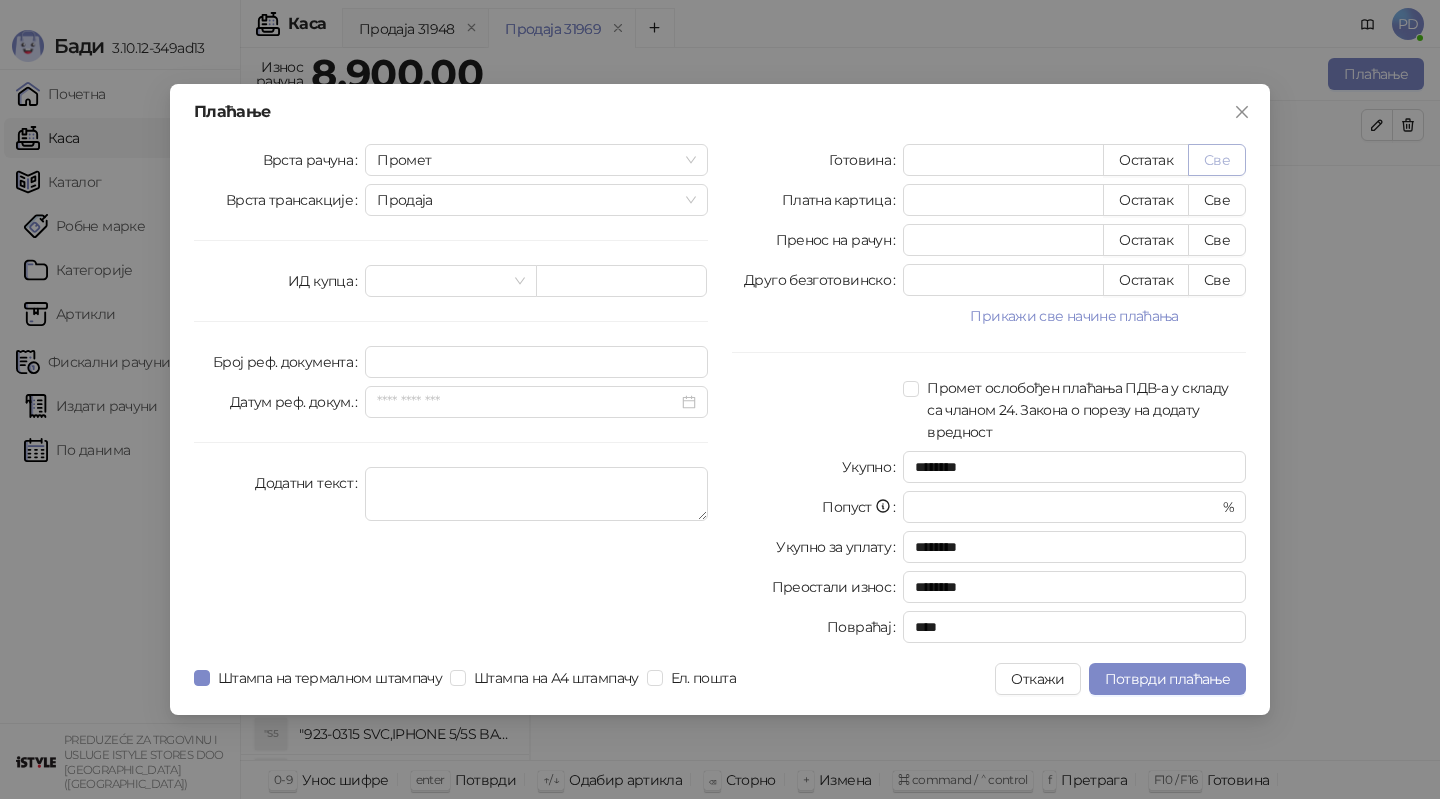 click on "Све" at bounding box center (1217, 160) 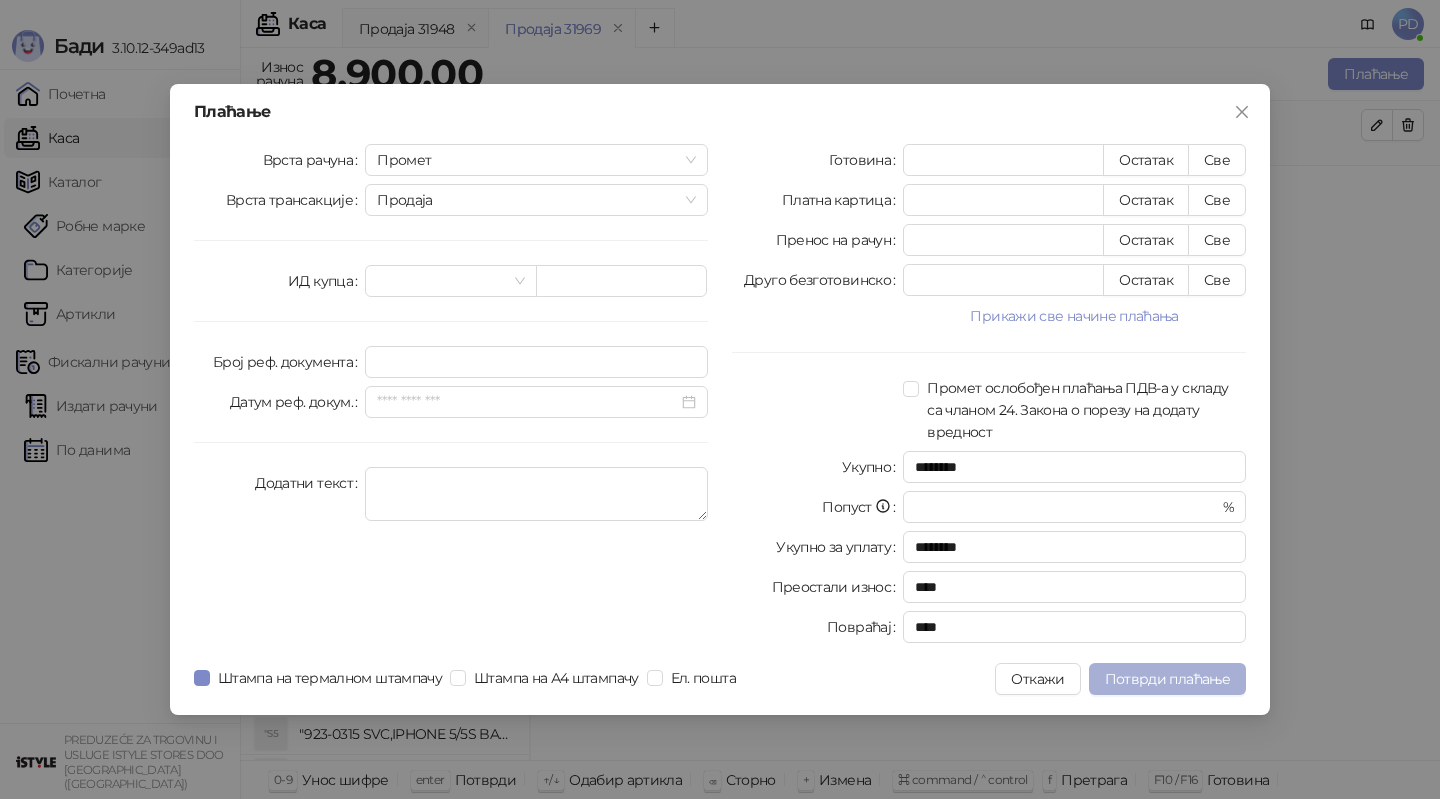 click on "Потврди плаћање" at bounding box center (1167, 679) 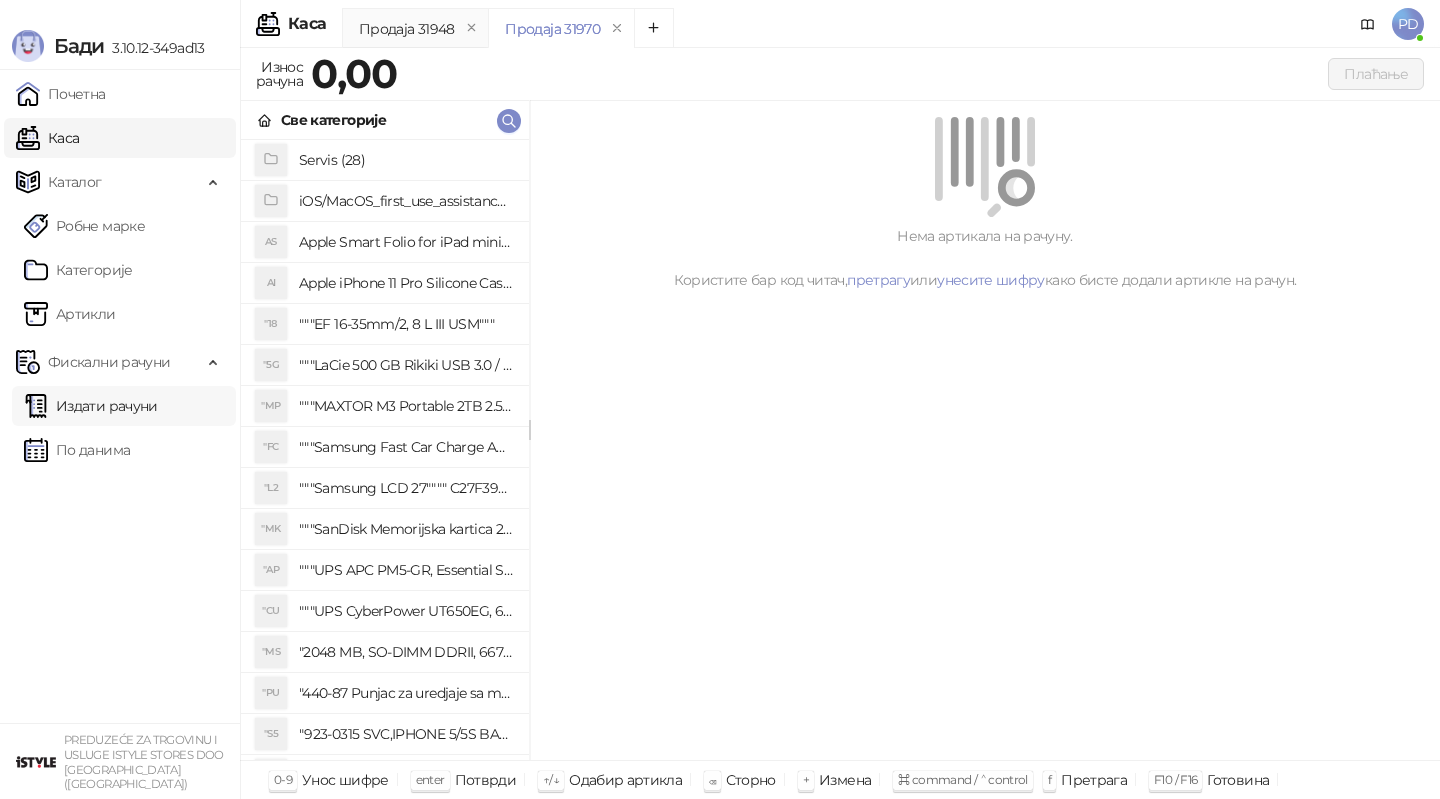 click on "Издати рачуни" at bounding box center [91, 406] 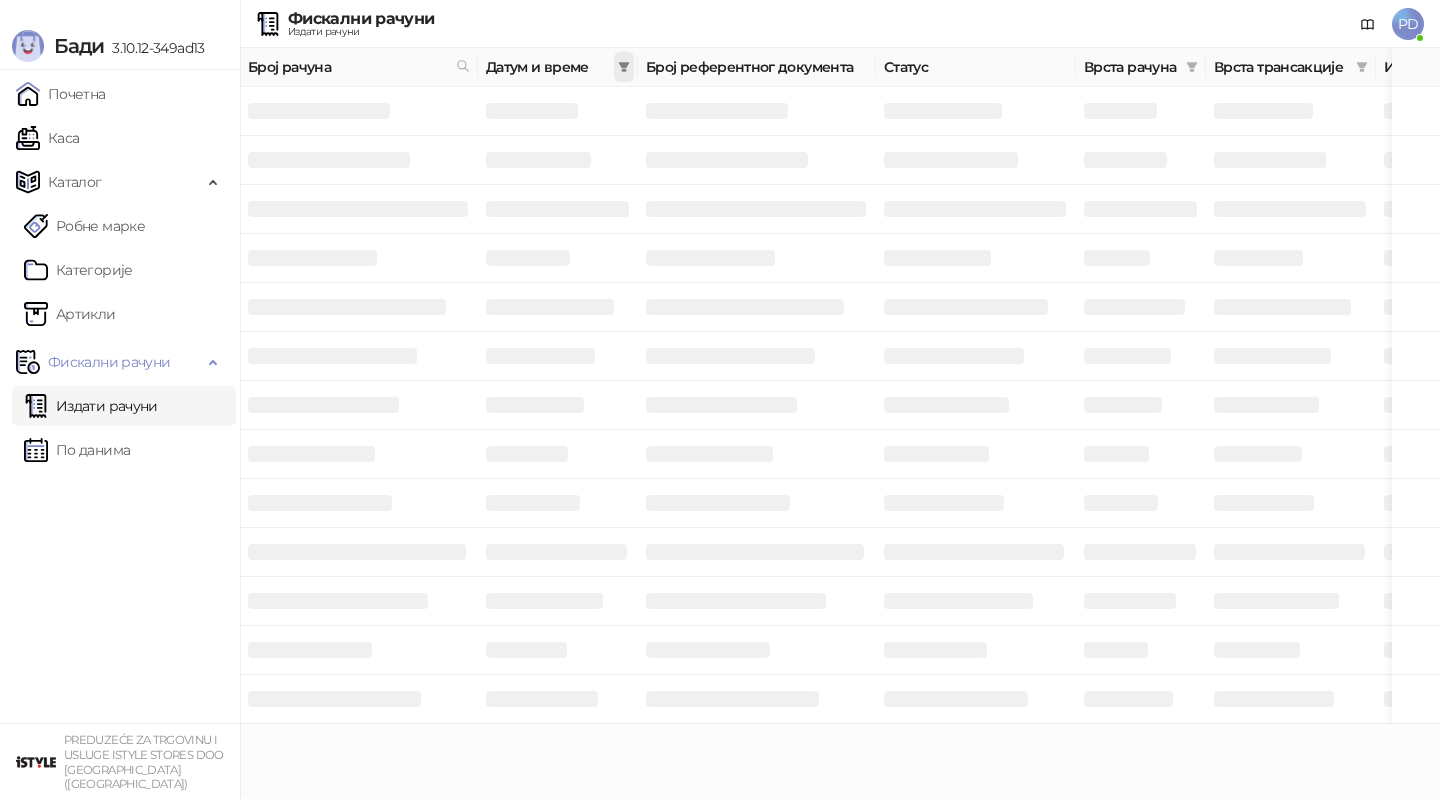 click at bounding box center (624, 67) 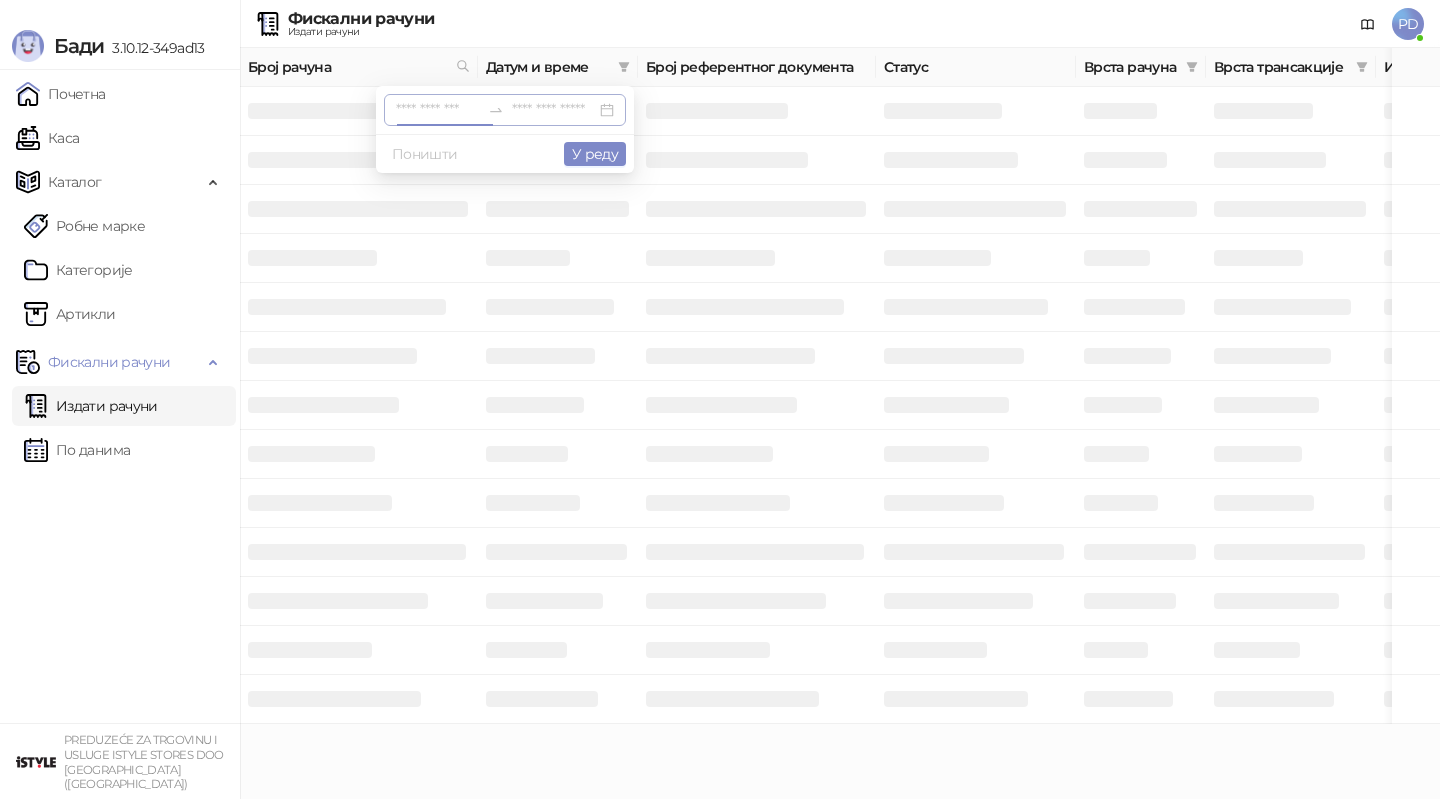click at bounding box center (438, 110) 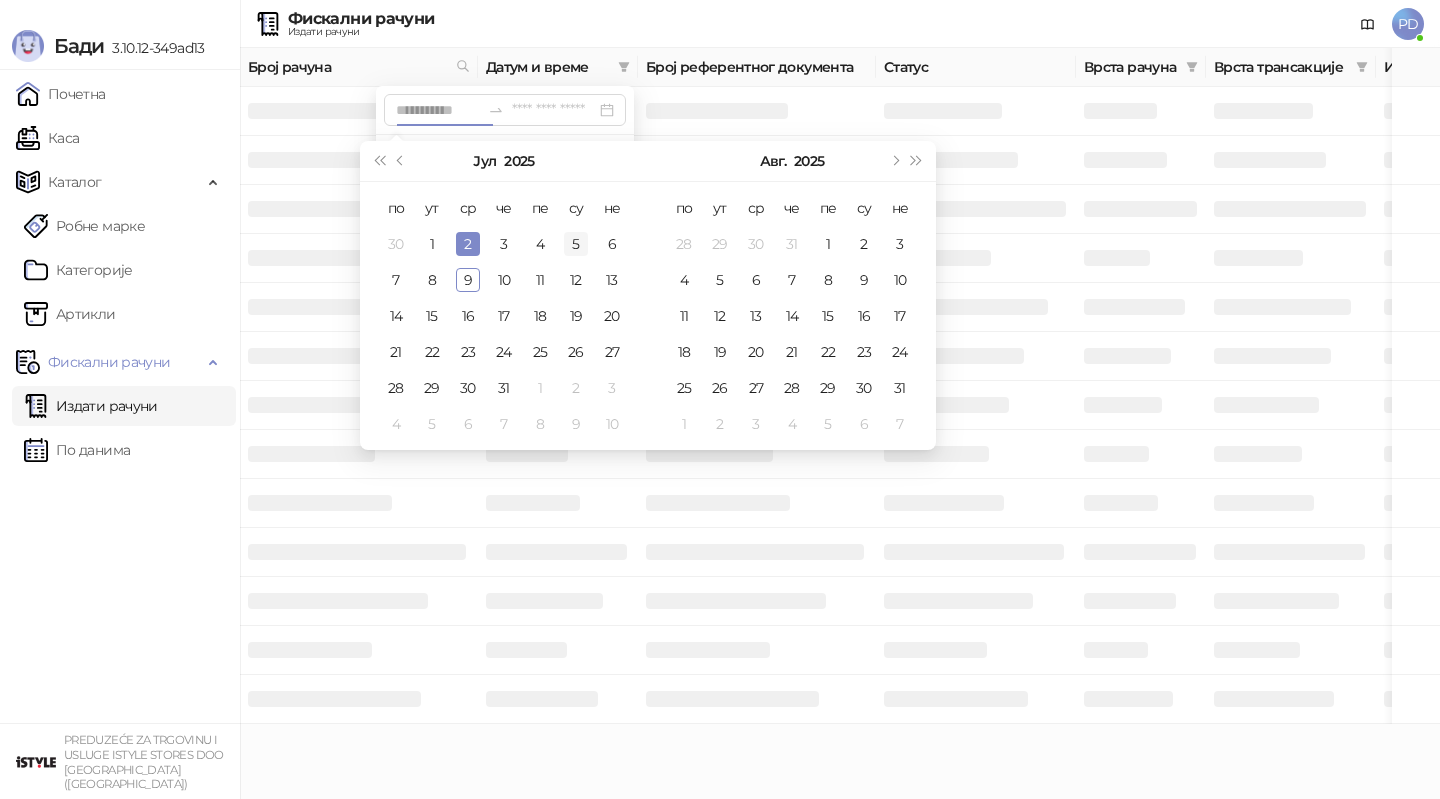 type on "**********" 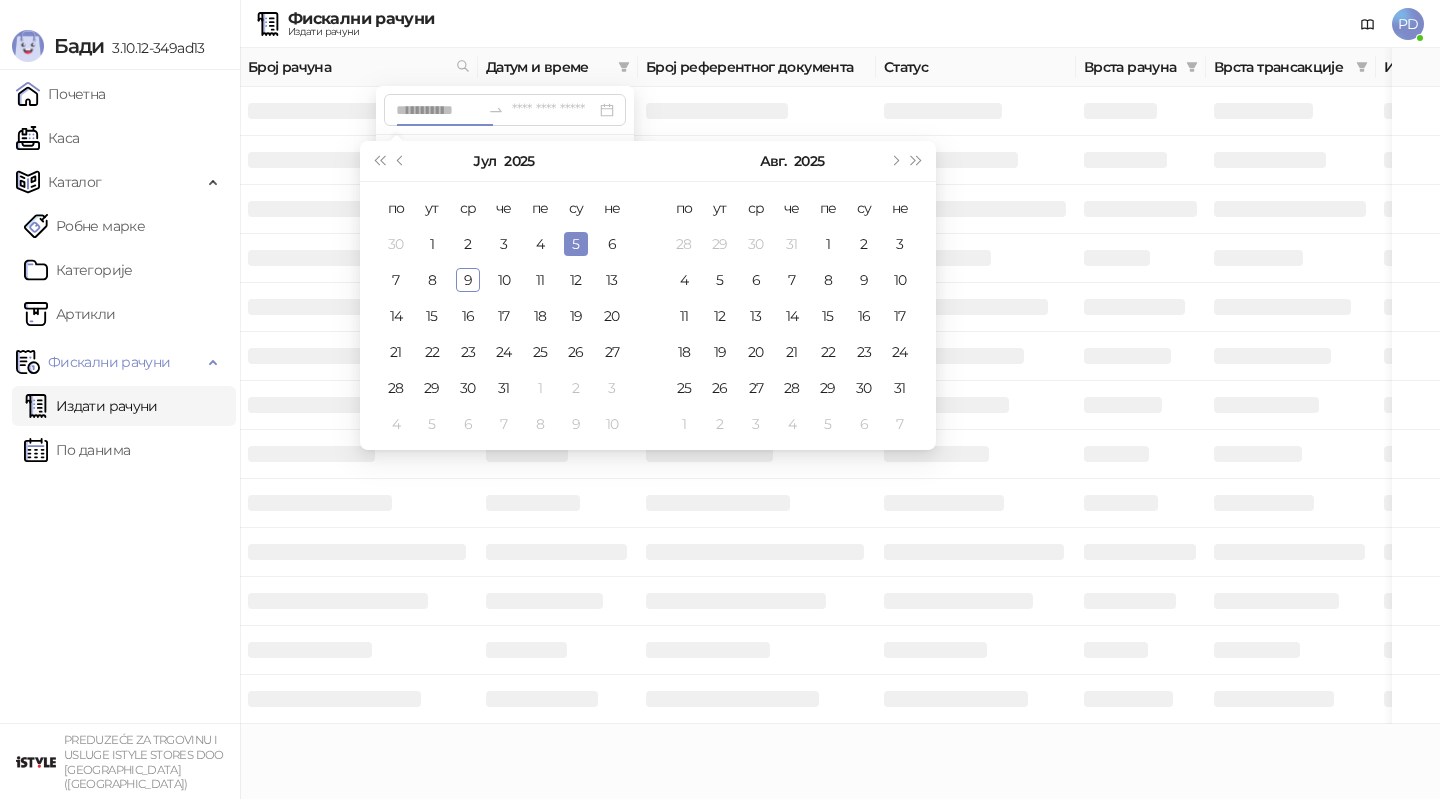click on "5" at bounding box center [576, 244] 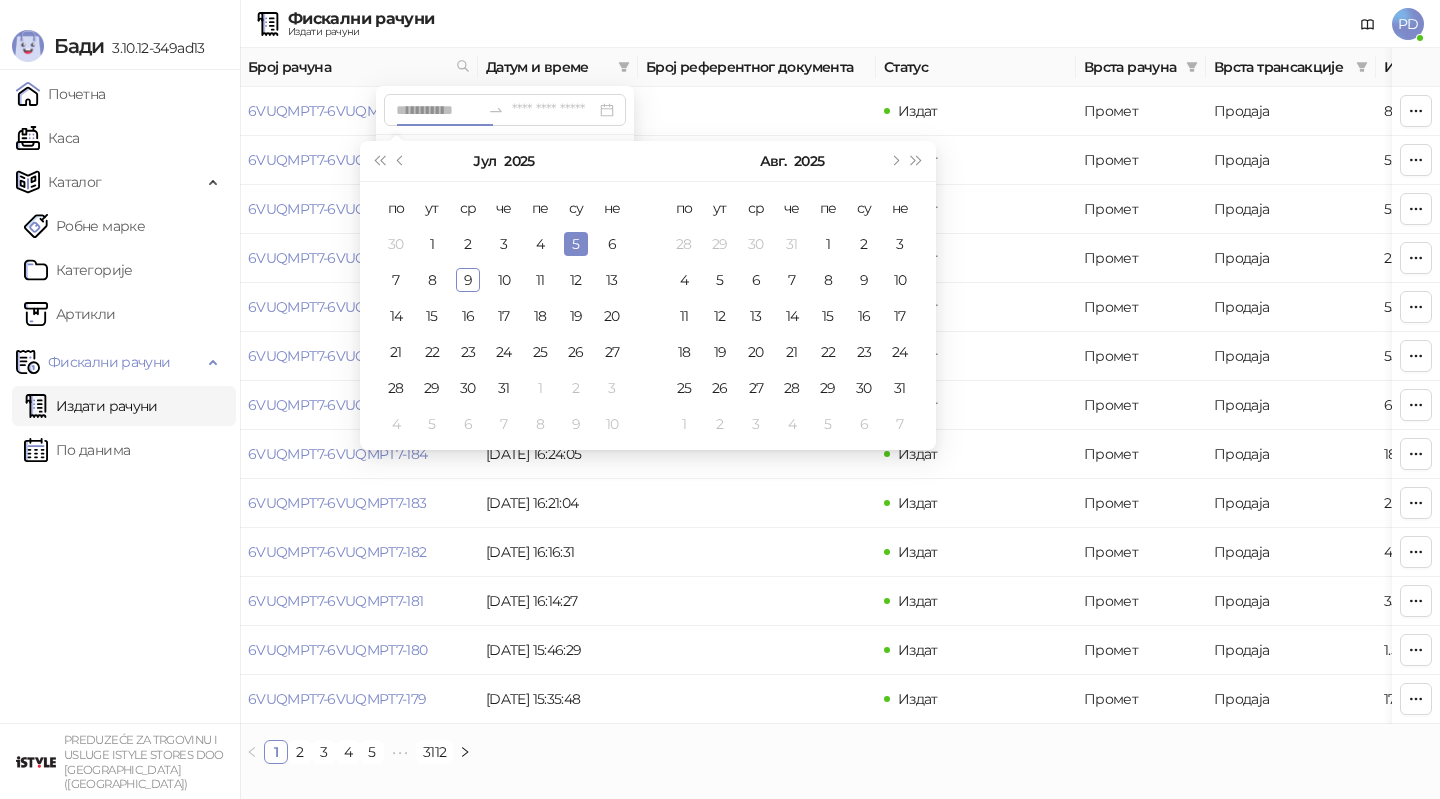 click on "5" at bounding box center [576, 244] 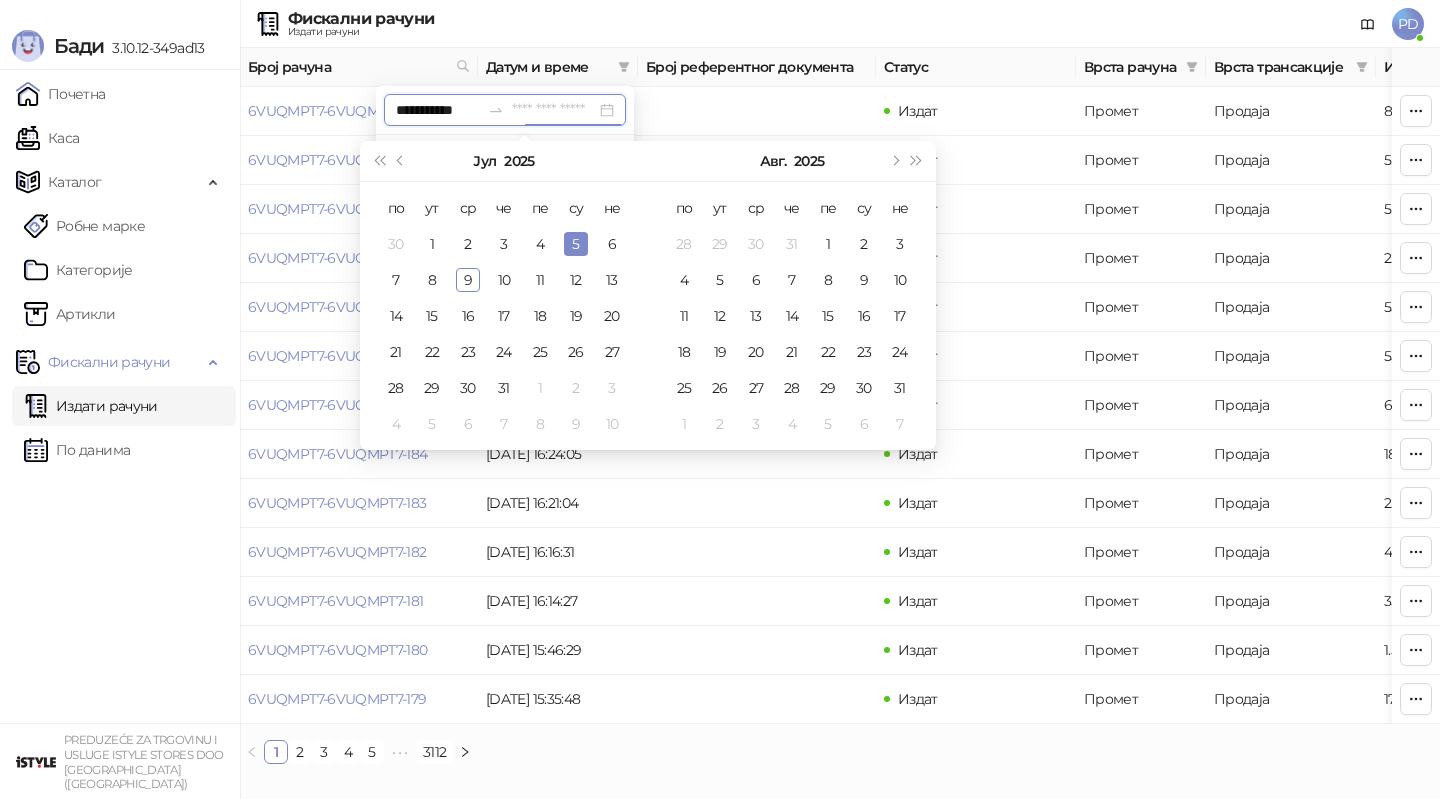 type on "**********" 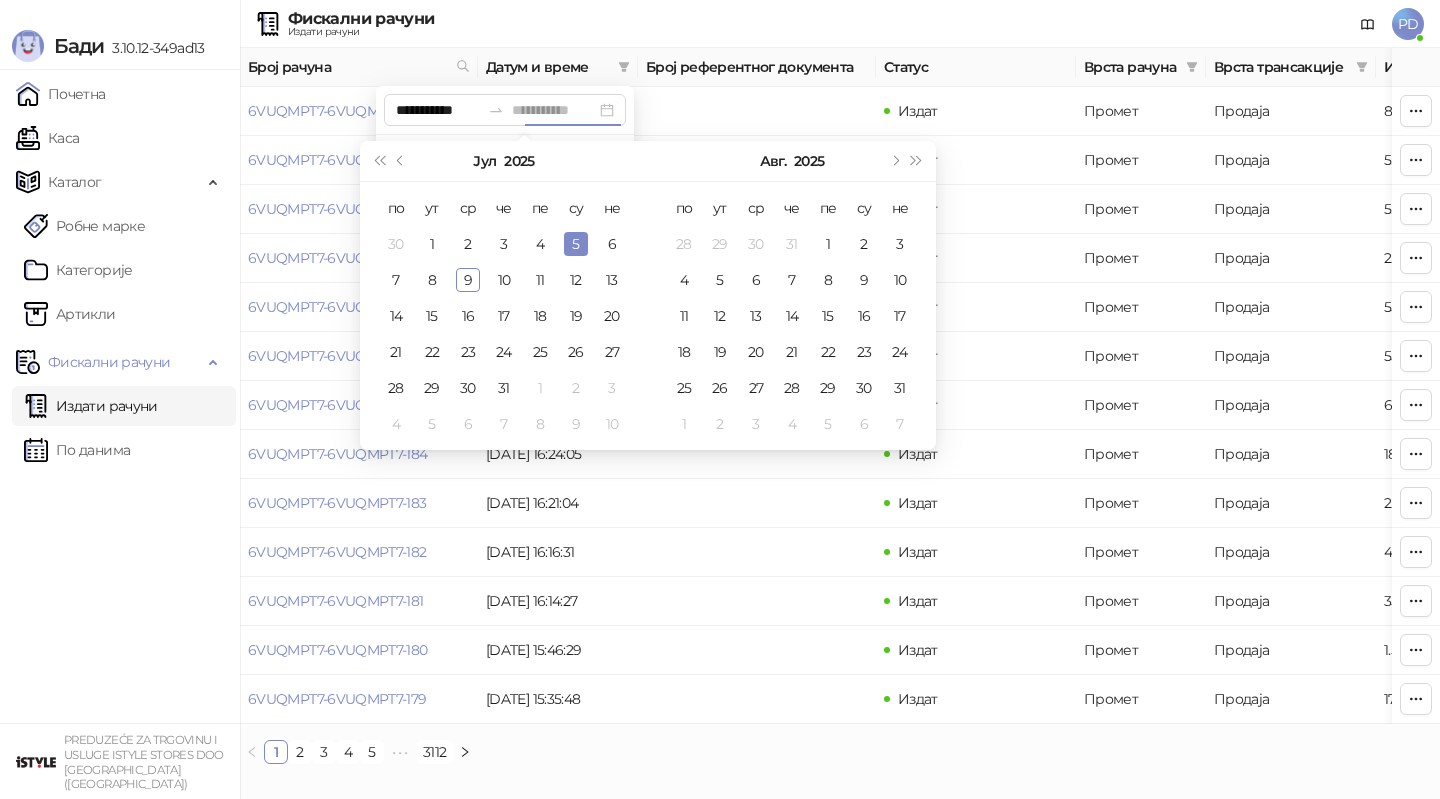 click on "5" at bounding box center (576, 244) 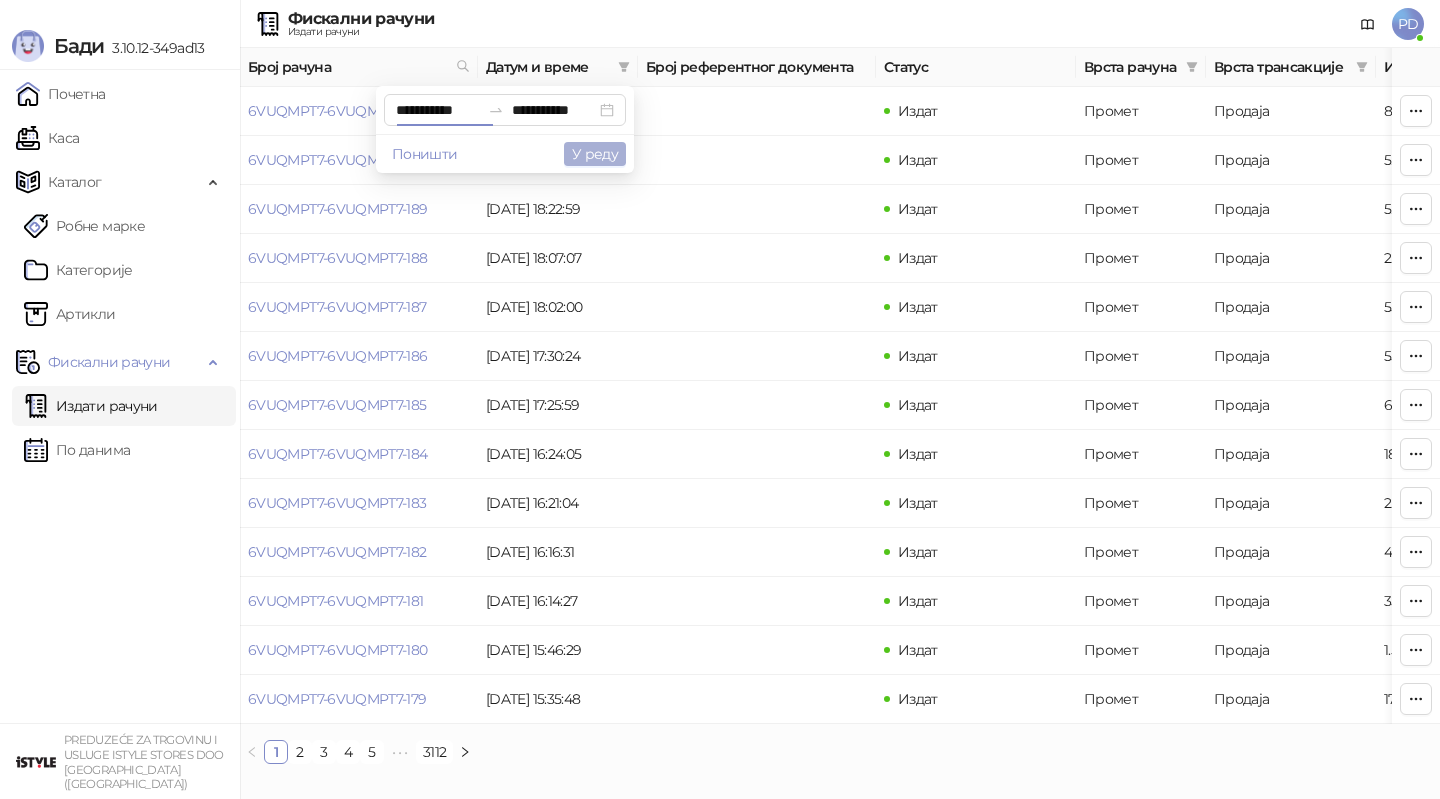 click on "У реду" at bounding box center [595, 154] 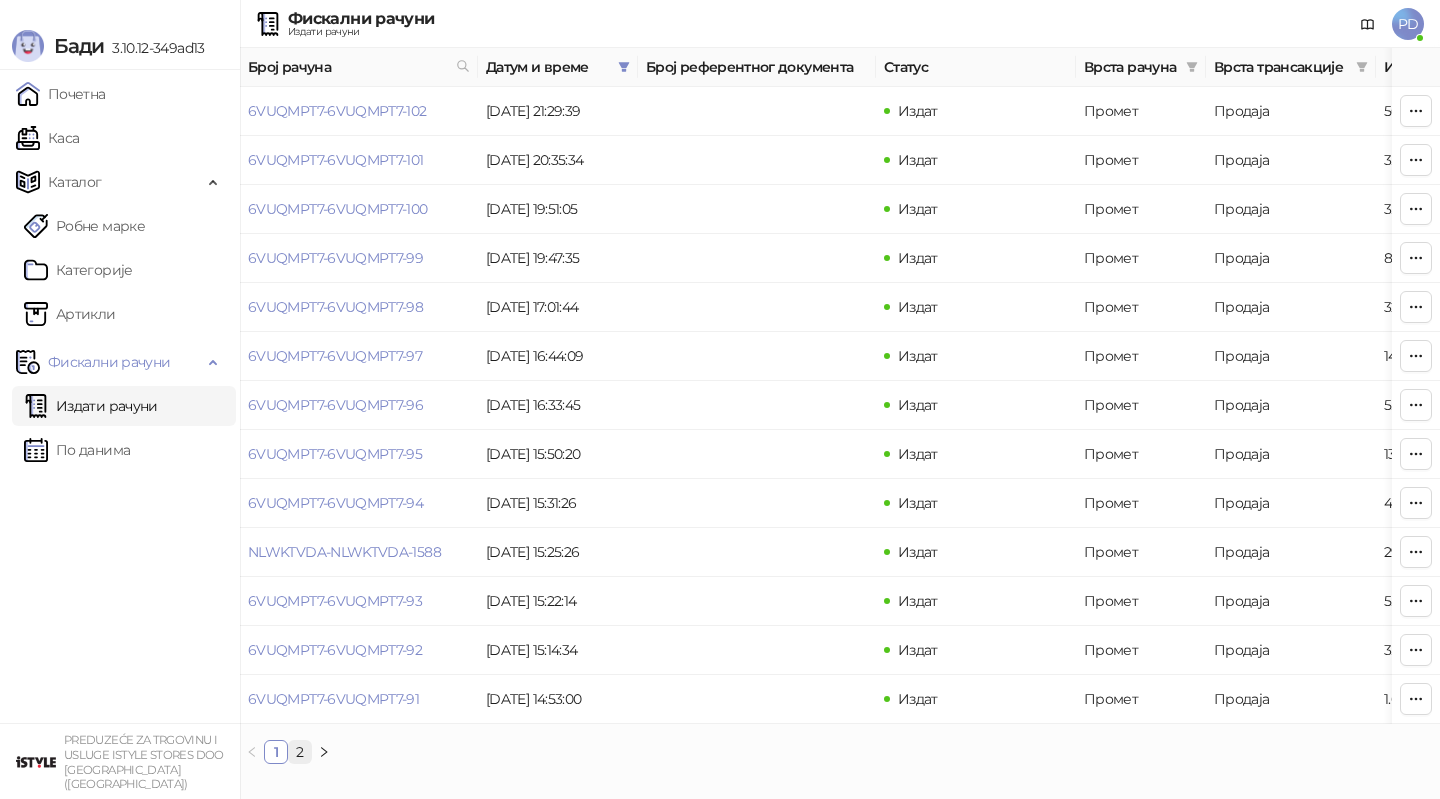 click on "2" at bounding box center [300, 752] 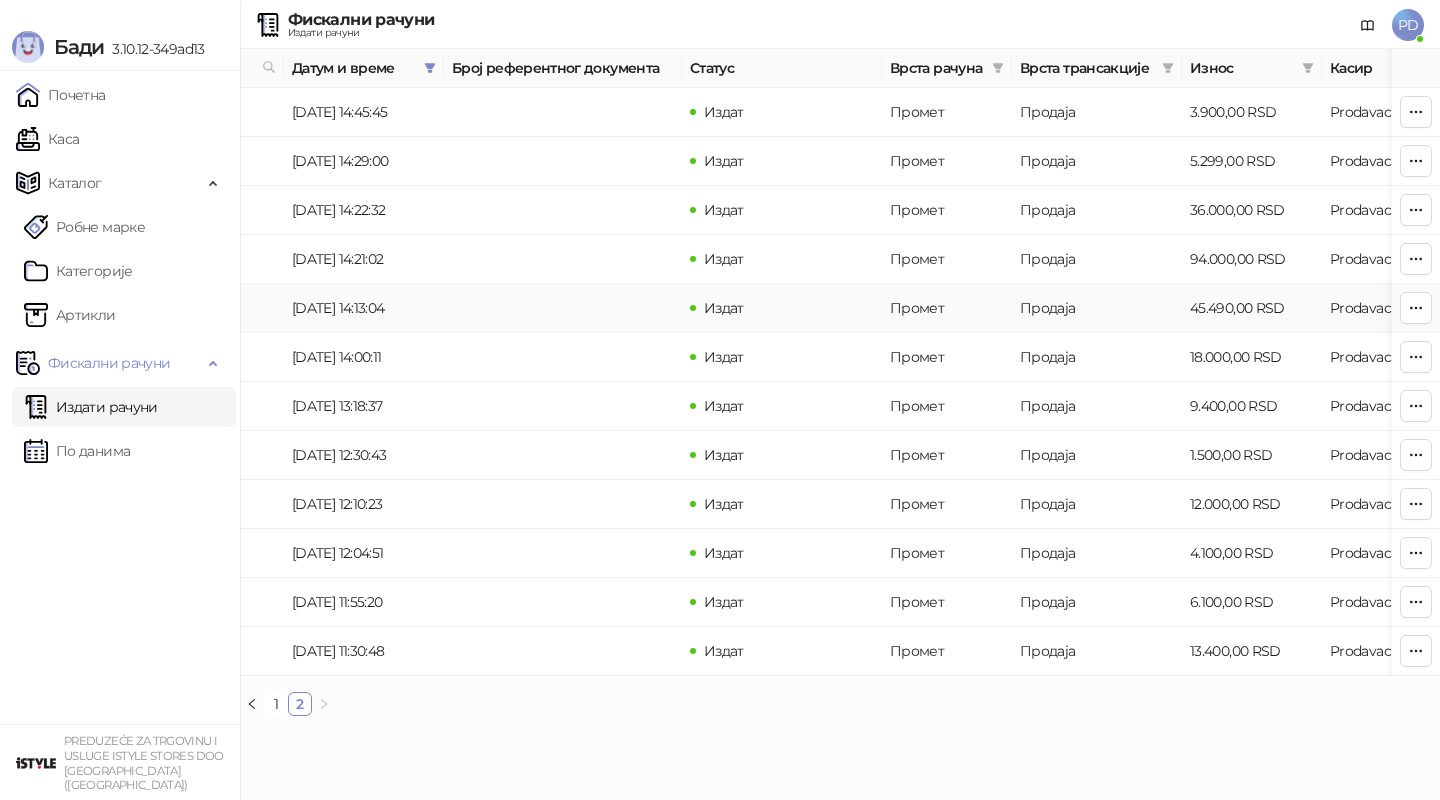 scroll, scrollTop: 0, scrollLeft: 0, axis: both 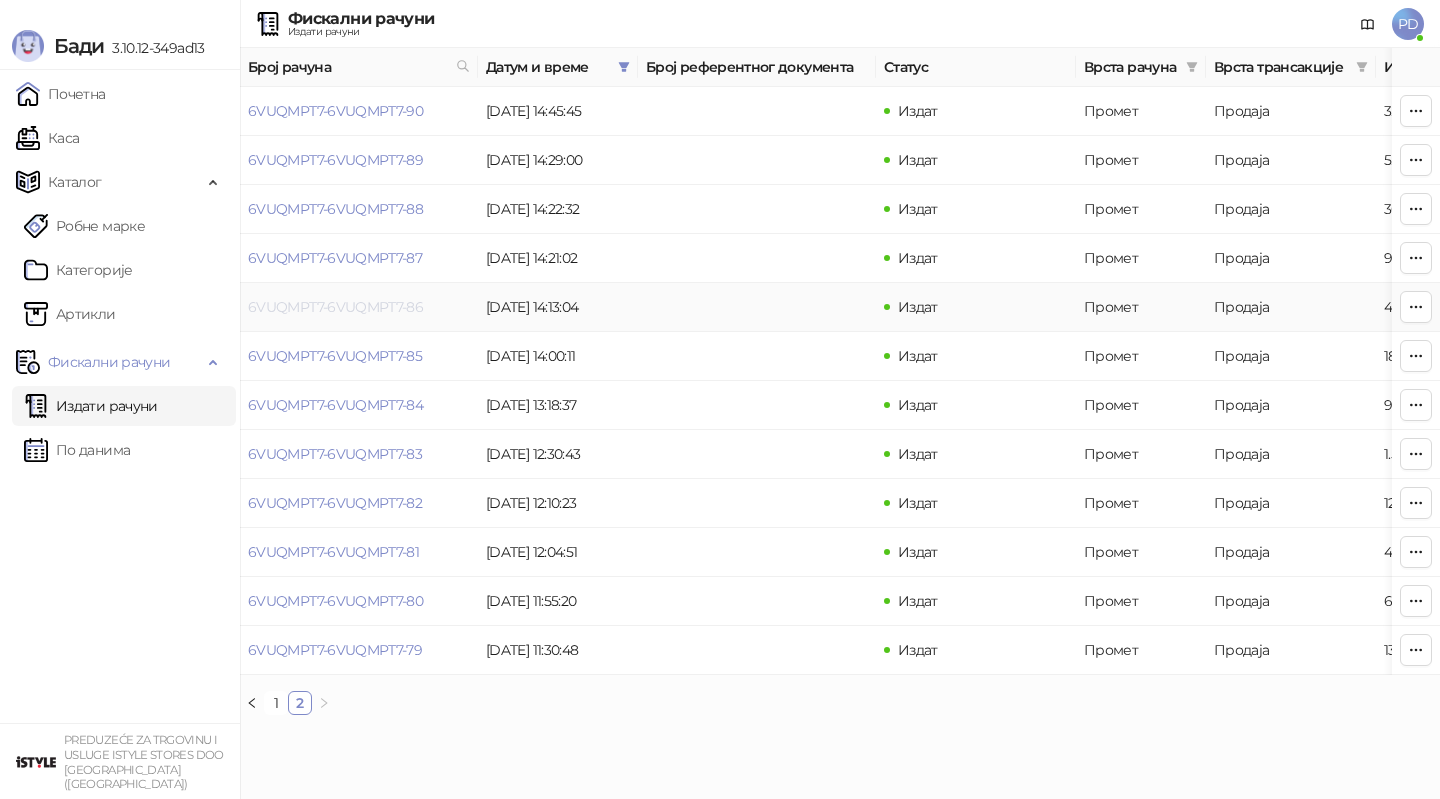 click on "6VUQMPT7-6VUQMPT7-86" at bounding box center [335, 307] 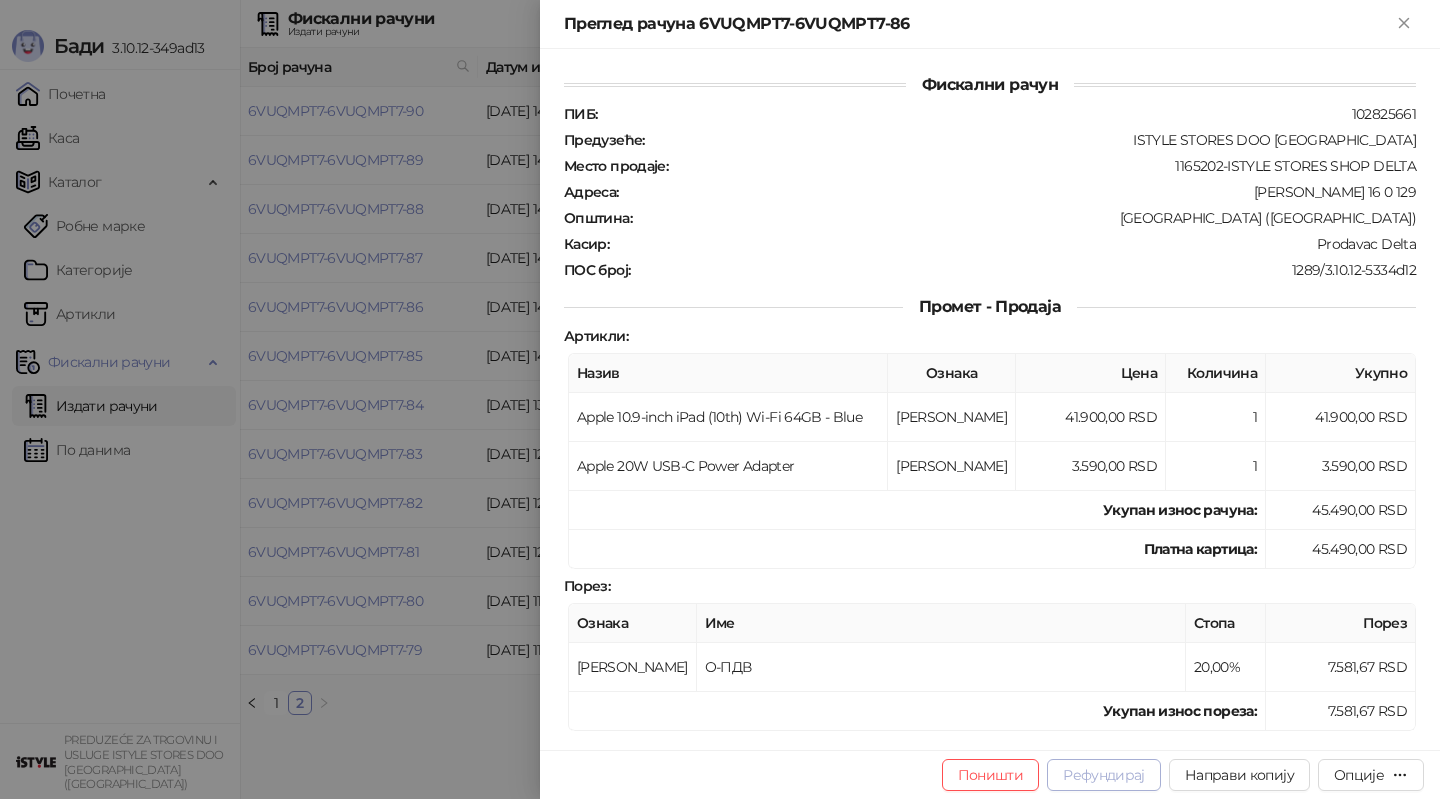 click on "Рефундирај" at bounding box center (1104, 775) 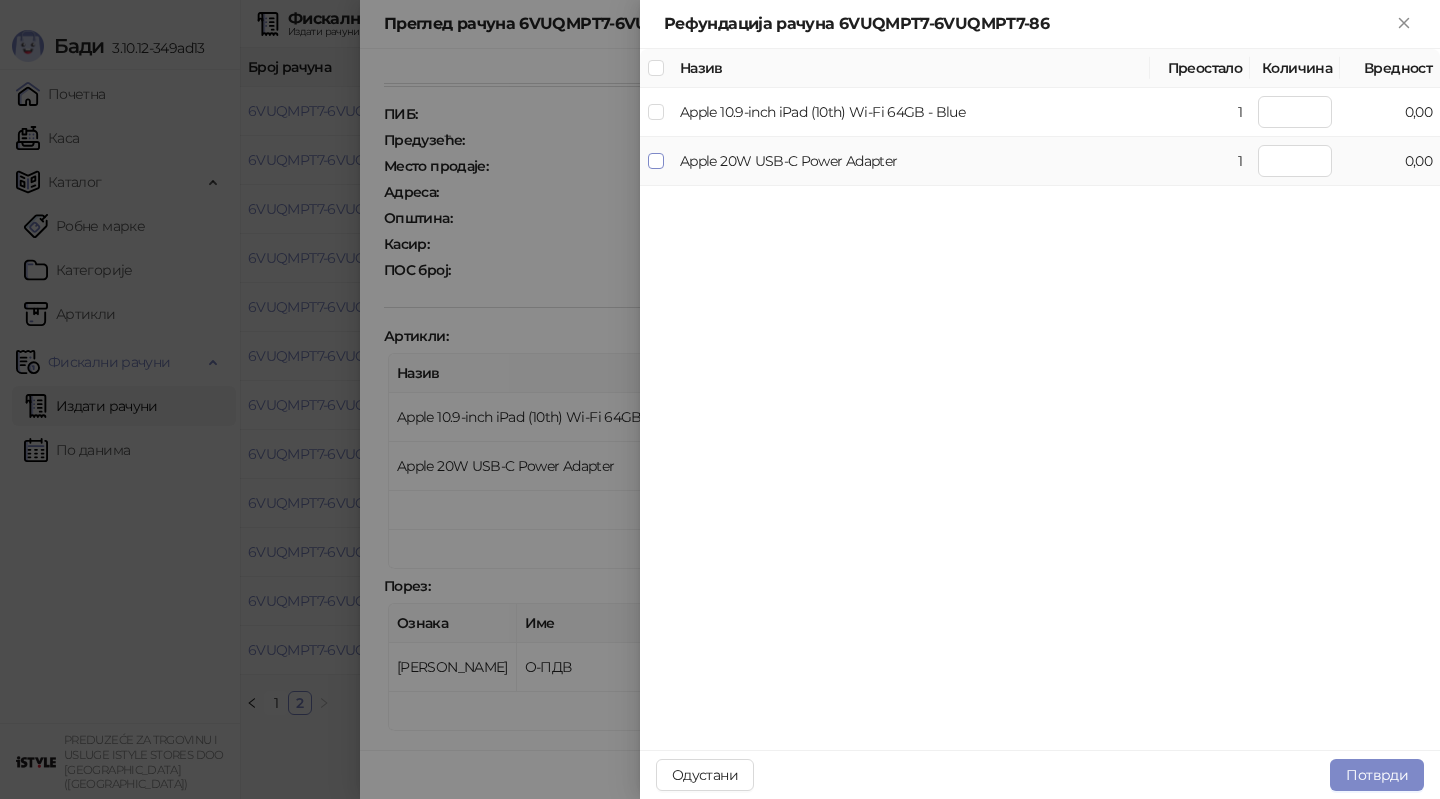 type on "*" 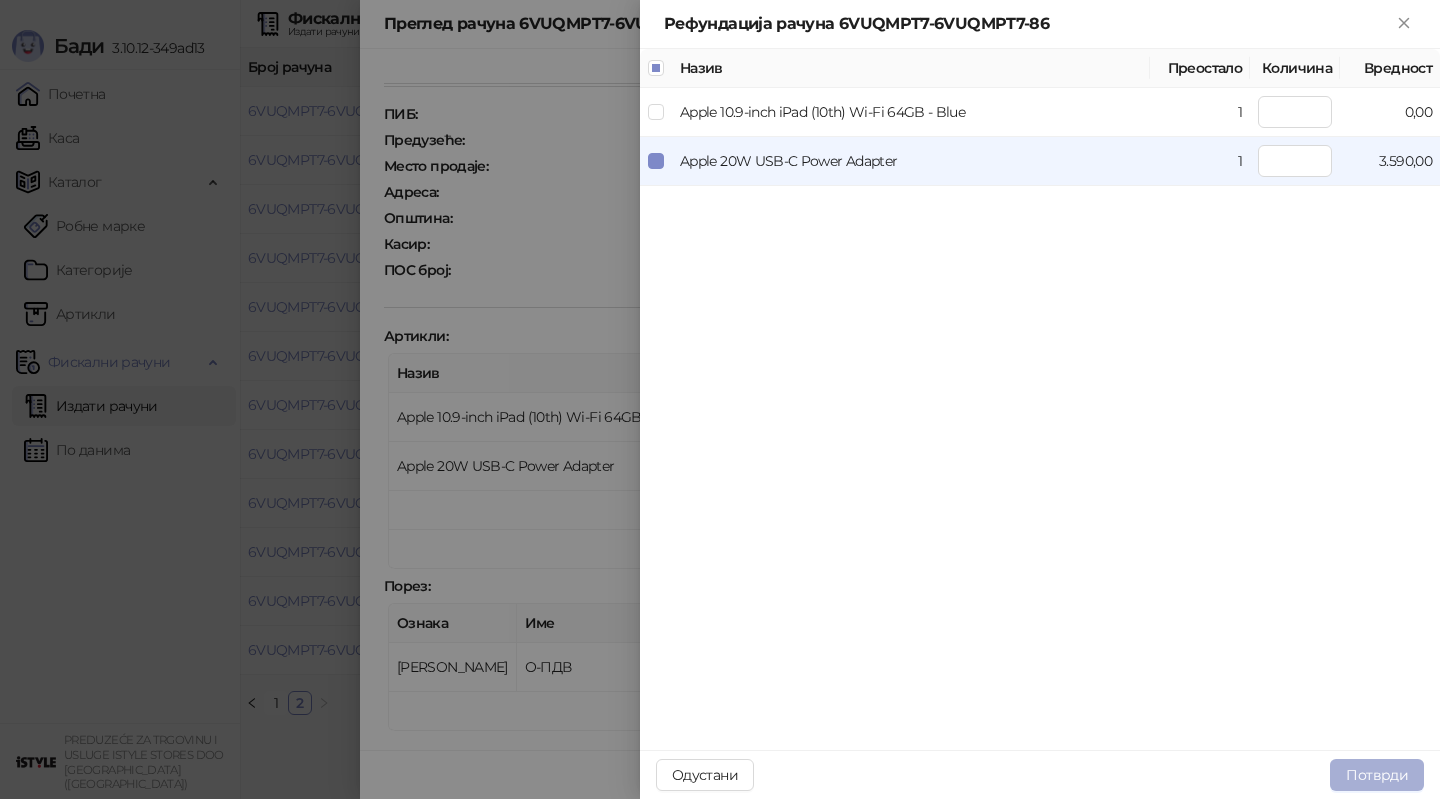 click on "Потврди" at bounding box center [1377, 775] 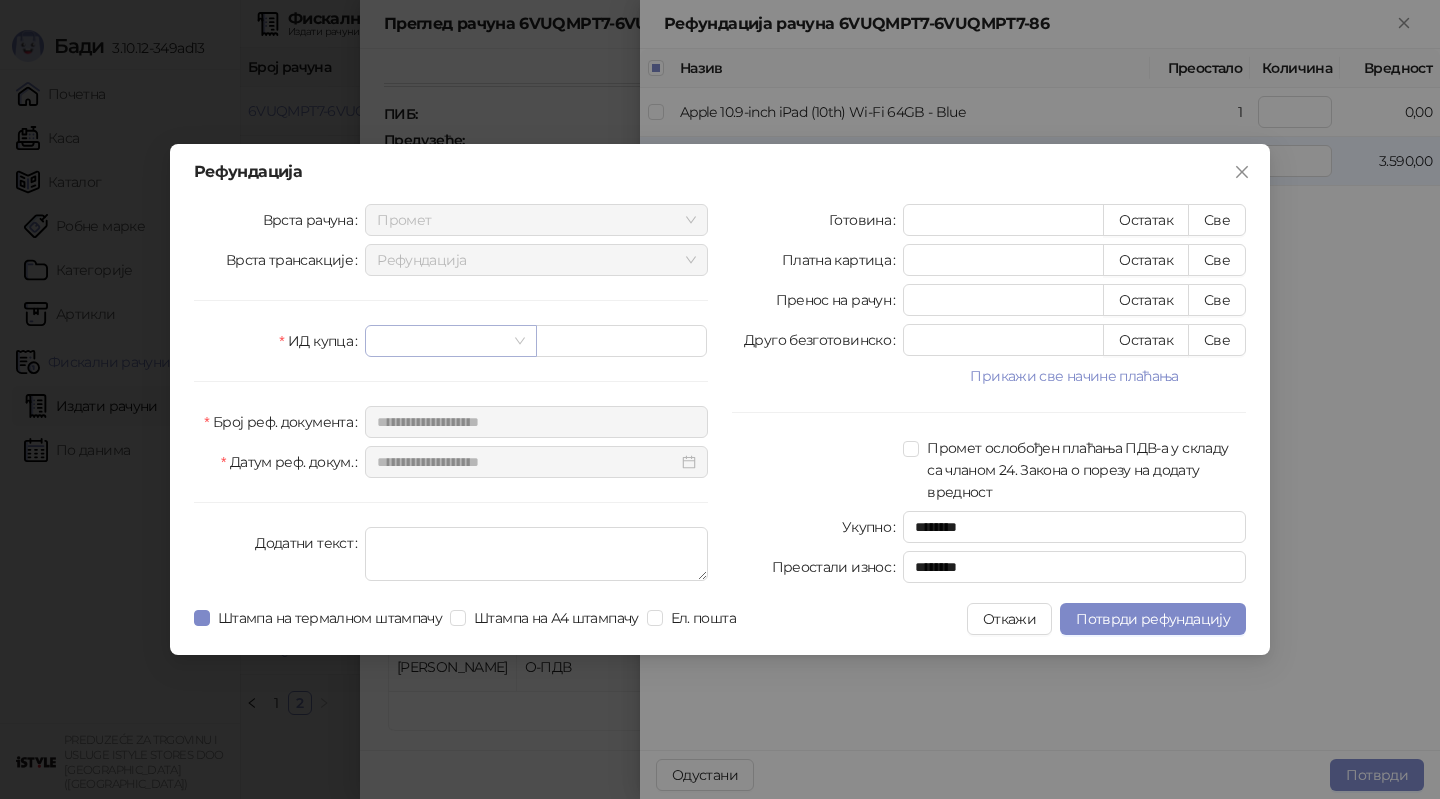 click at bounding box center [441, 341] 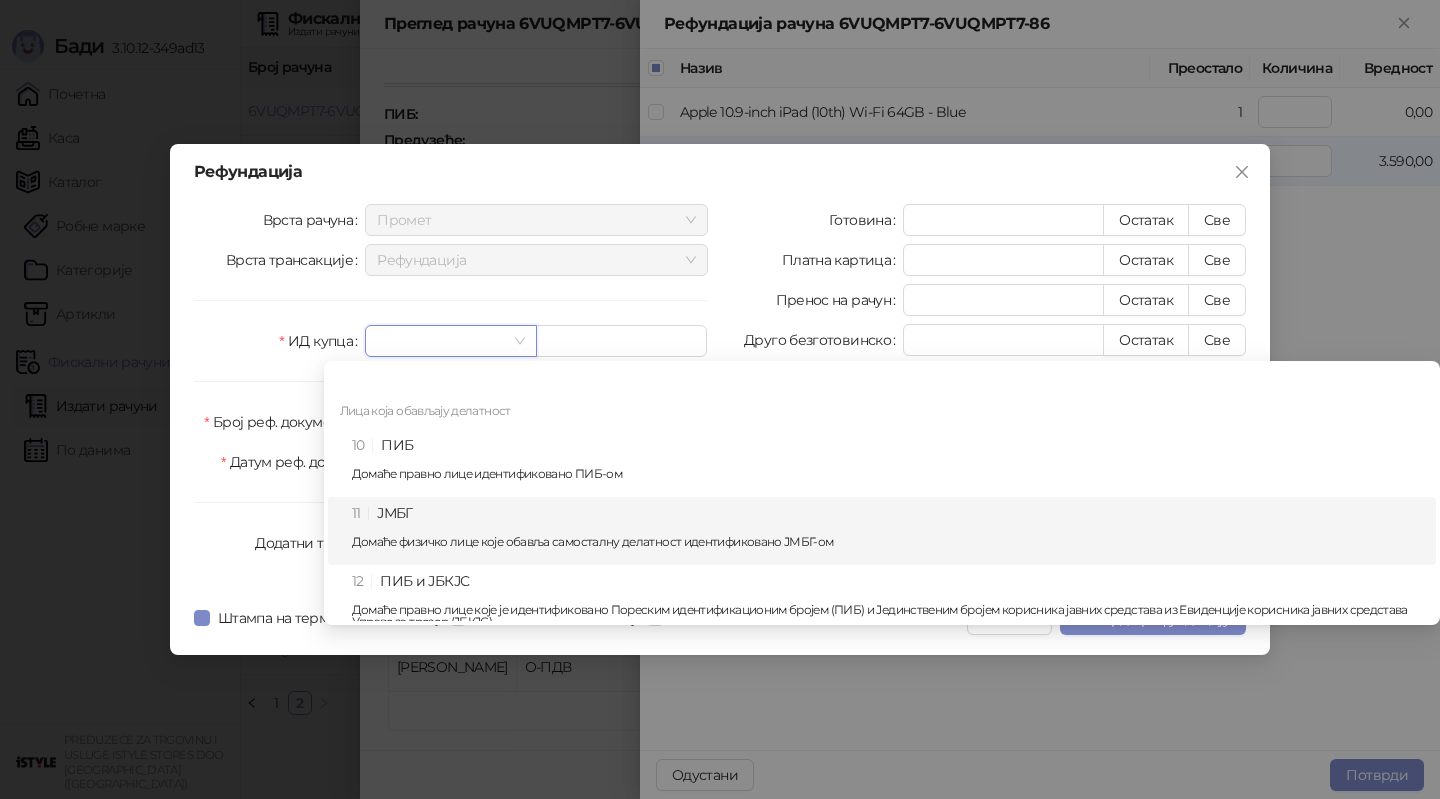 click on "11 ЈМБГ Домаће физичко лице које обавља самосталну делатност идентификовано ЈМБГ-ом" at bounding box center [888, 531] 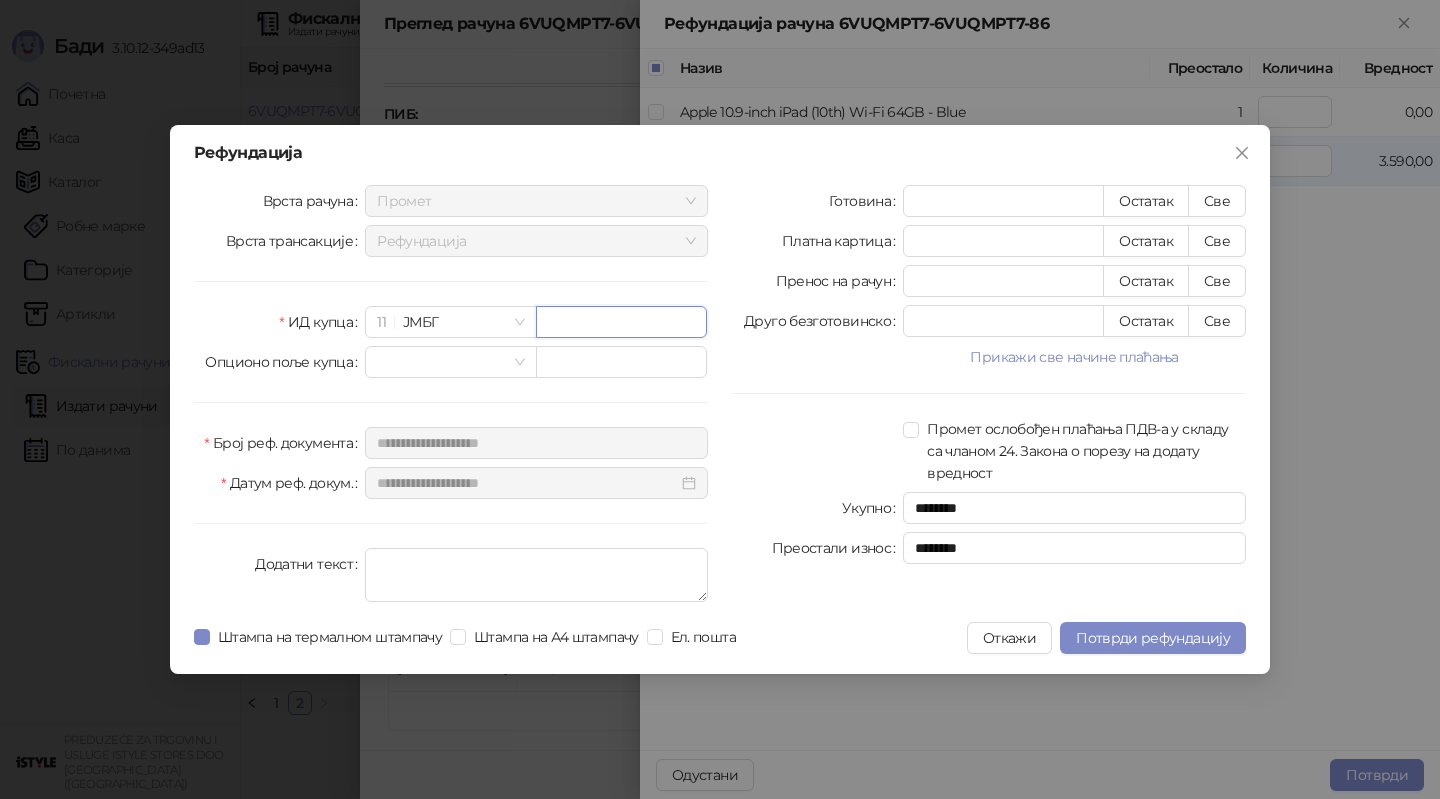 click at bounding box center [621, 322] 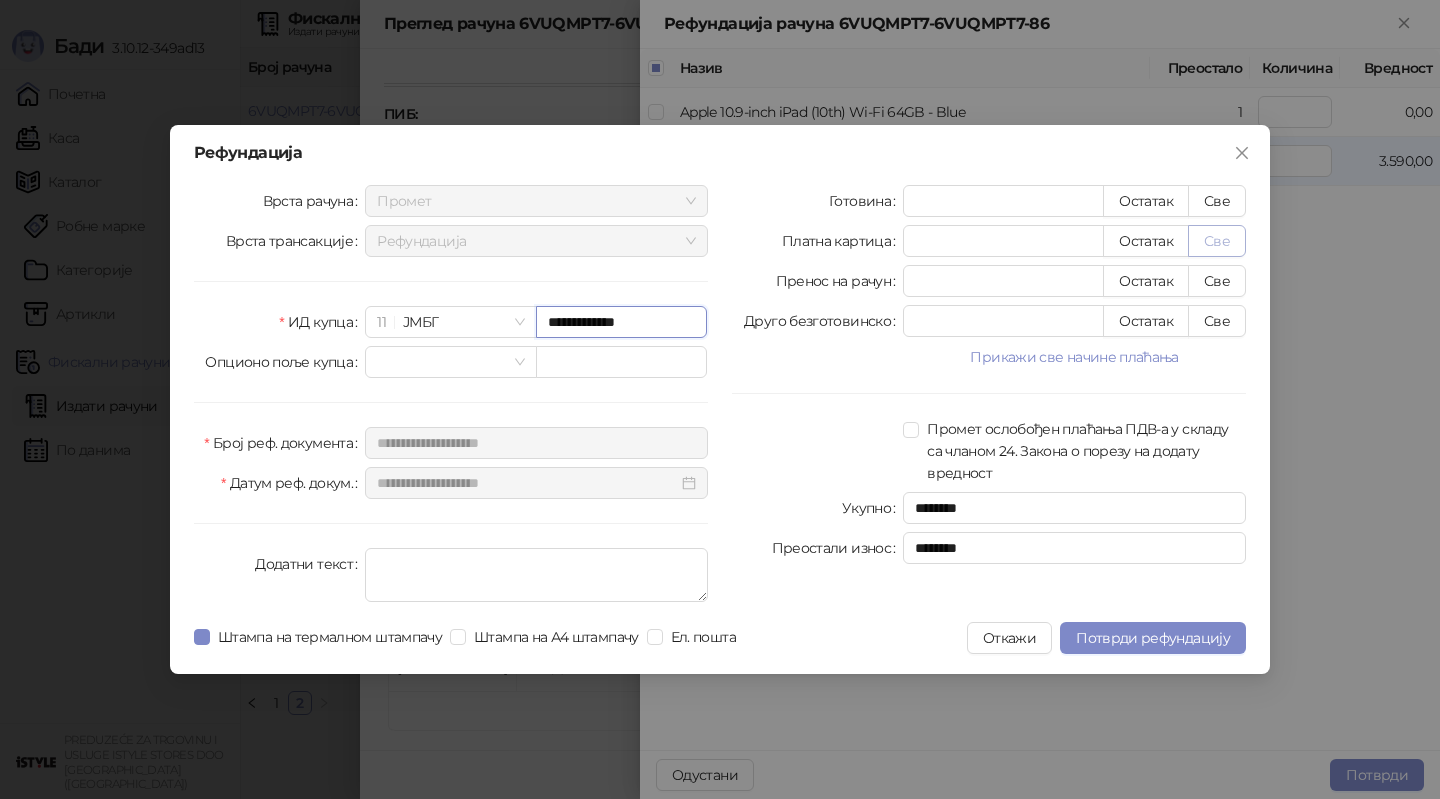 type on "**********" 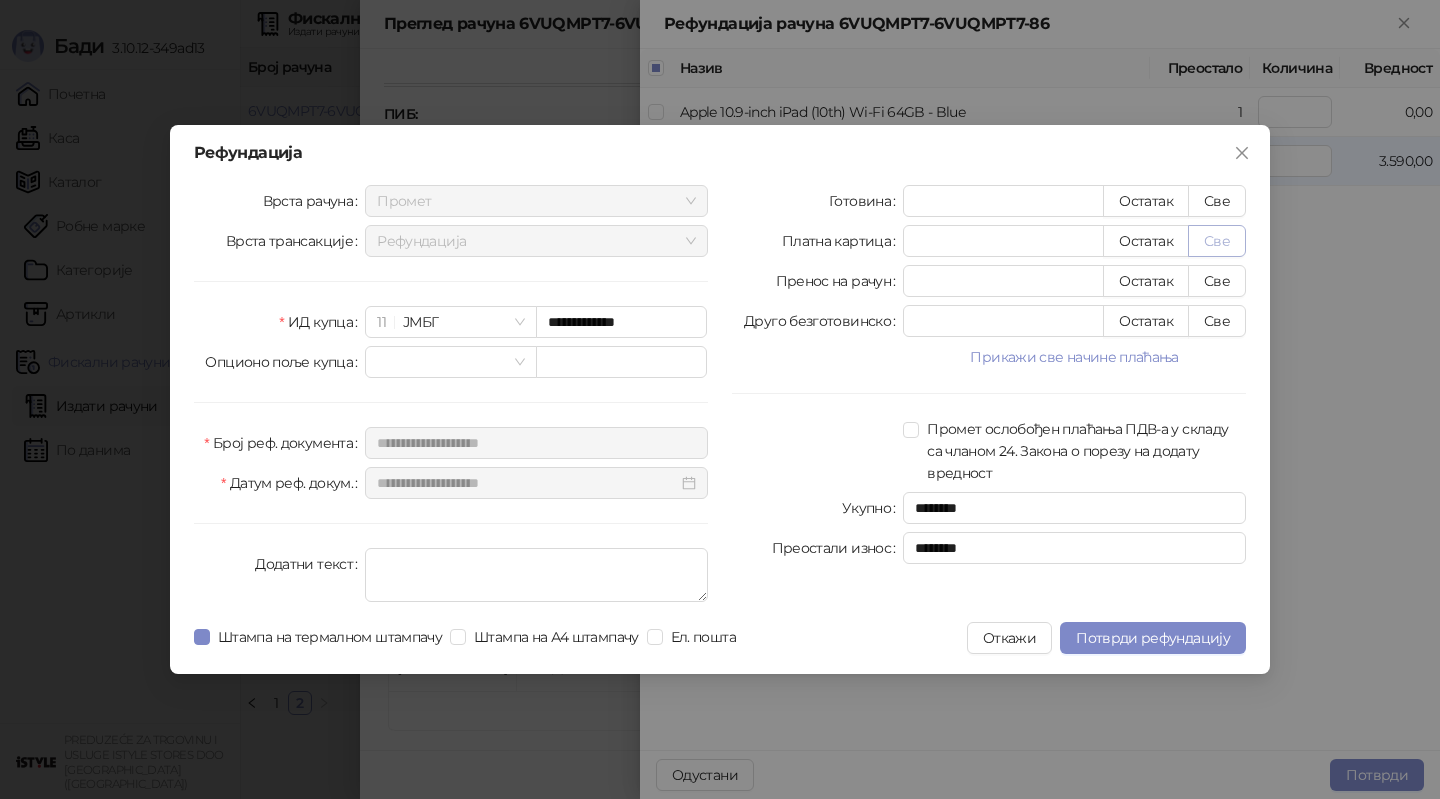 click on "Све" at bounding box center [1217, 241] 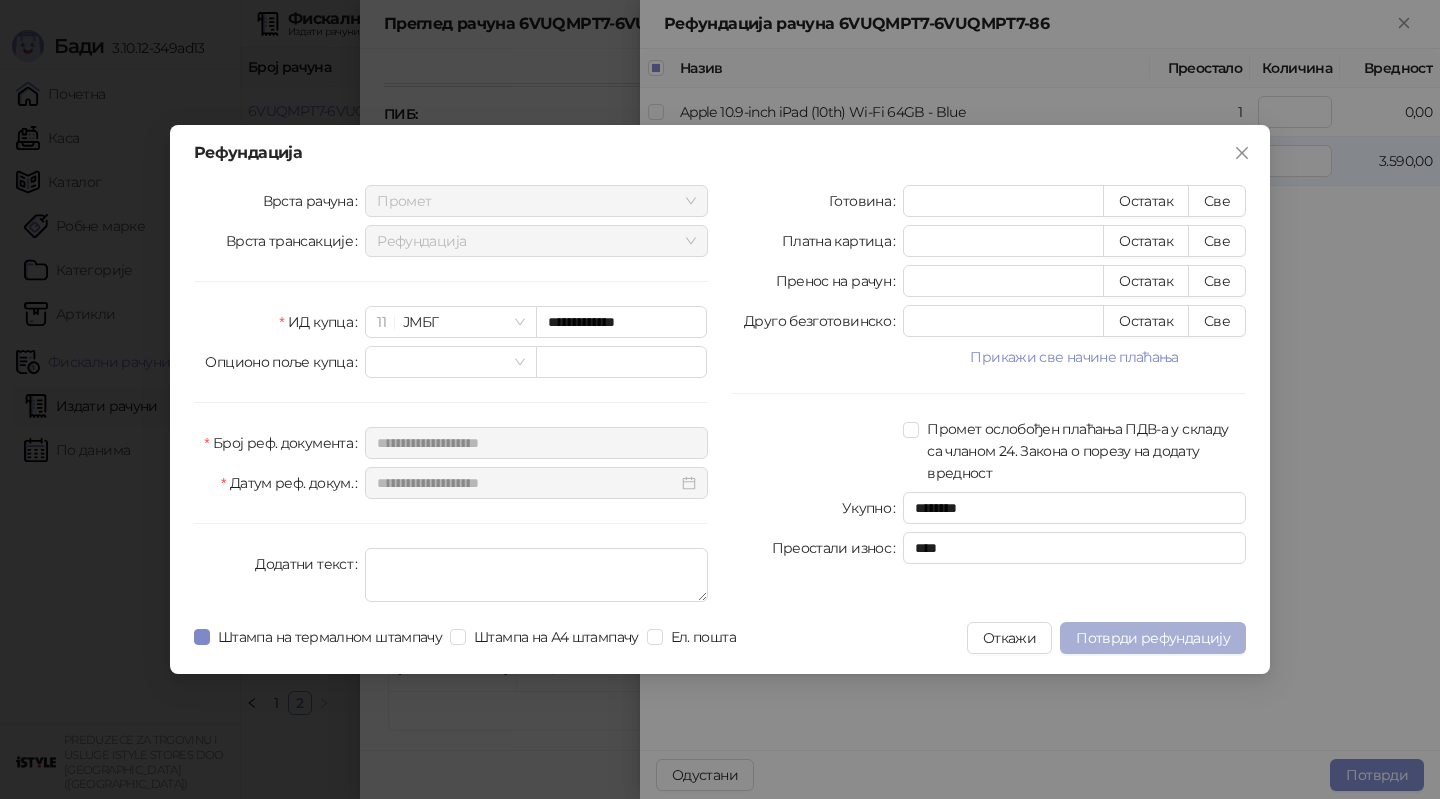 click on "Потврди рефундацију" at bounding box center [1153, 638] 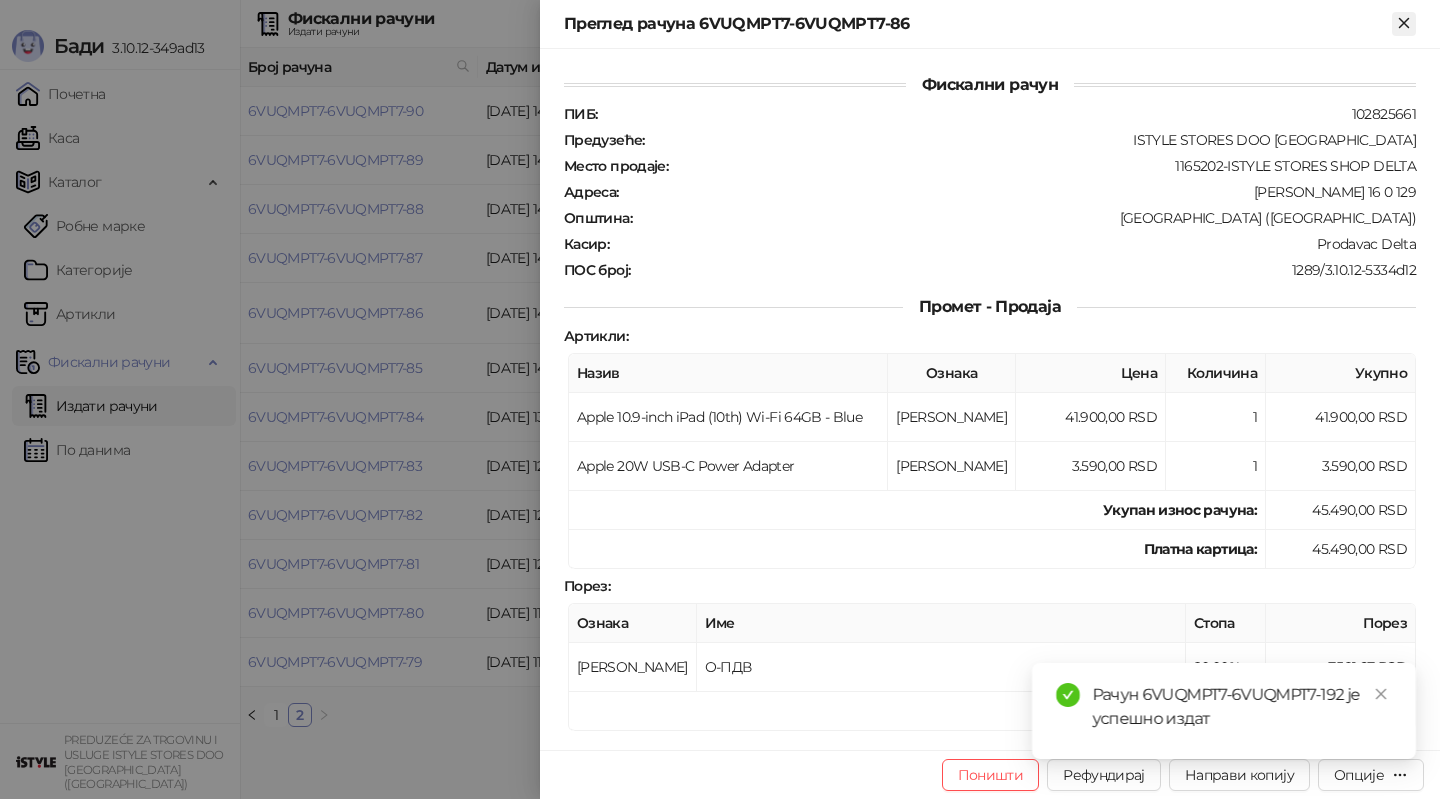 click 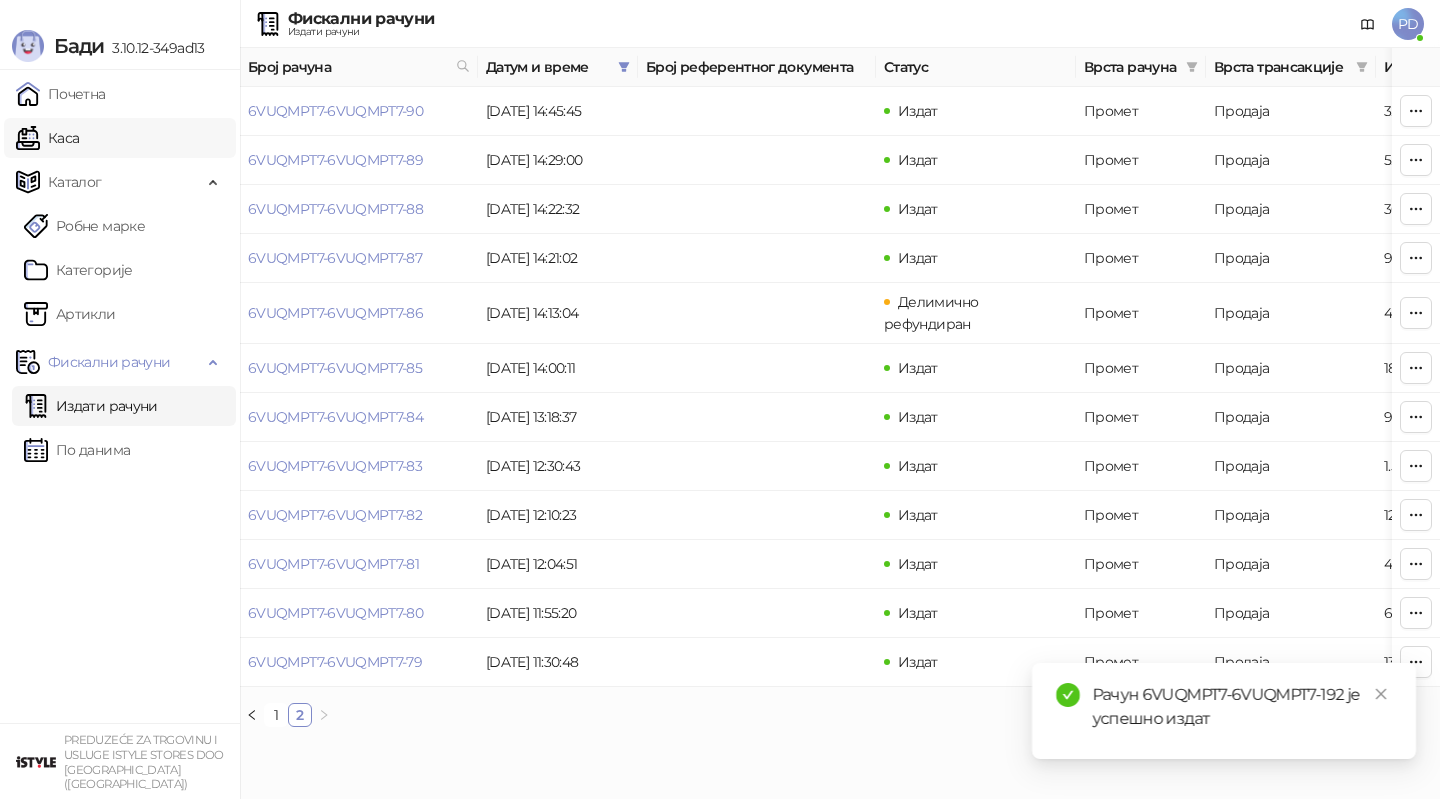 click on "Каса" at bounding box center (47, 138) 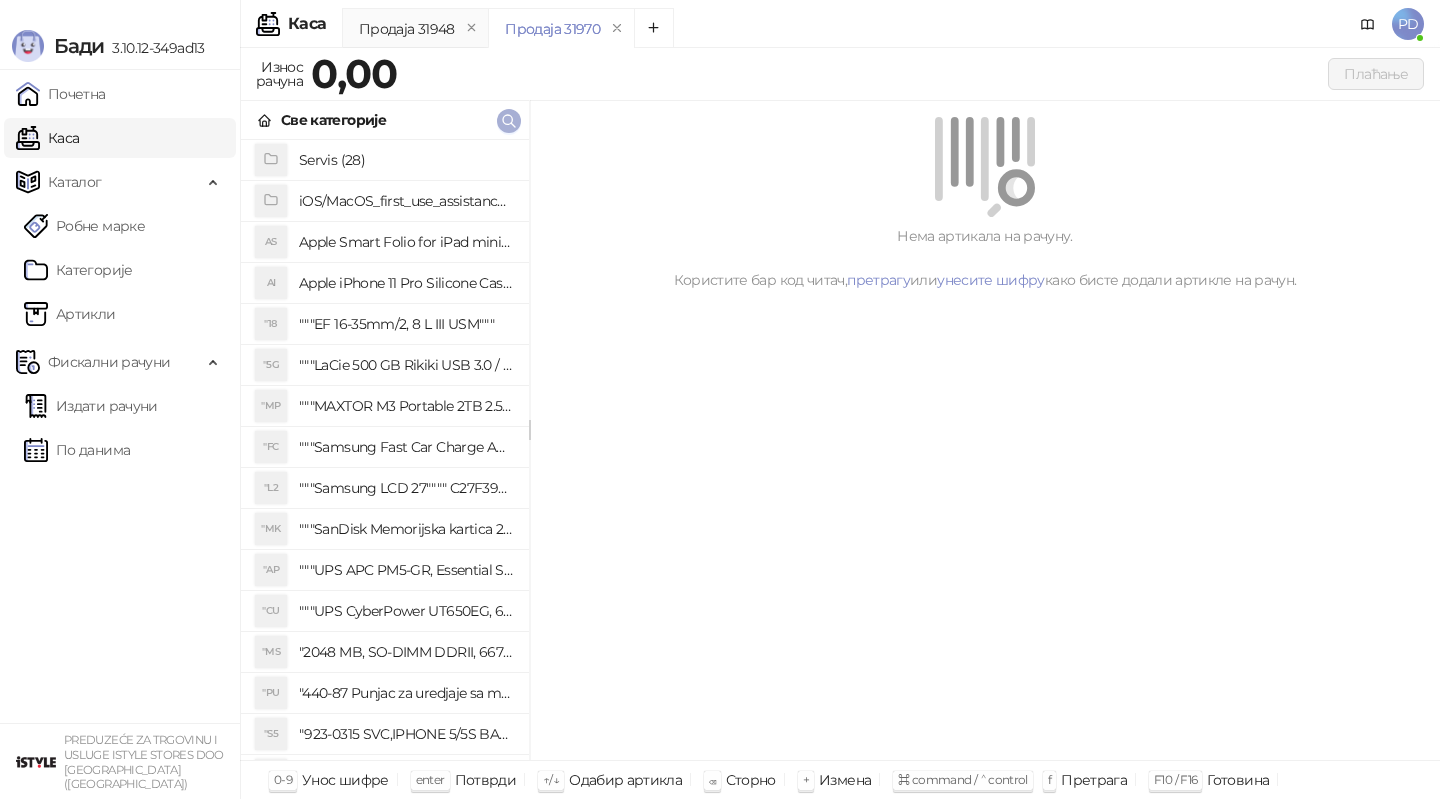 click 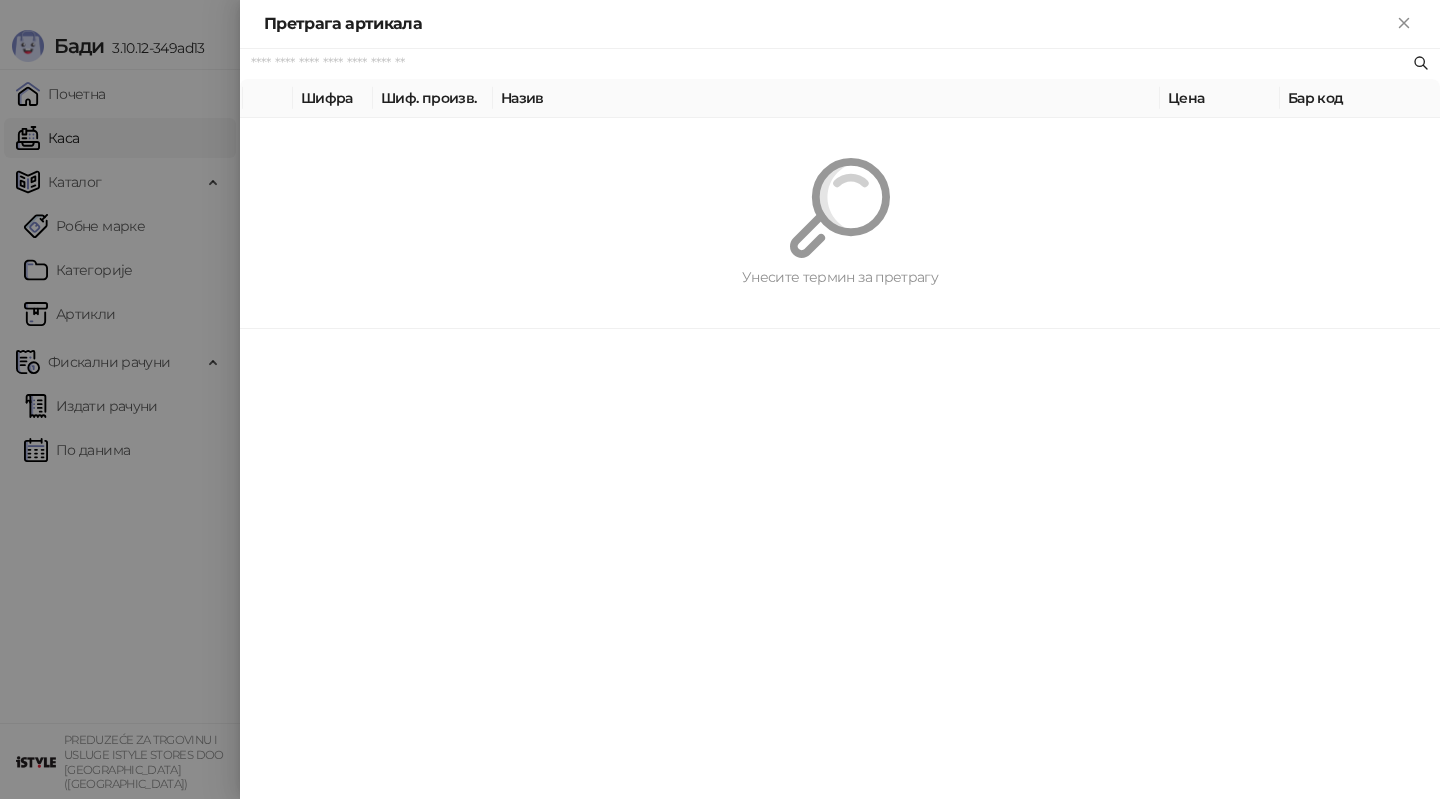 paste on "**********" 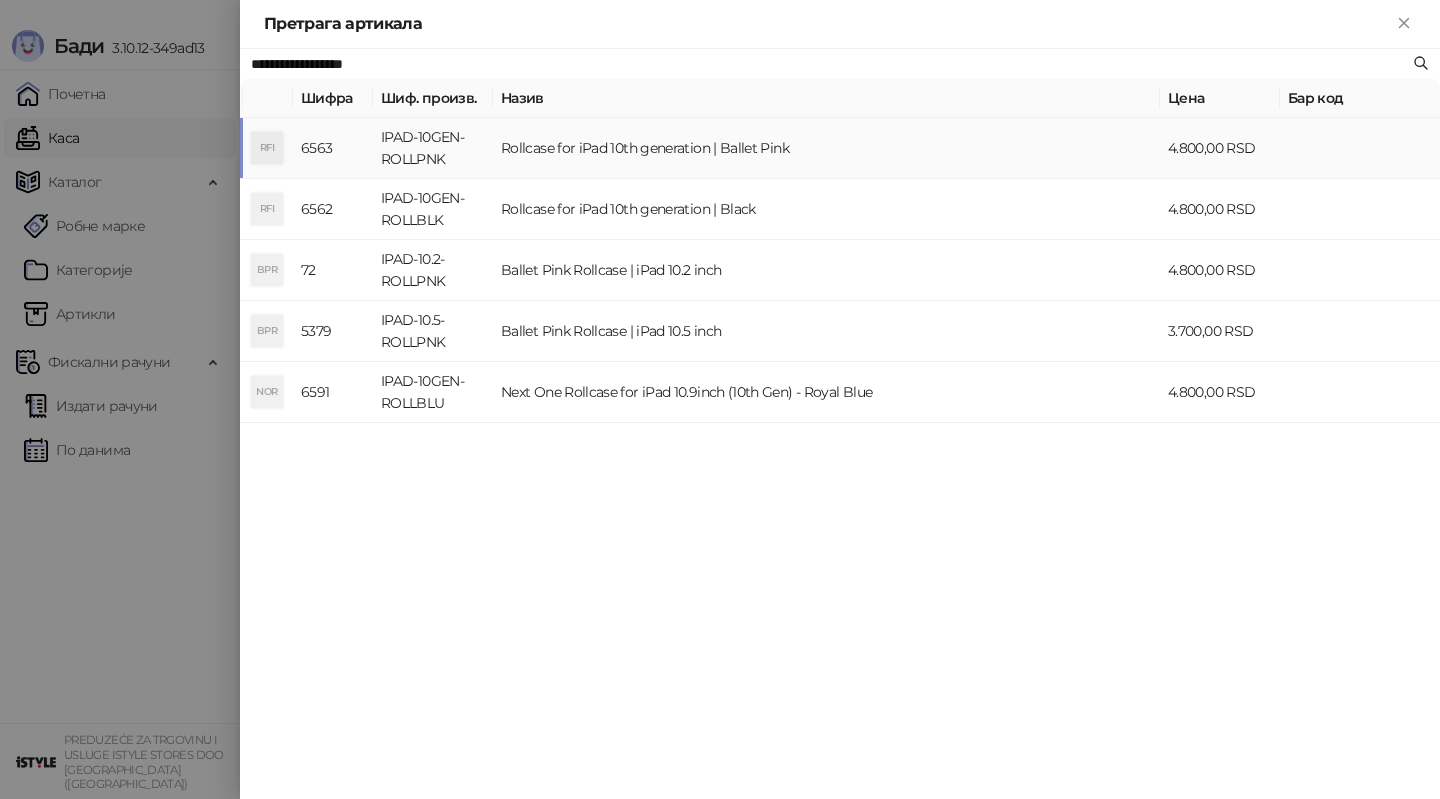 type on "**********" 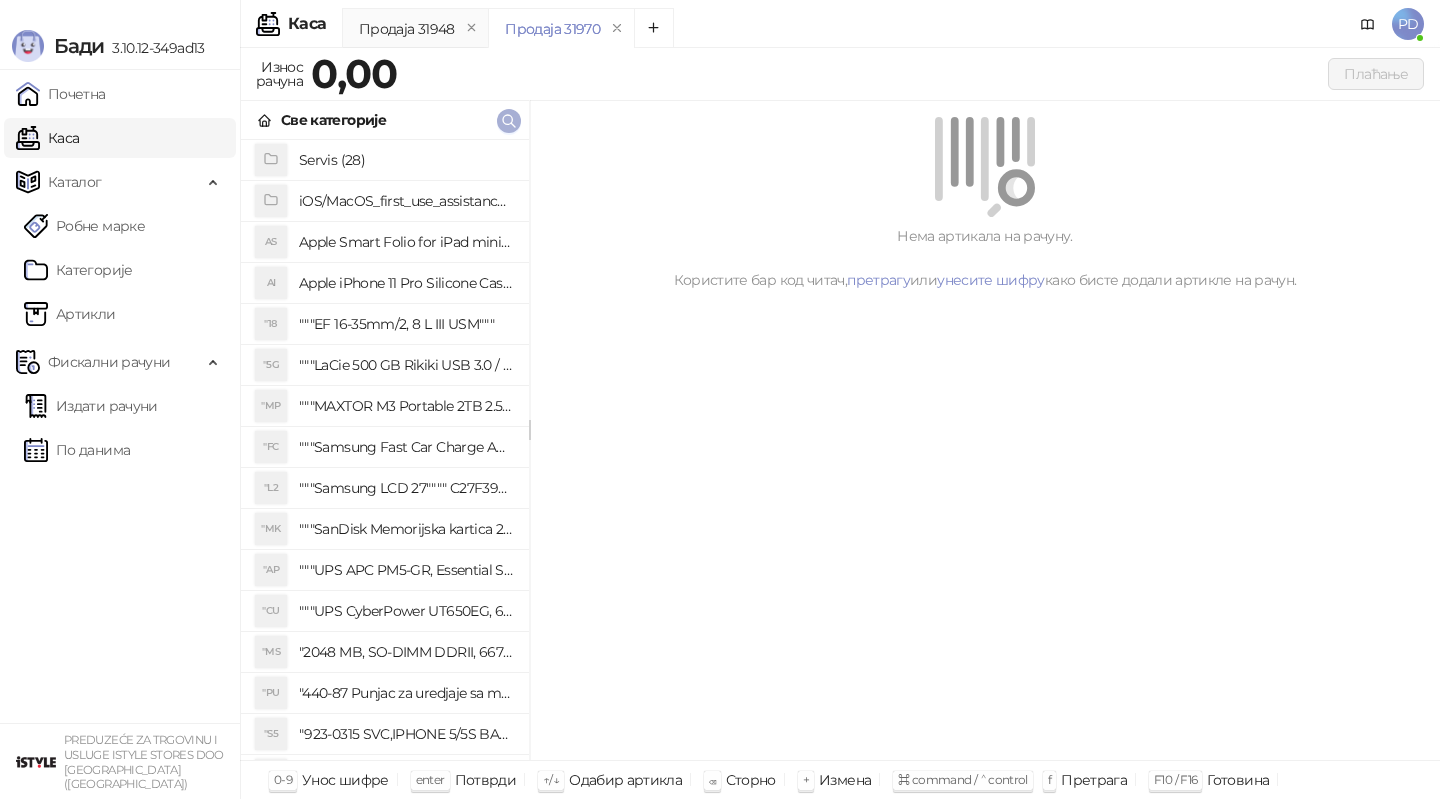 type 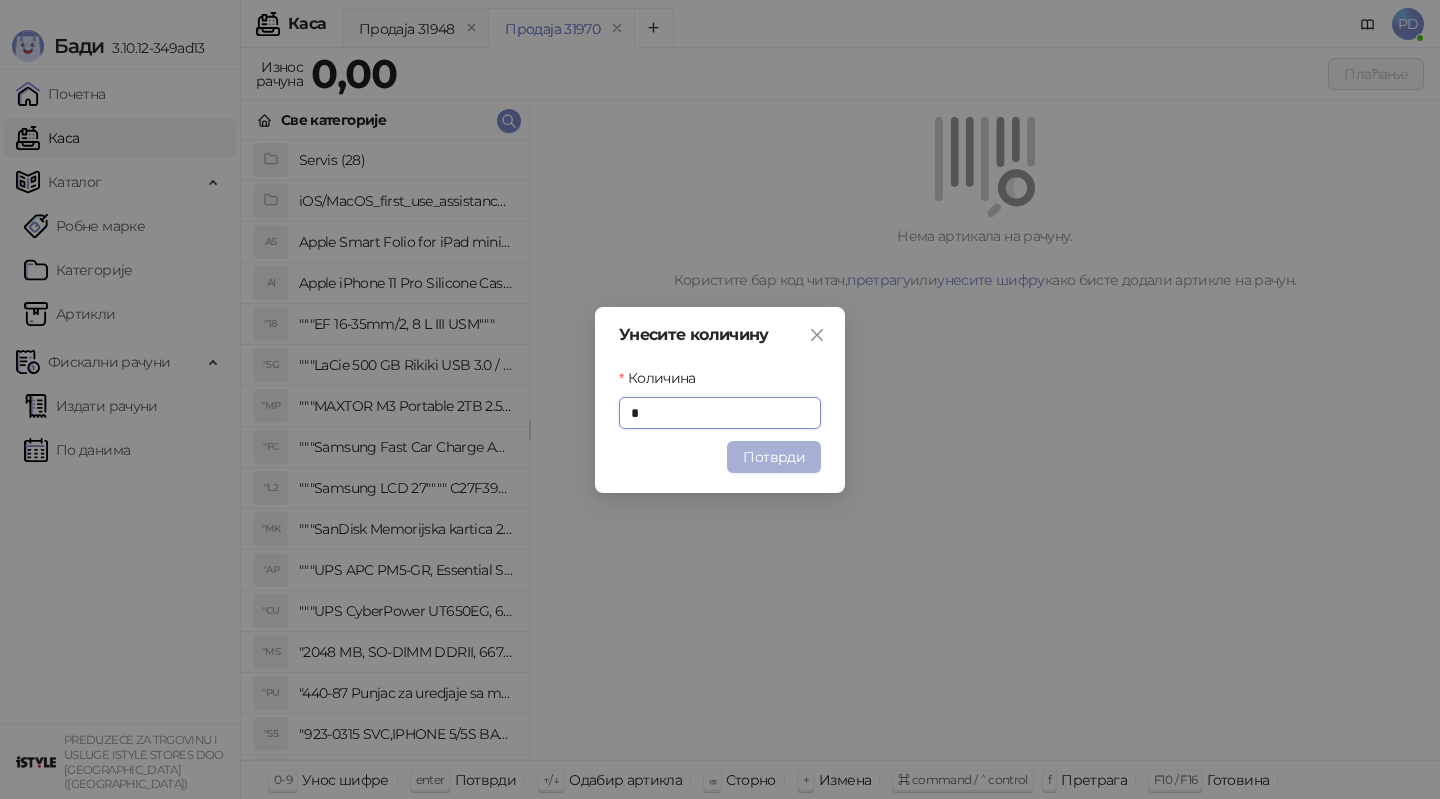 click on "Потврди" at bounding box center [774, 457] 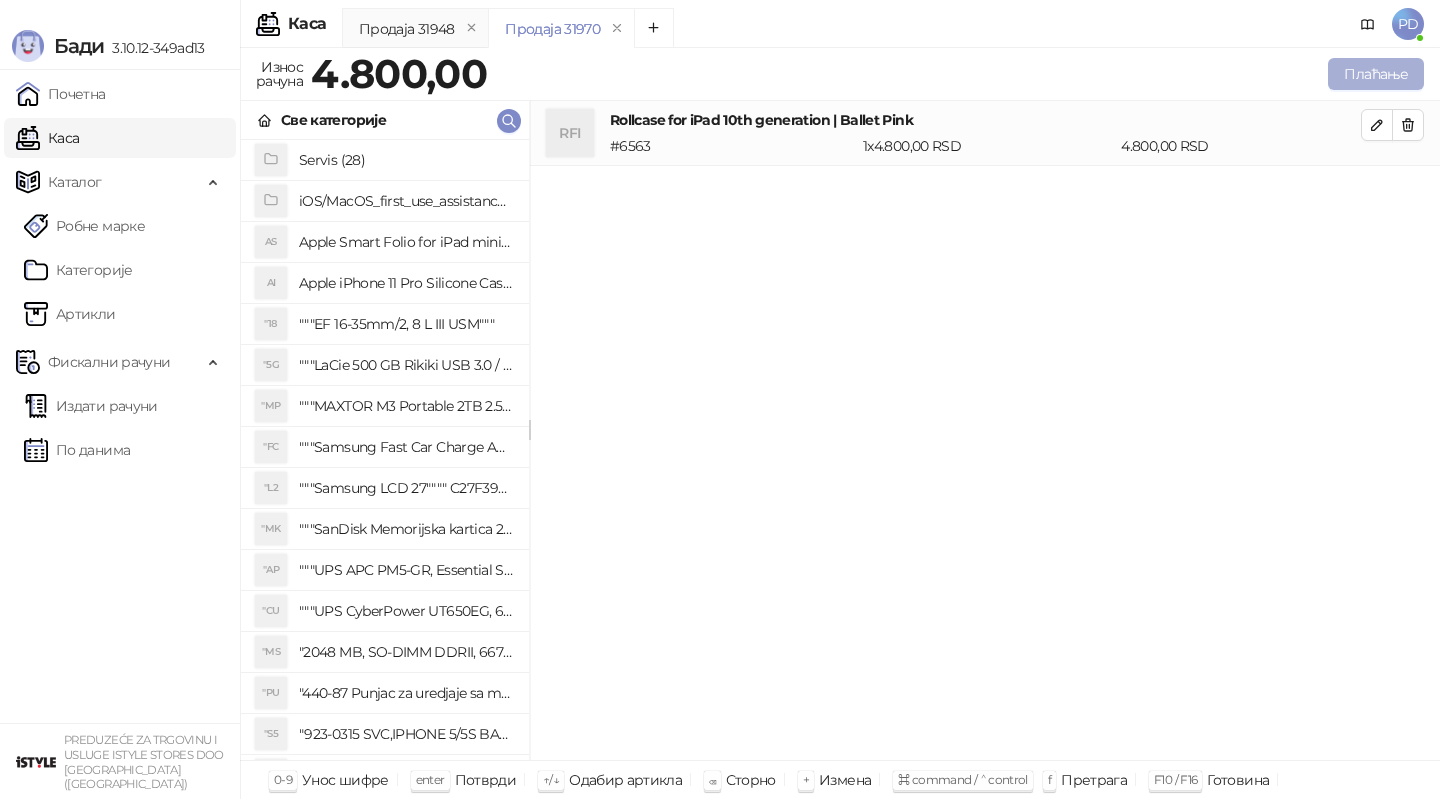 click on "Плаћање" at bounding box center (1376, 74) 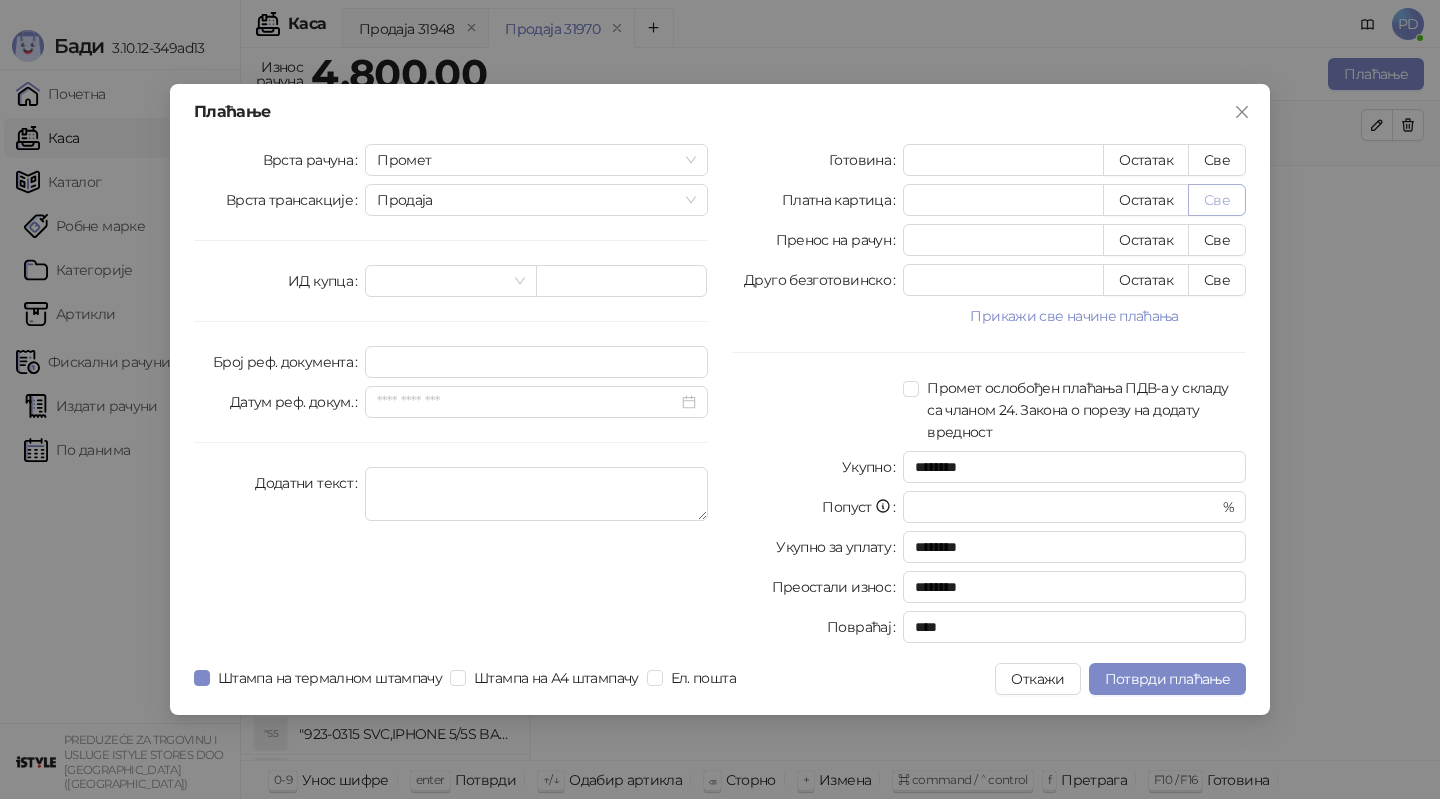 click on "Све" at bounding box center (1217, 200) 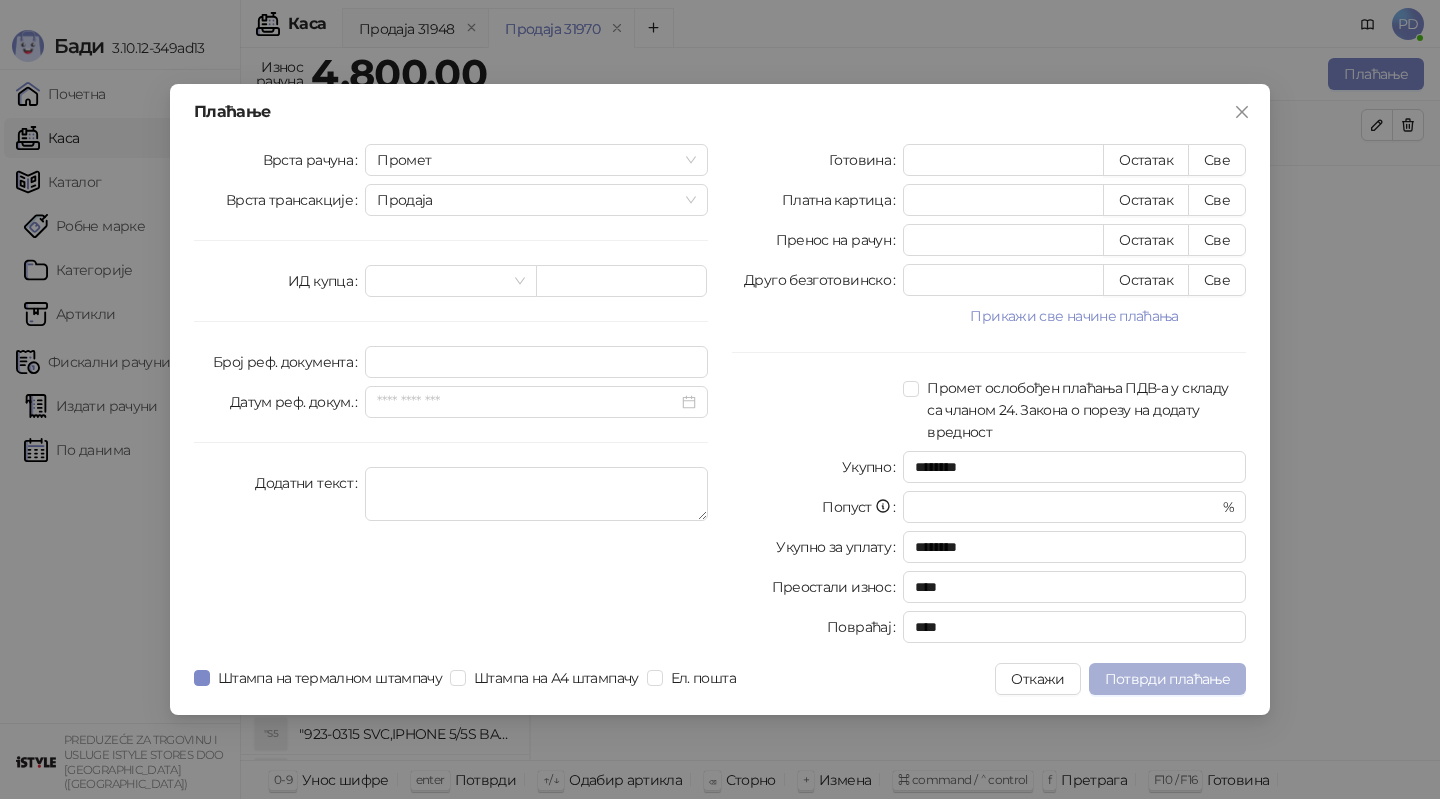 click on "Потврди плаћање" at bounding box center [1167, 679] 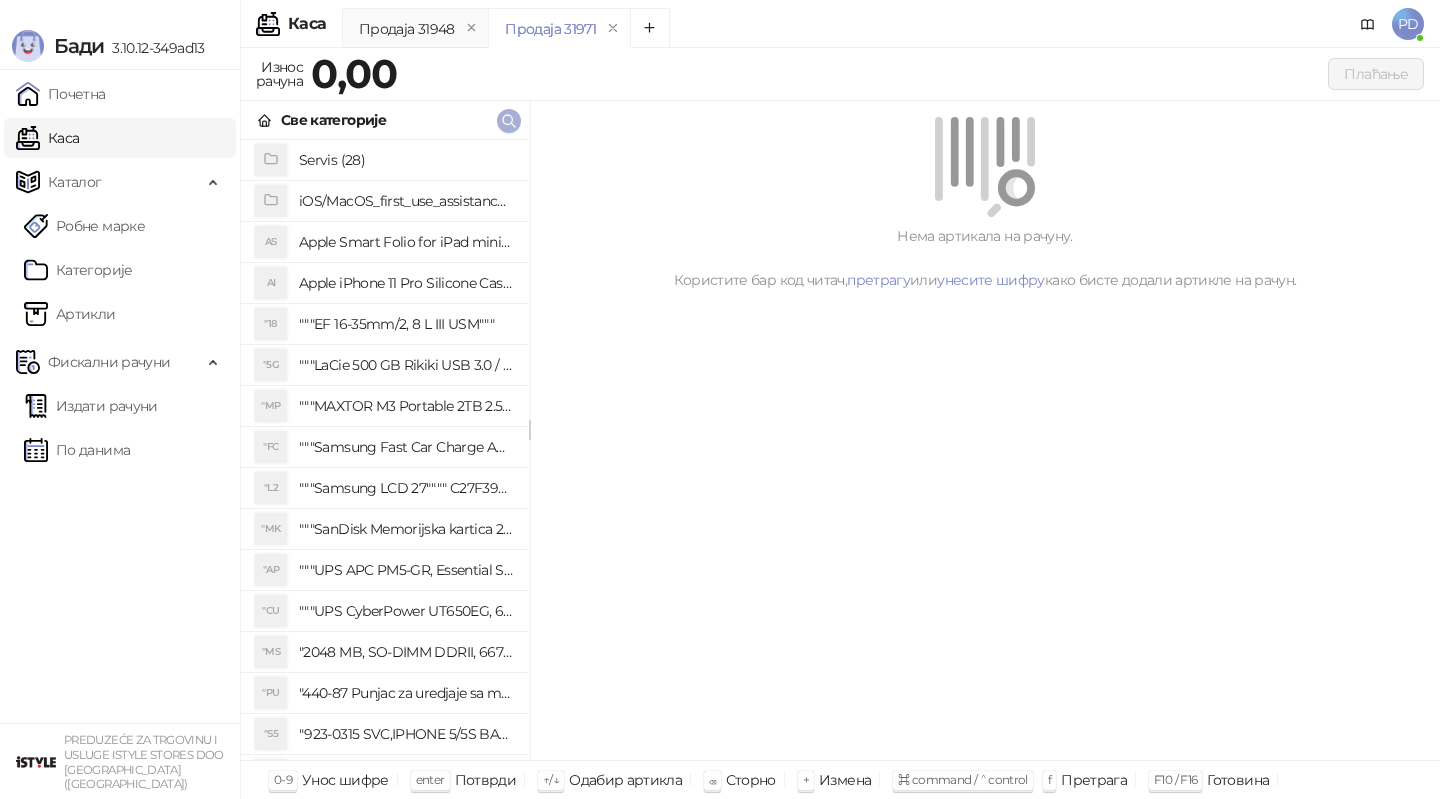 click 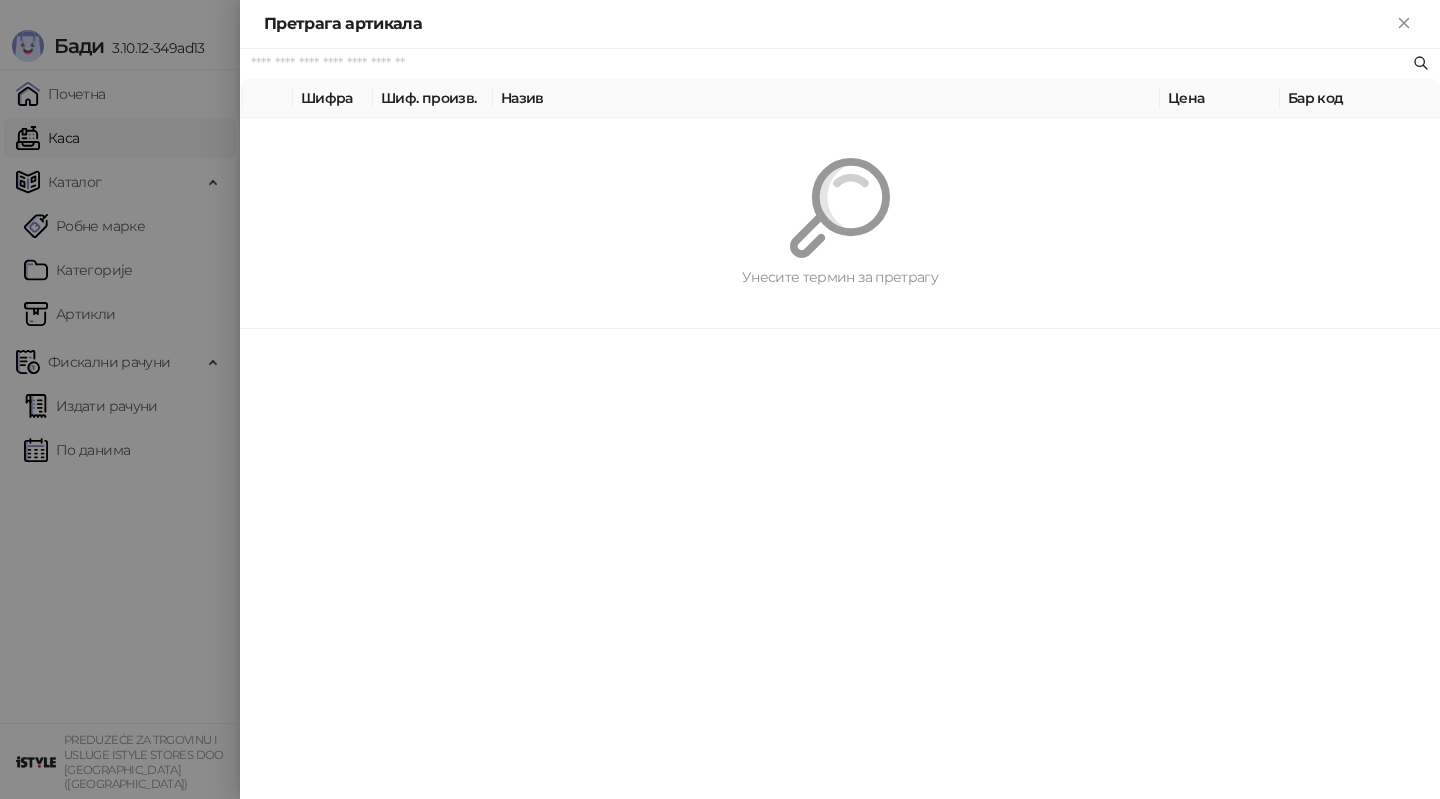paste on "**********" 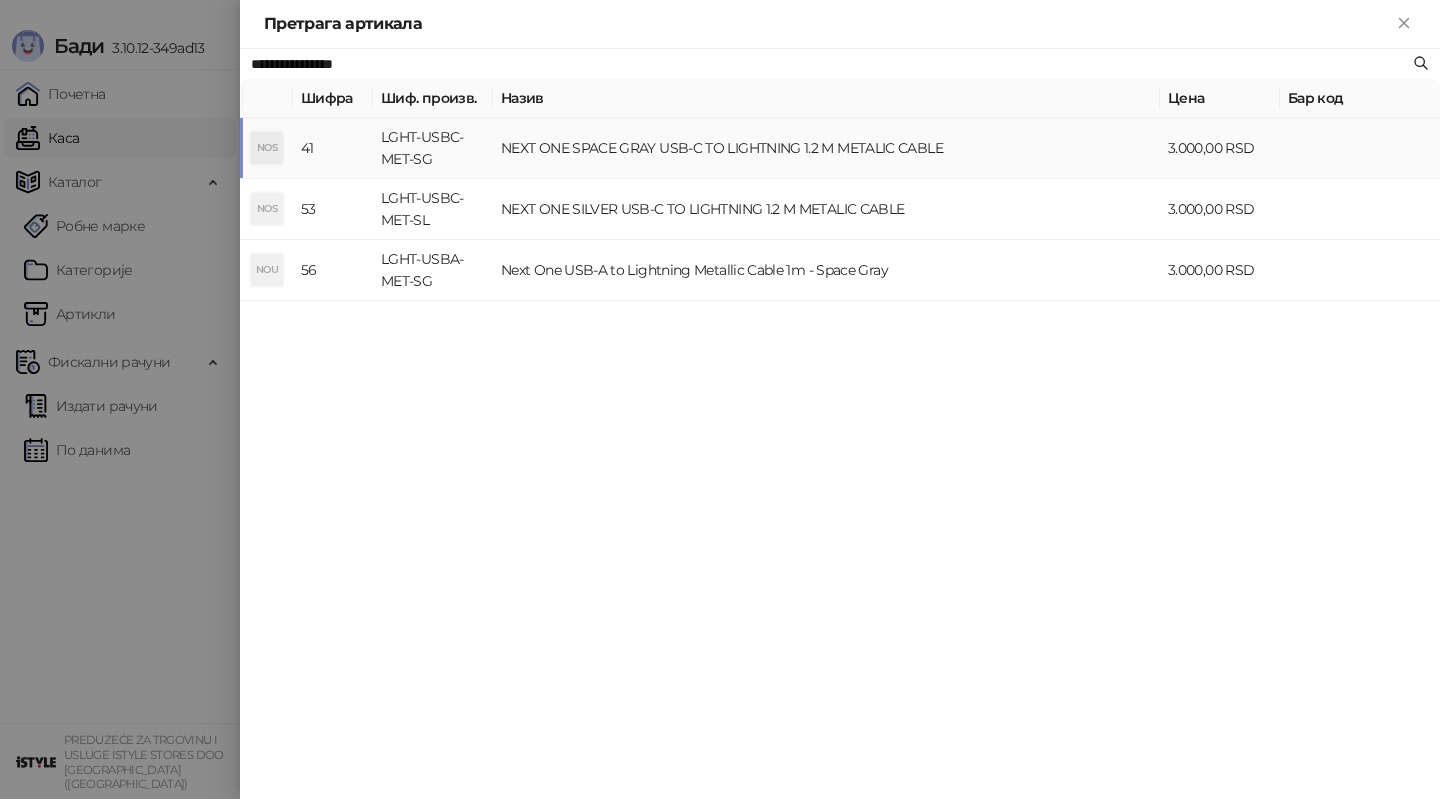 type on "**********" 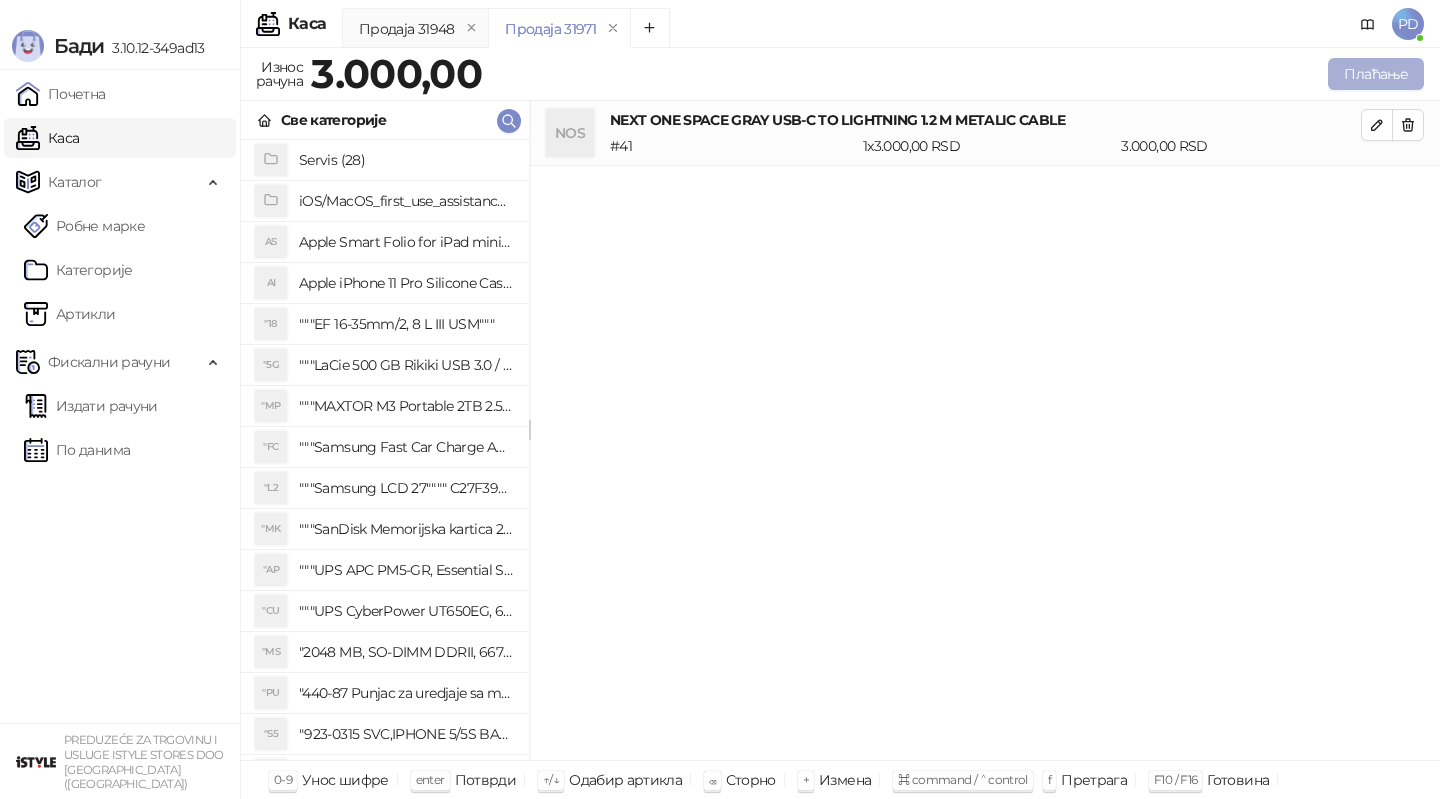 click on "Плаћање" at bounding box center (1376, 74) 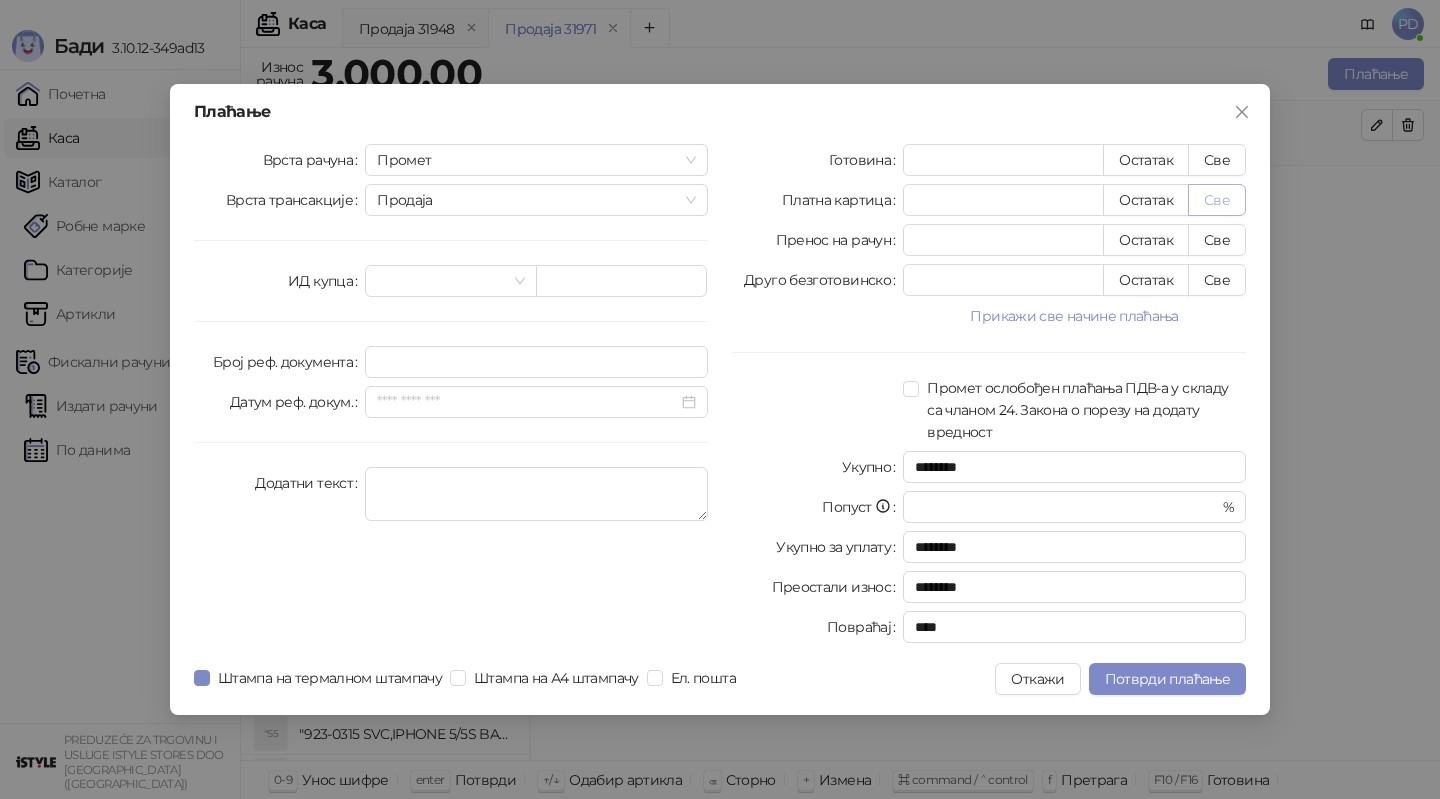 click on "Све" at bounding box center [1217, 200] 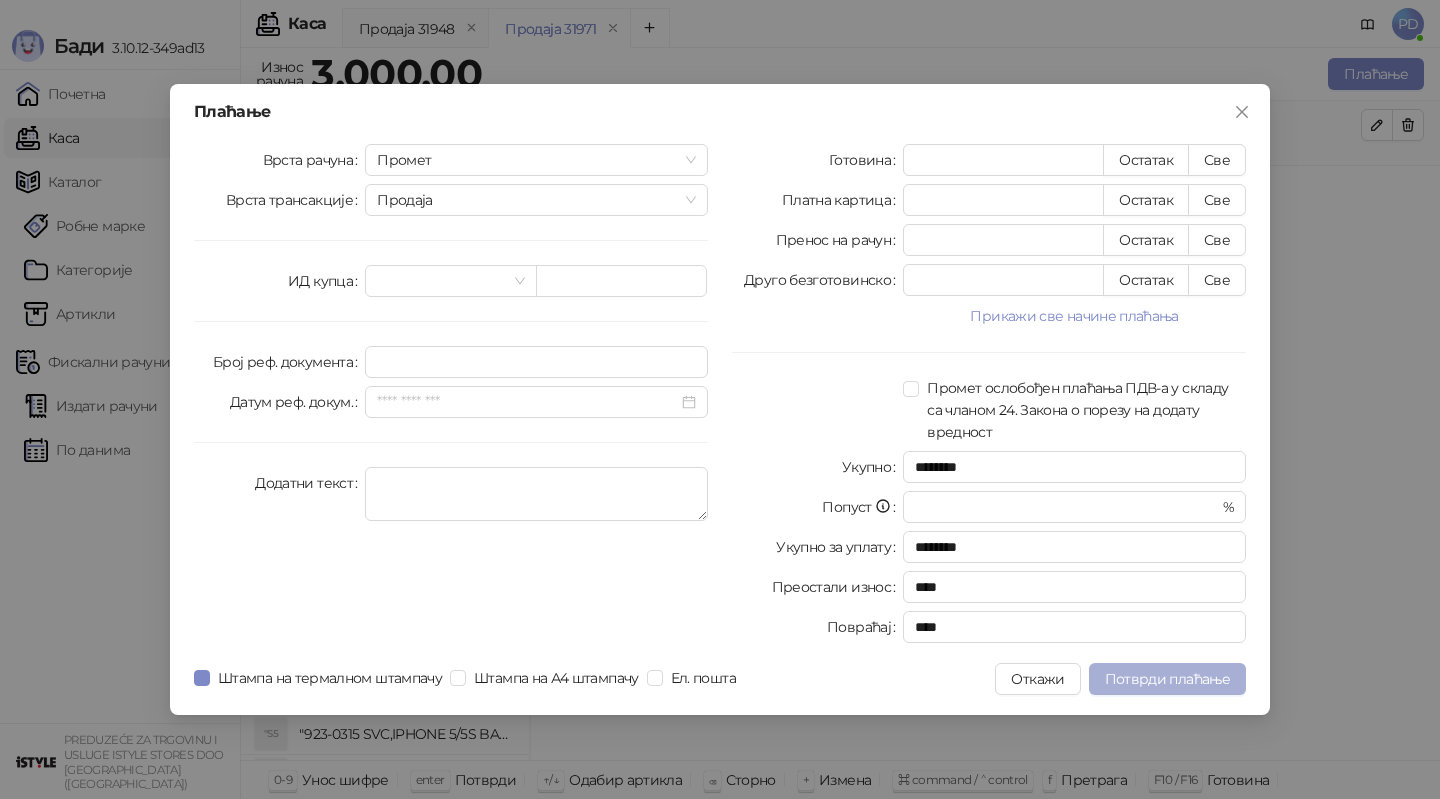 click on "Потврди плаћање" at bounding box center [1167, 679] 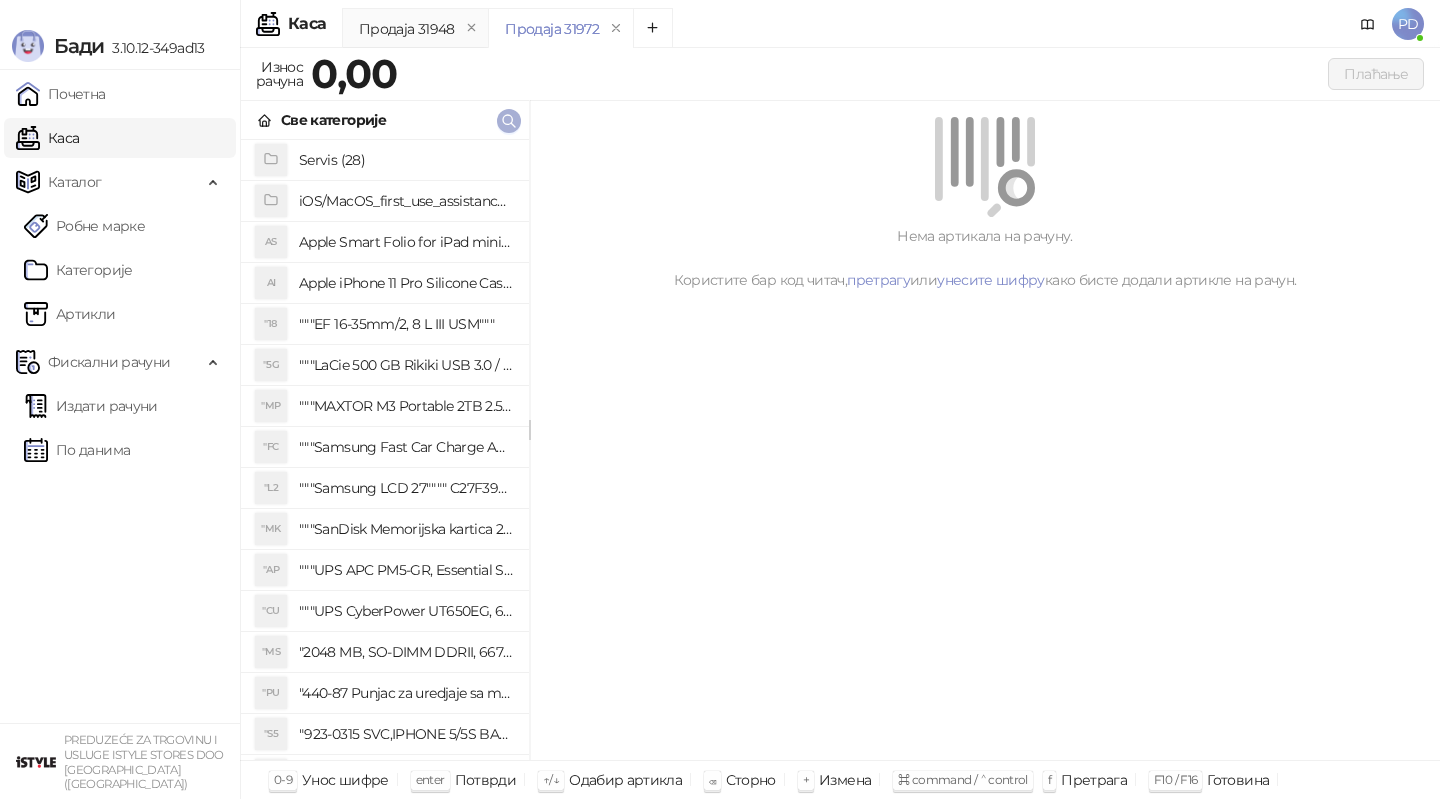 click 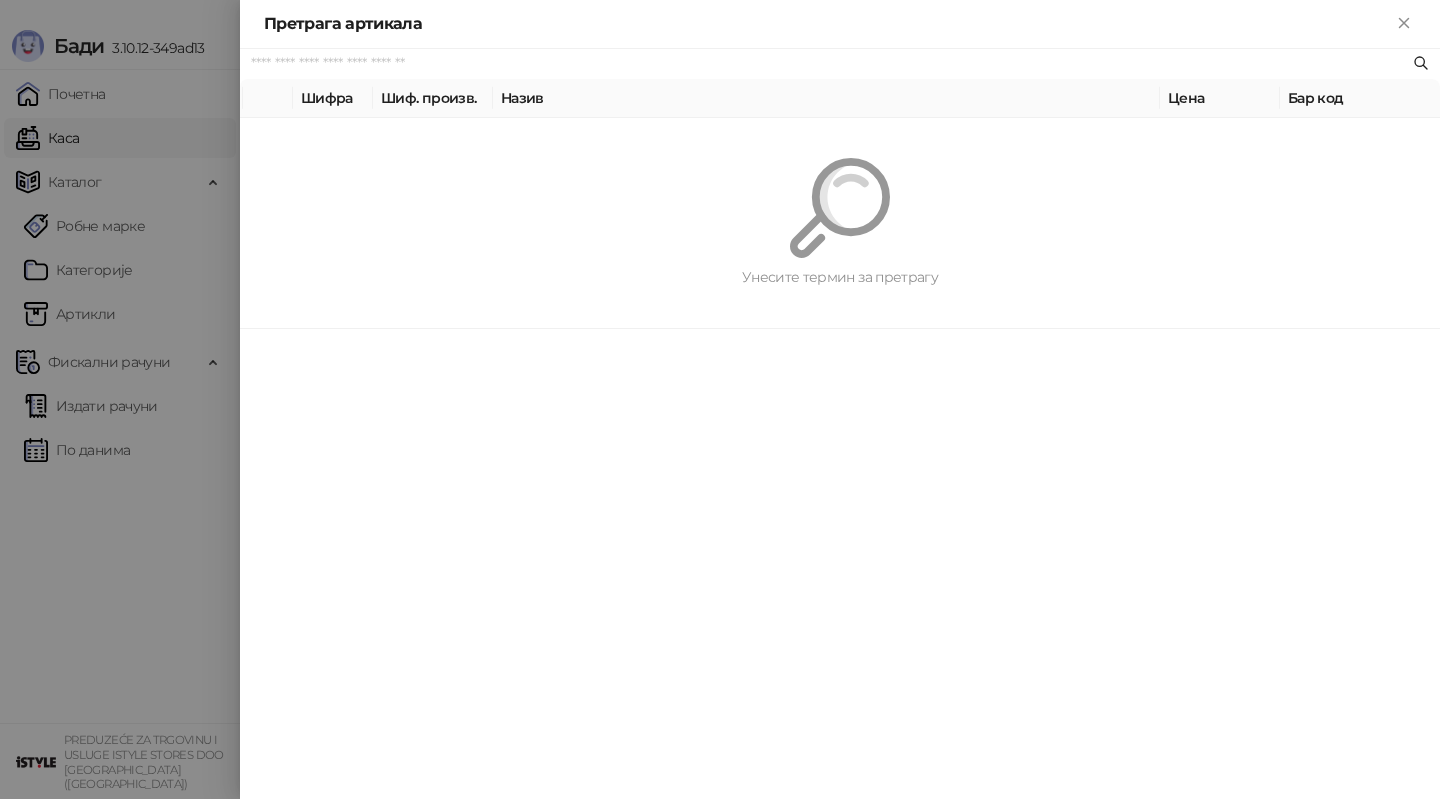 paste on "*********" 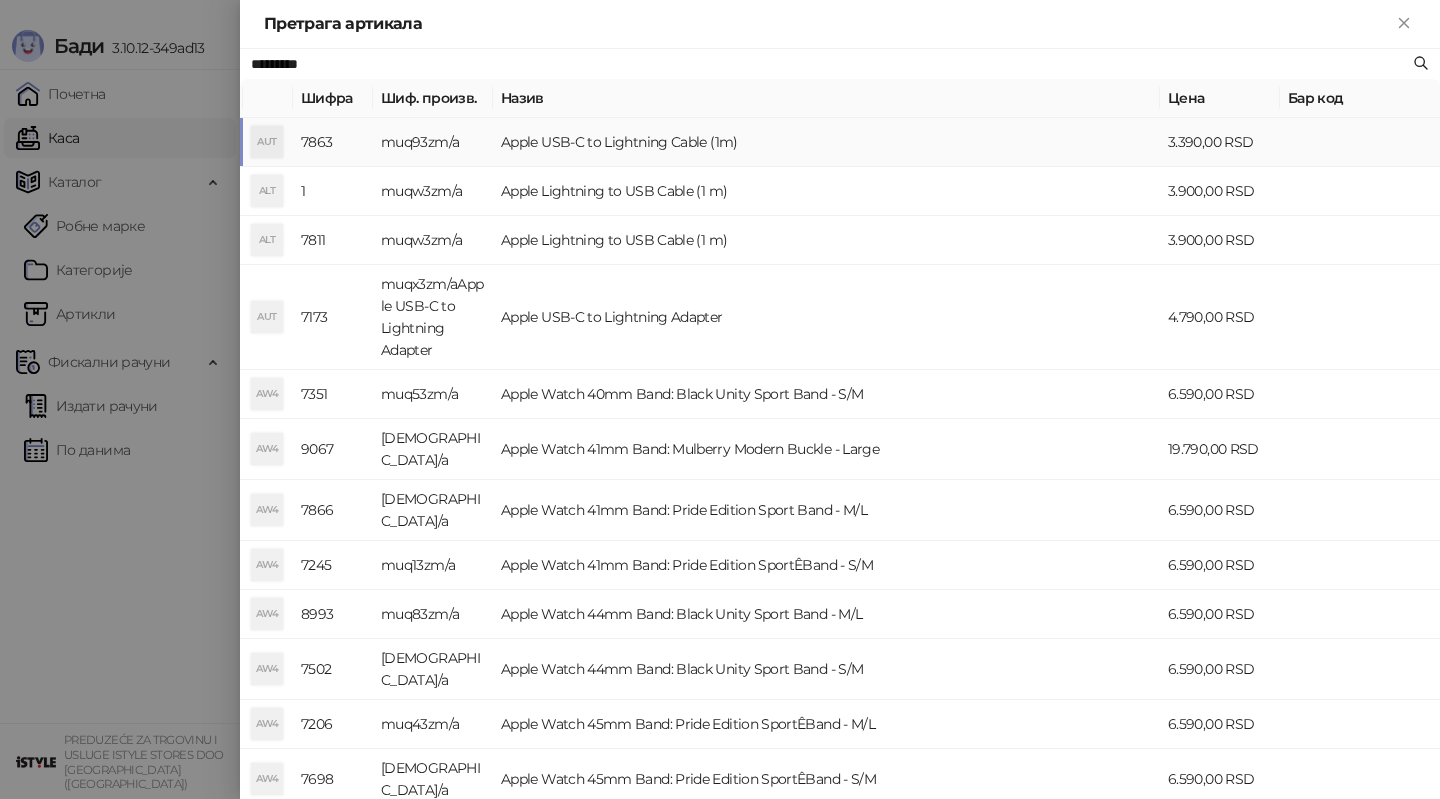 type on "*********" 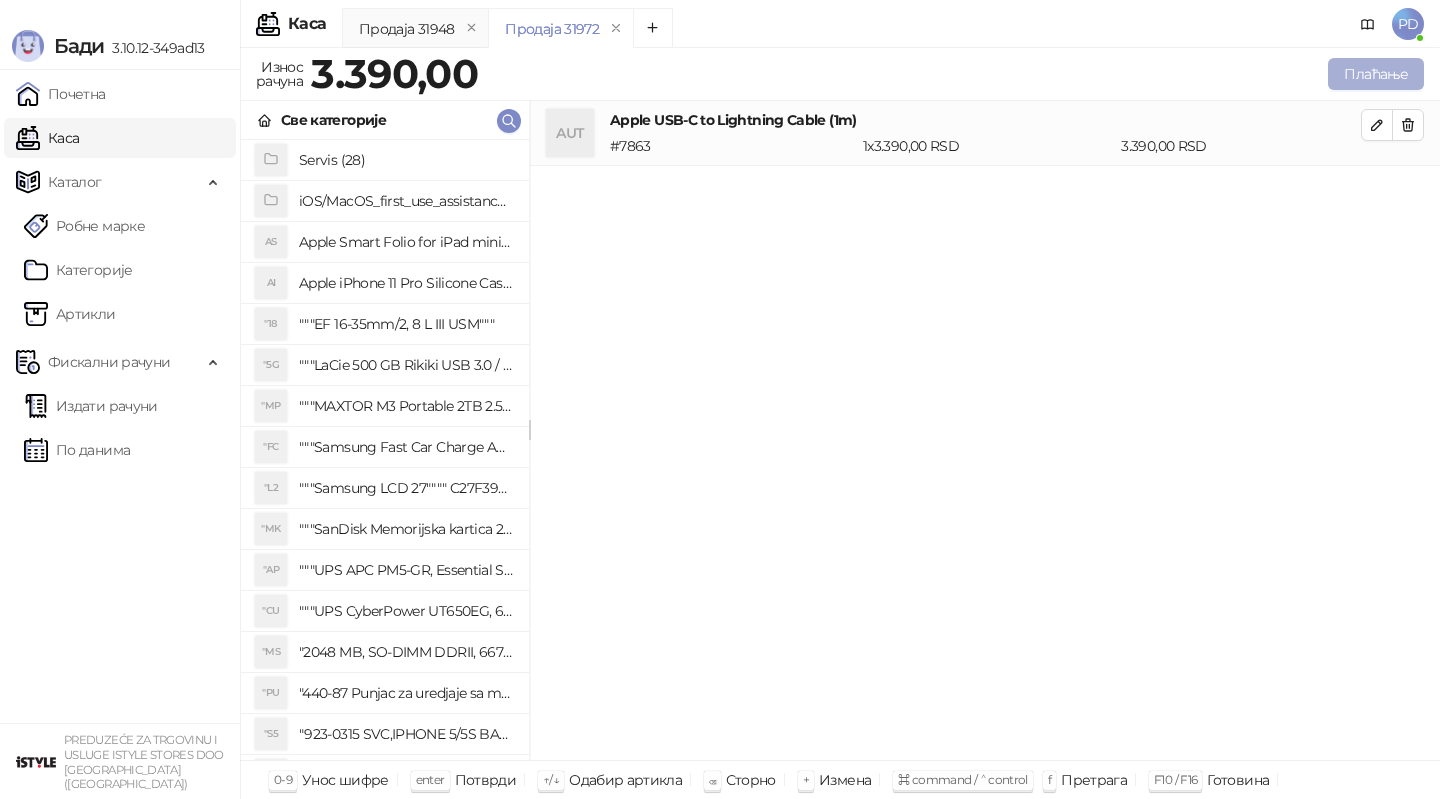 click on "Плаћање" at bounding box center (1376, 74) 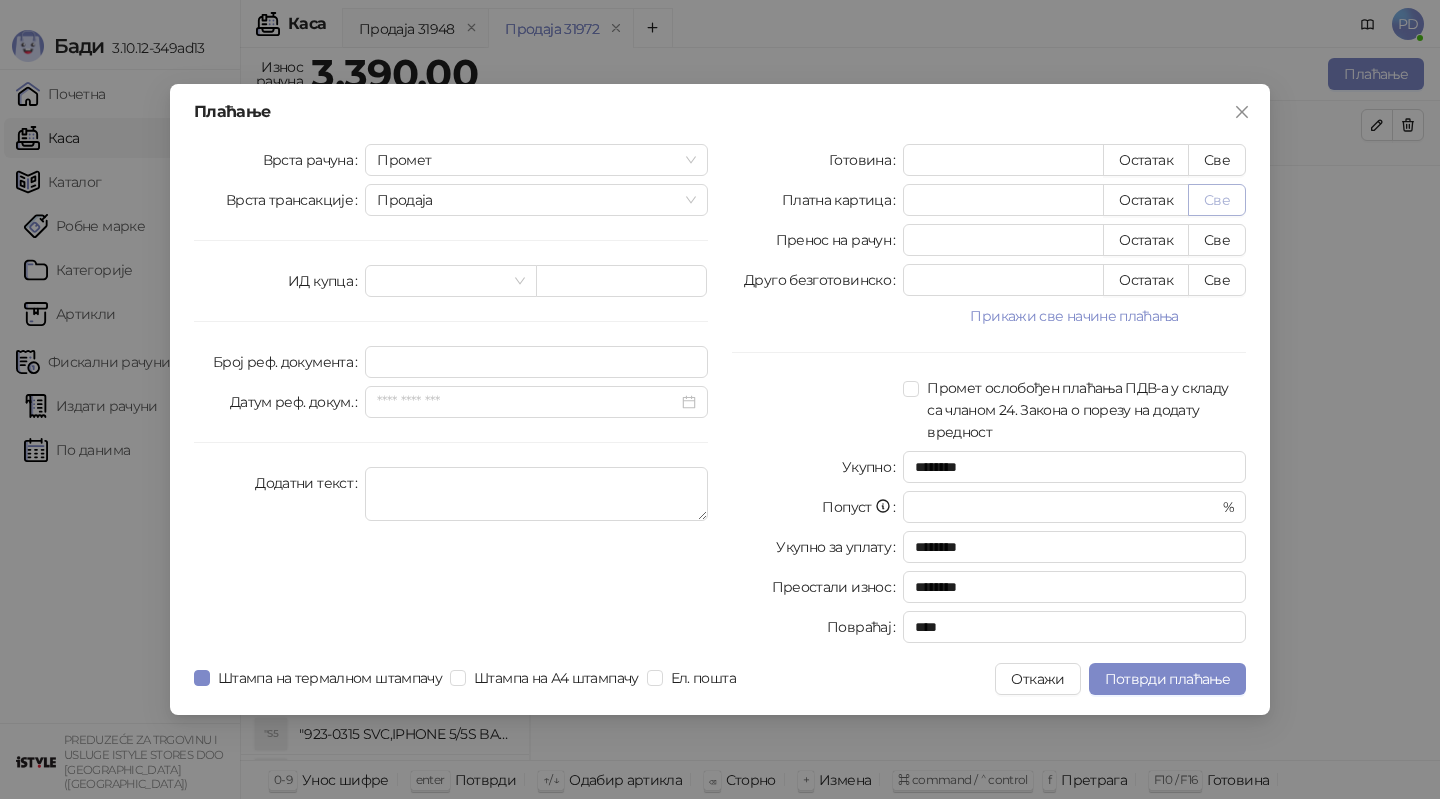 click on "Све" at bounding box center [1217, 200] 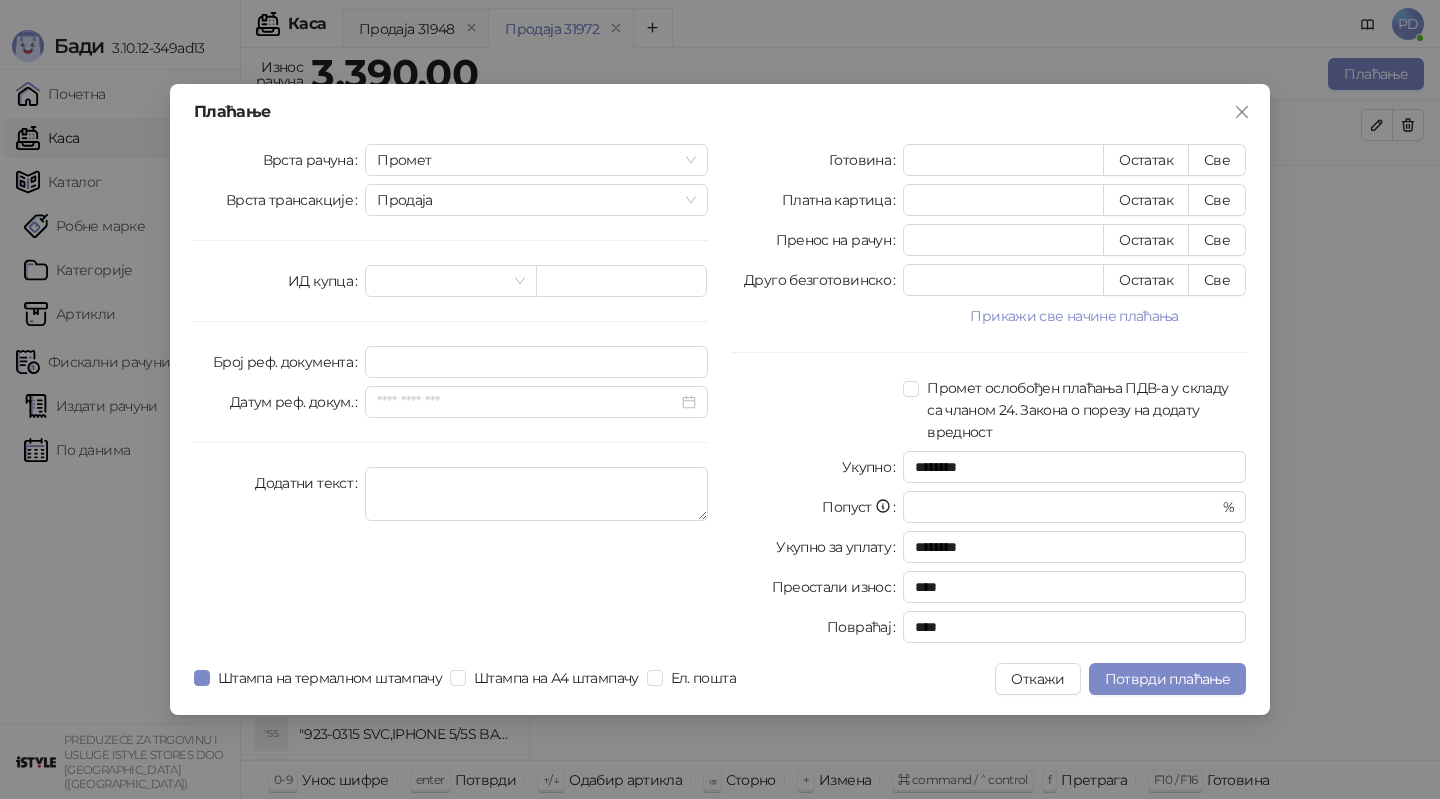 click at bounding box center (817, 410) 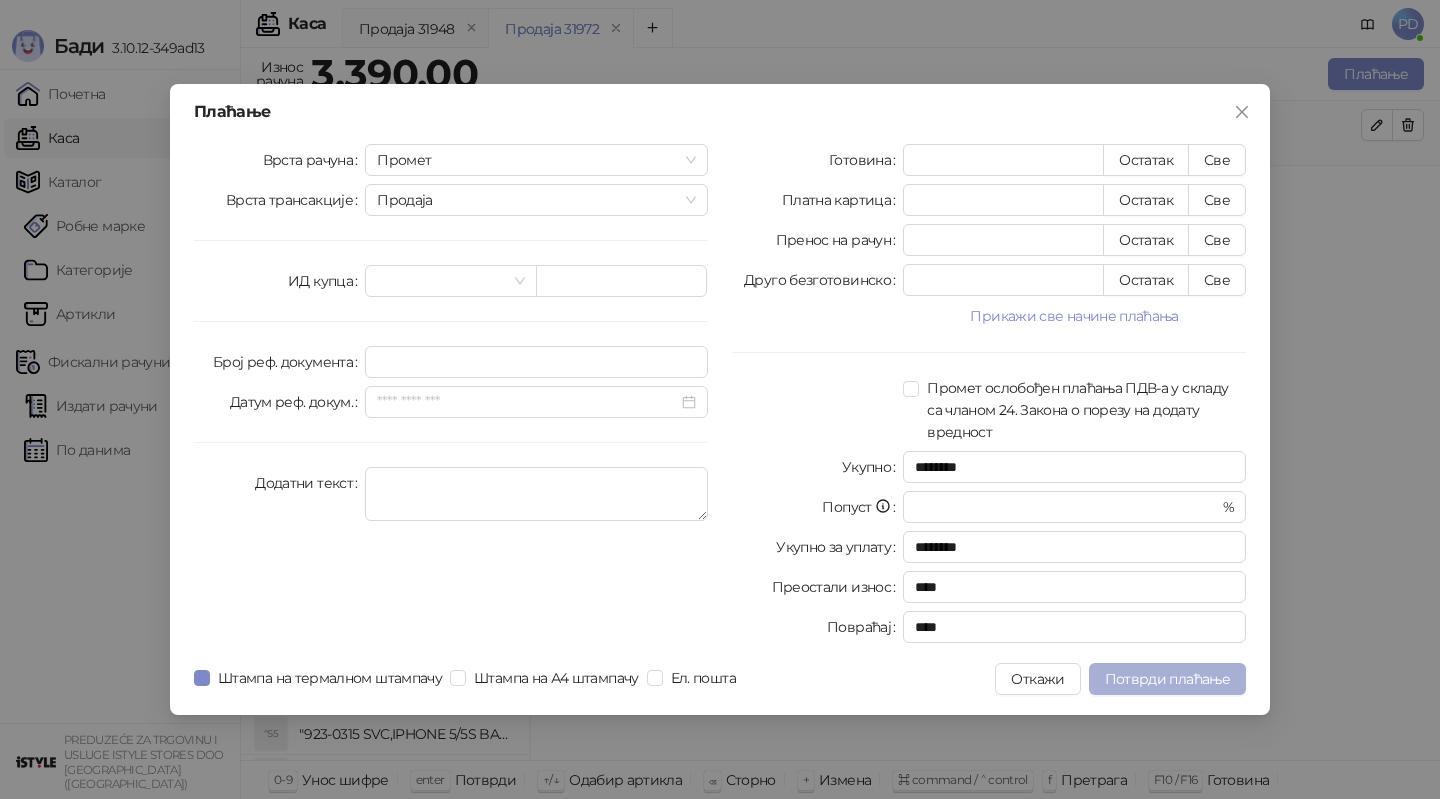 click on "Потврди плаћање" at bounding box center [1167, 679] 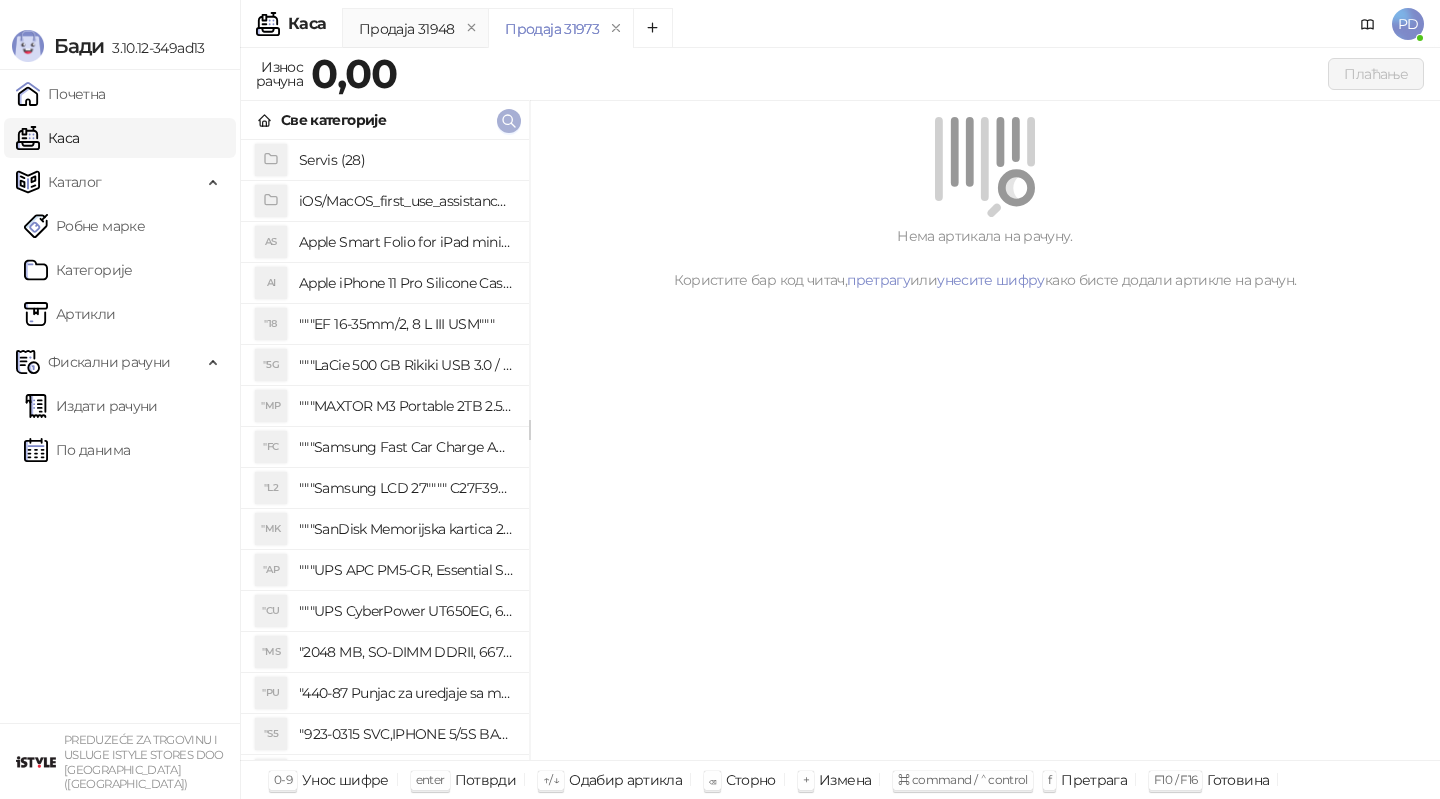 click 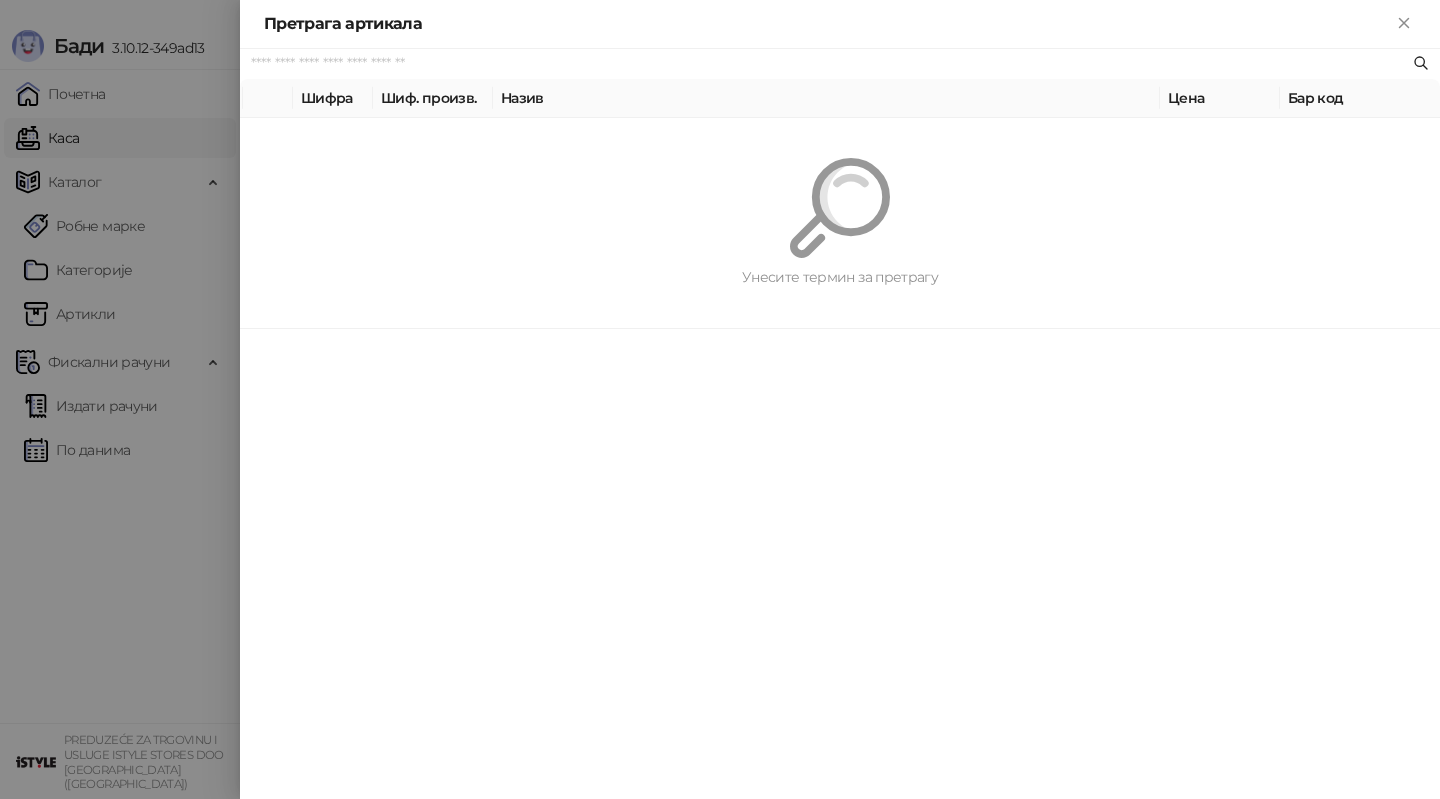paste on "*********" 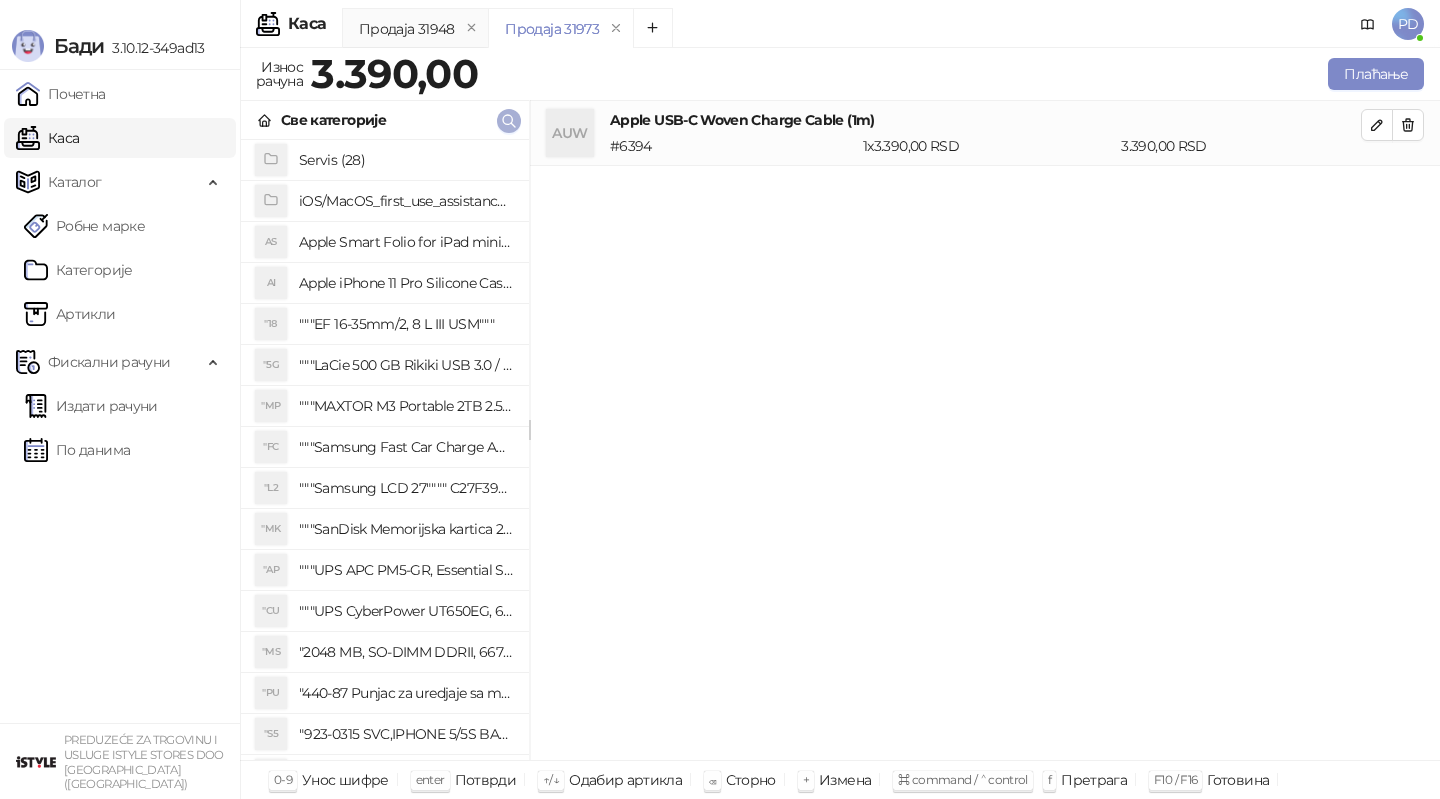 click at bounding box center (509, 120) 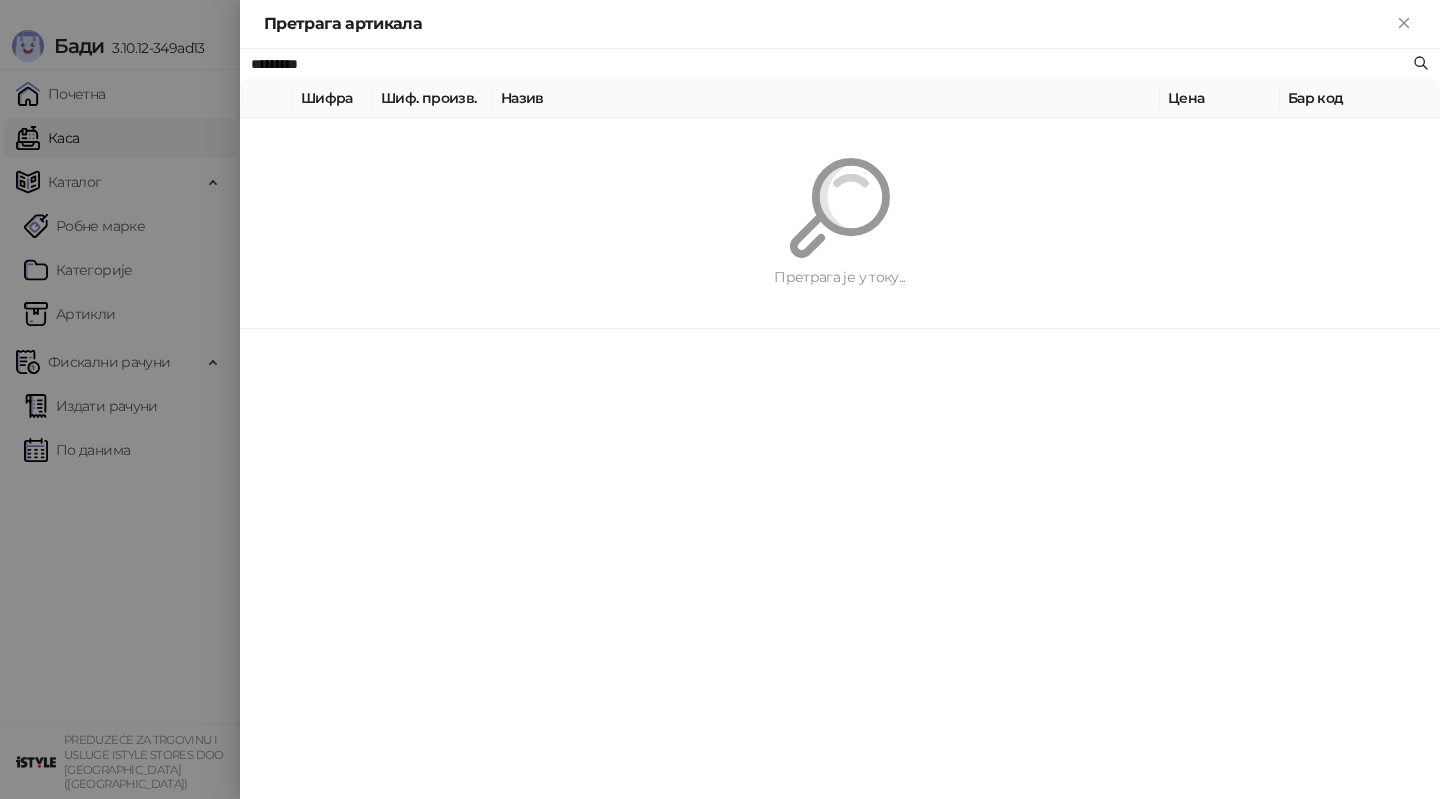 paste 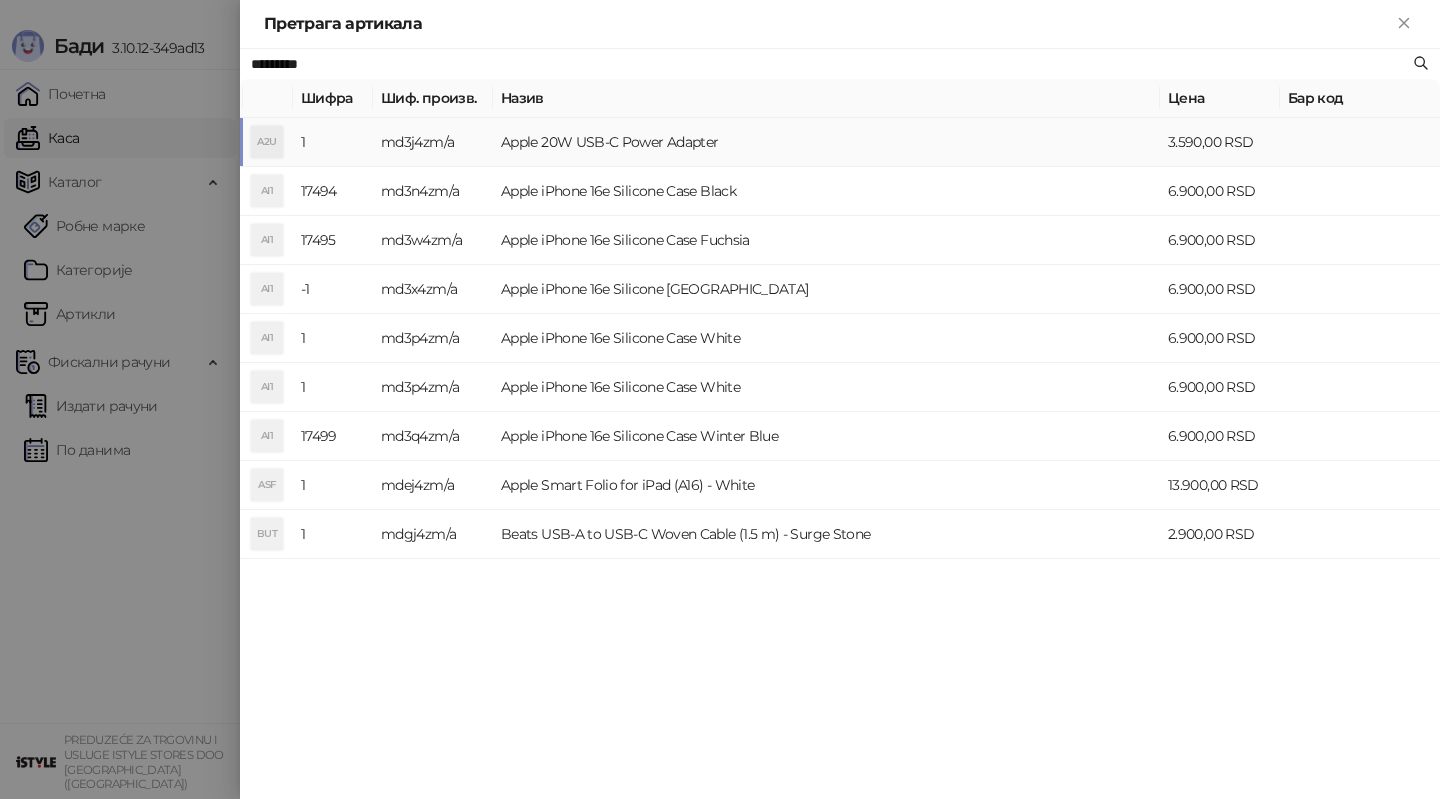 type on "*********" 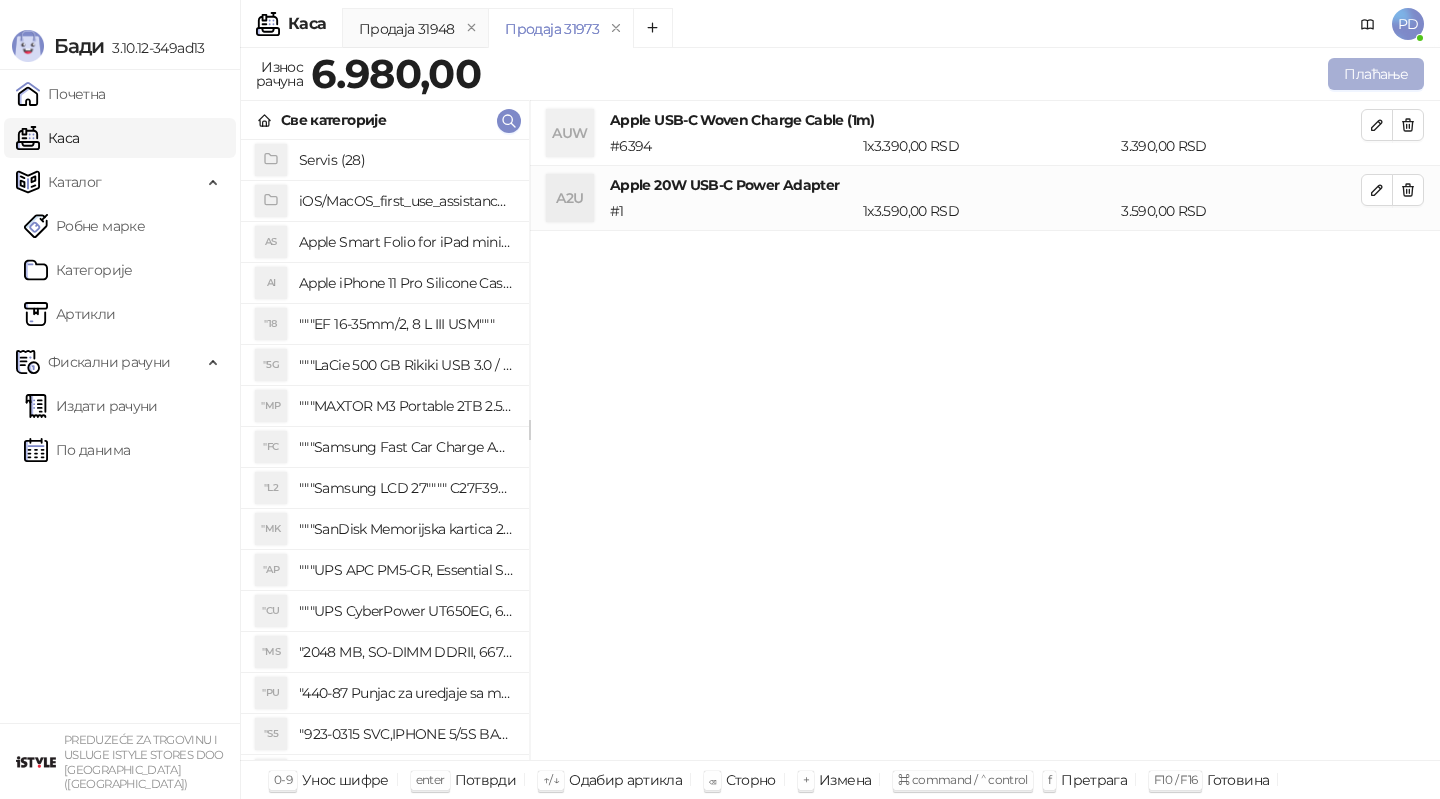 click on "Плаћање" at bounding box center (1376, 74) 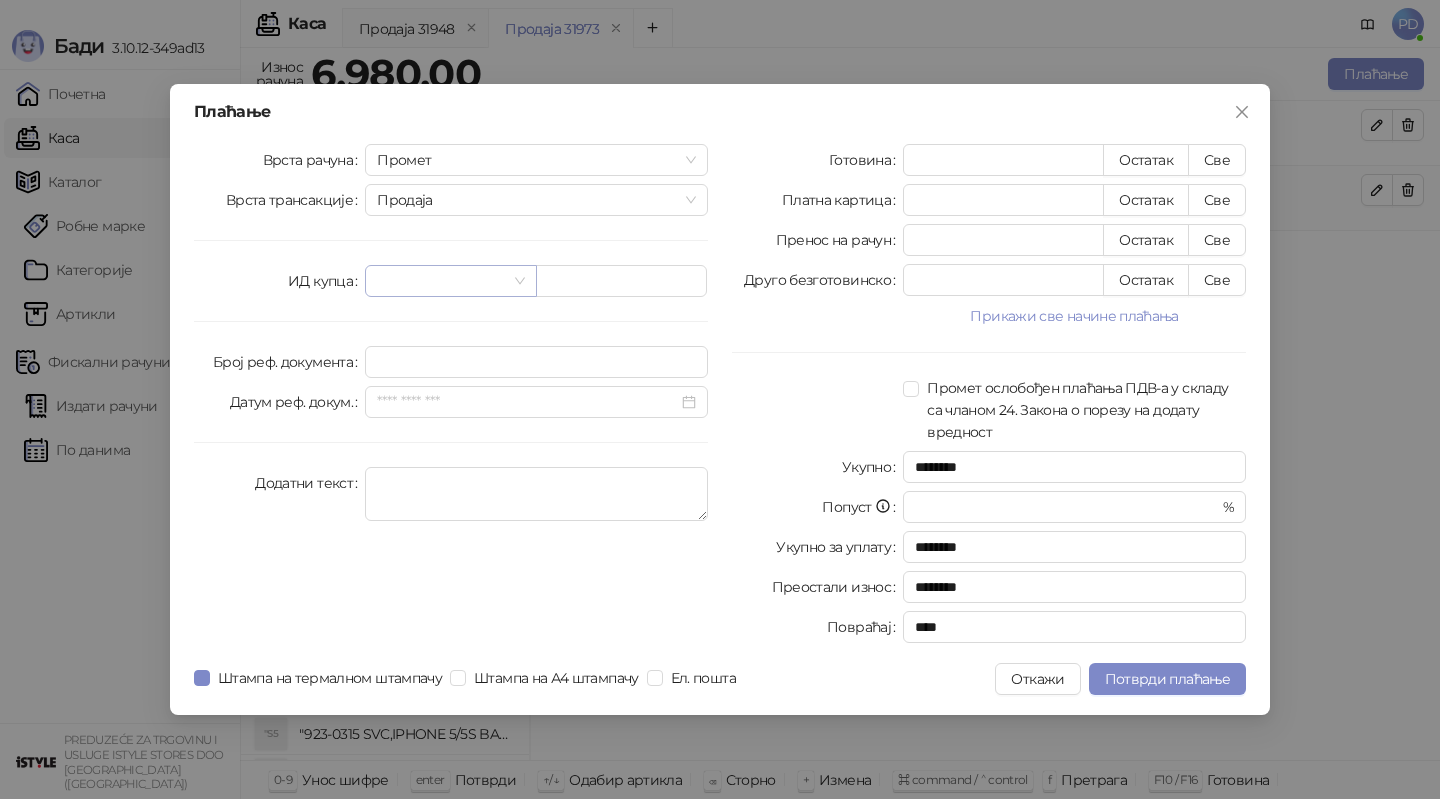 click at bounding box center [441, 281] 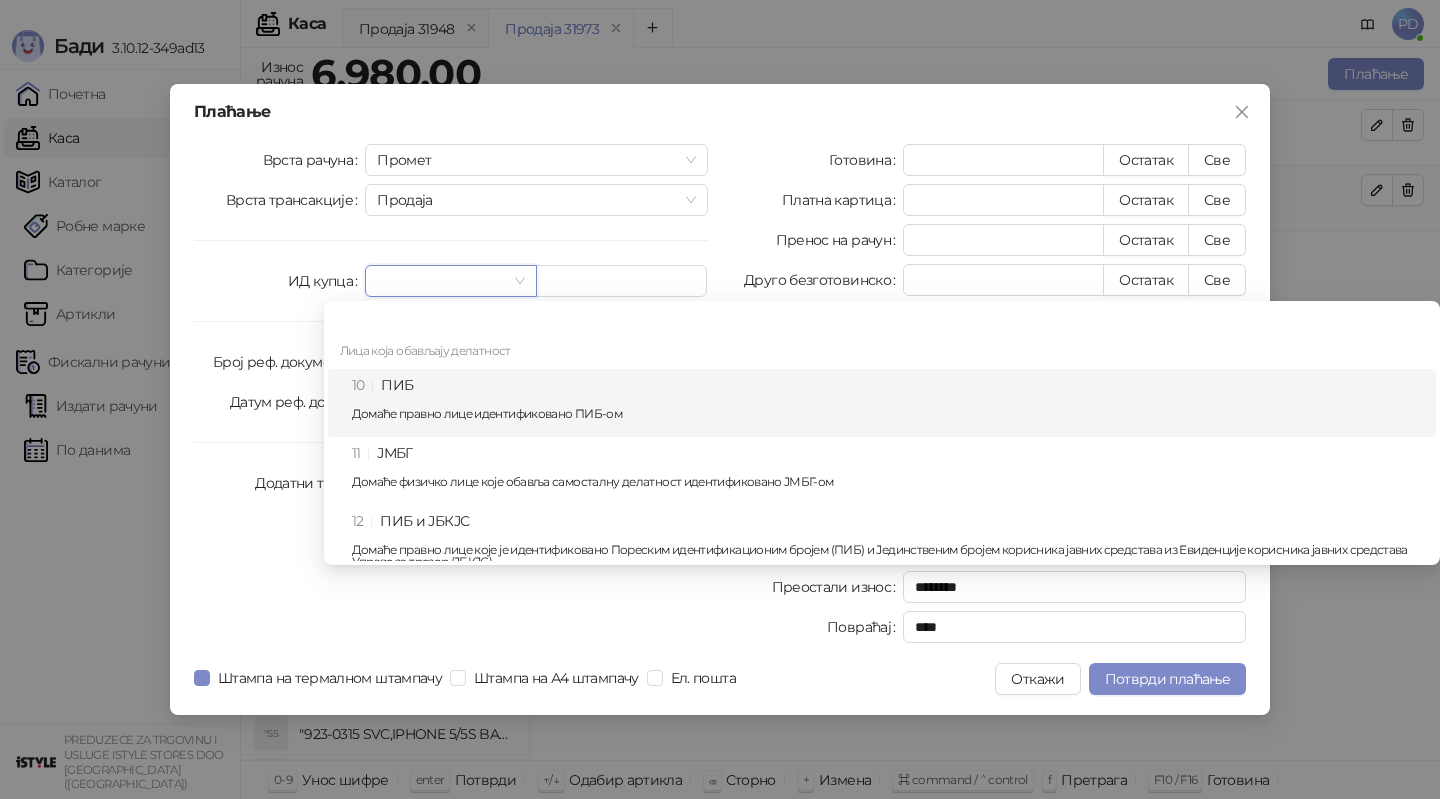 click on "10 ПИБ Домаће правно лице идентификовано ПИБ-ом" at bounding box center (888, 403) 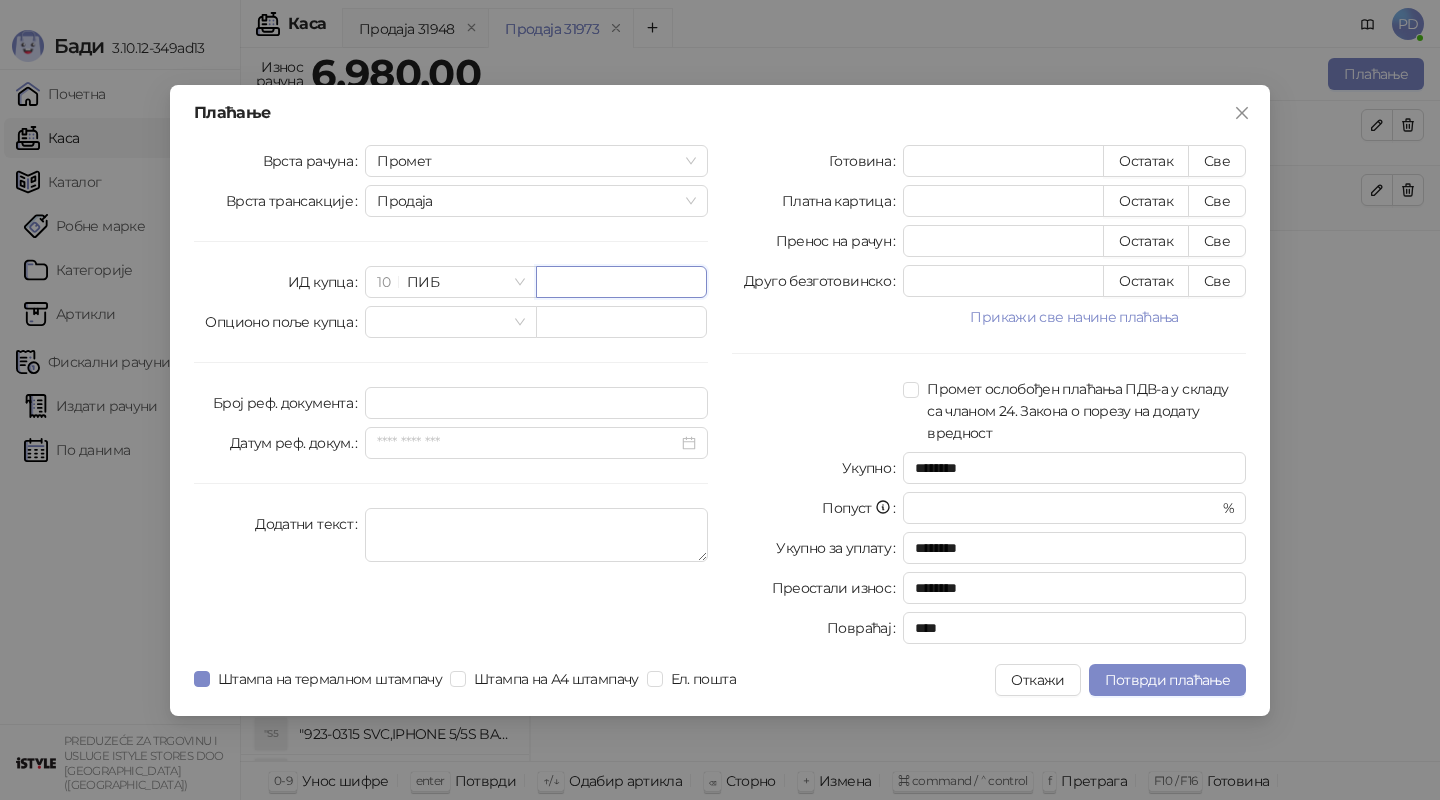 paste on "*********" 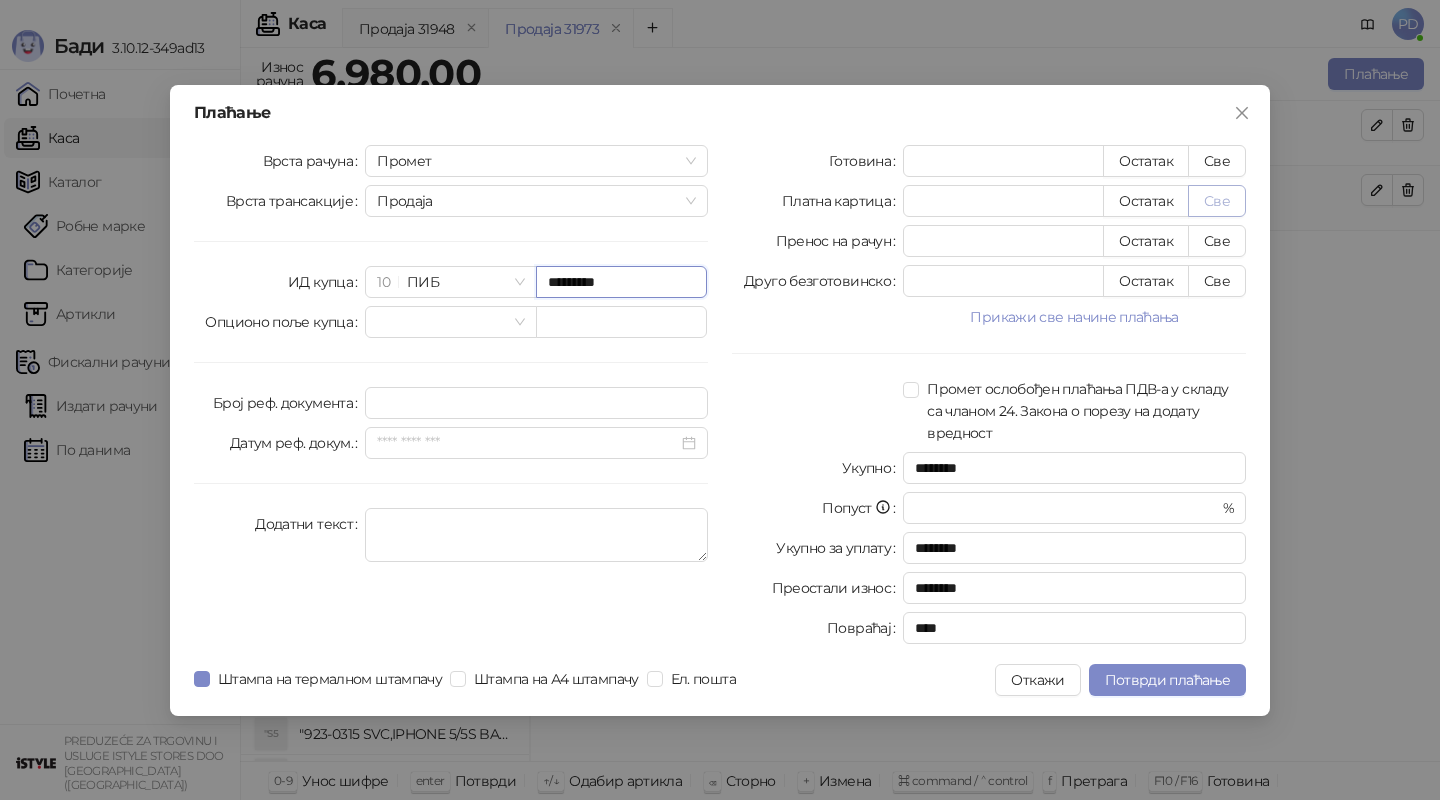 type on "*********" 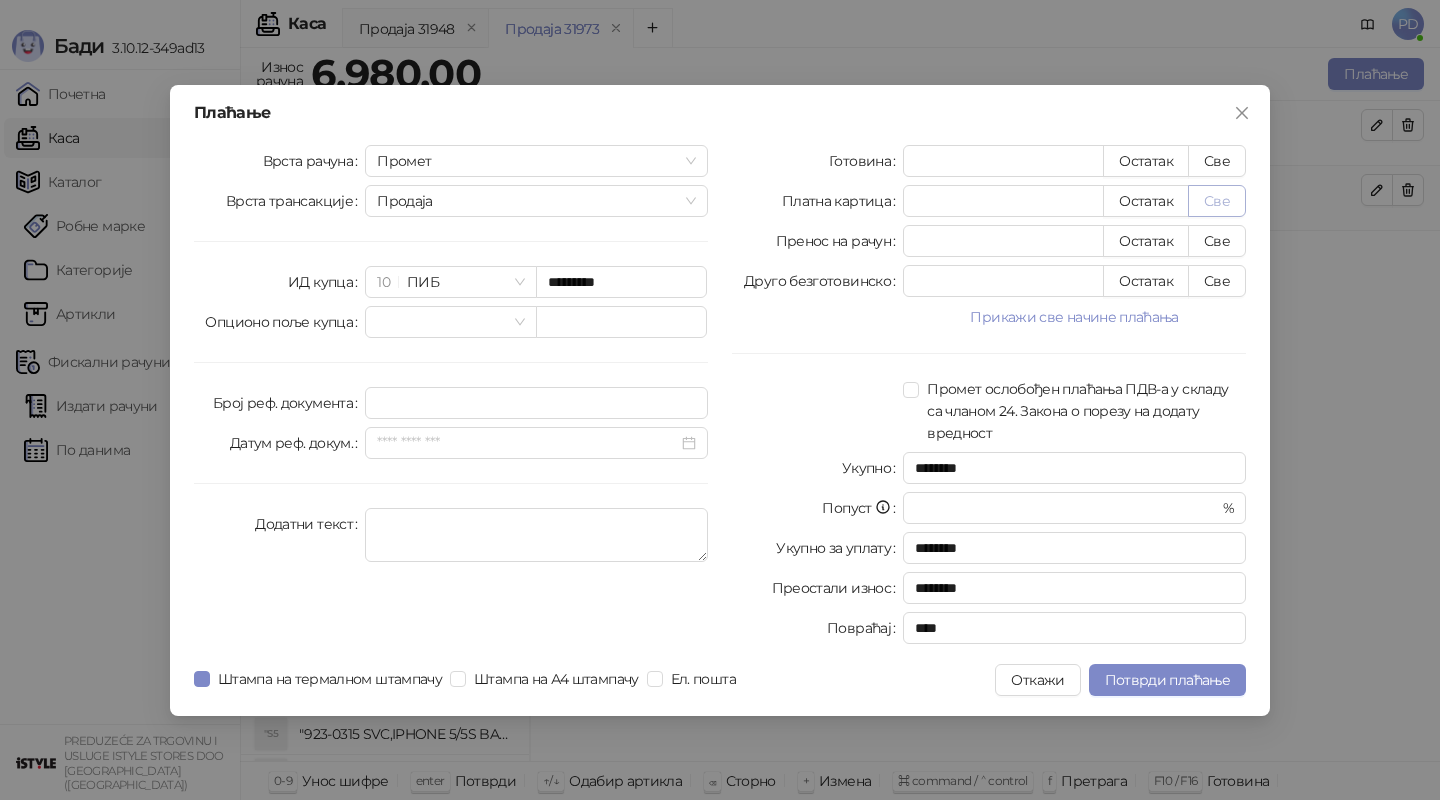 click on "Све" at bounding box center [1217, 201] 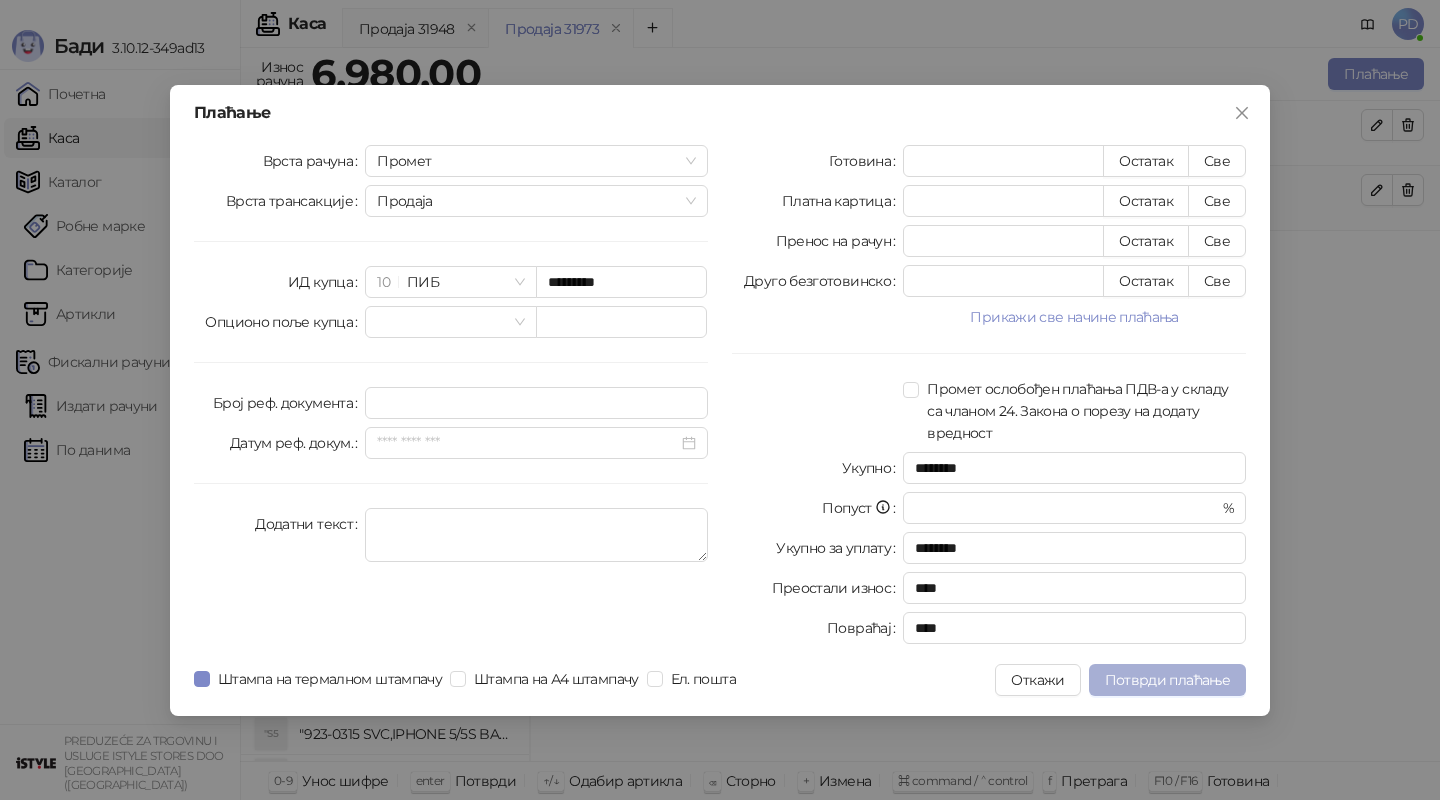 click on "Потврди плаћање" at bounding box center [1167, 680] 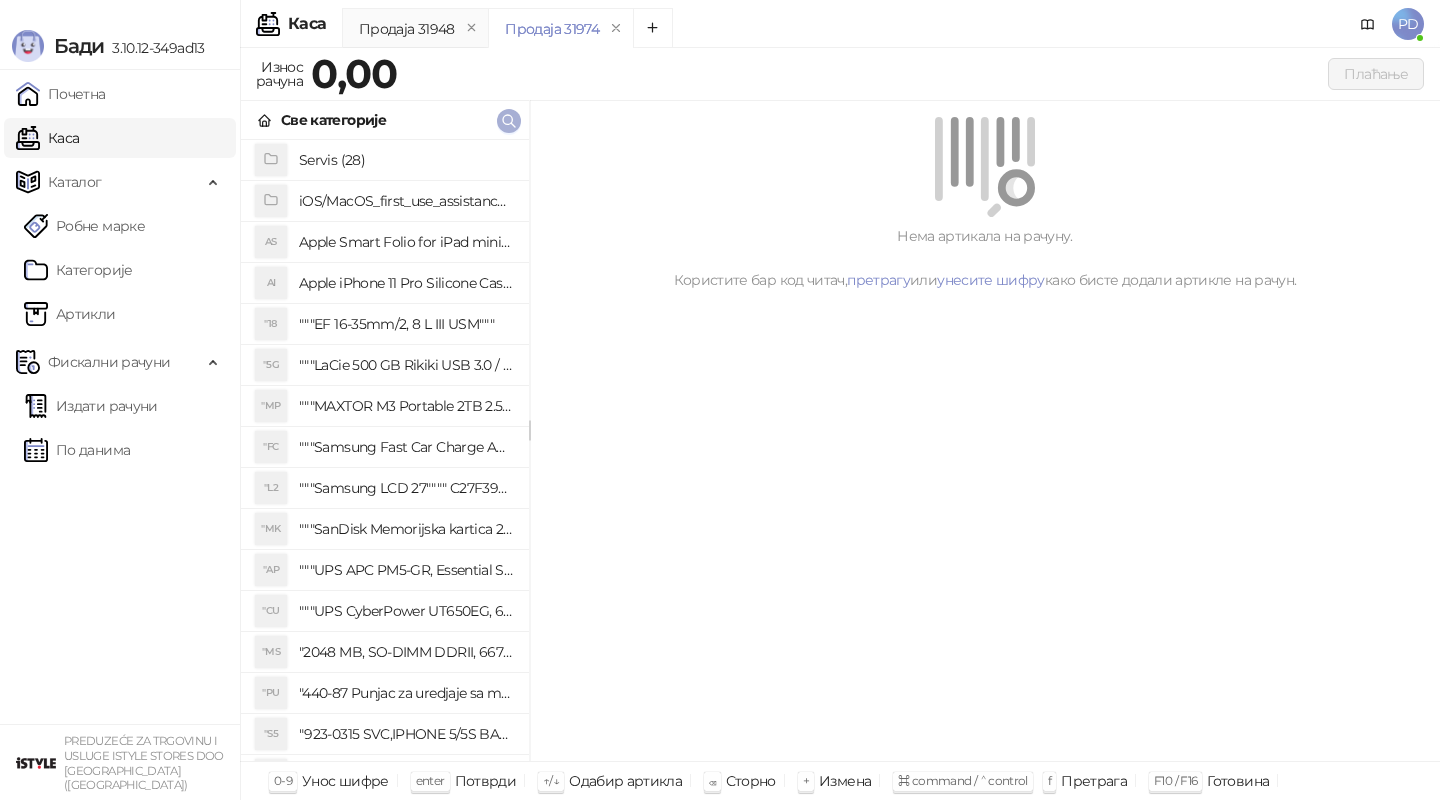 click 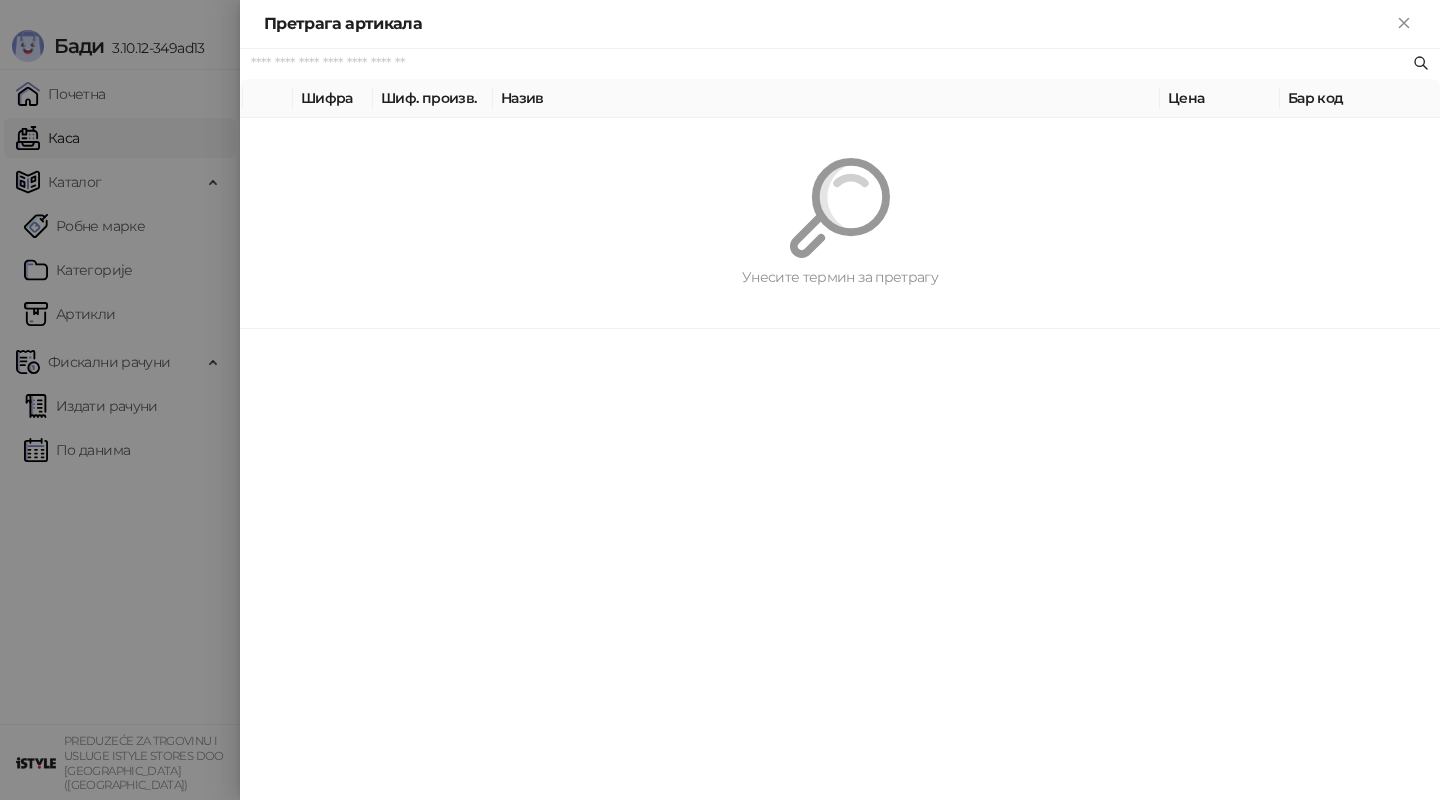 paste on "*********" 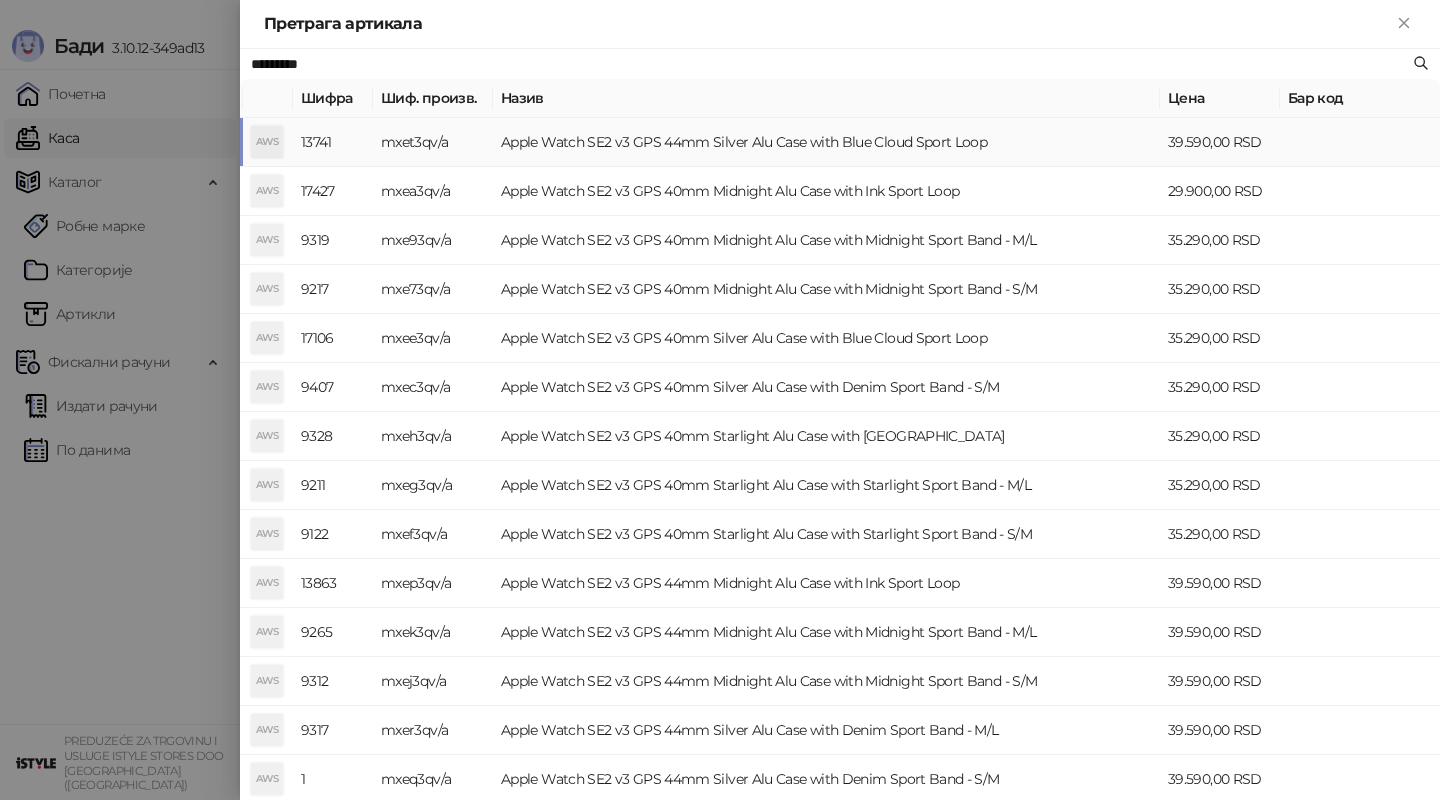 type on "*********" 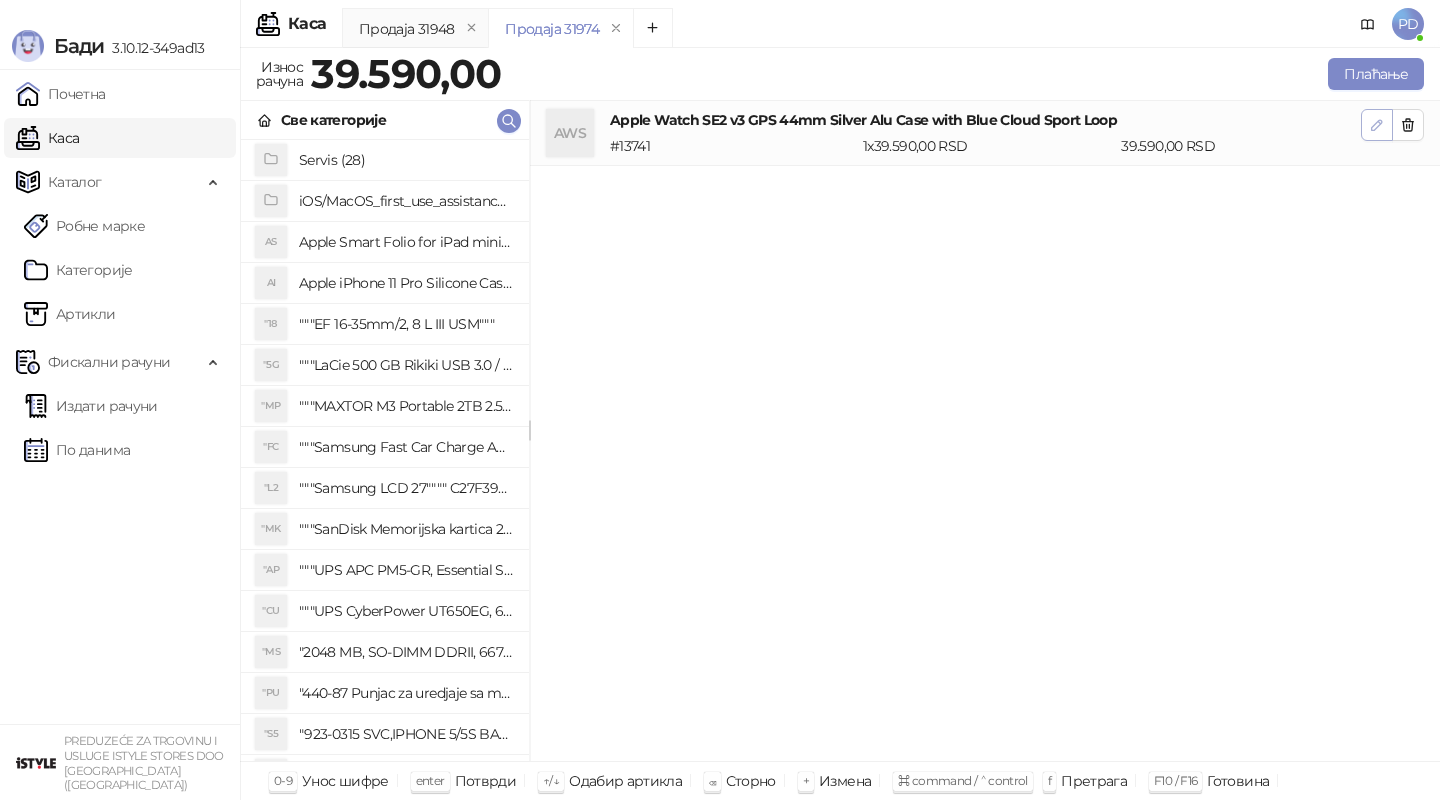click 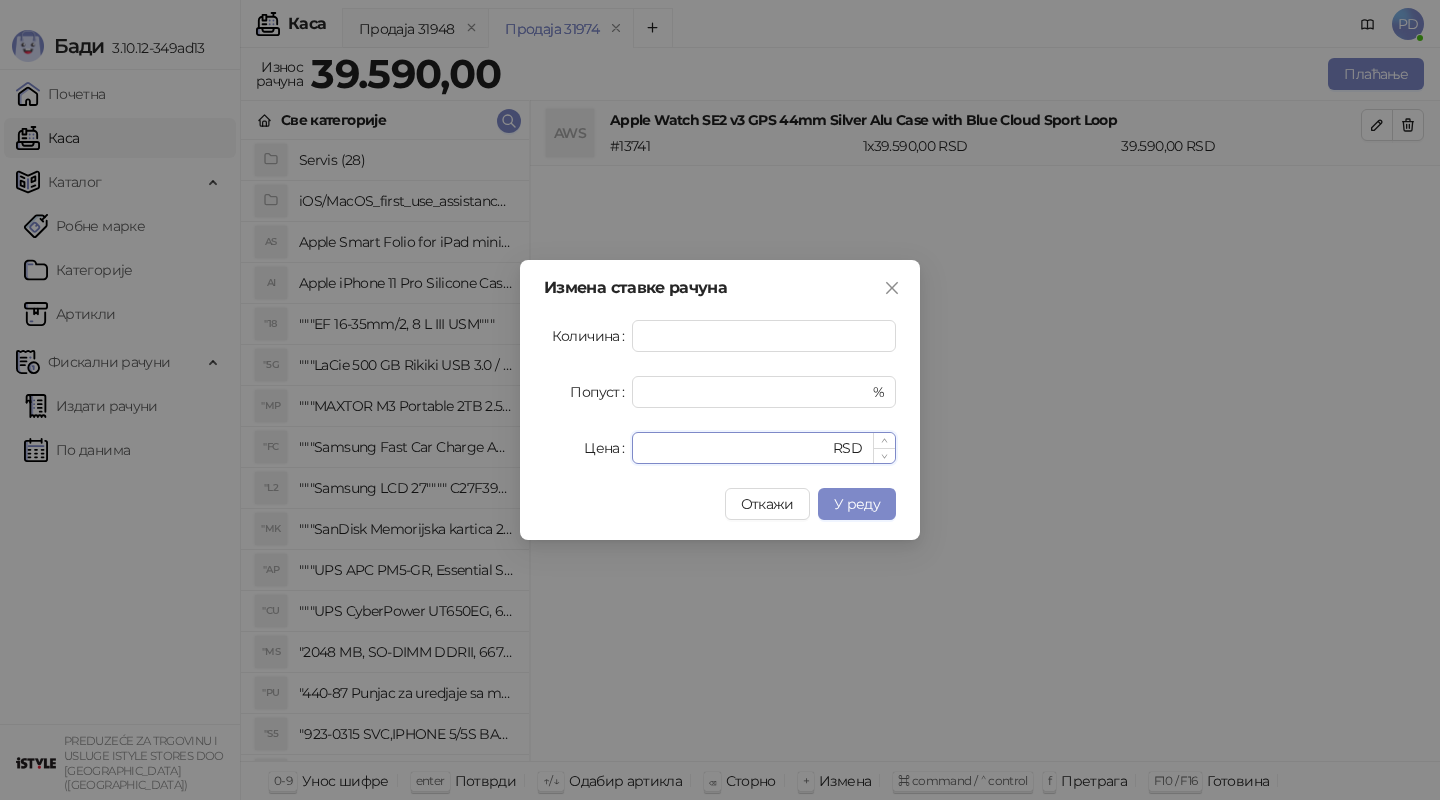 click on "*****" at bounding box center (736, 448) 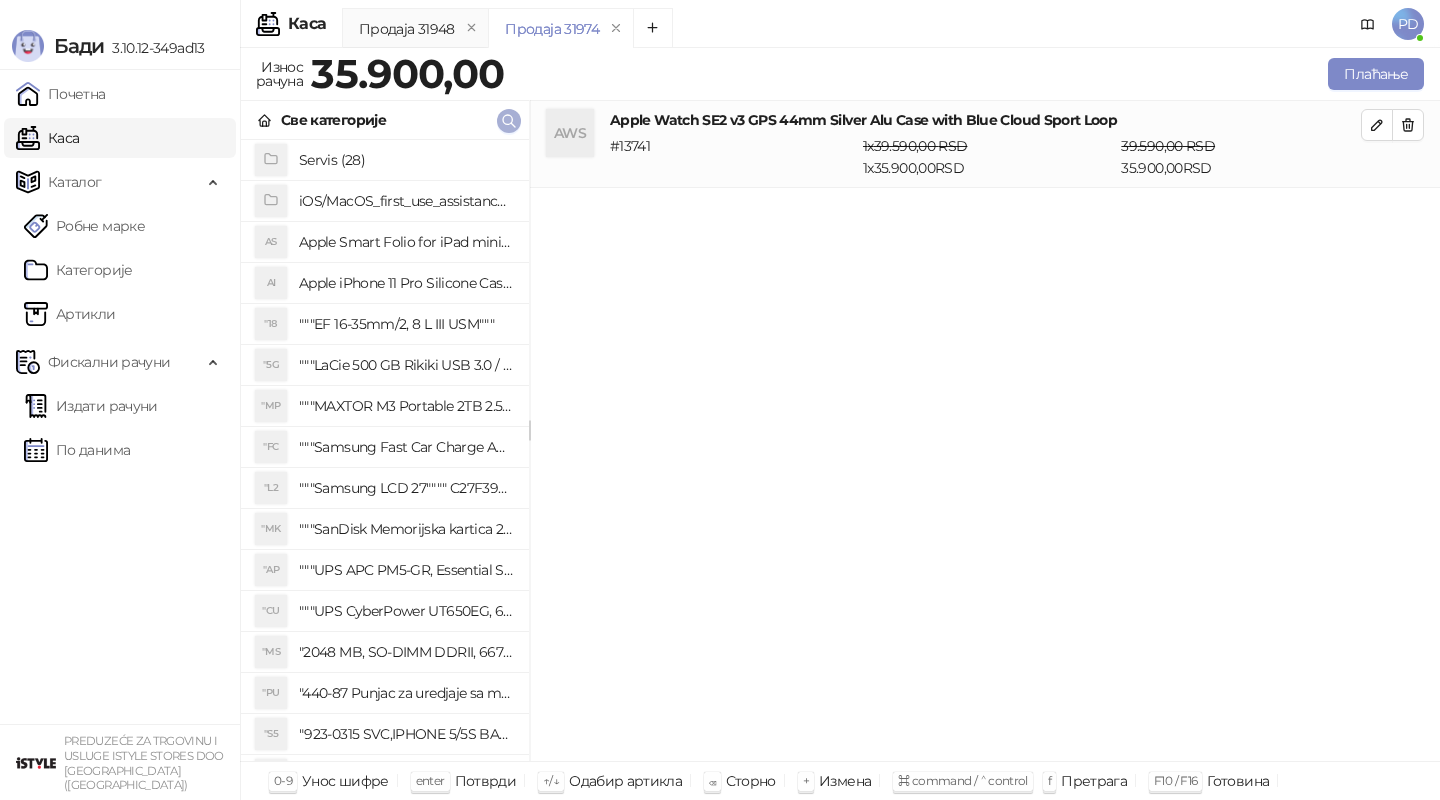 click 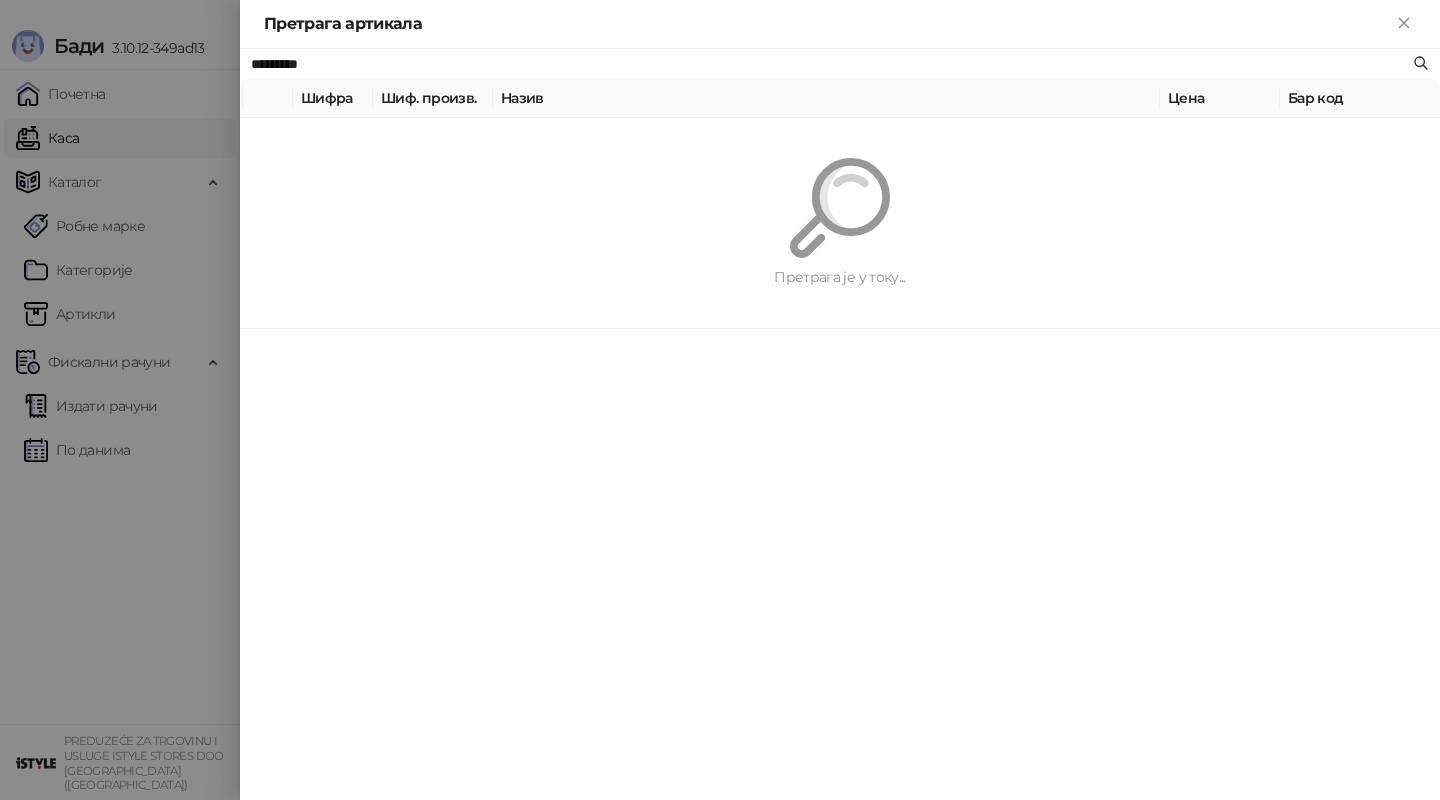 paste on "**********" 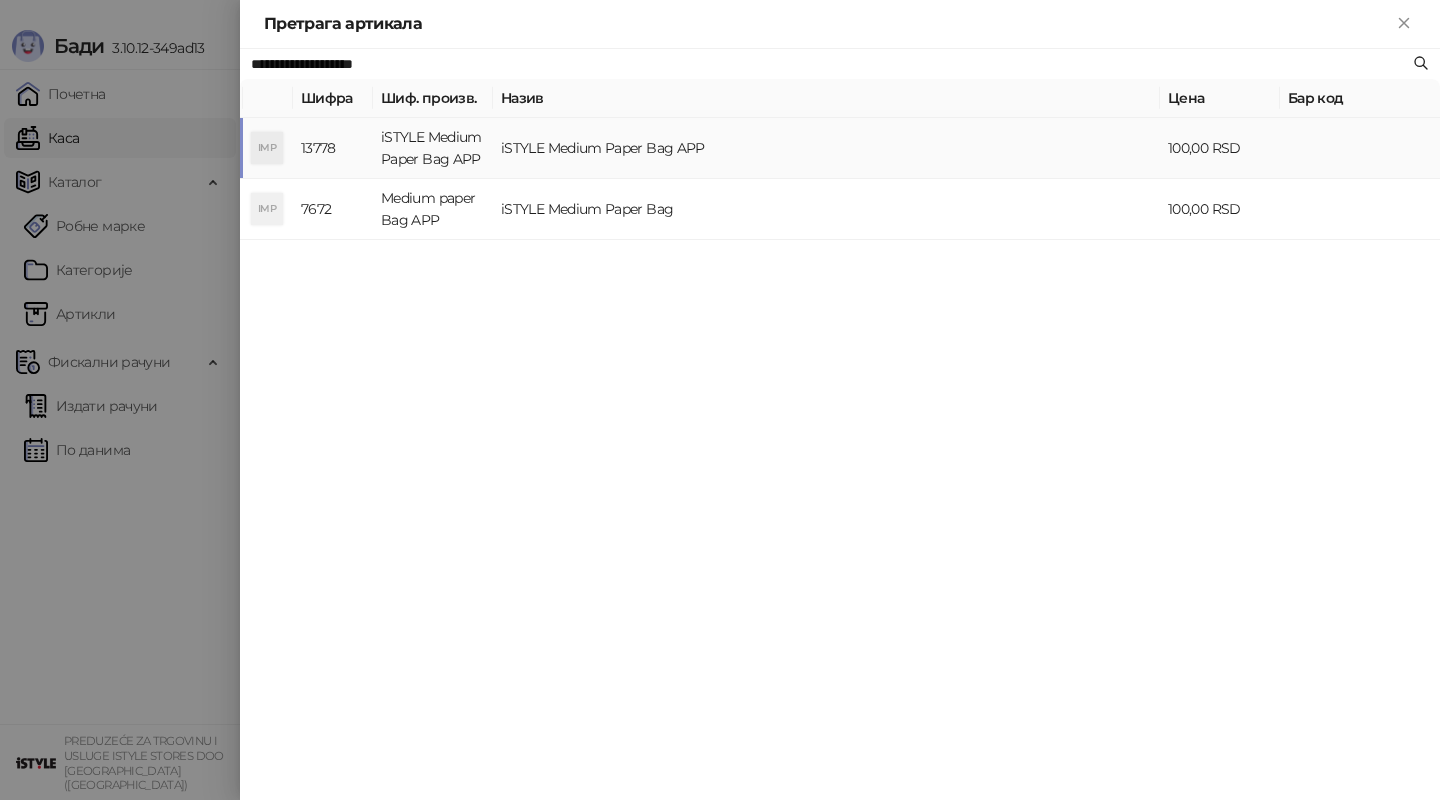 type on "**********" 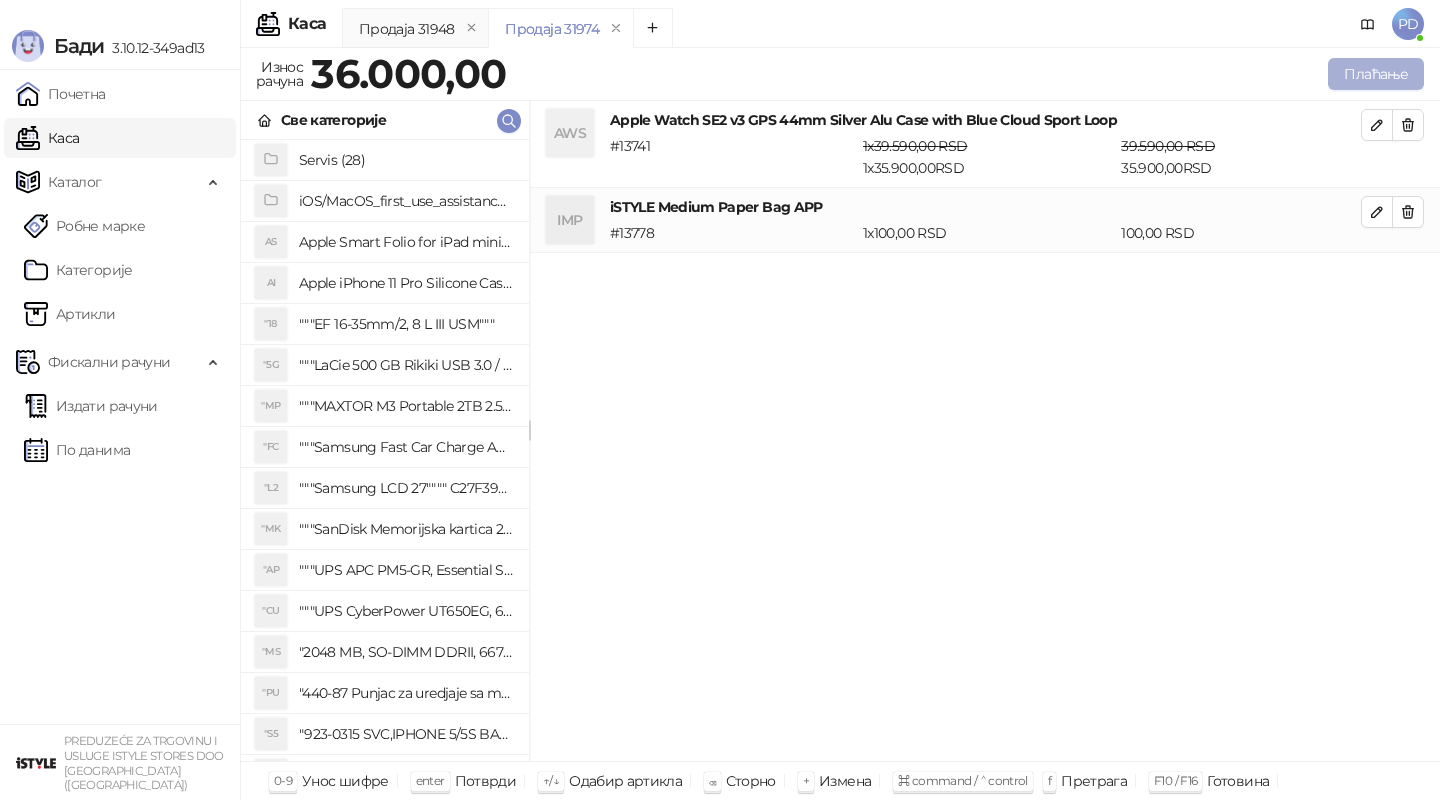 click on "Плаћање" at bounding box center [1376, 74] 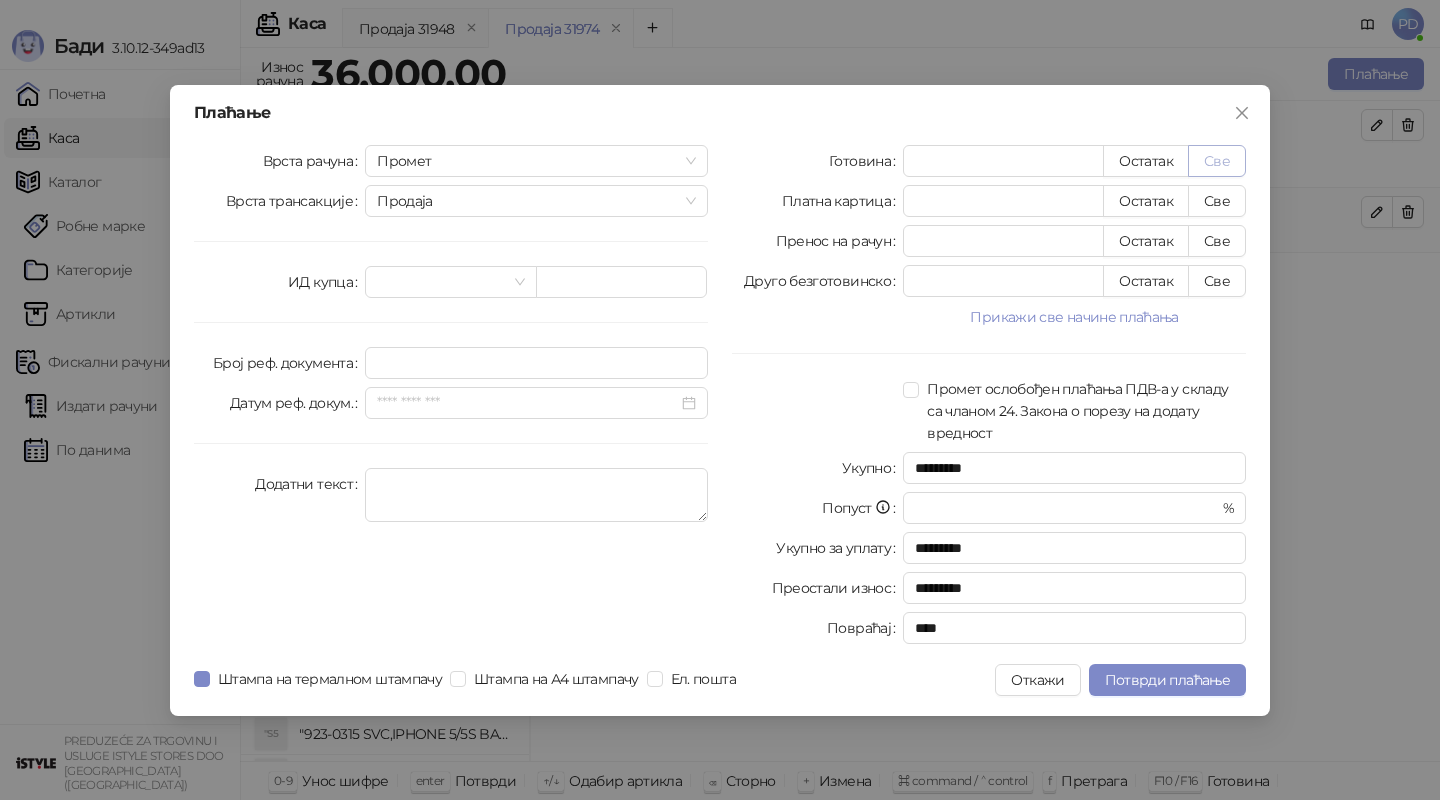 click on "Све" at bounding box center (1217, 161) 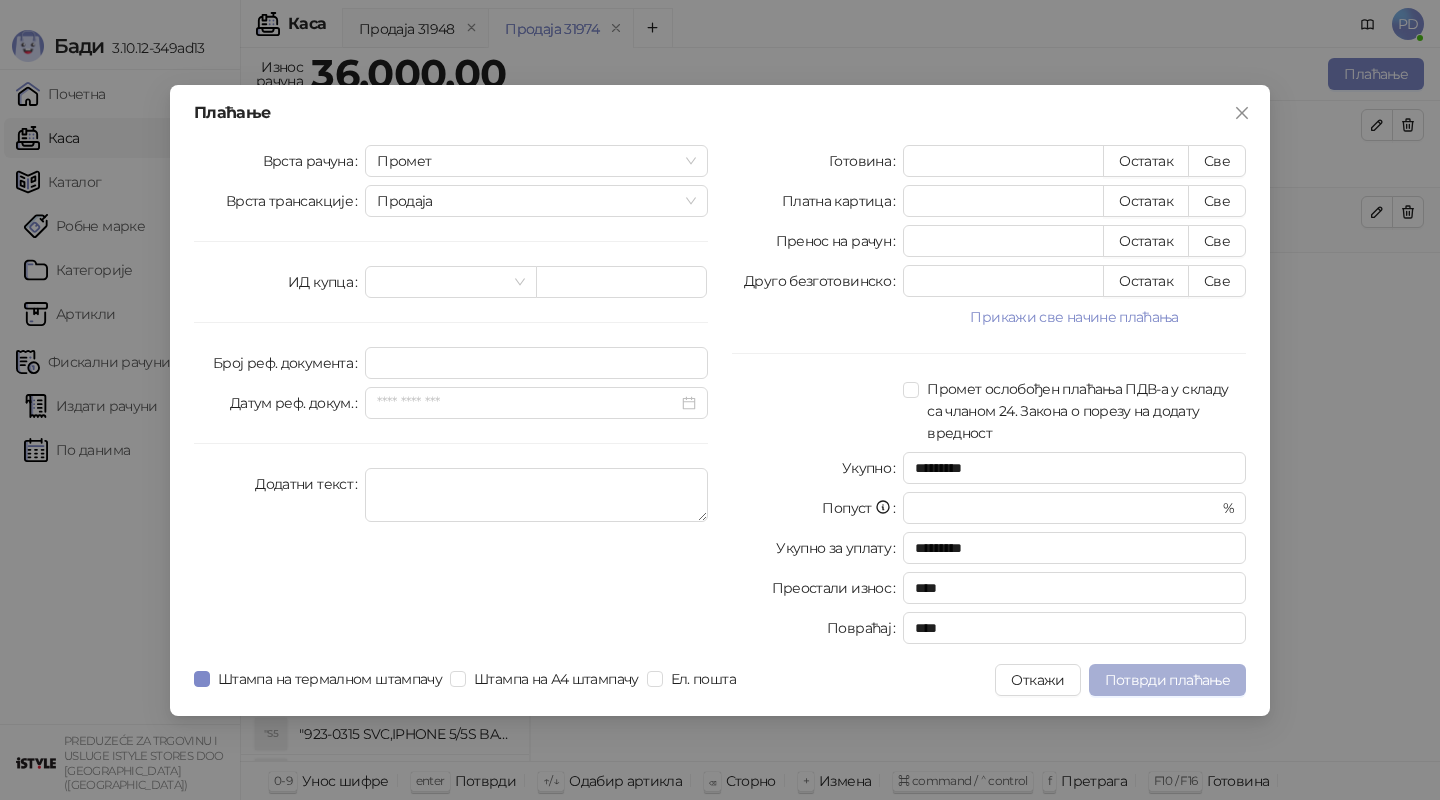 click on "Потврди плаћање" at bounding box center (1167, 680) 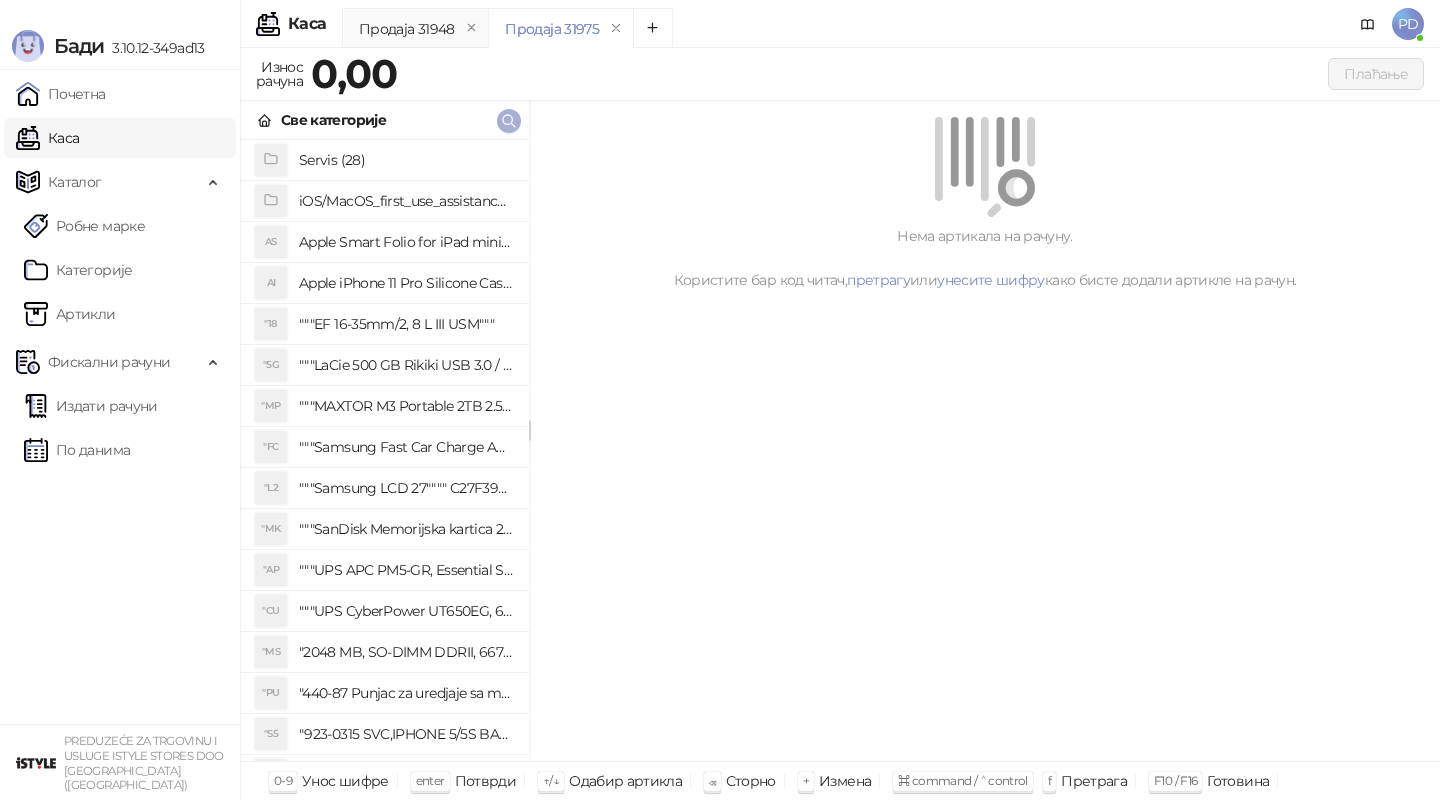 click at bounding box center [509, 120] 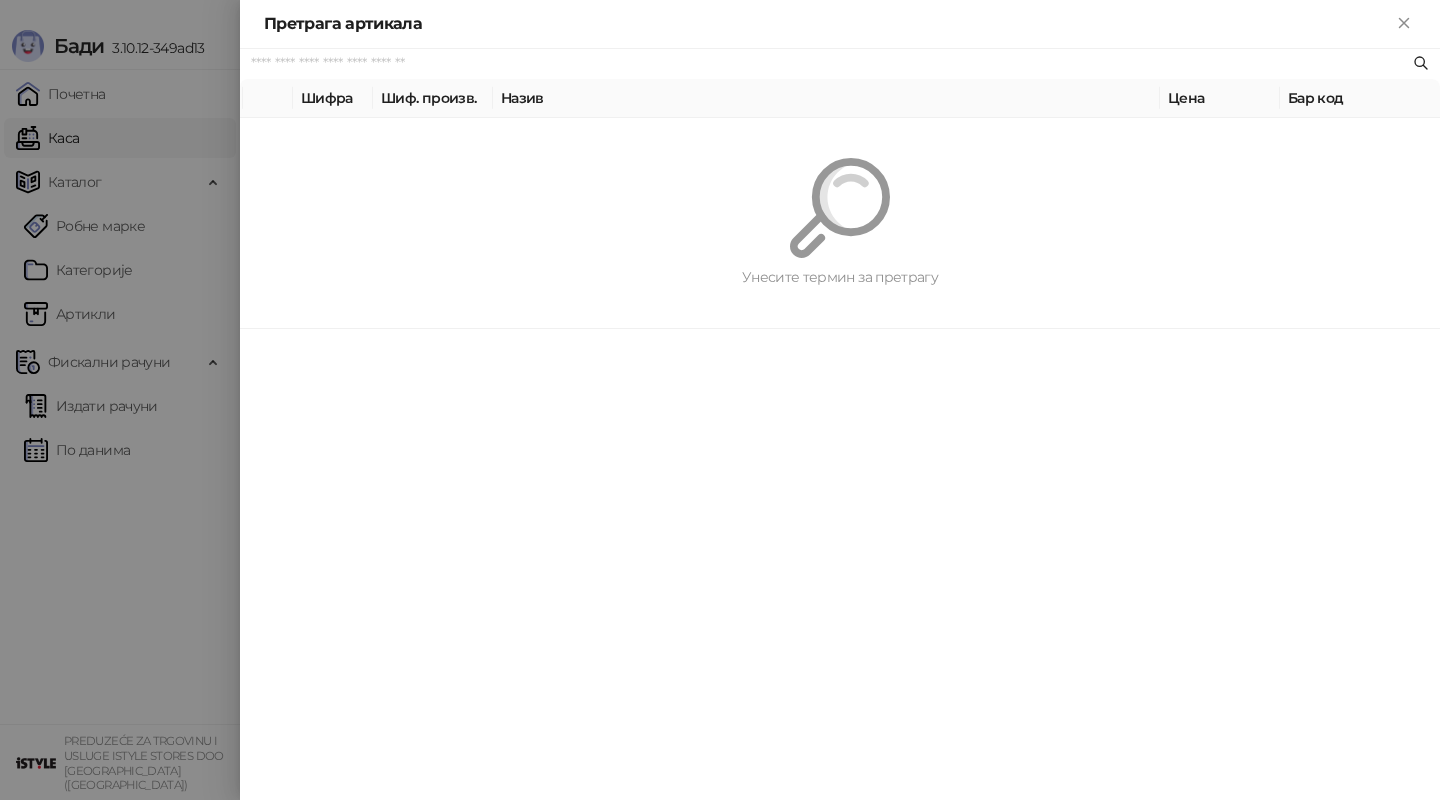 paste on "********" 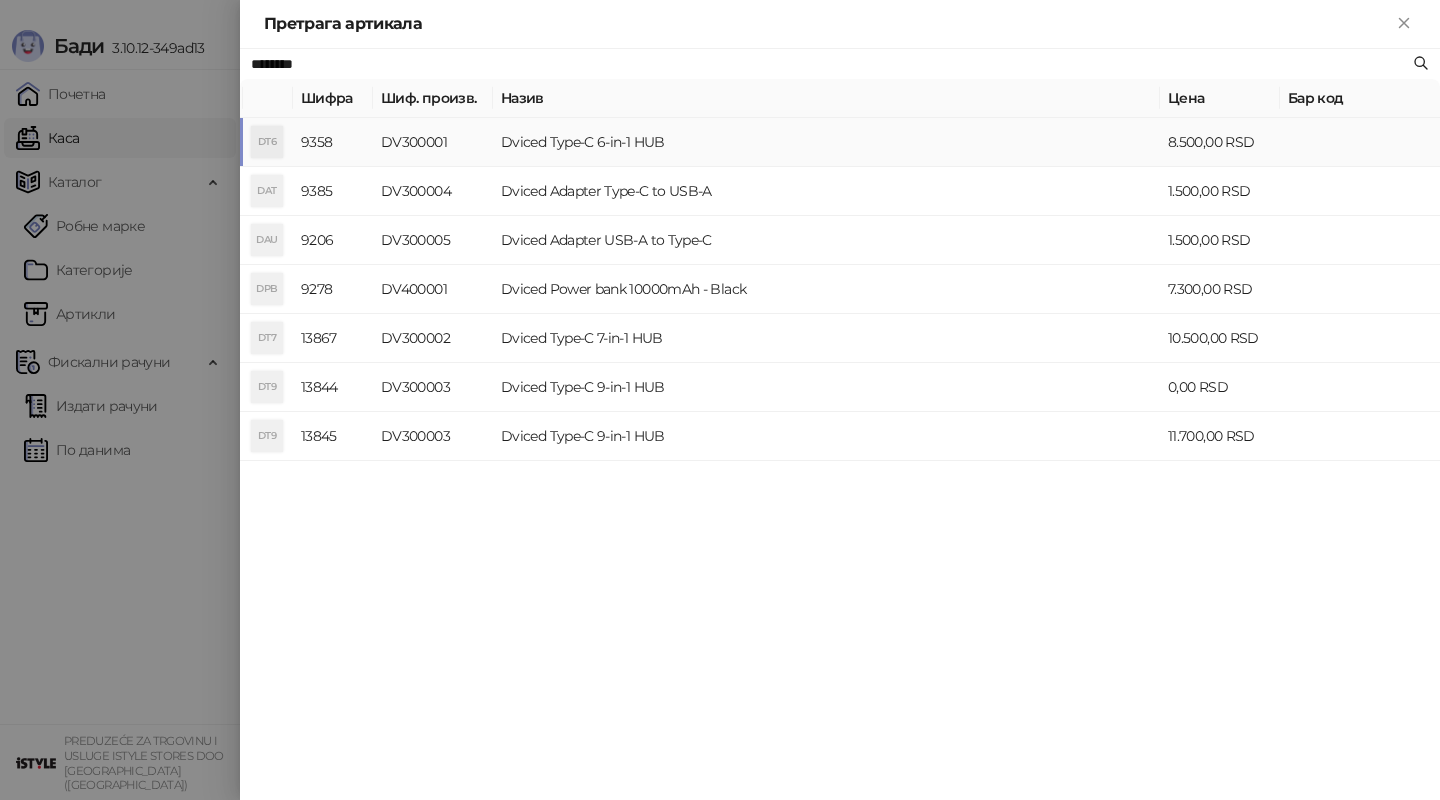 type on "********" 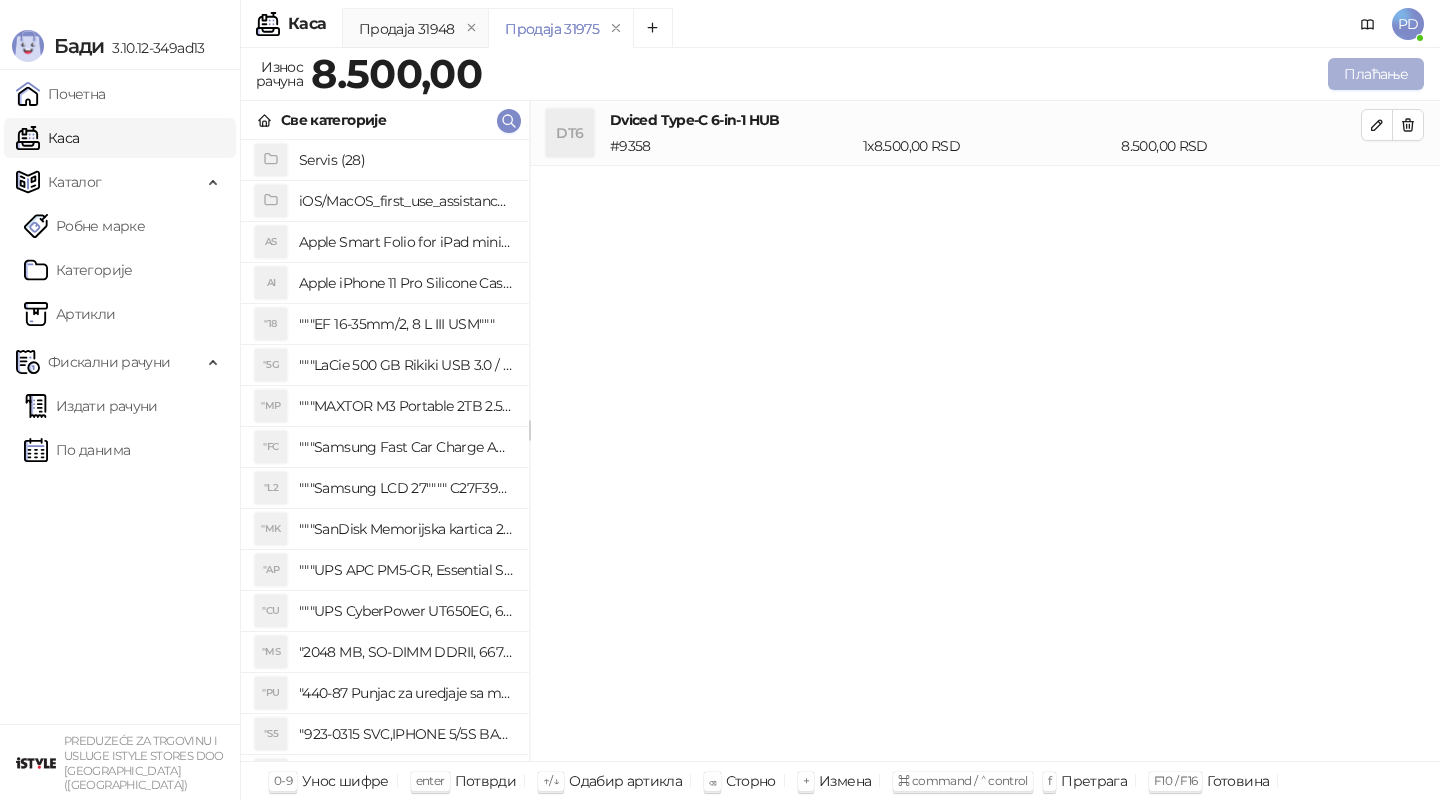 click on "Плаћање" at bounding box center (1376, 74) 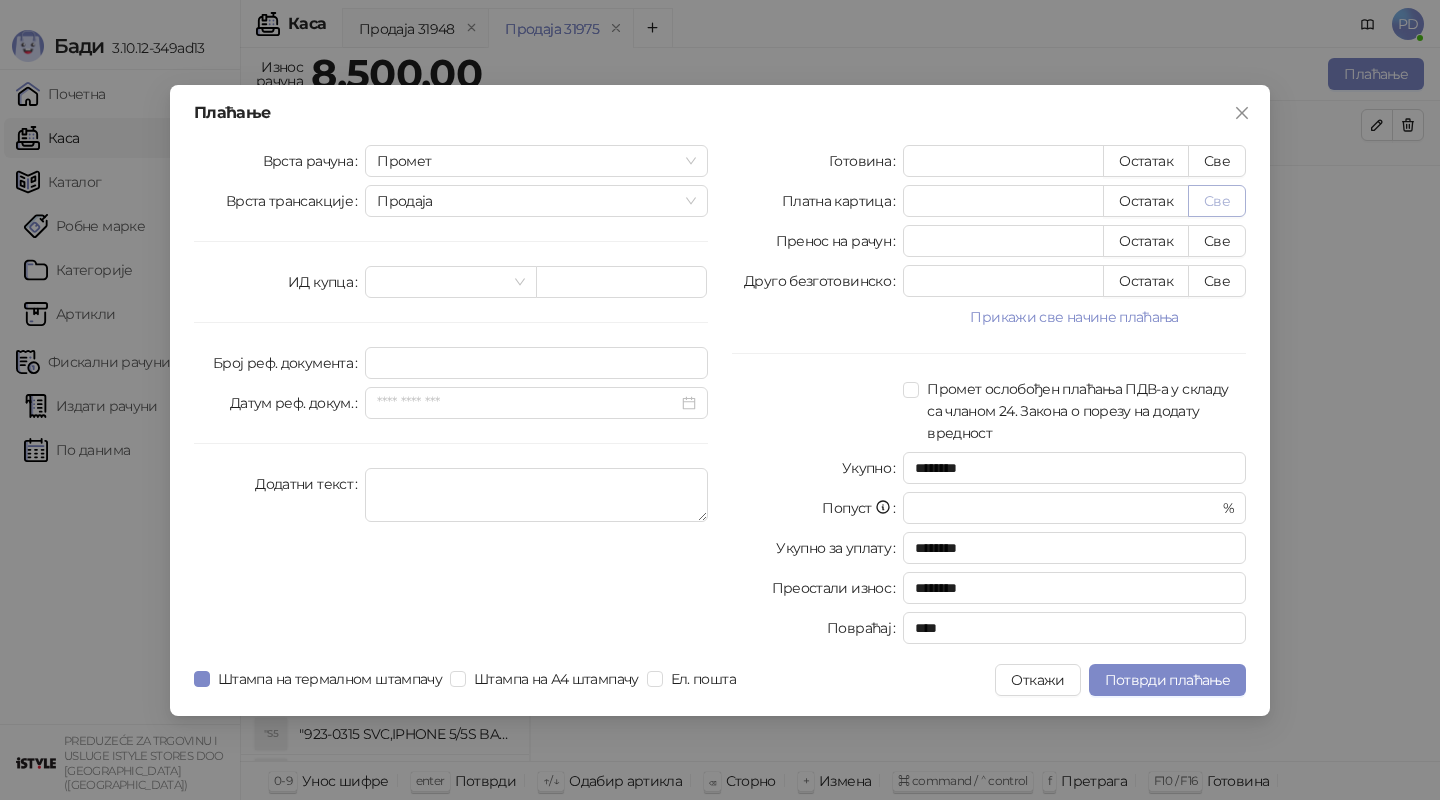click on "Све" at bounding box center (1217, 201) 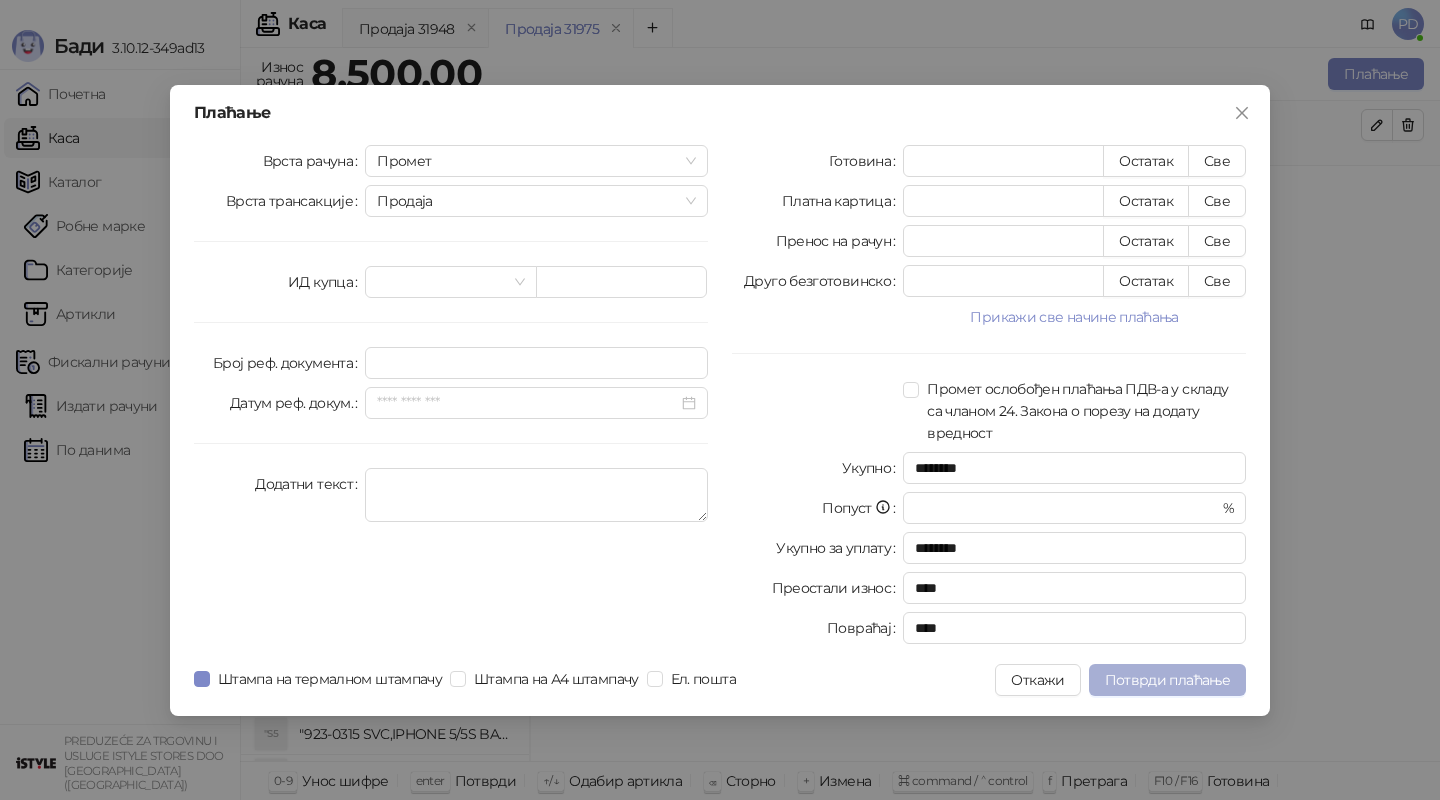 click on "Потврди плаћање" at bounding box center (1167, 680) 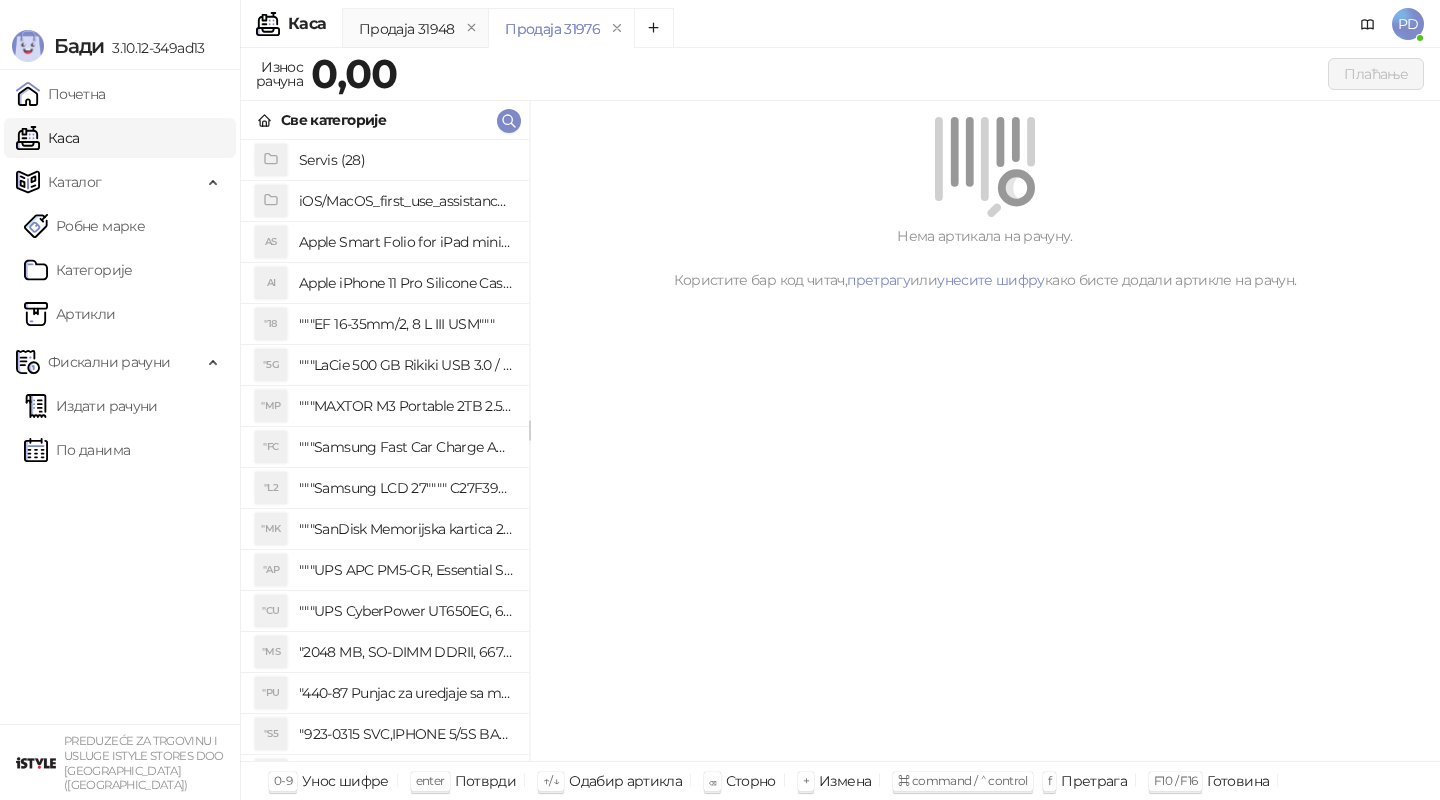 click on "Све категорије" at bounding box center [385, 120] 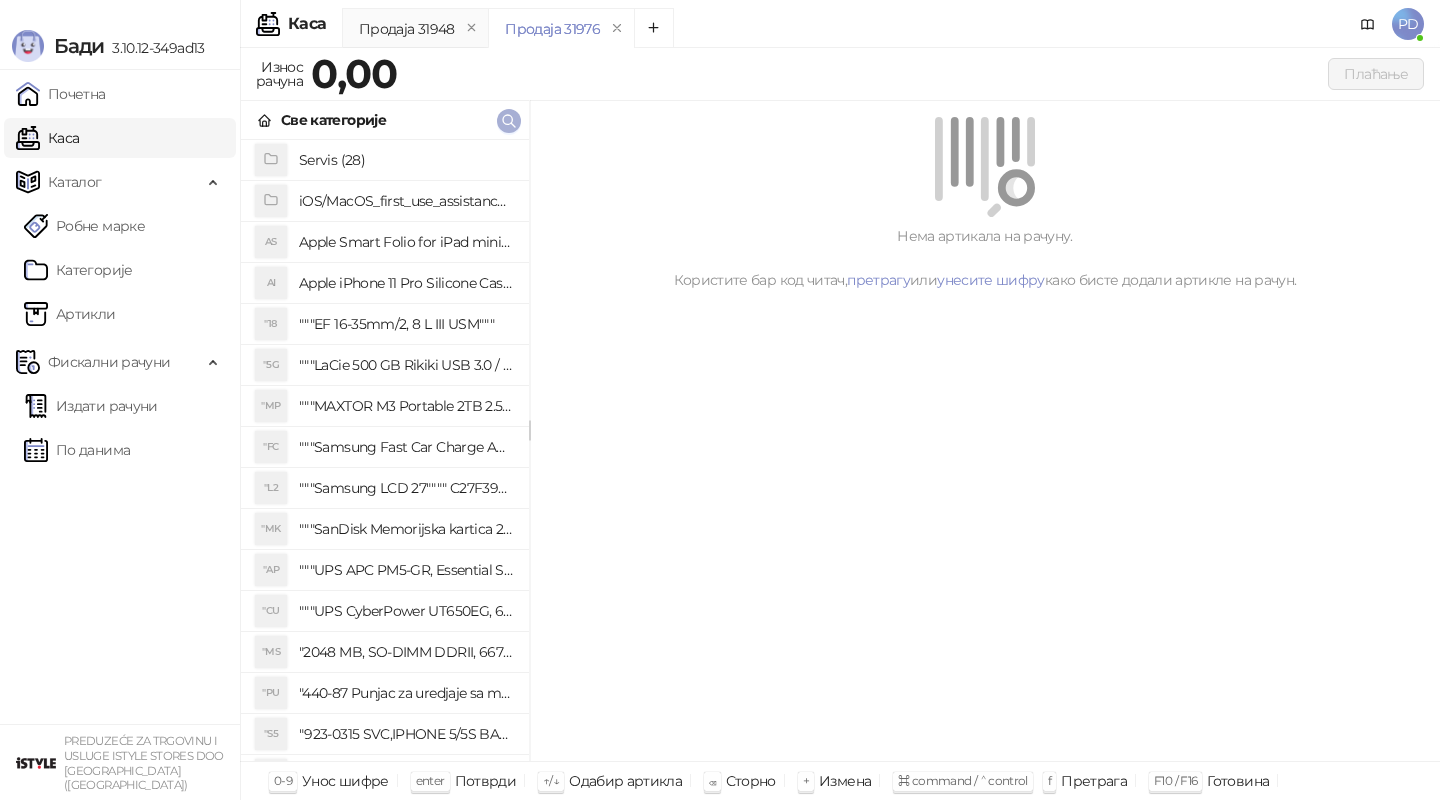 click 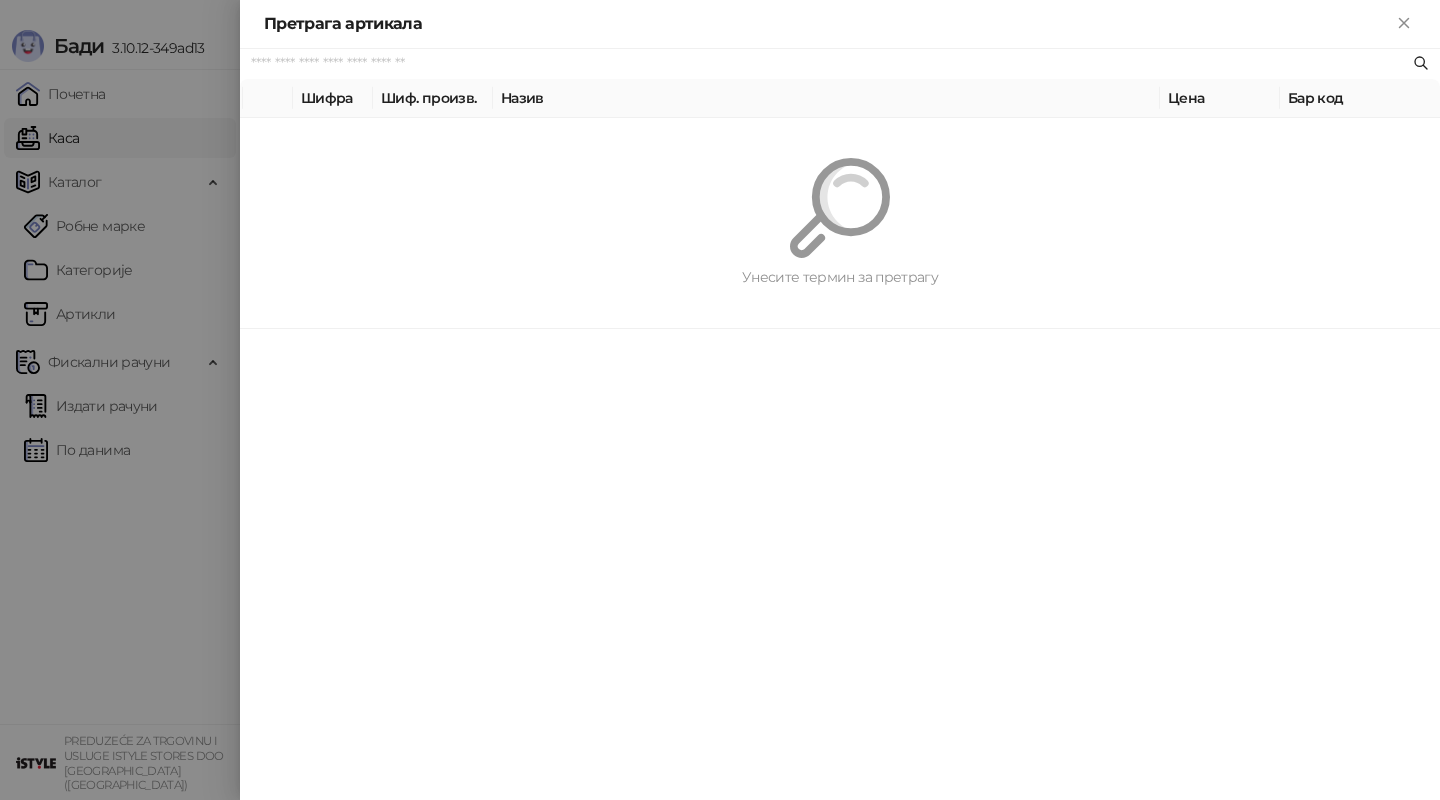 paste on "**********" 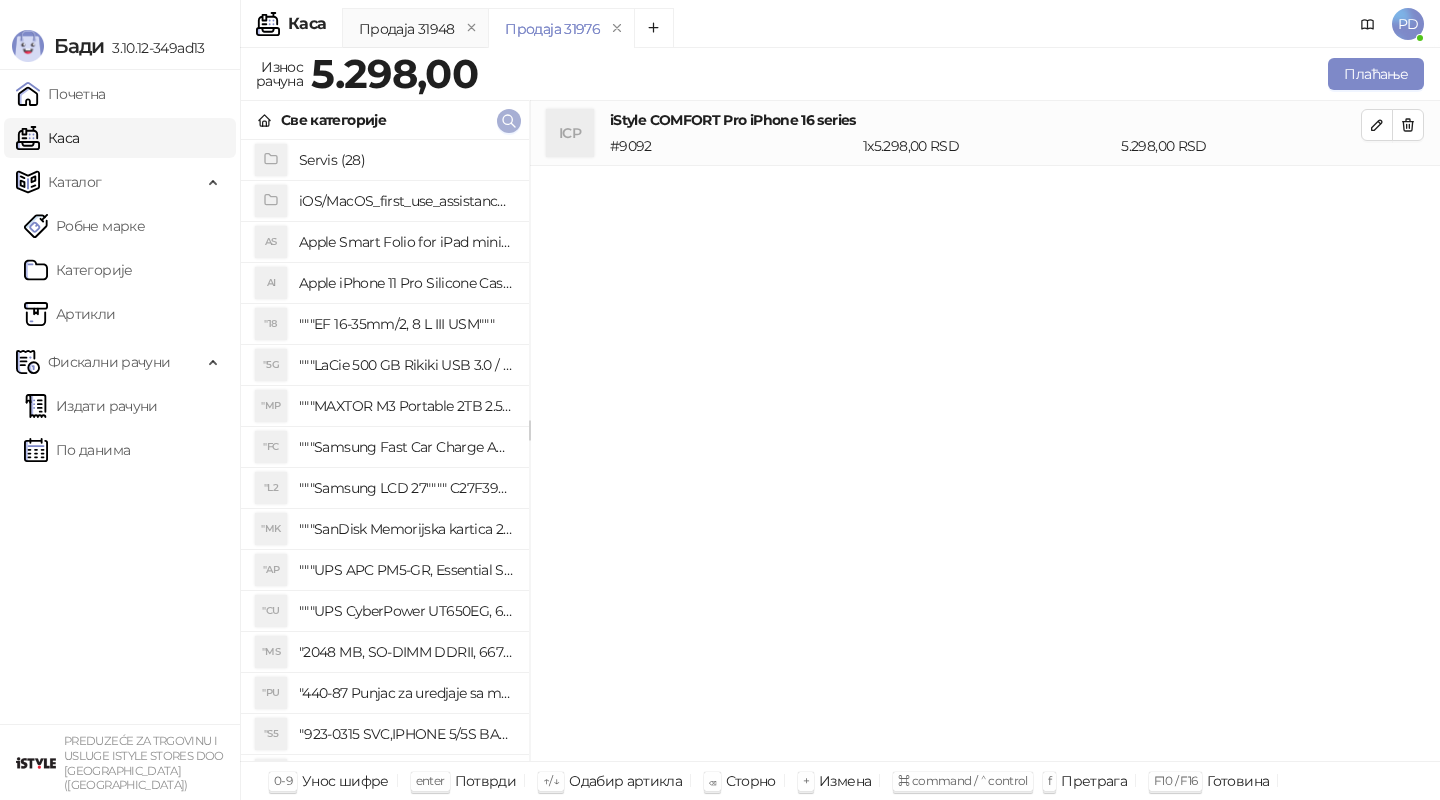 click 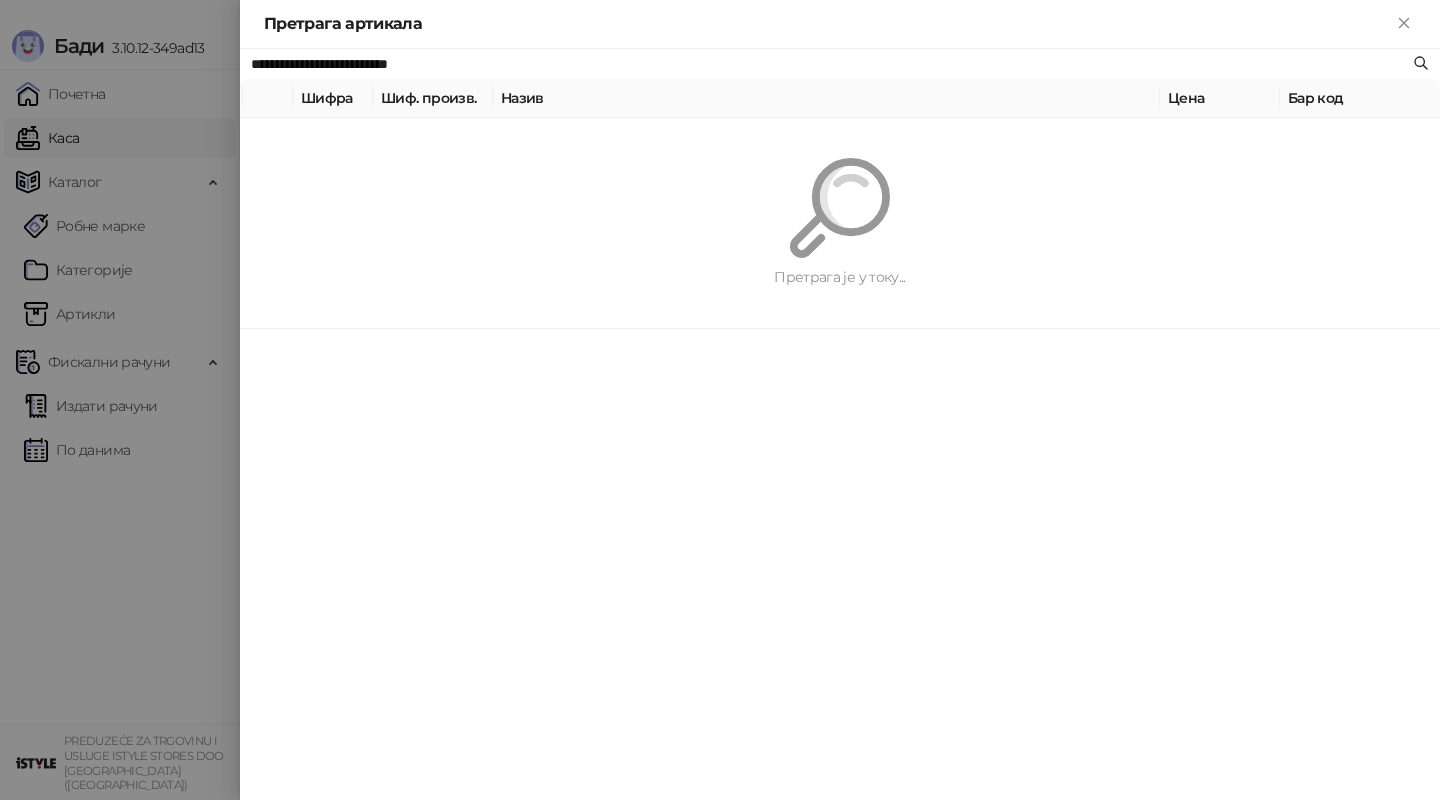 paste 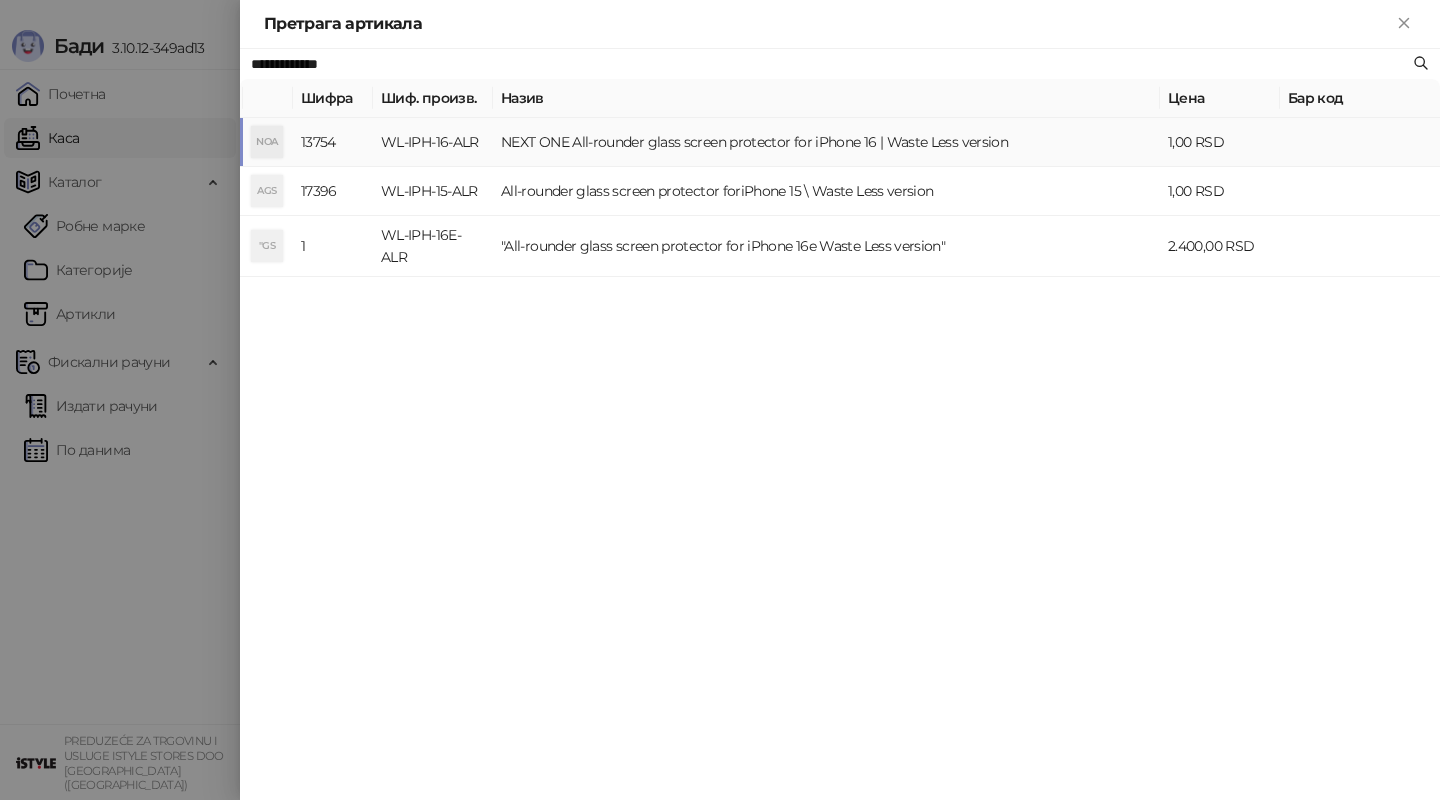 type on "**********" 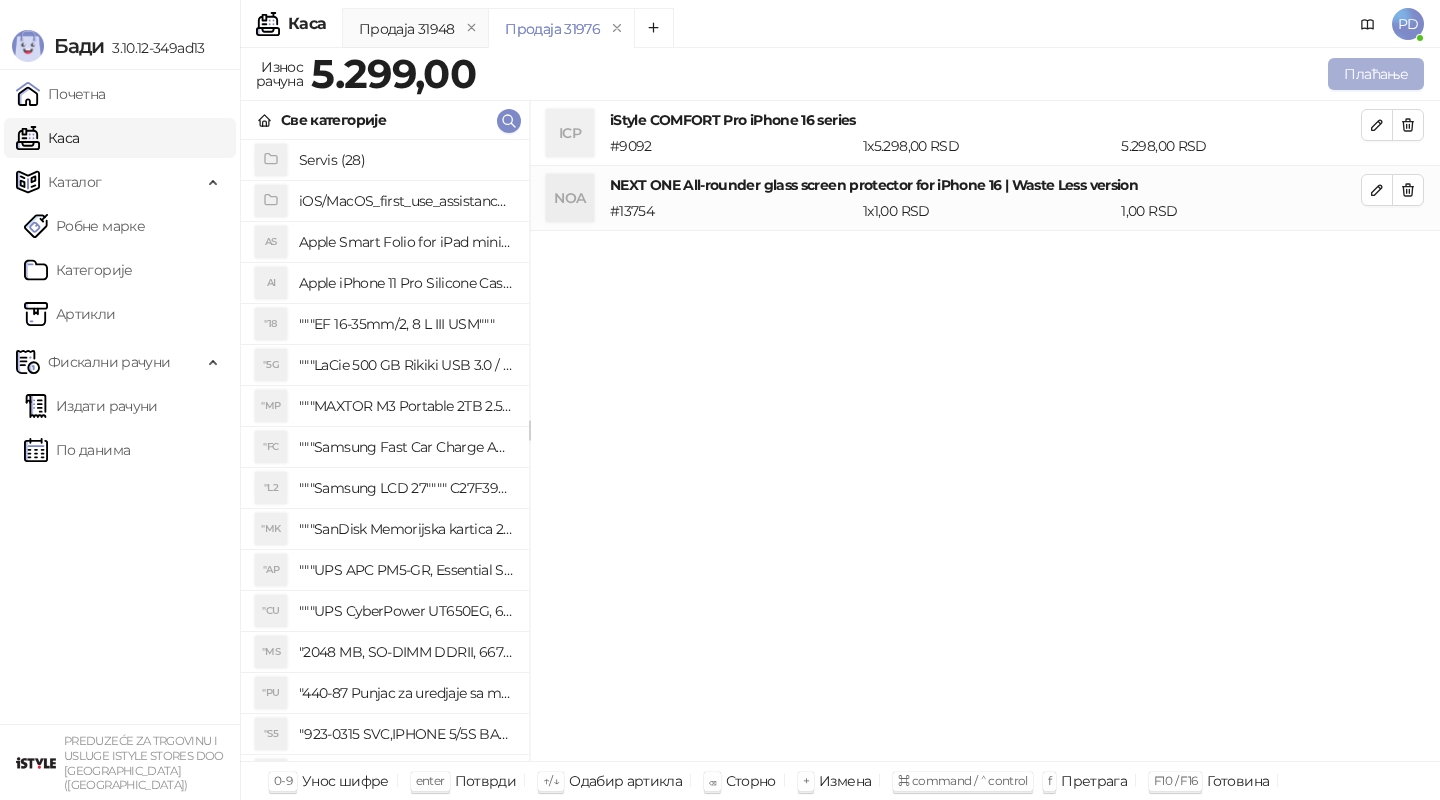 click on "Плаћање" at bounding box center (1376, 74) 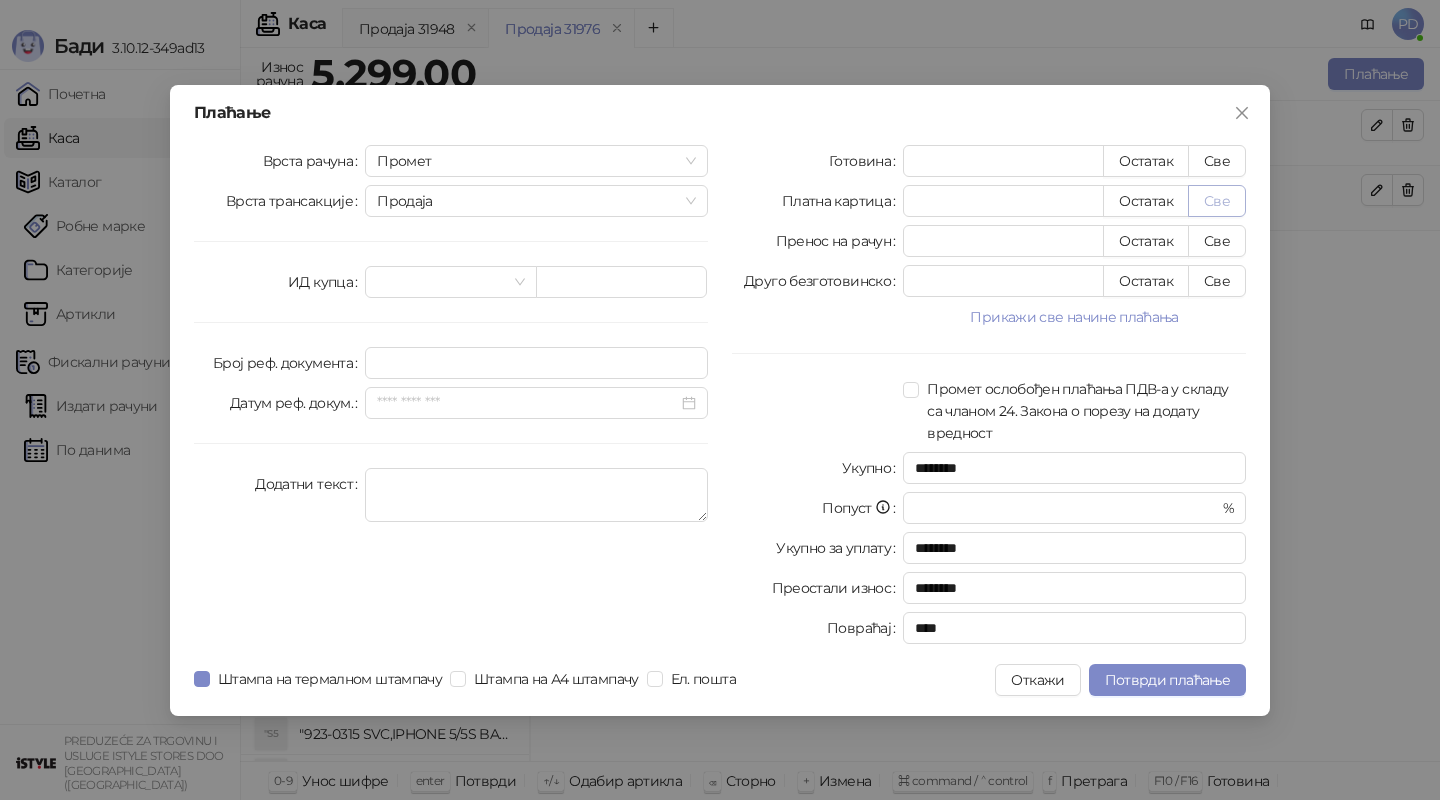 click on "Све" at bounding box center (1217, 201) 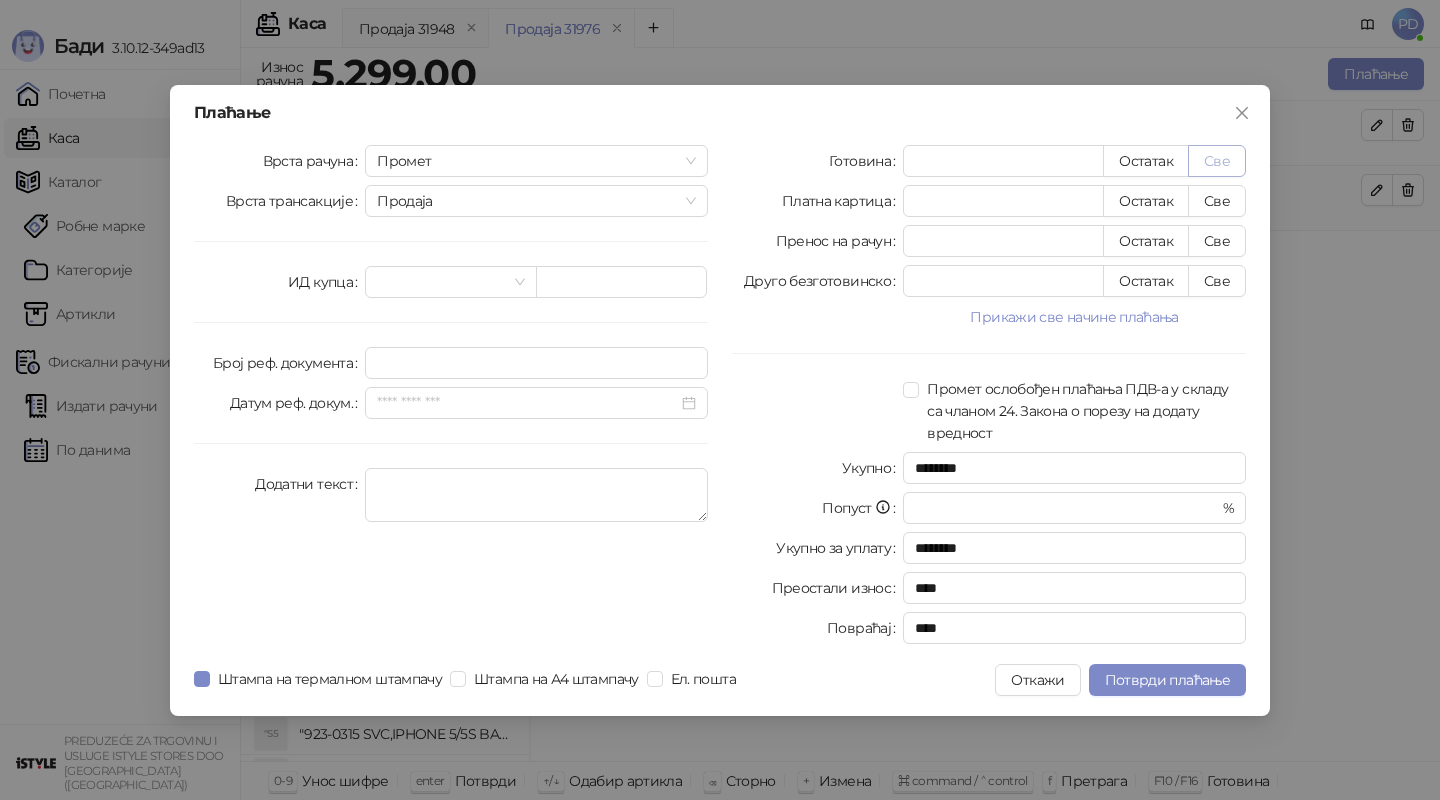 click on "Све" at bounding box center (1217, 161) 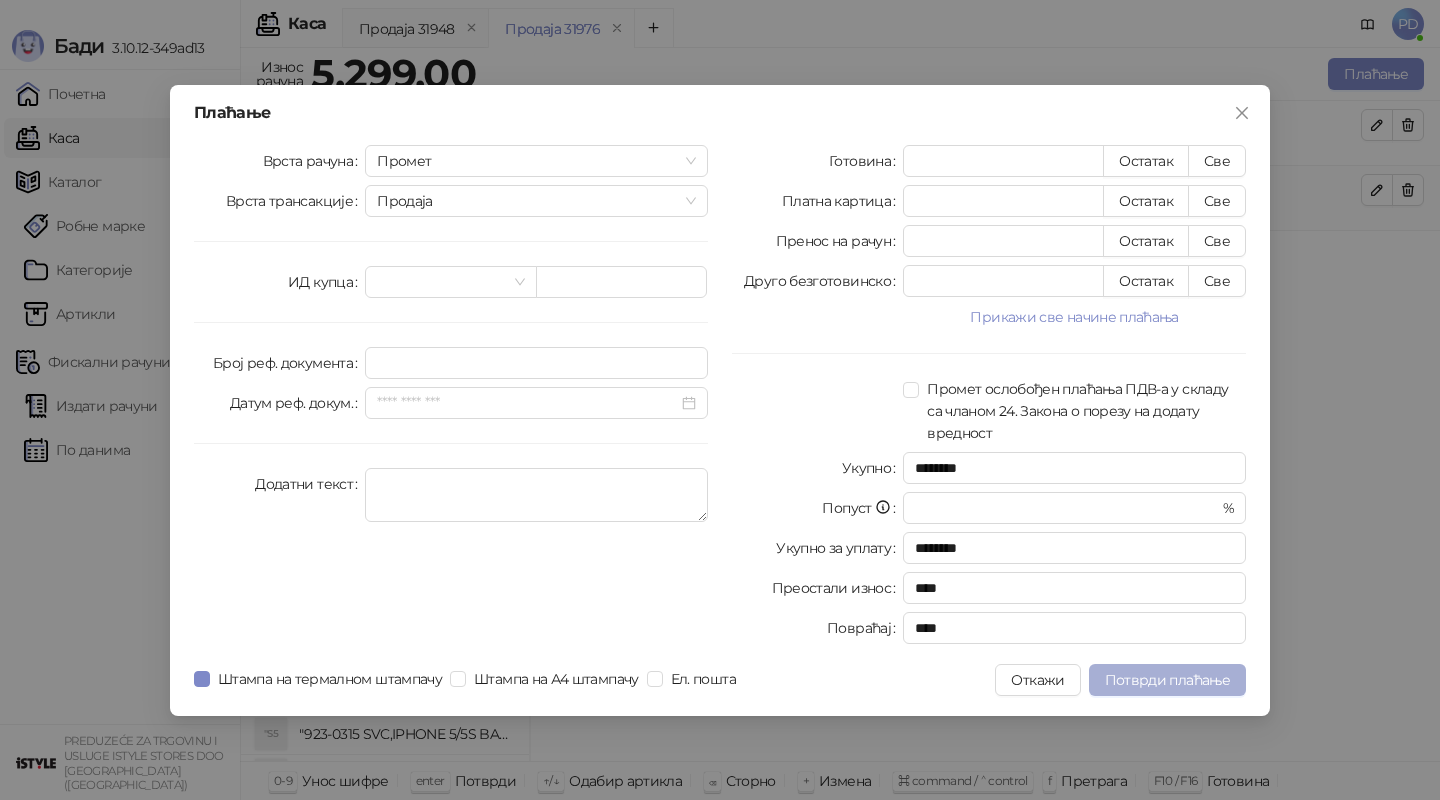 click on "Потврди плаћање" at bounding box center [1167, 680] 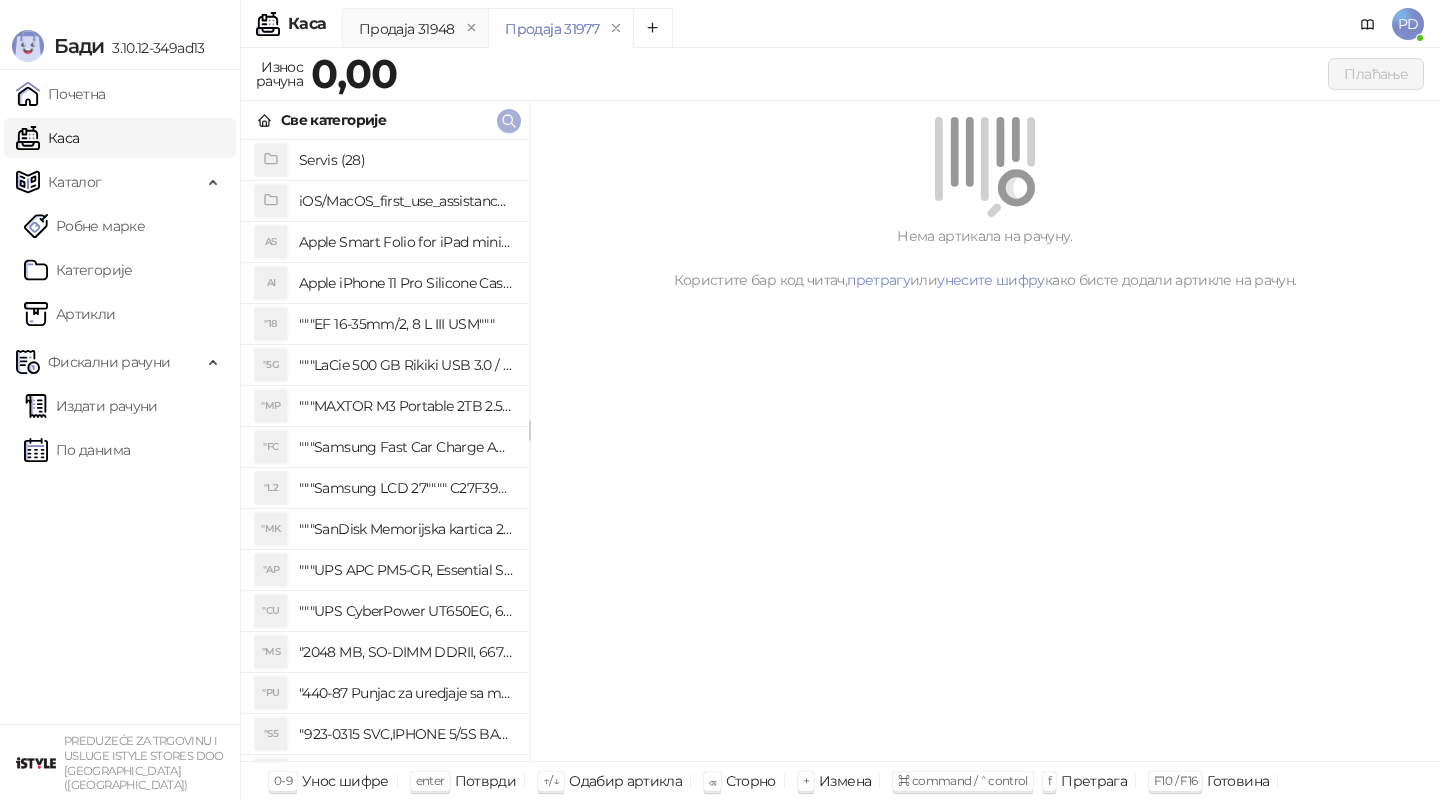 click 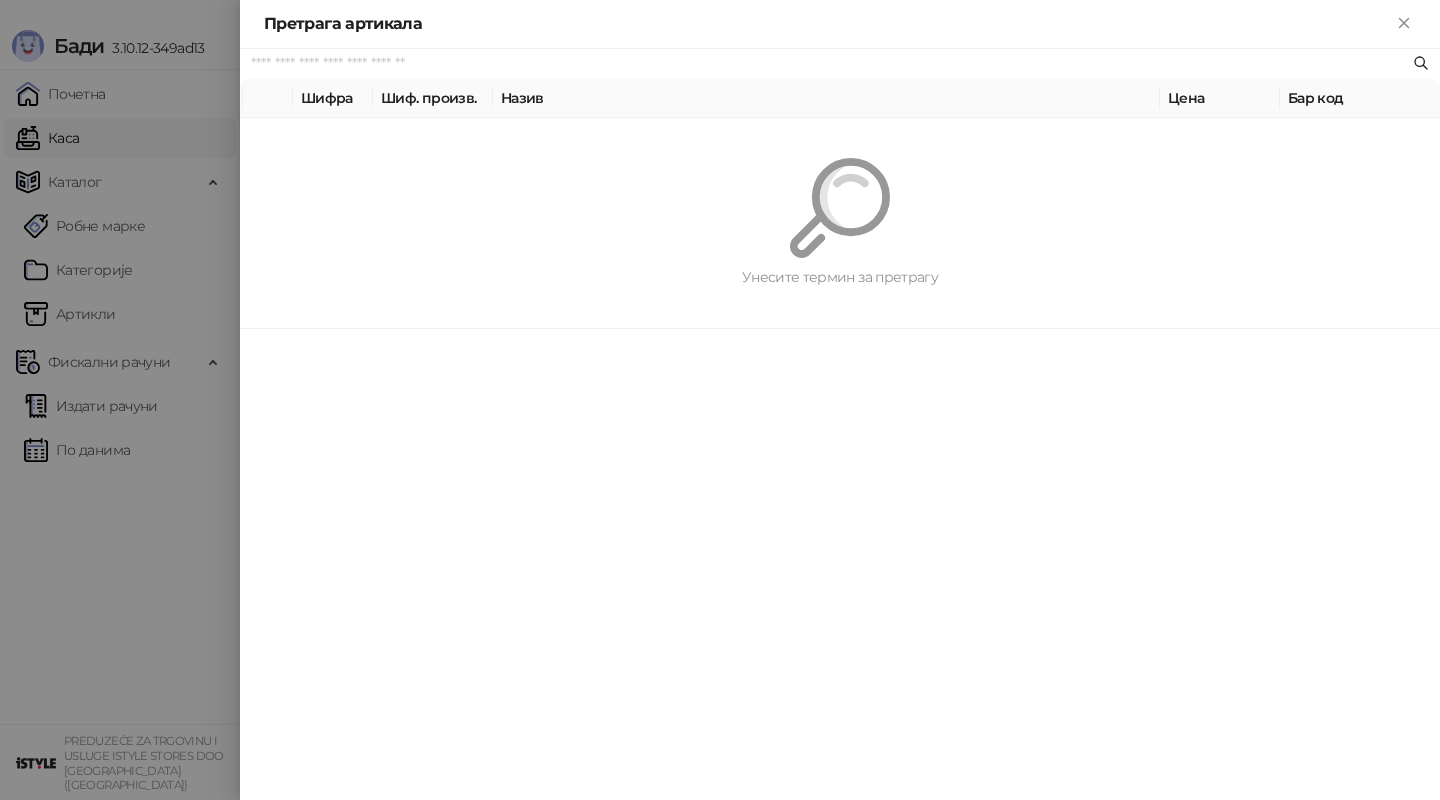 paste on "*********" 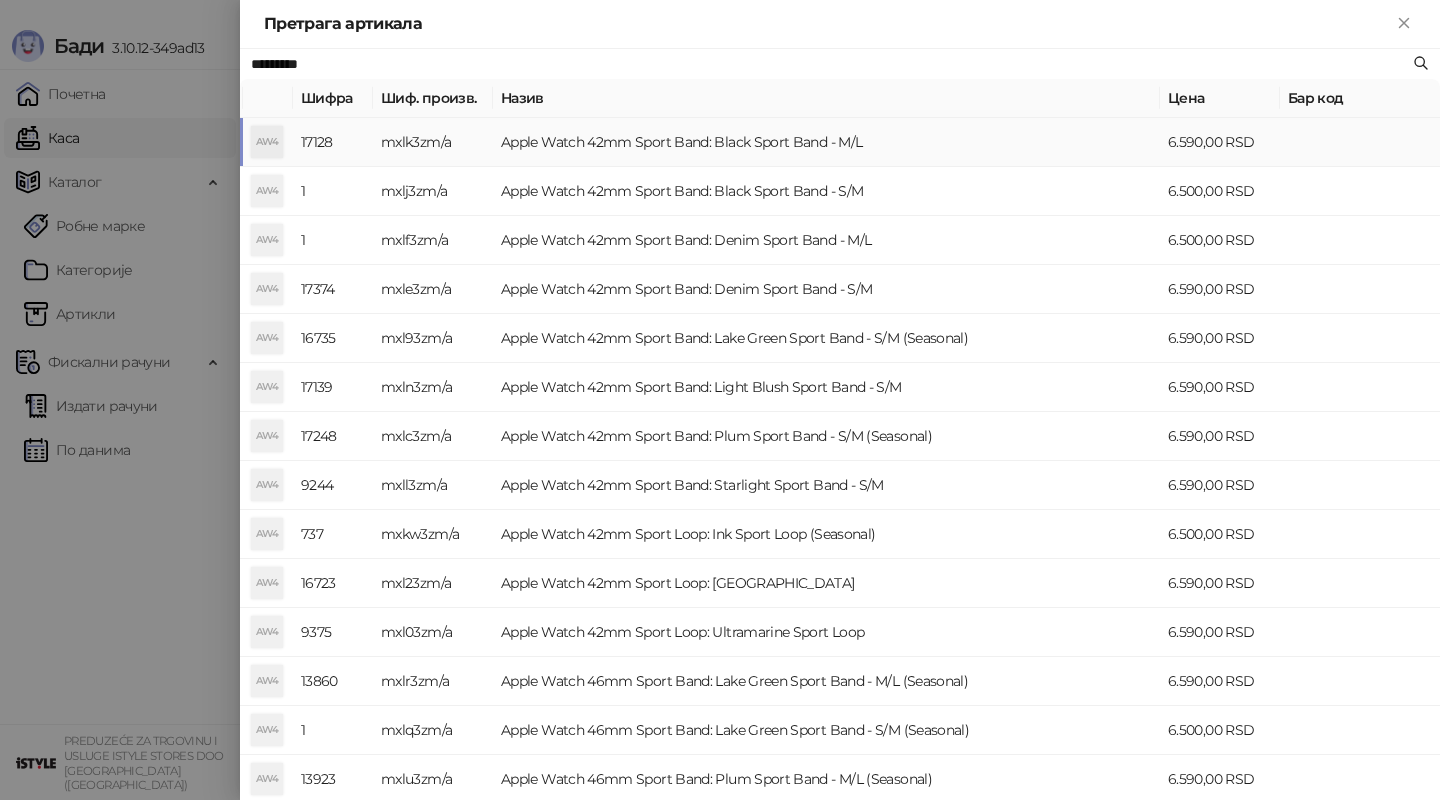 type on "*********" 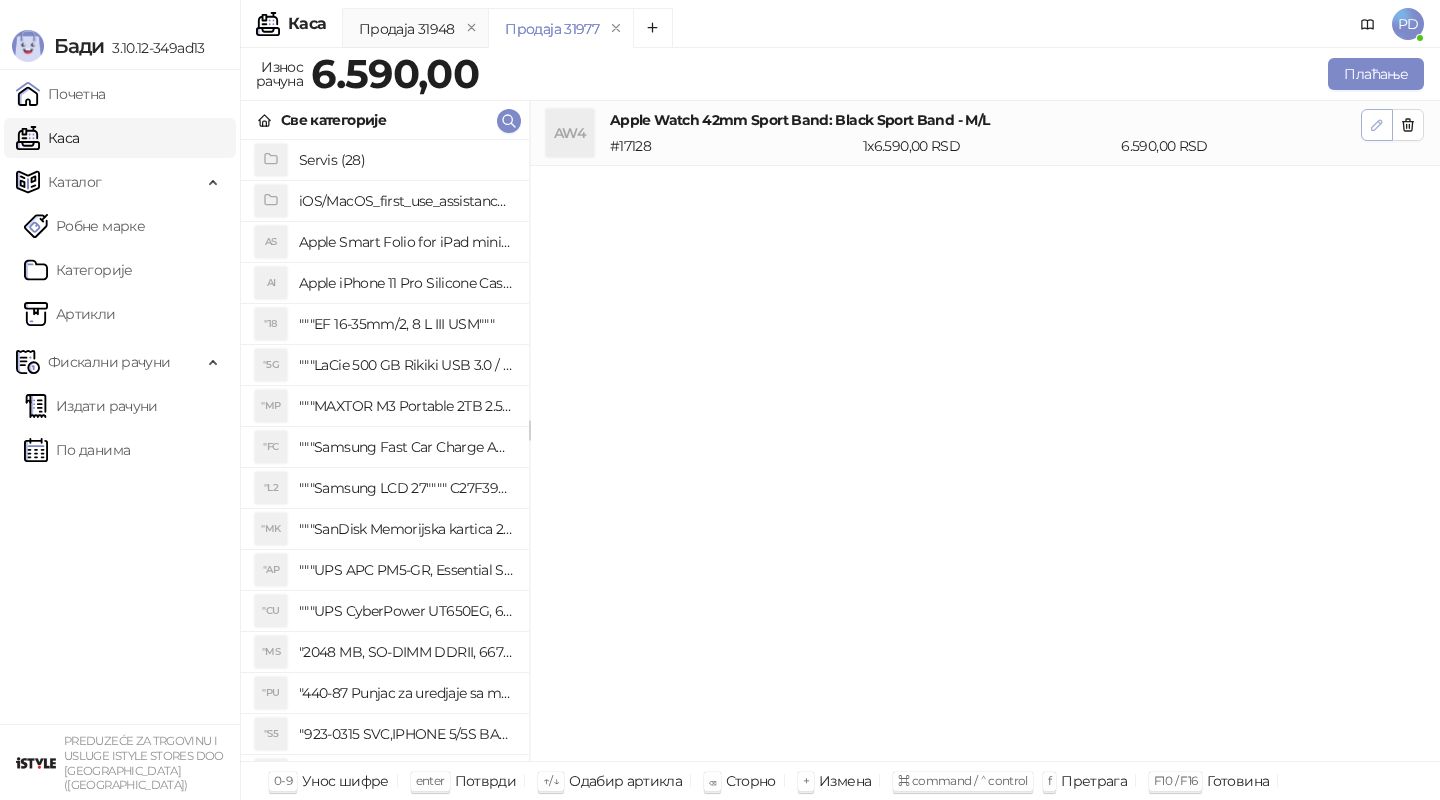 click 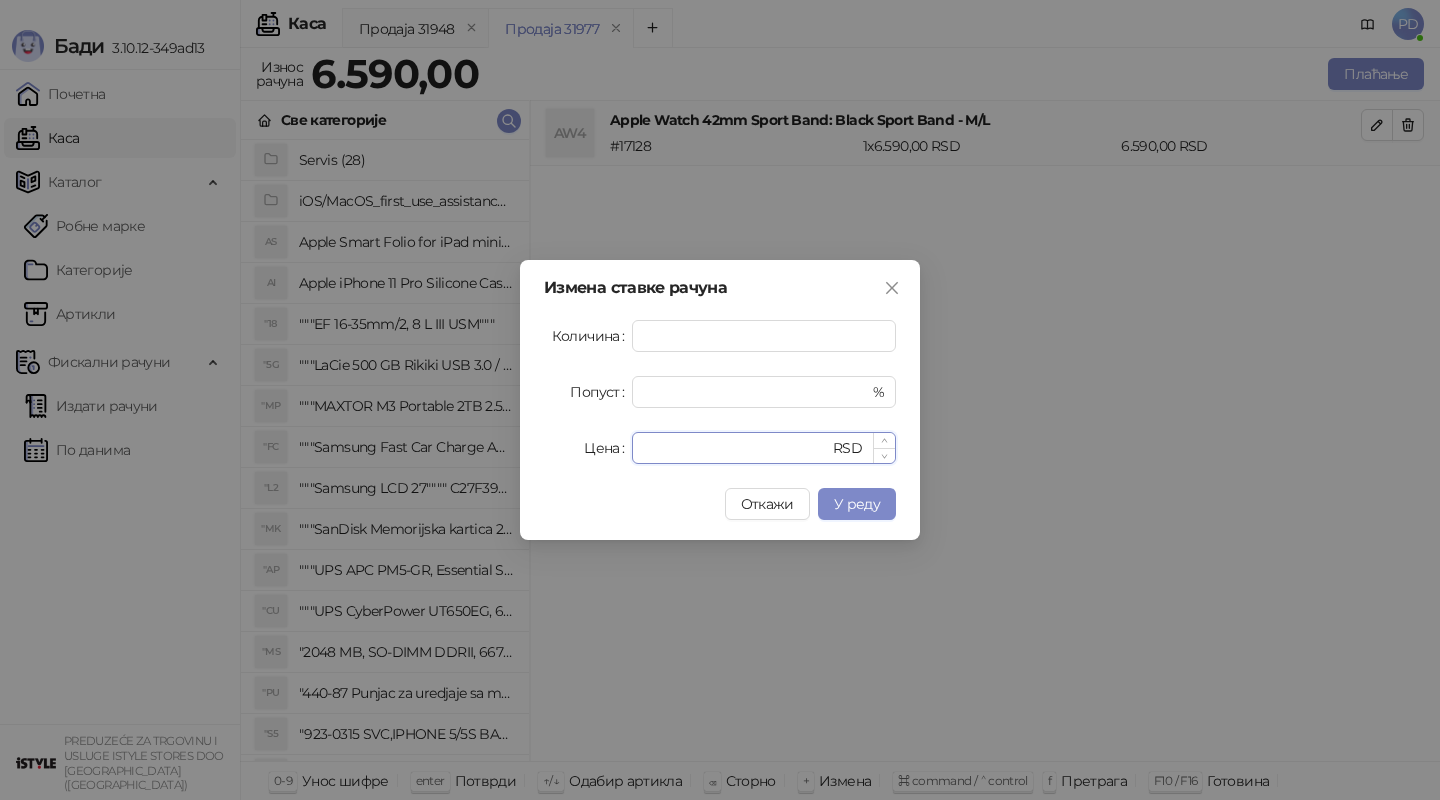 click on "****" at bounding box center [736, 448] 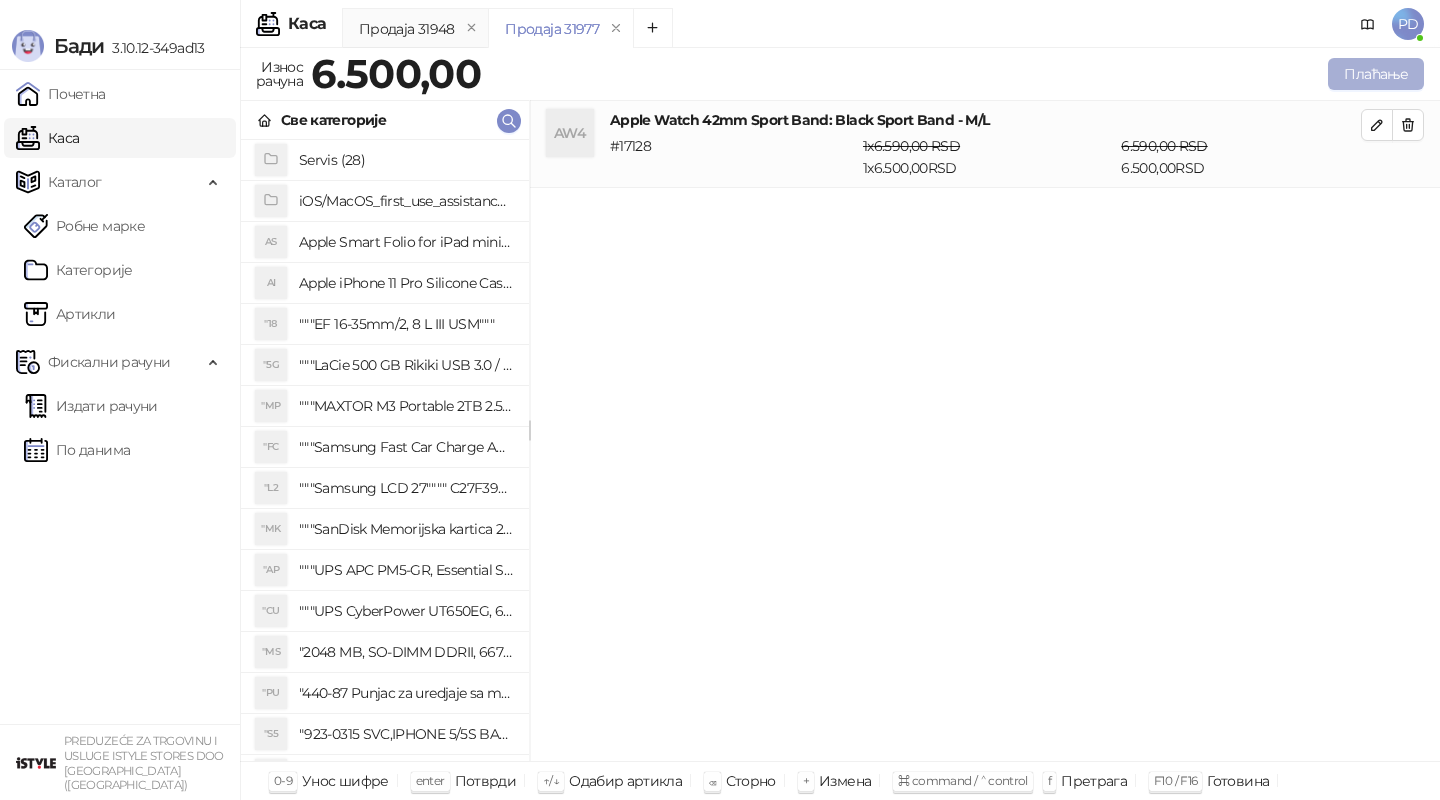 click on "Плаћање" at bounding box center [1376, 74] 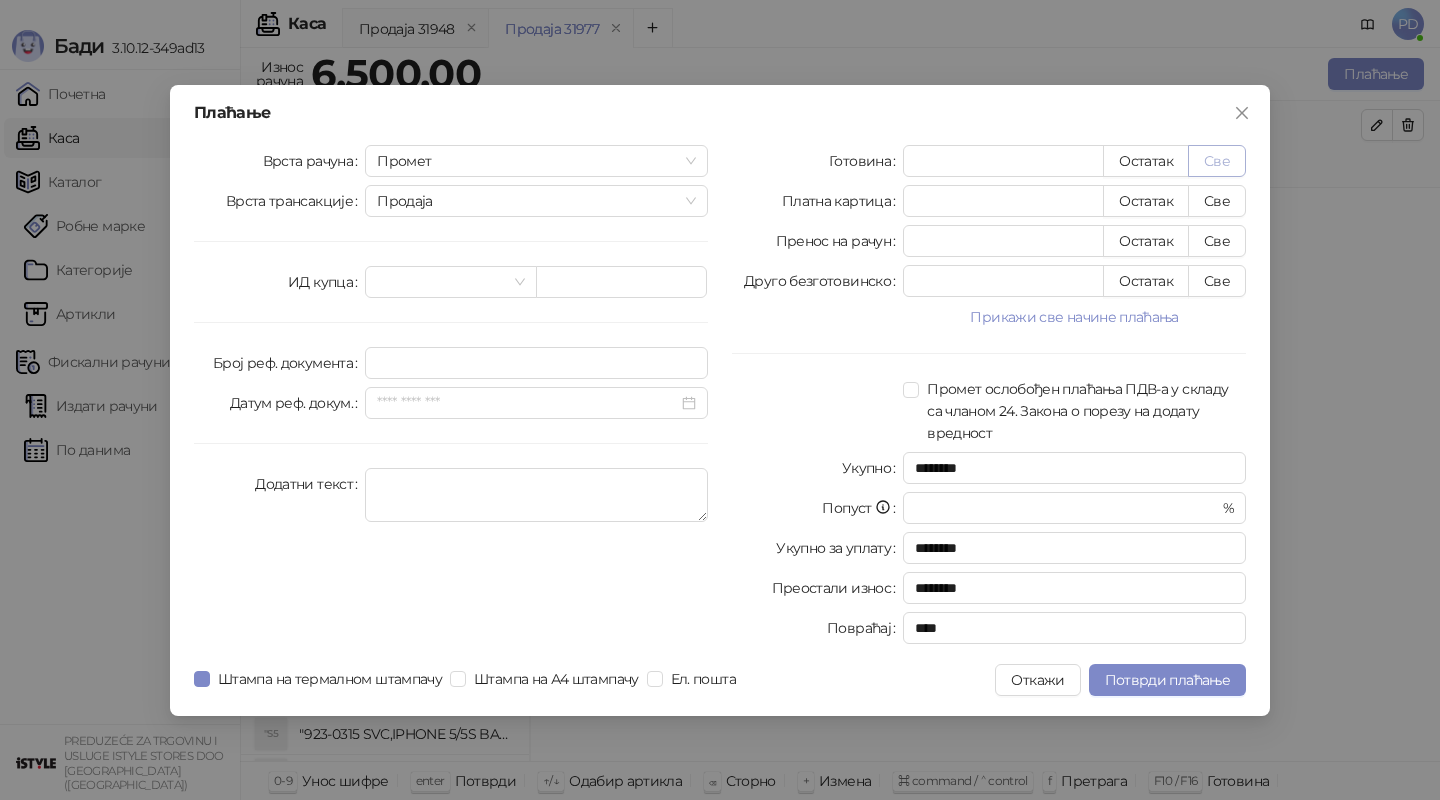 click on "Све" at bounding box center (1217, 161) 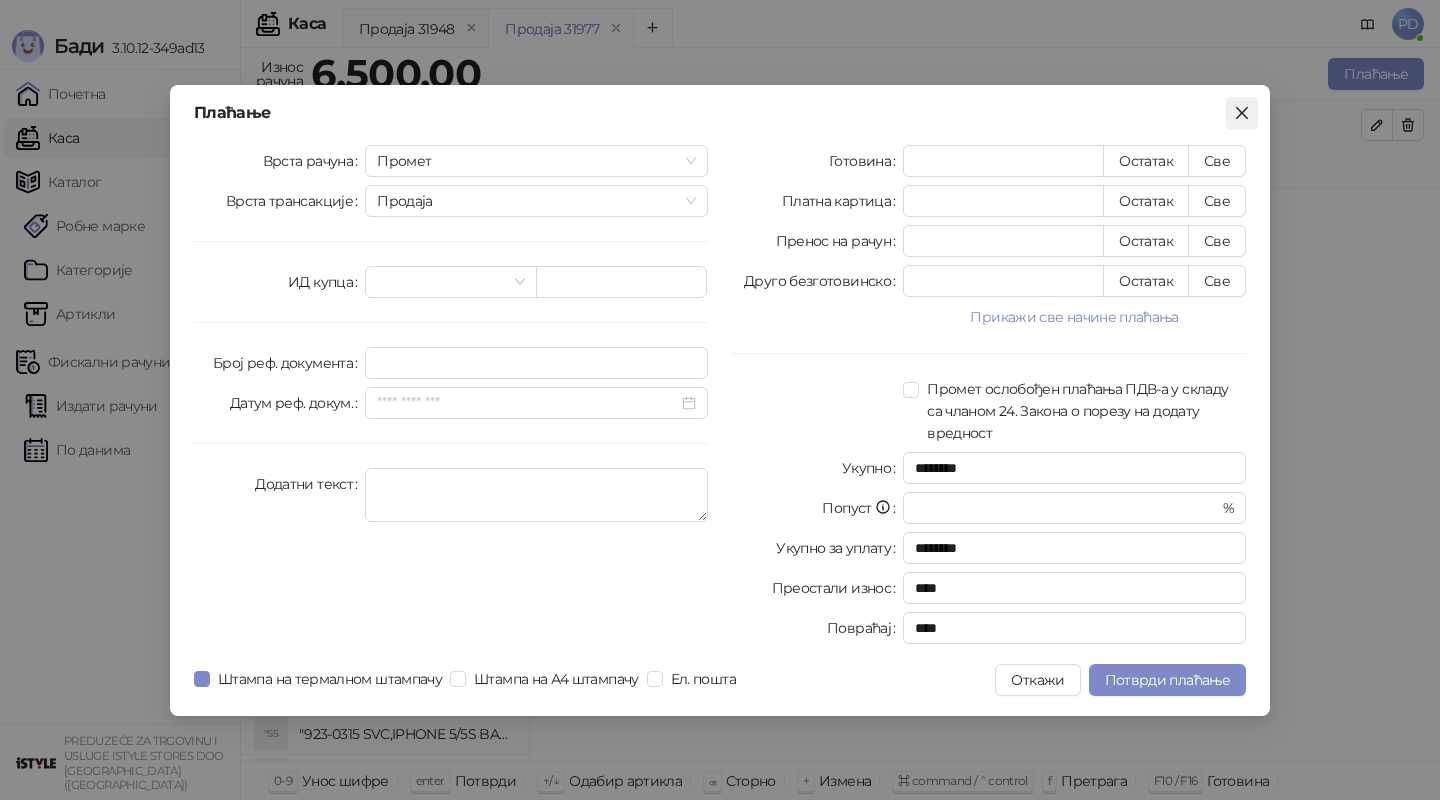 click 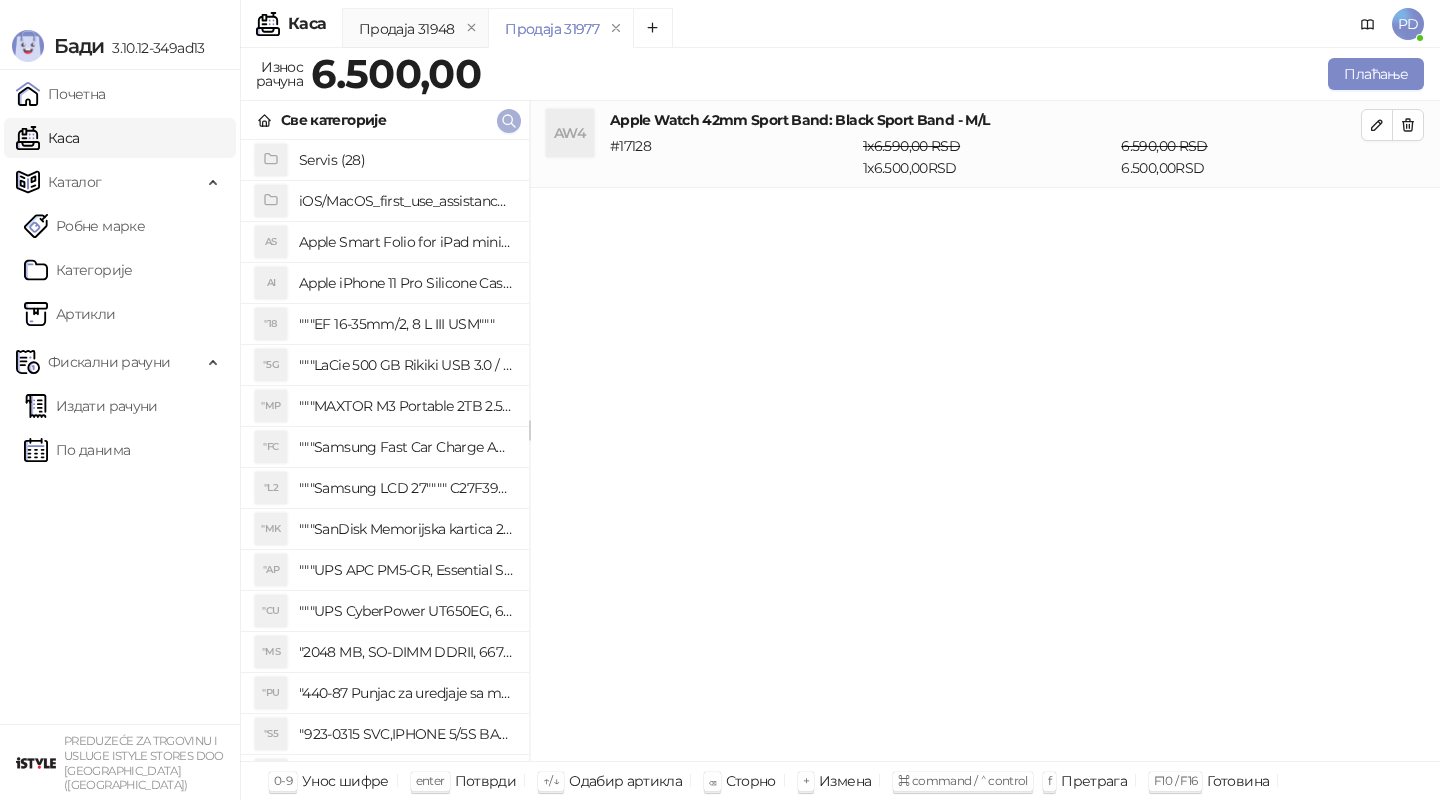 click 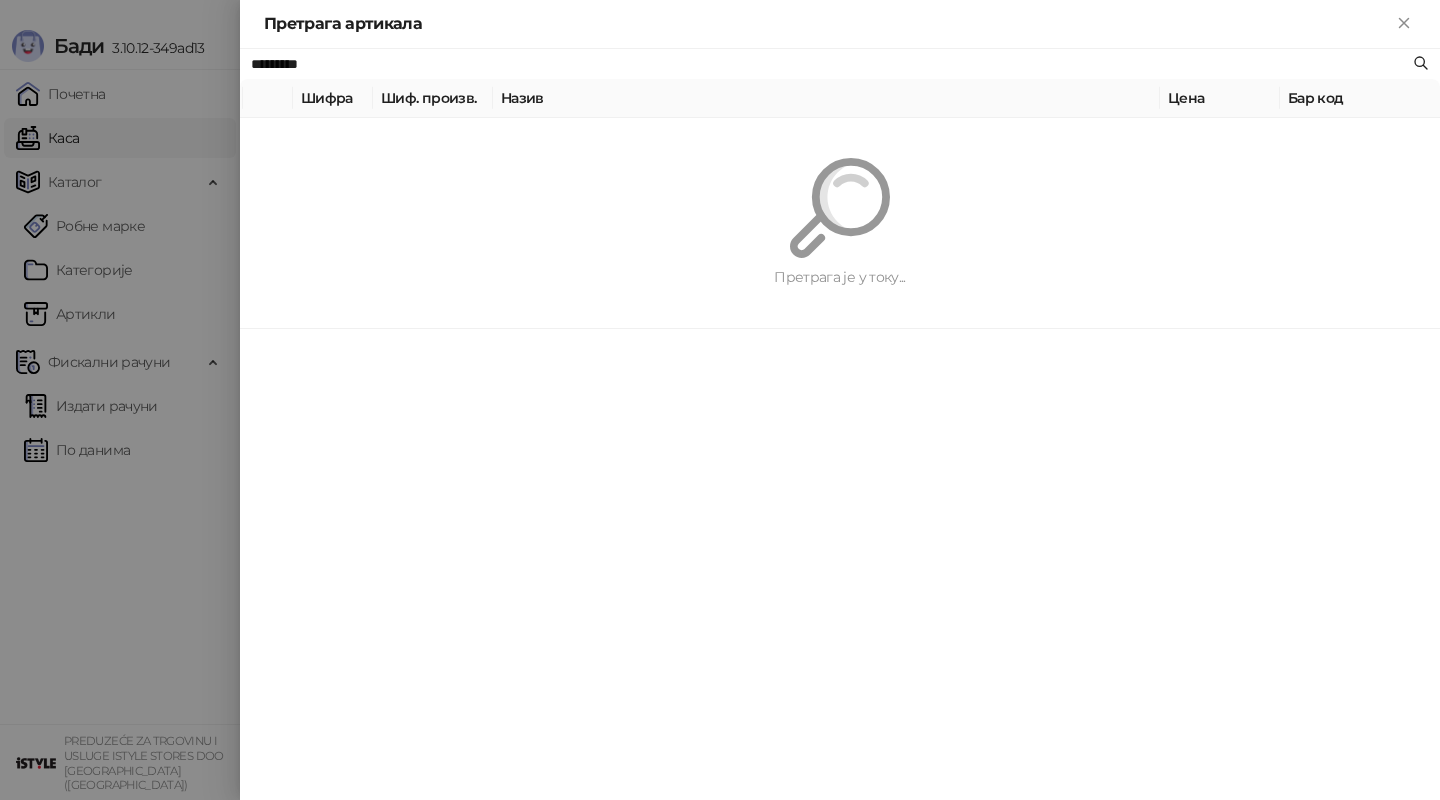 paste on "**********" 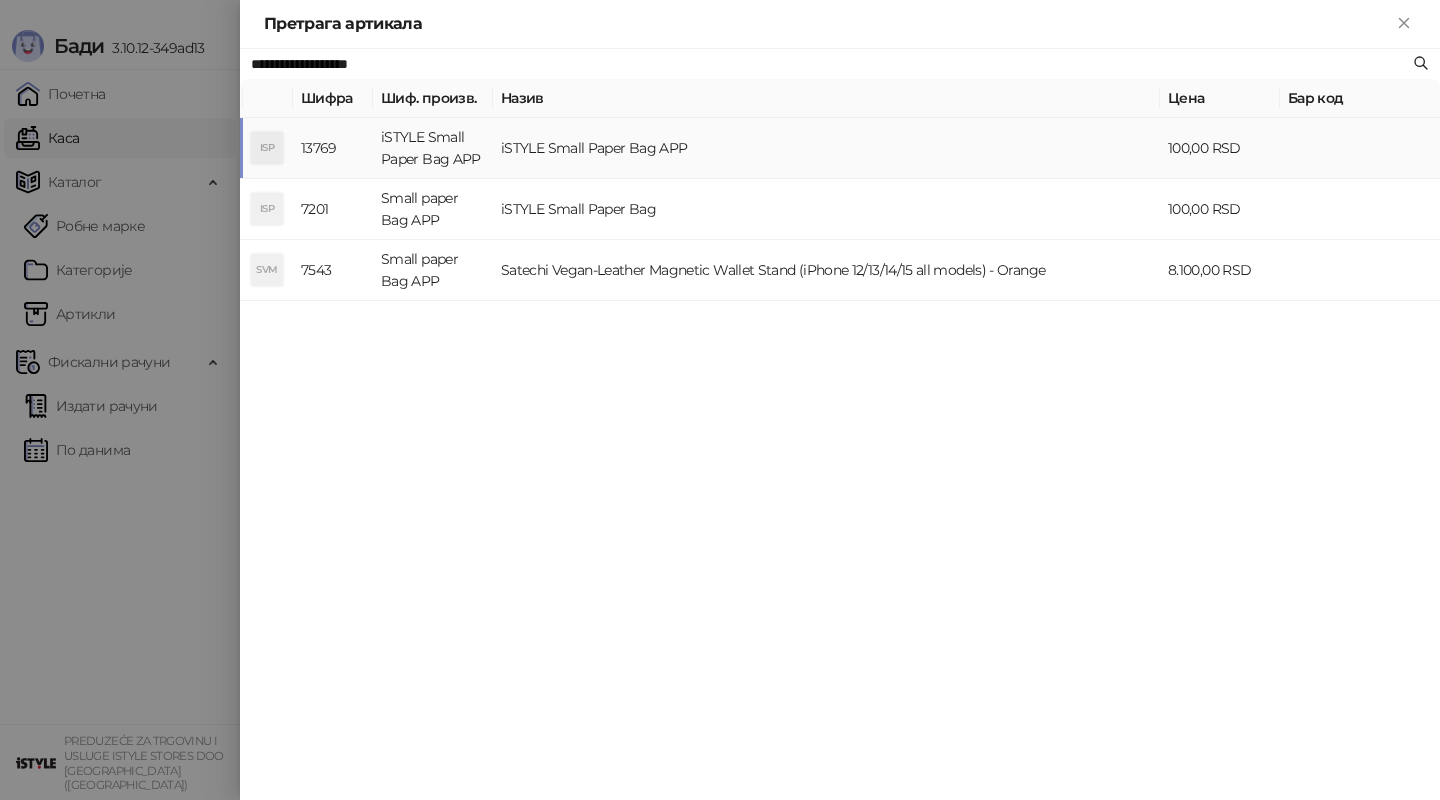 type on "**********" 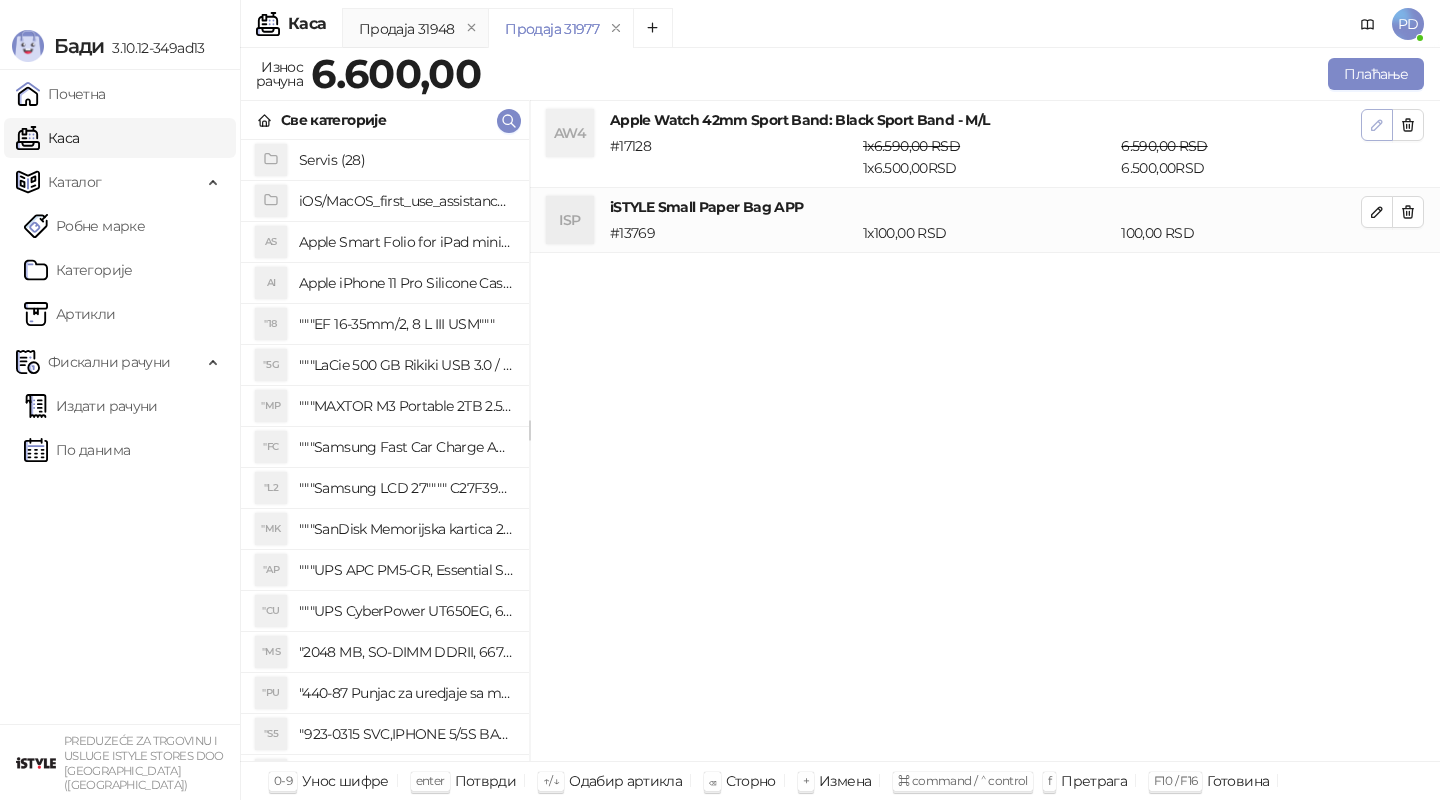 click 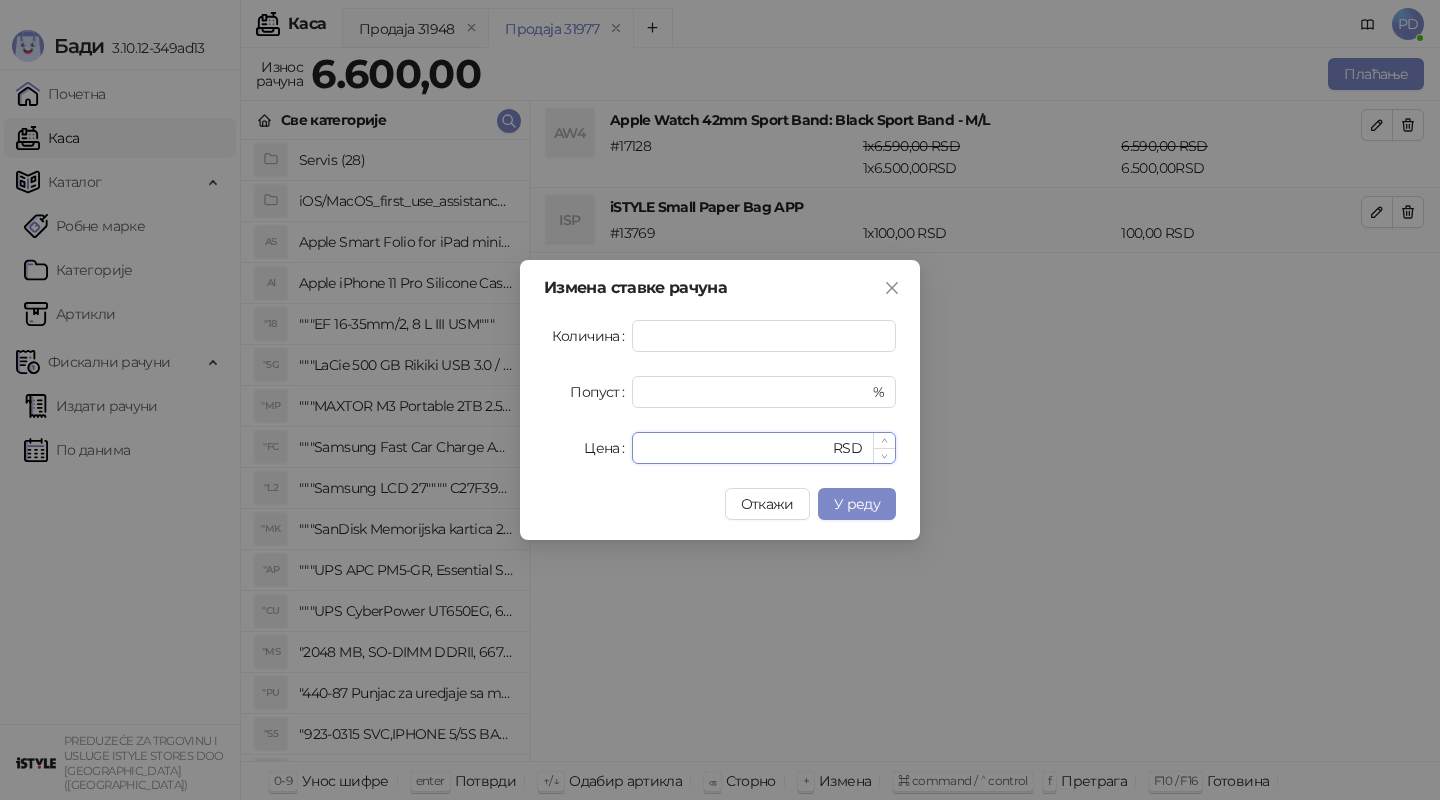 click on "****" at bounding box center [736, 448] 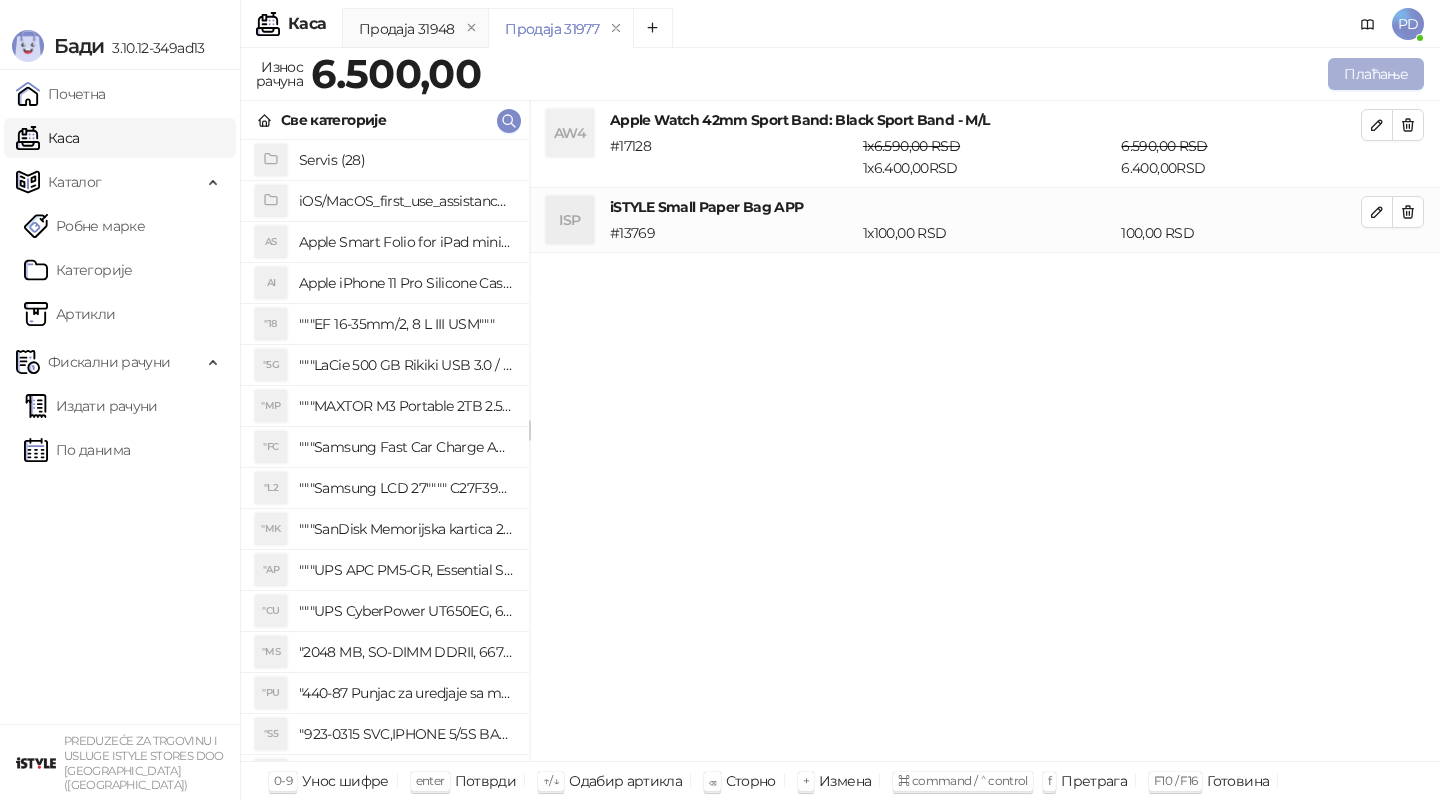 click on "Плаћање" at bounding box center [1376, 74] 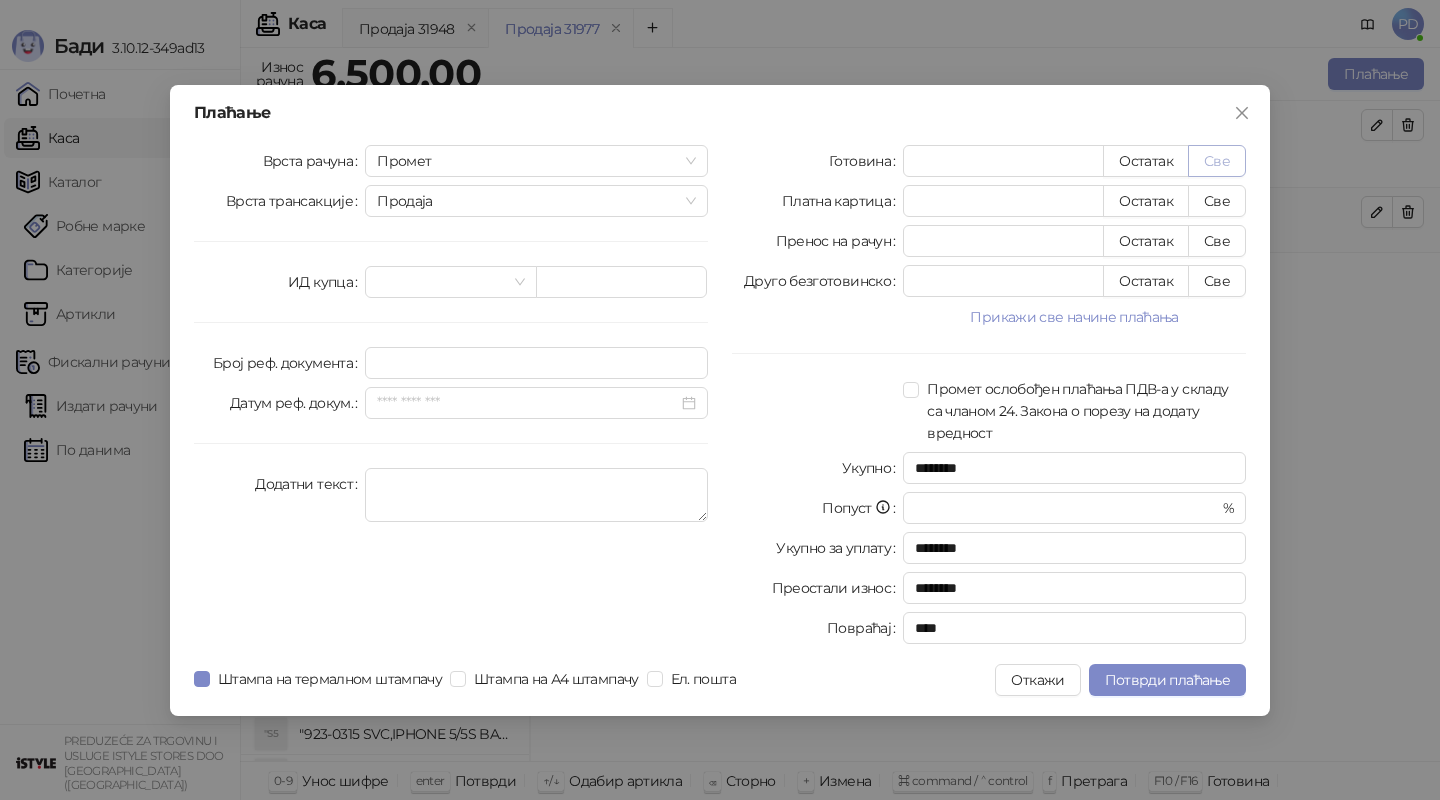 click on "Све" at bounding box center (1217, 161) 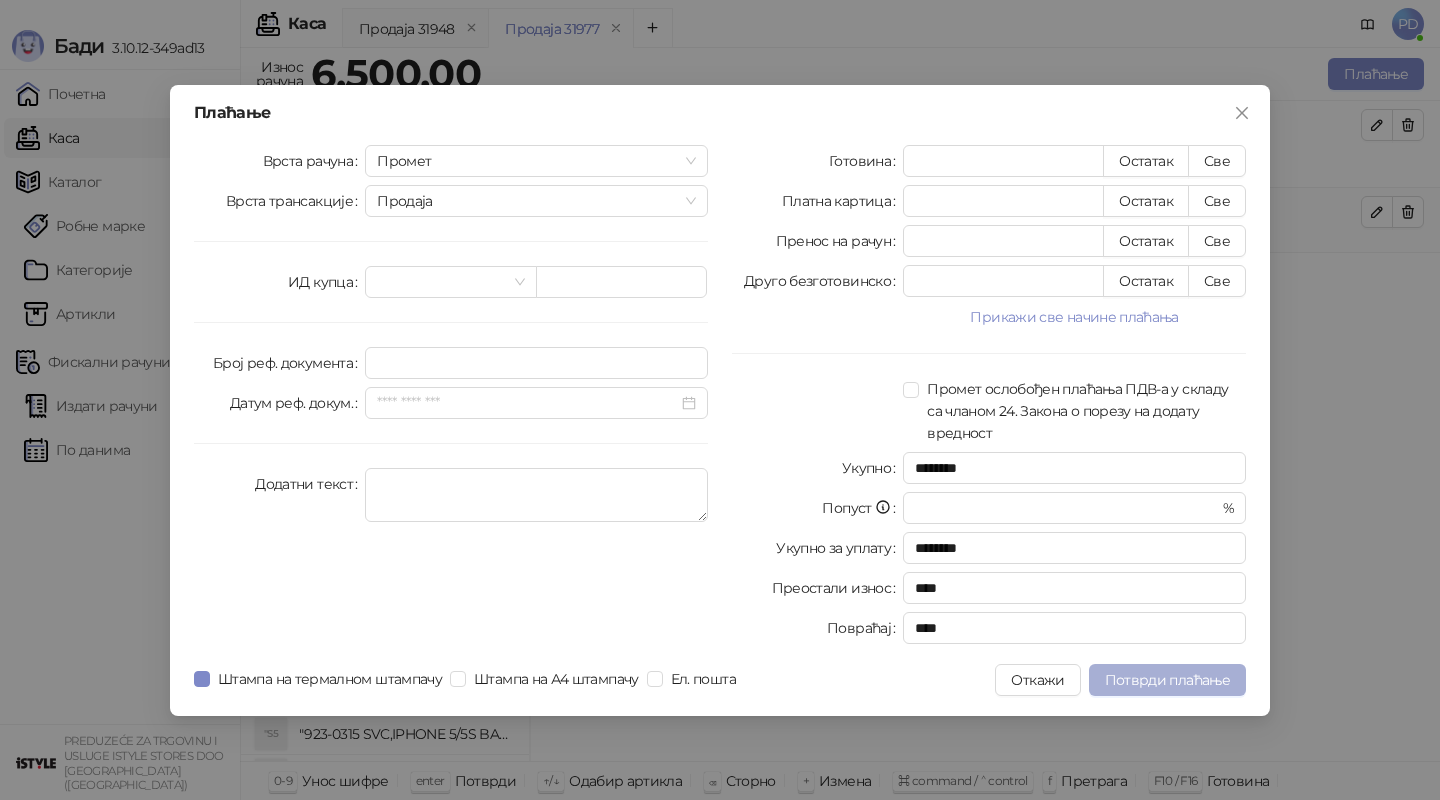 click on "Потврди плаћање" at bounding box center (1167, 680) 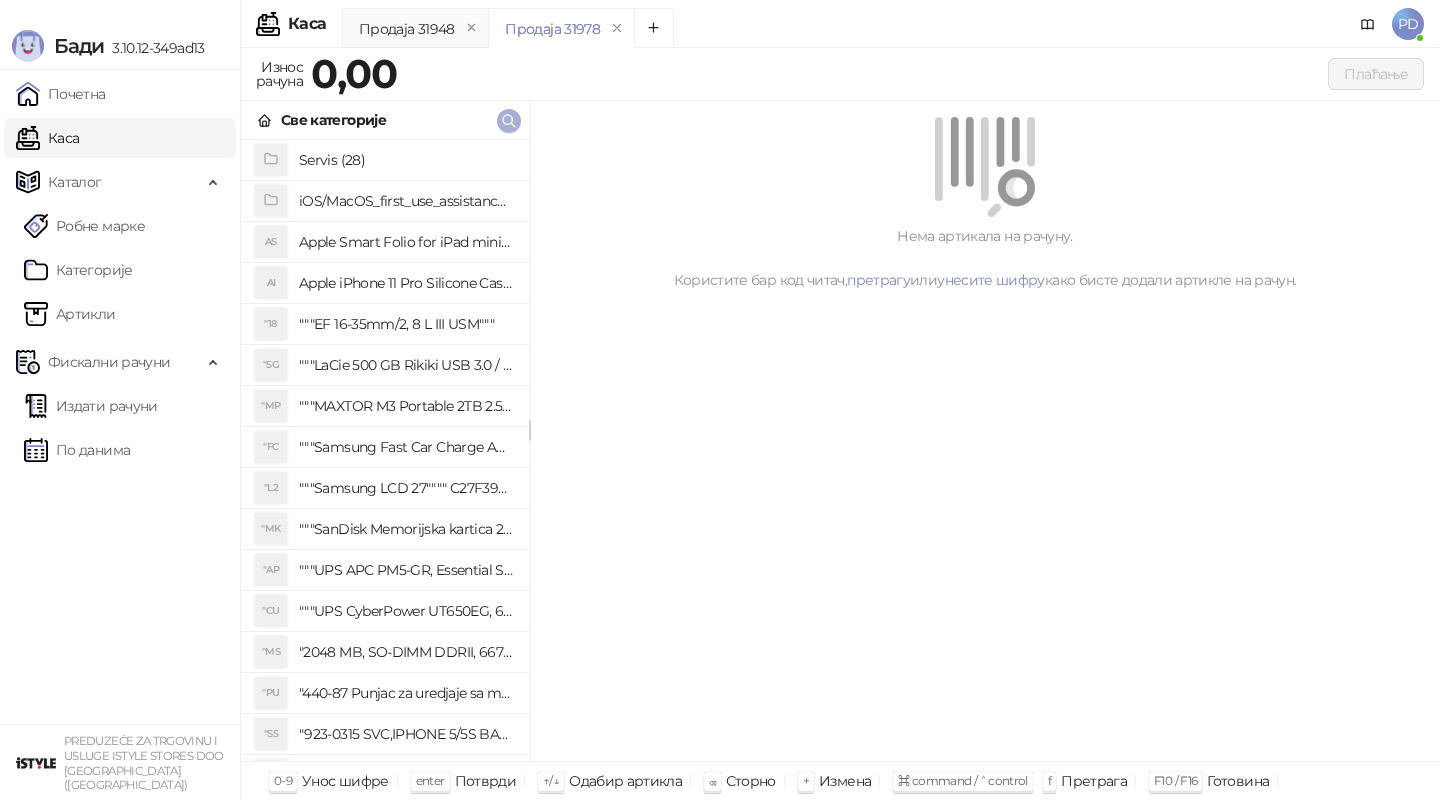 click 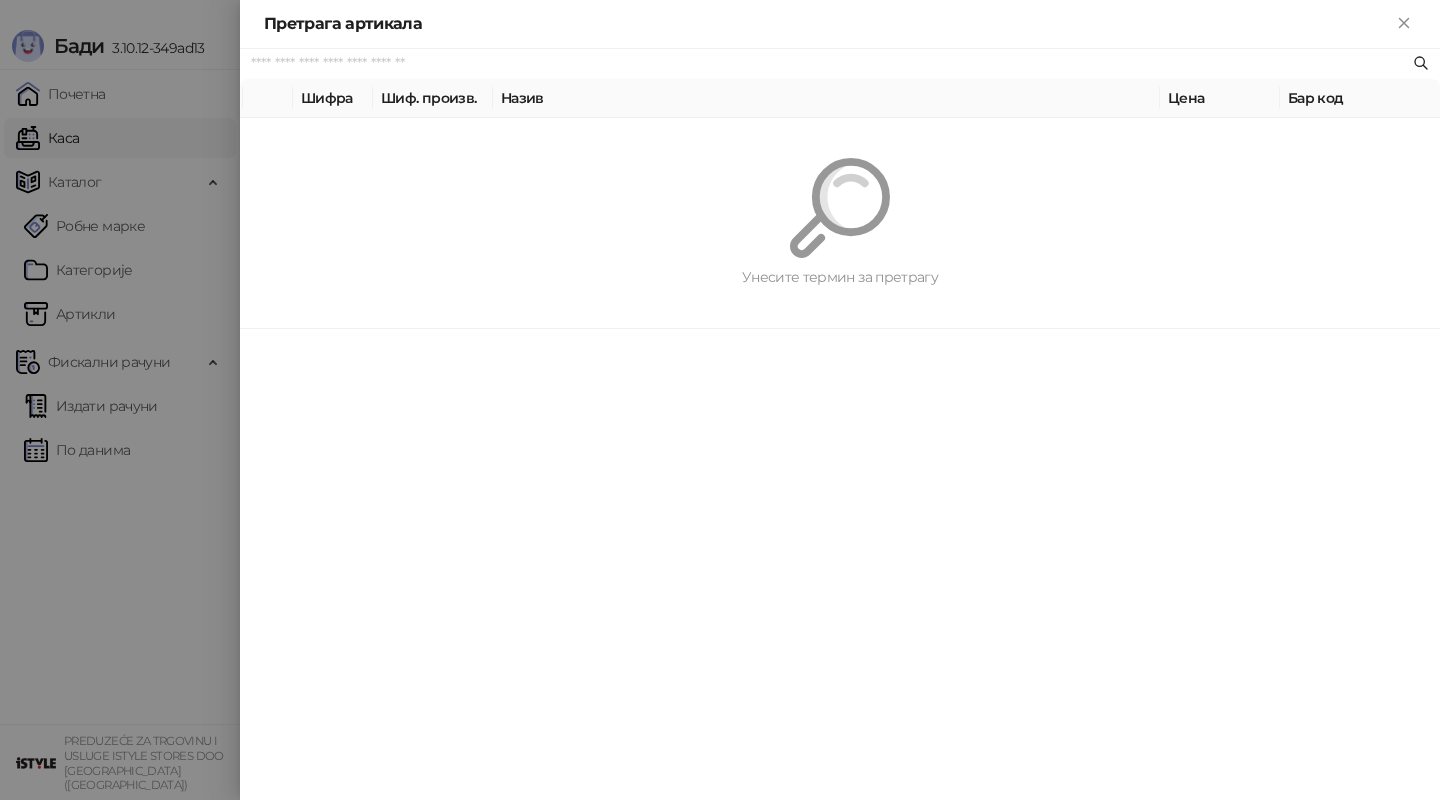 paste on "*********" 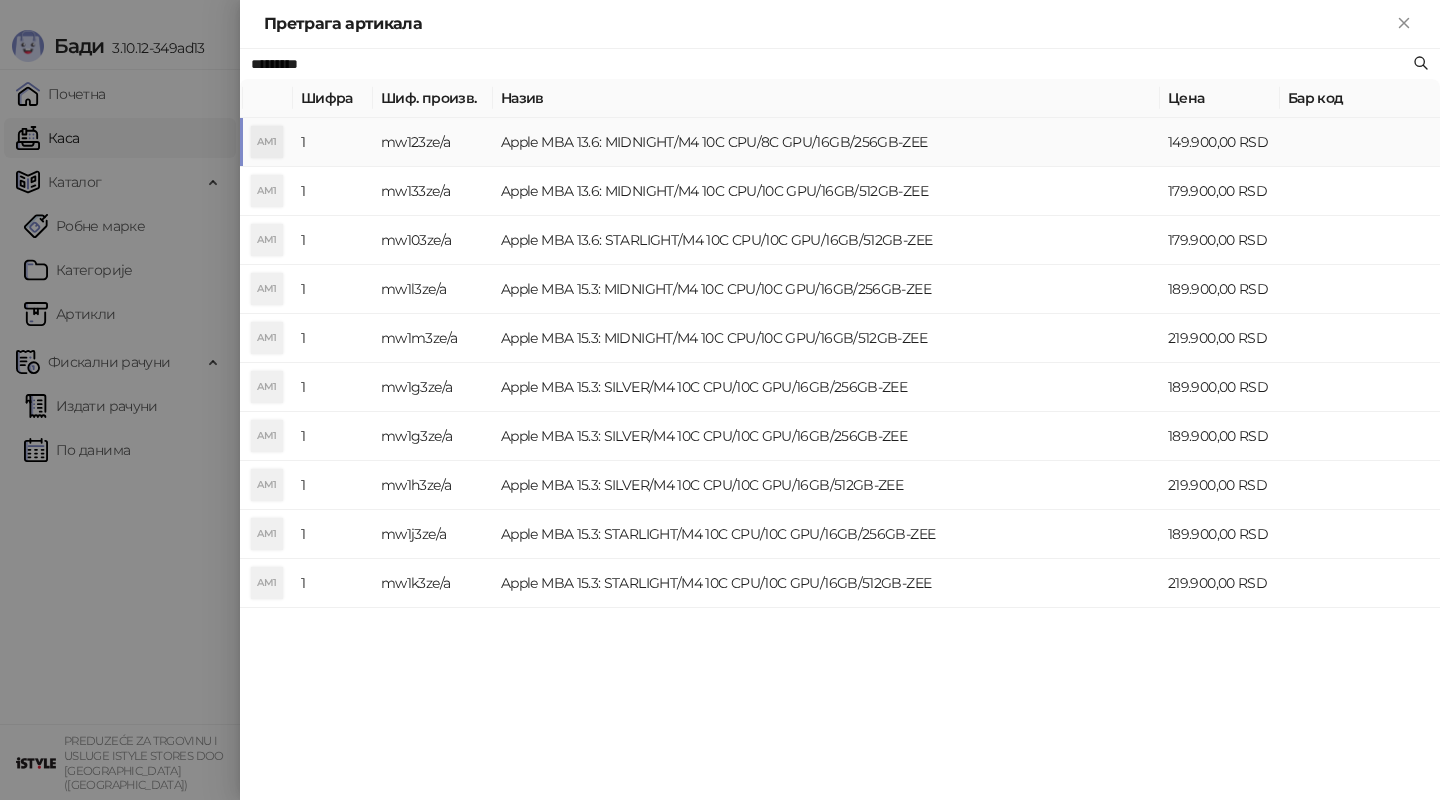 type on "*********" 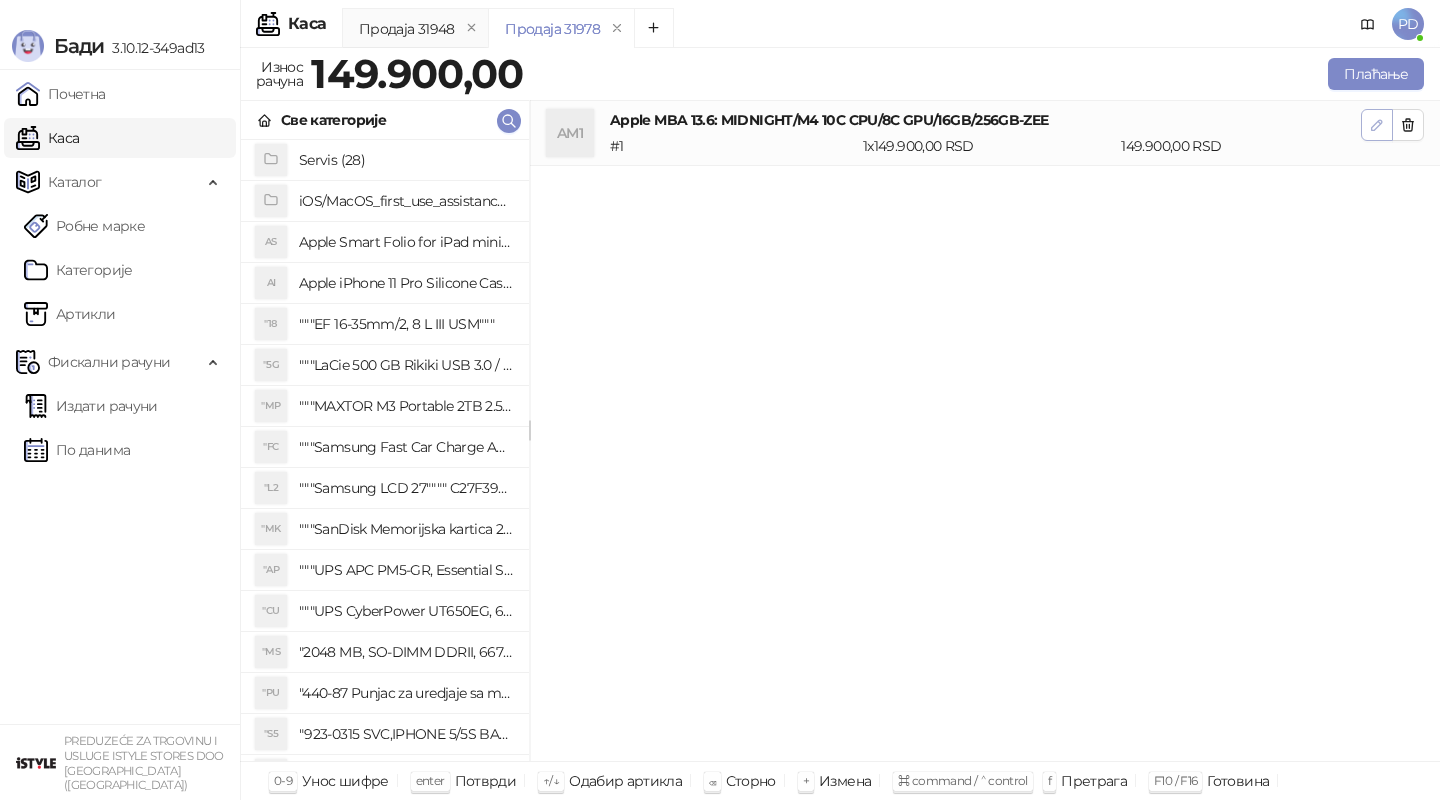 click 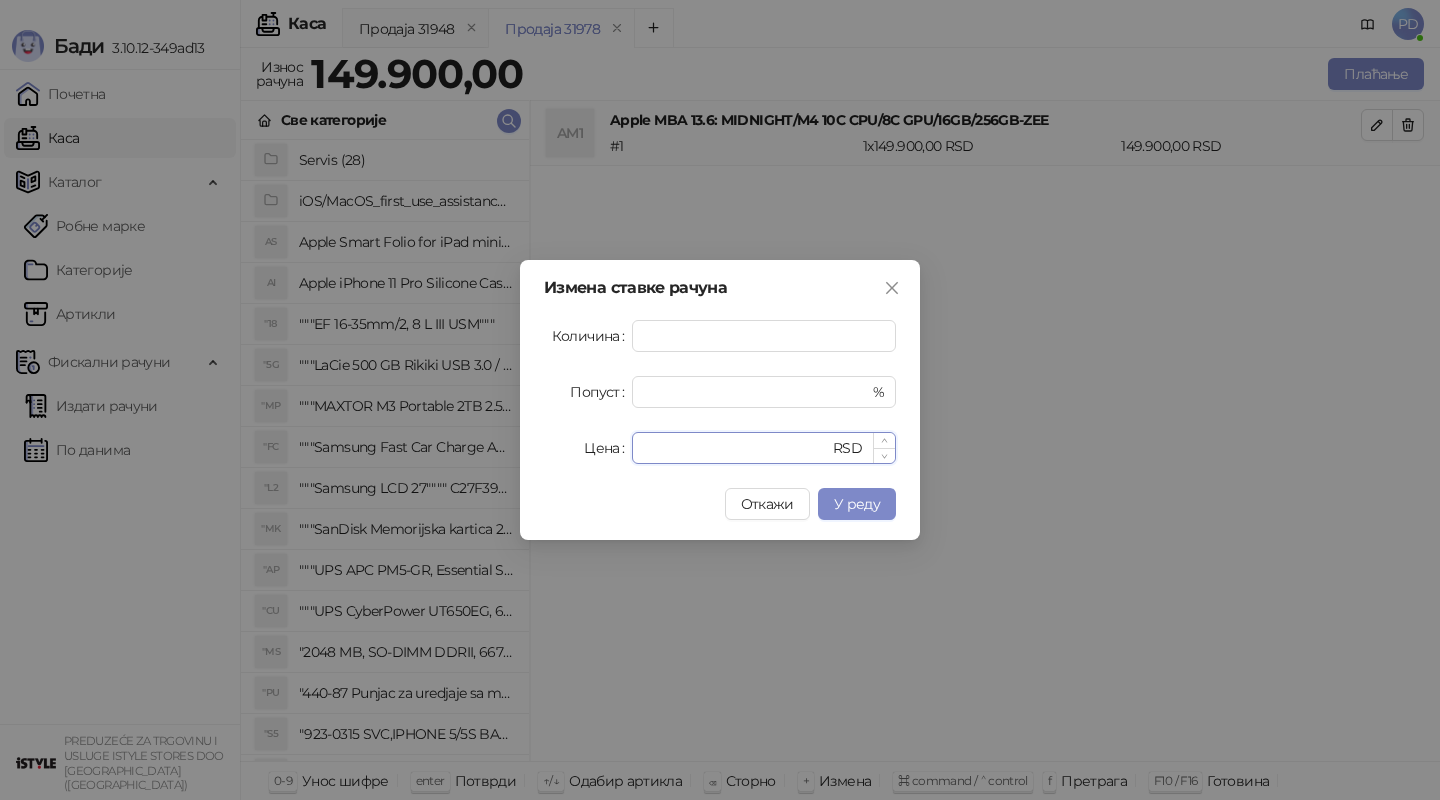 click on "******" at bounding box center (736, 448) 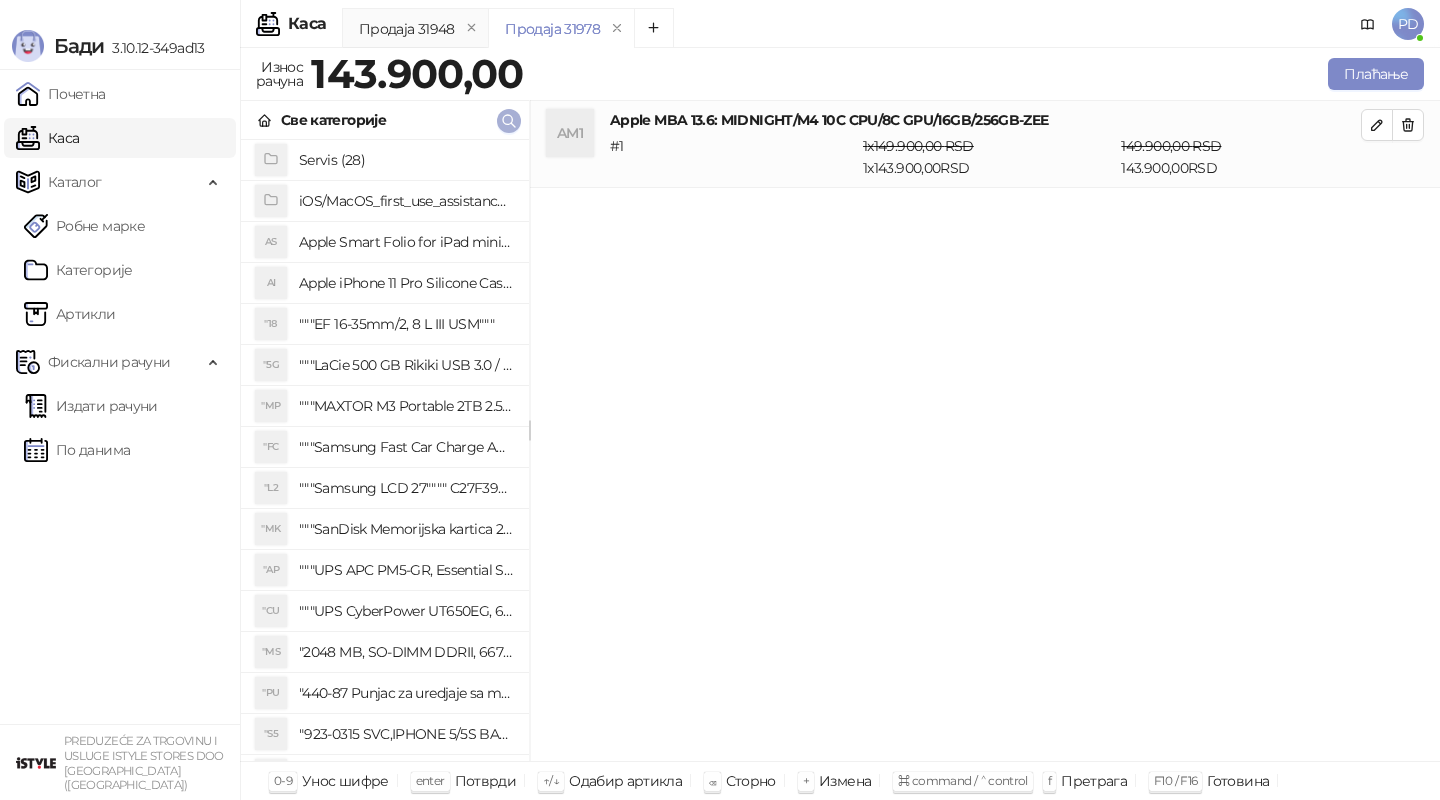 click 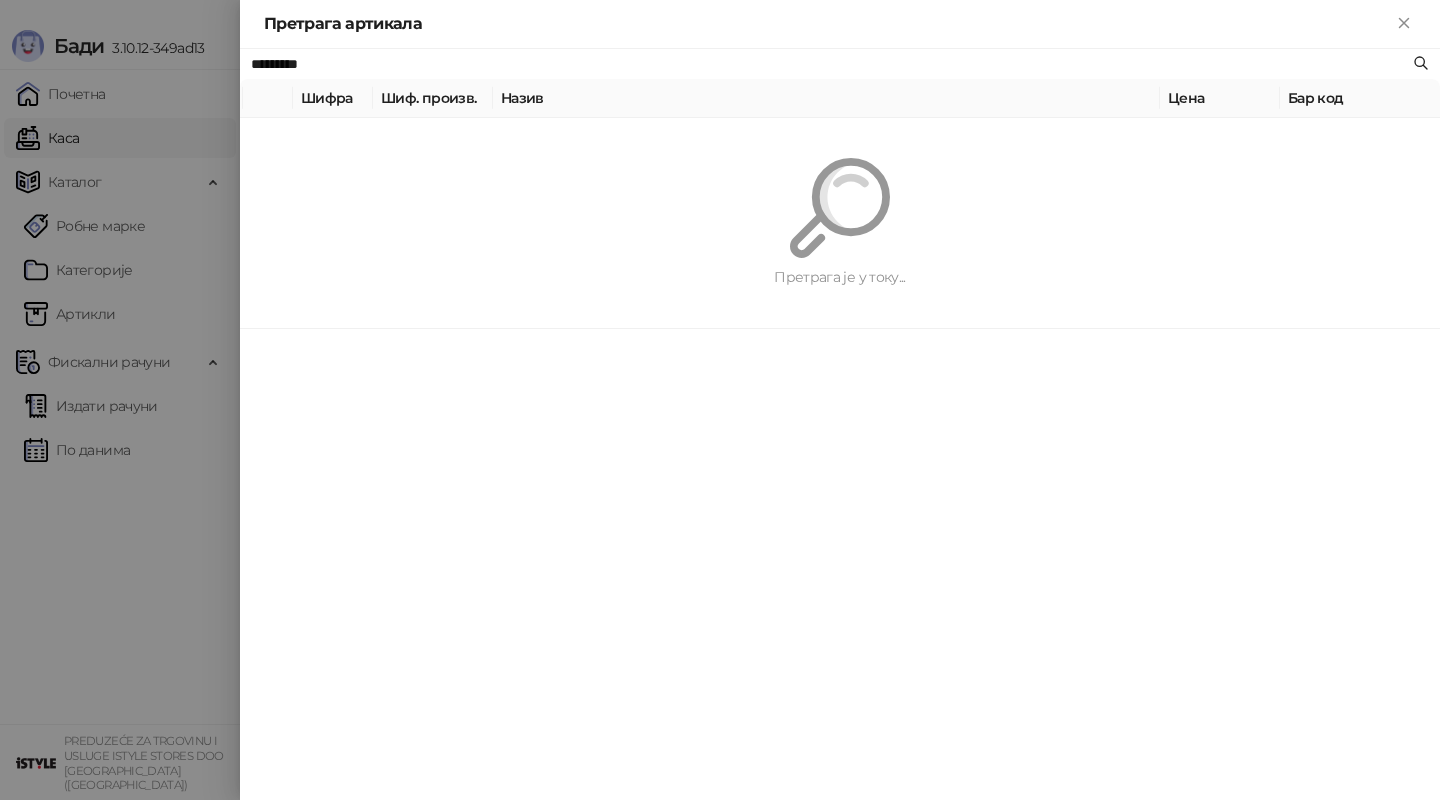 paste on "**********" 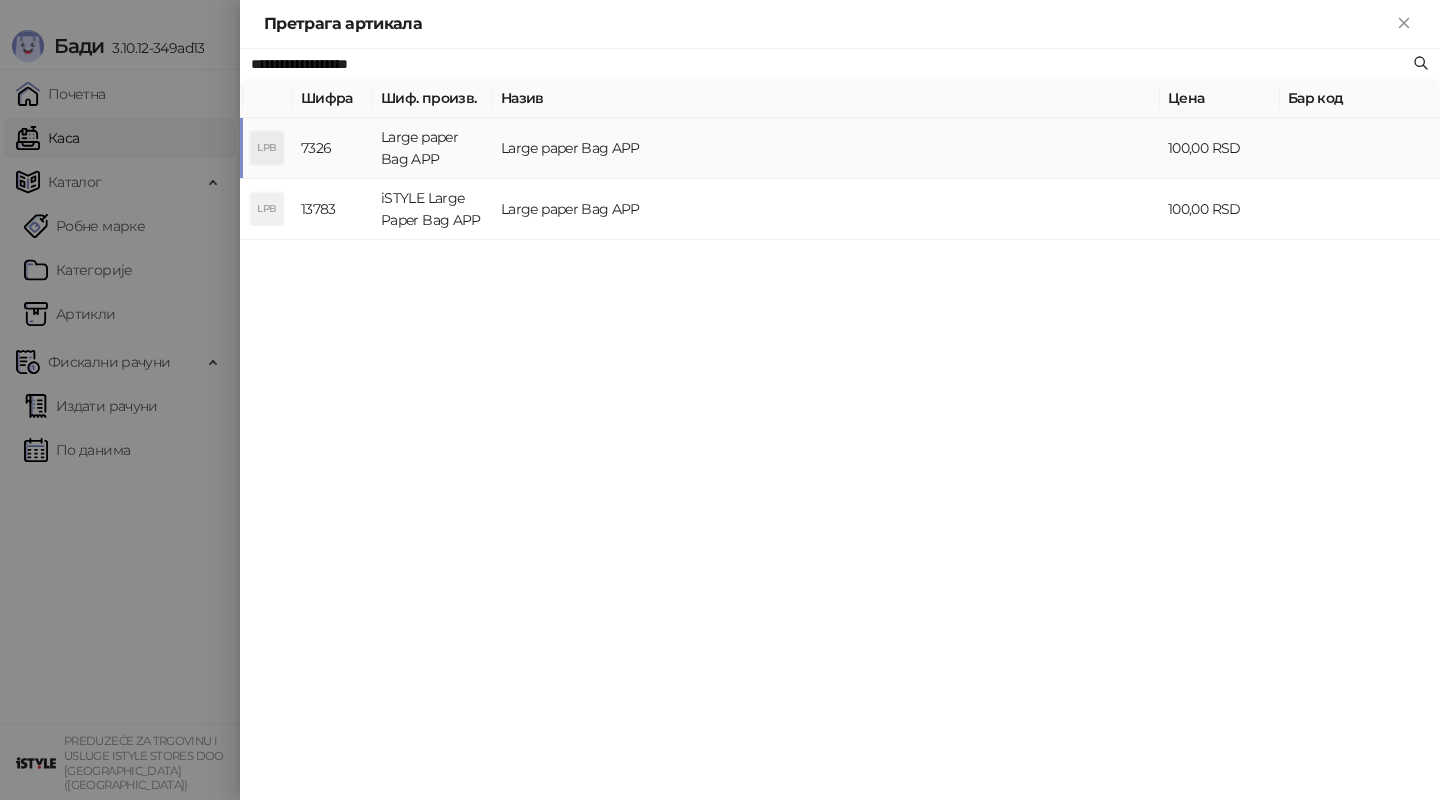 type on "**********" 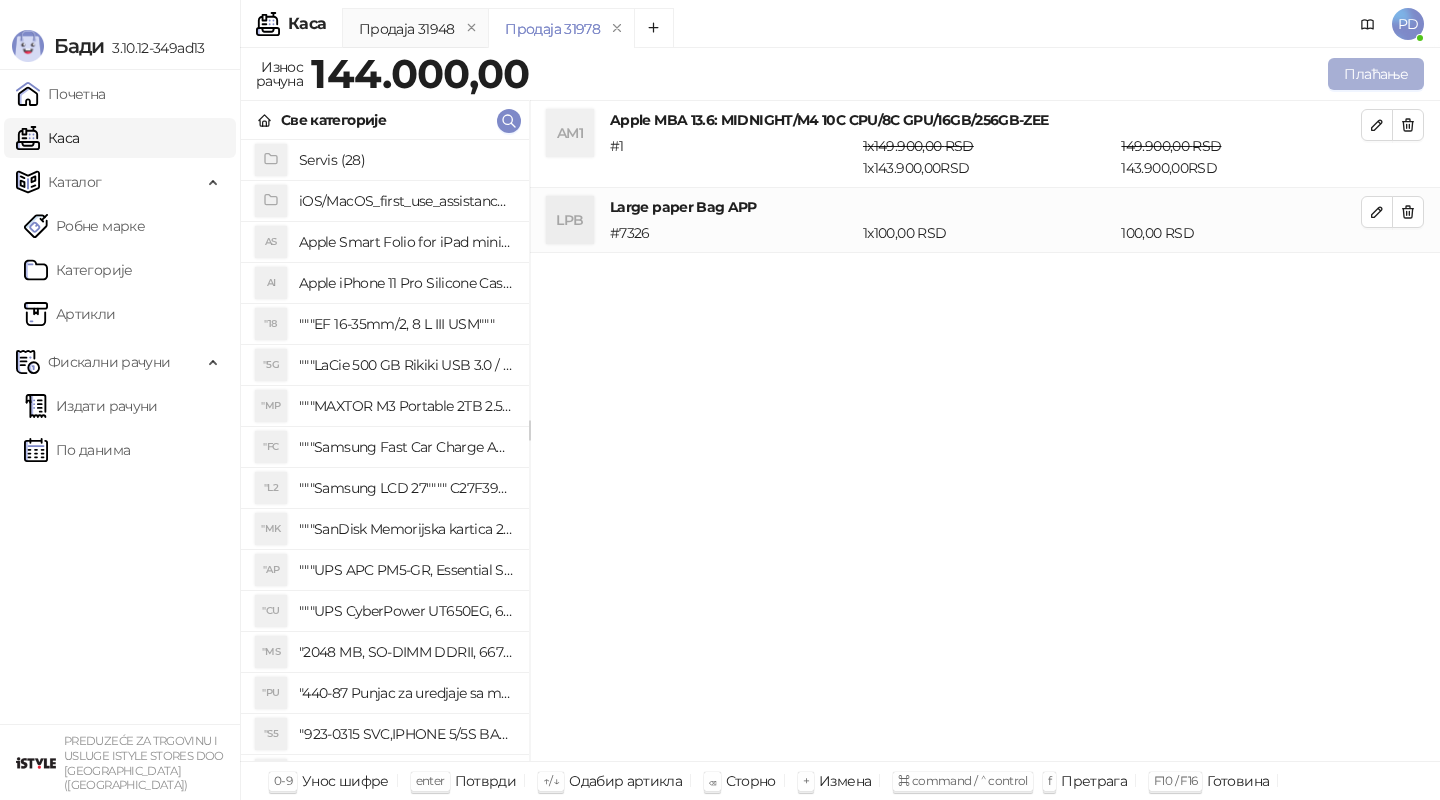 click on "Плаћање" at bounding box center (1376, 74) 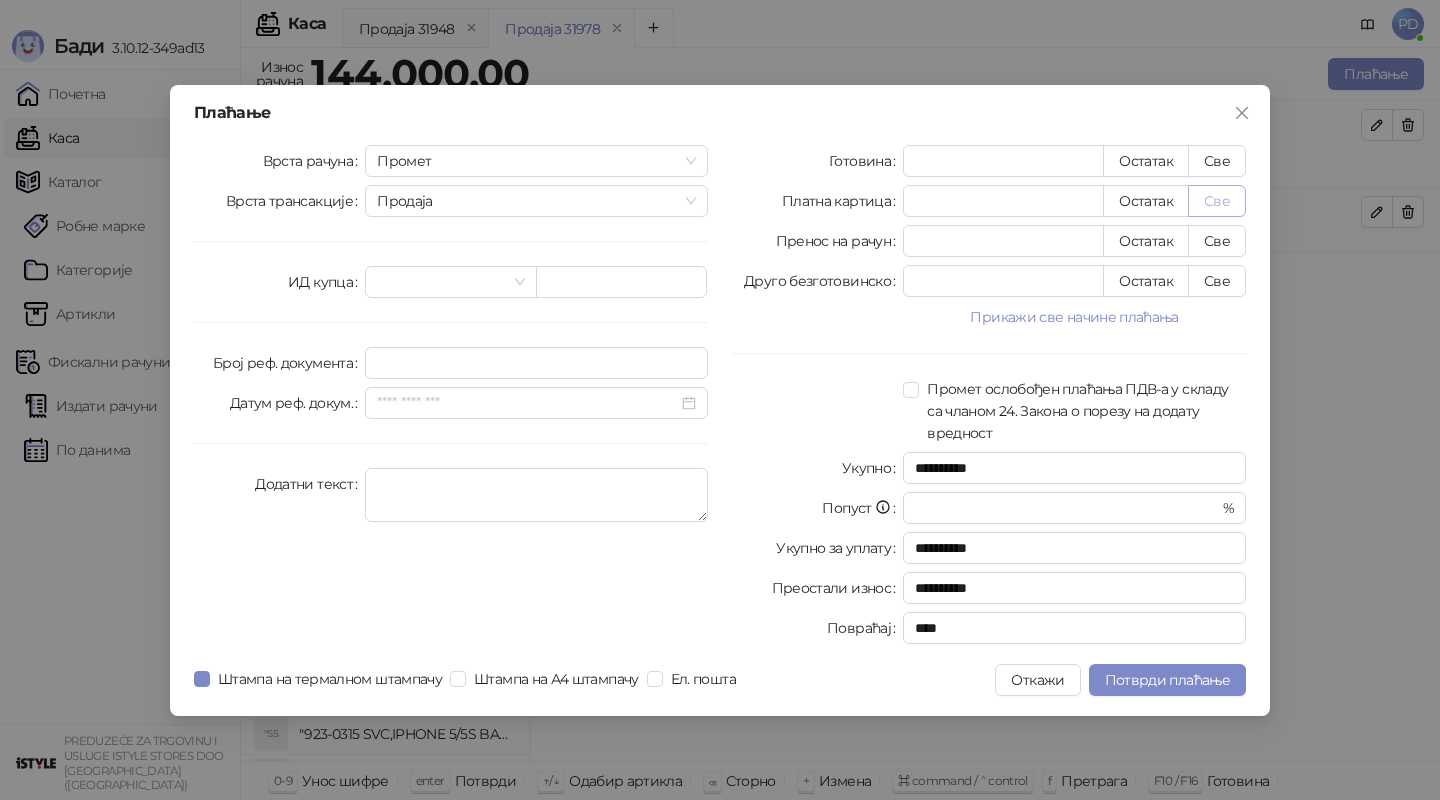 click on "Све" at bounding box center [1217, 201] 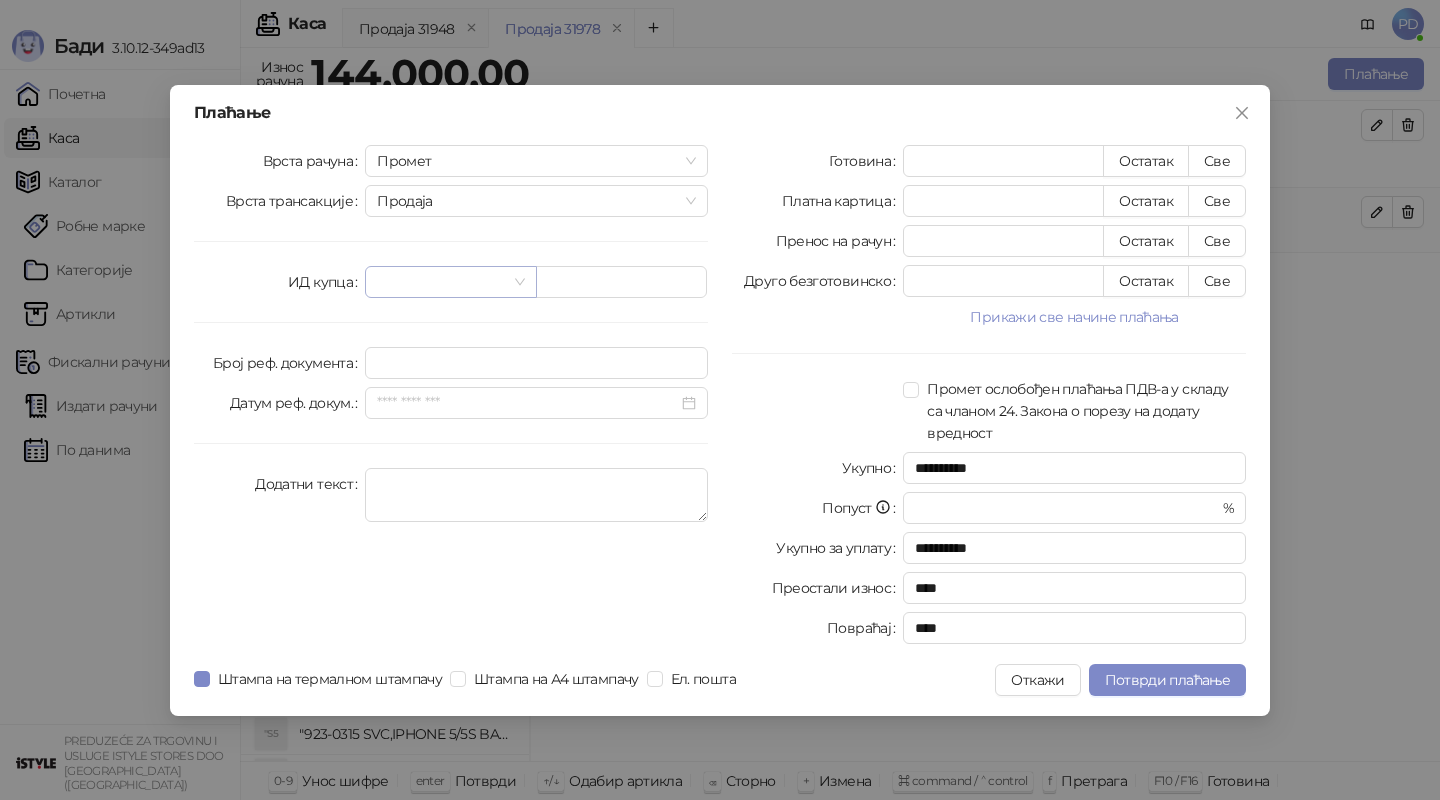 click at bounding box center (441, 282) 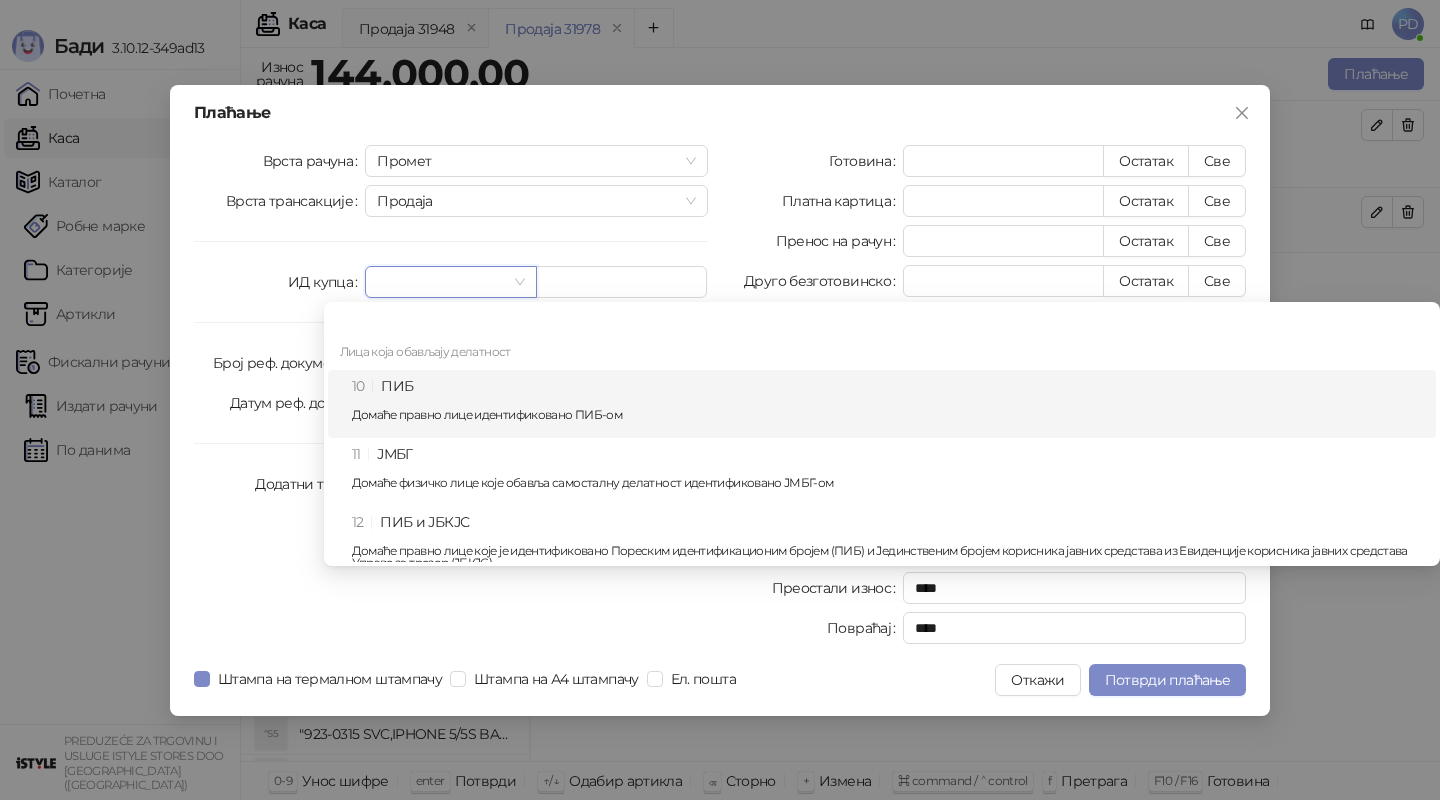 click on "10 ПИБ Домаће правно лице идентификовано ПИБ-ом" at bounding box center [888, 404] 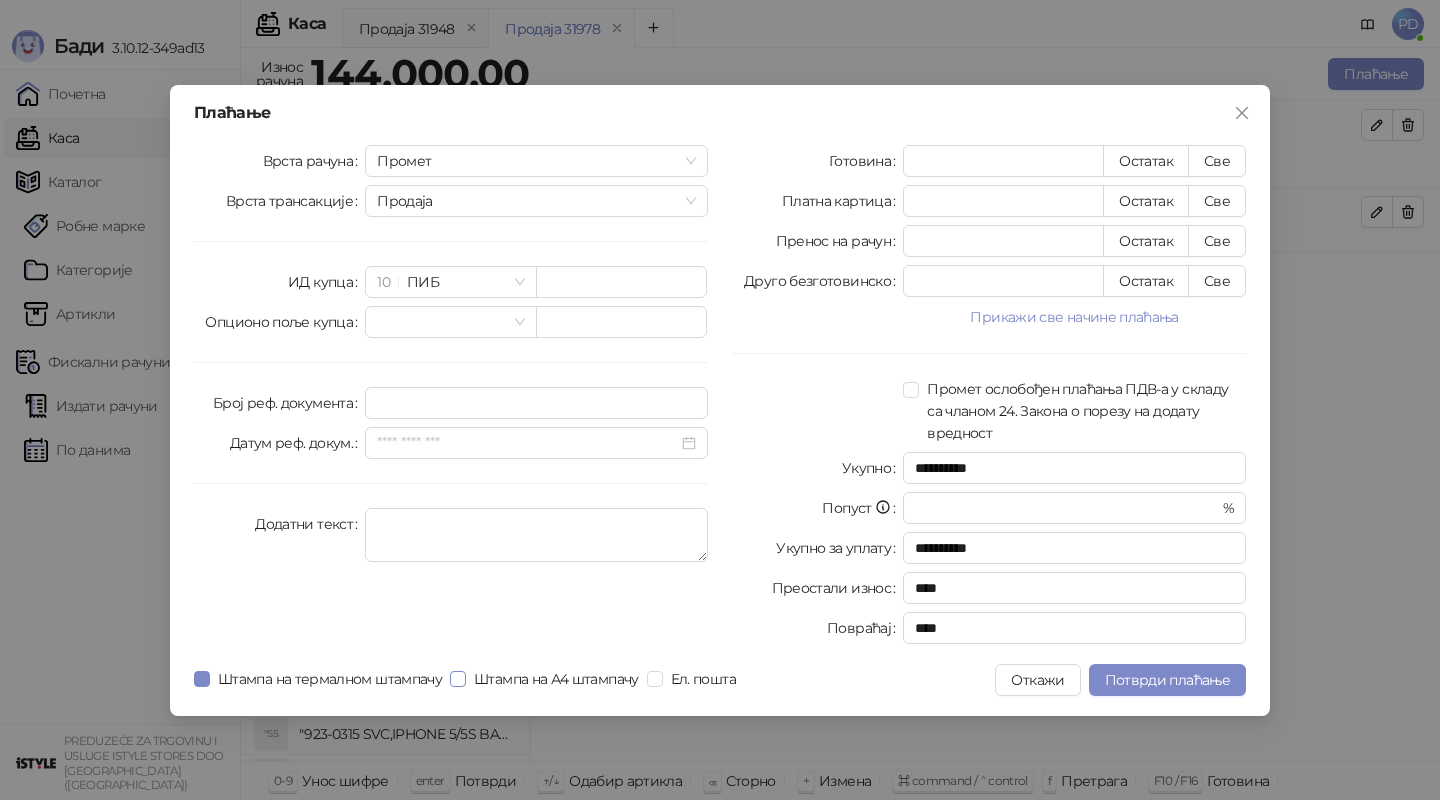 click on "Штампа на А4 штампачу" at bounding box center [556, 679] 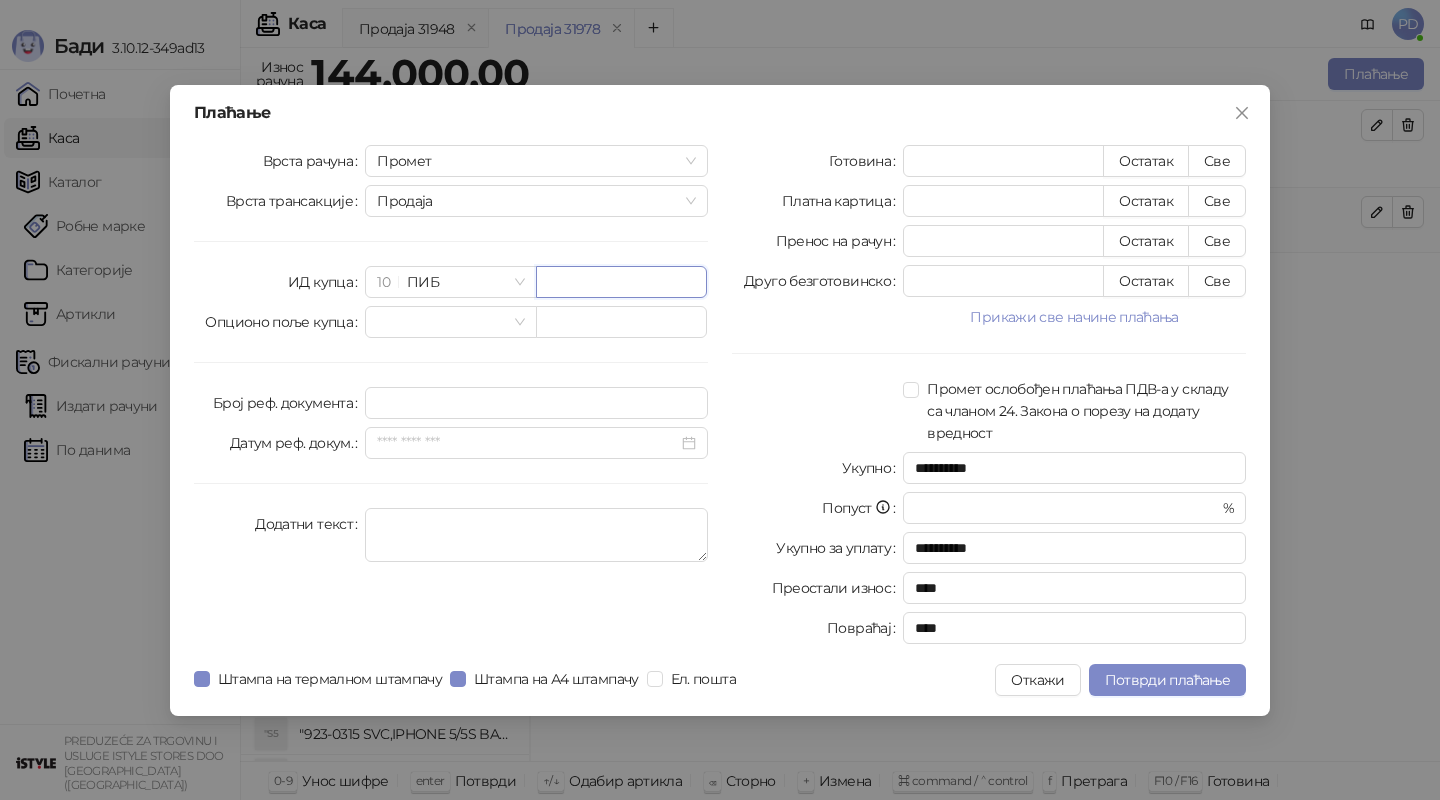 click at bounding box center (621, 282) 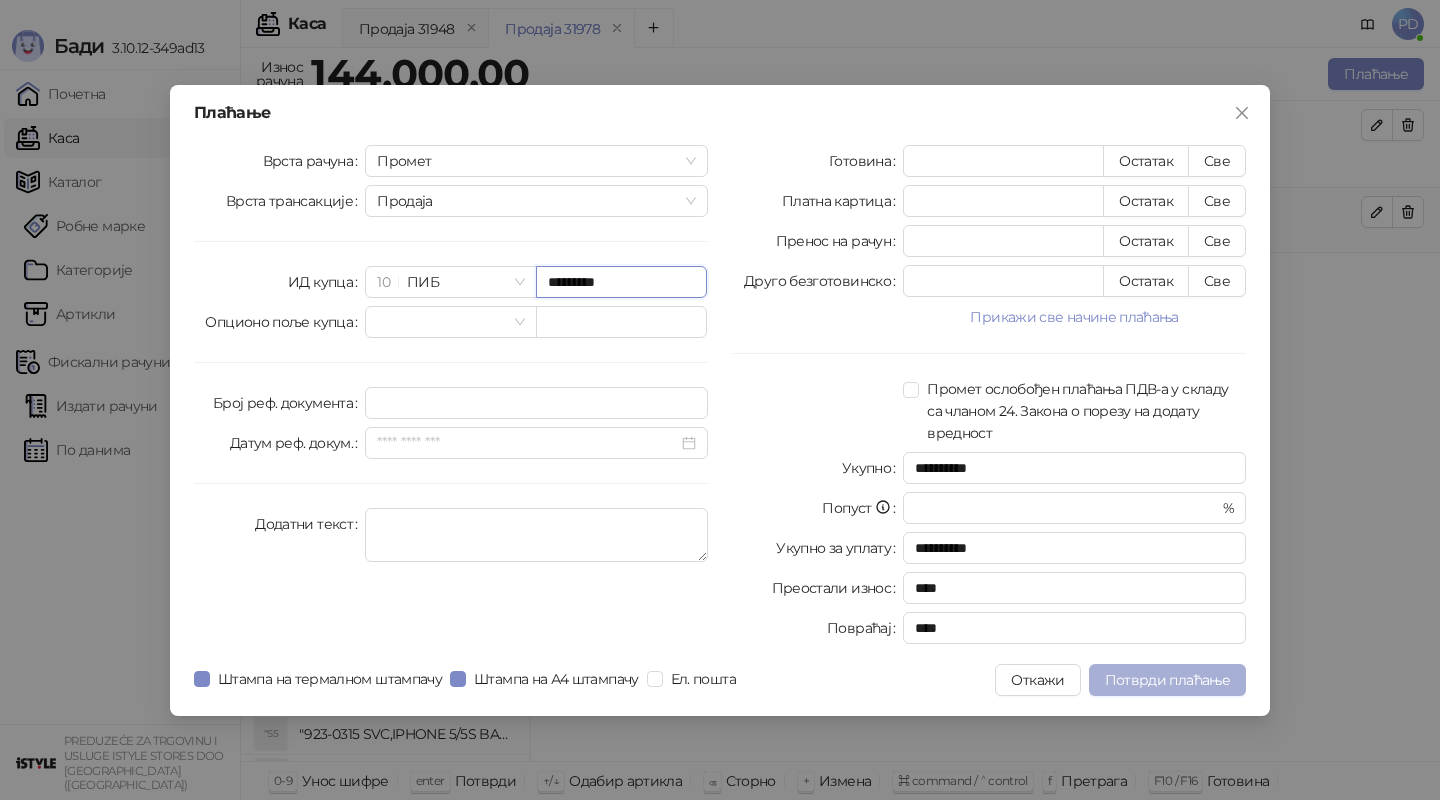 type on "*********" 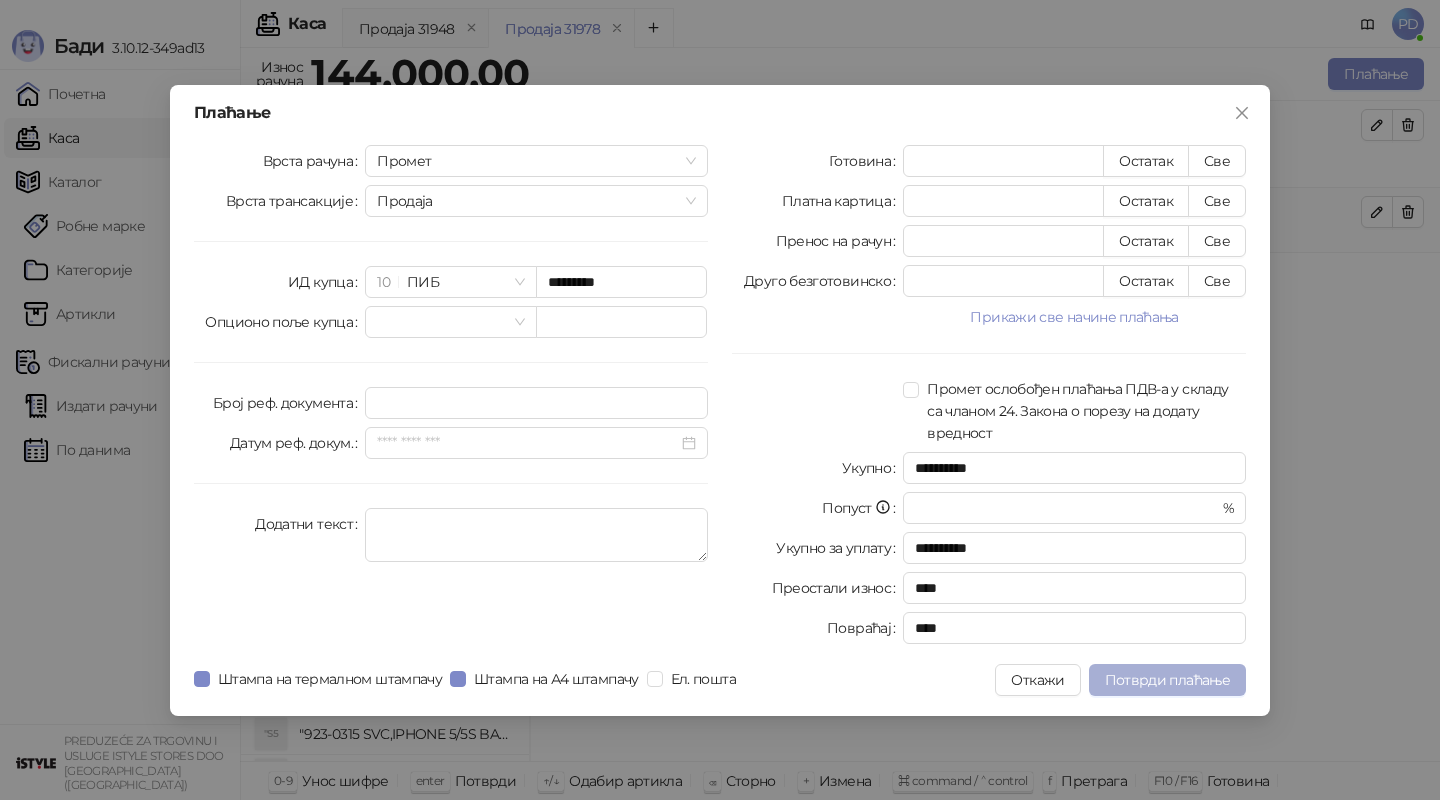 click on "Потврди плаћање" at bounding box center (1167, 680) 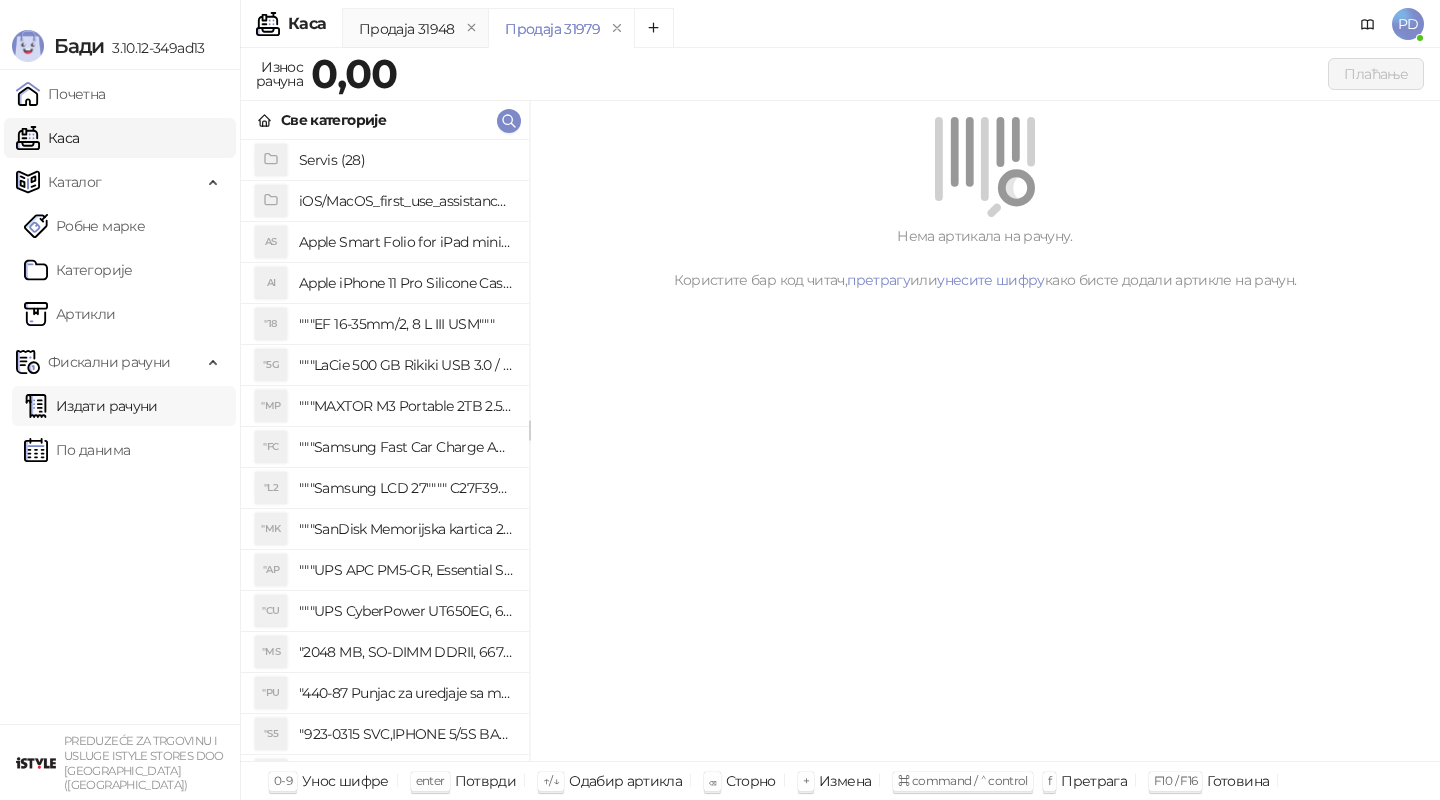 click on "Издати рачуни" at bounding box center [91, 406] 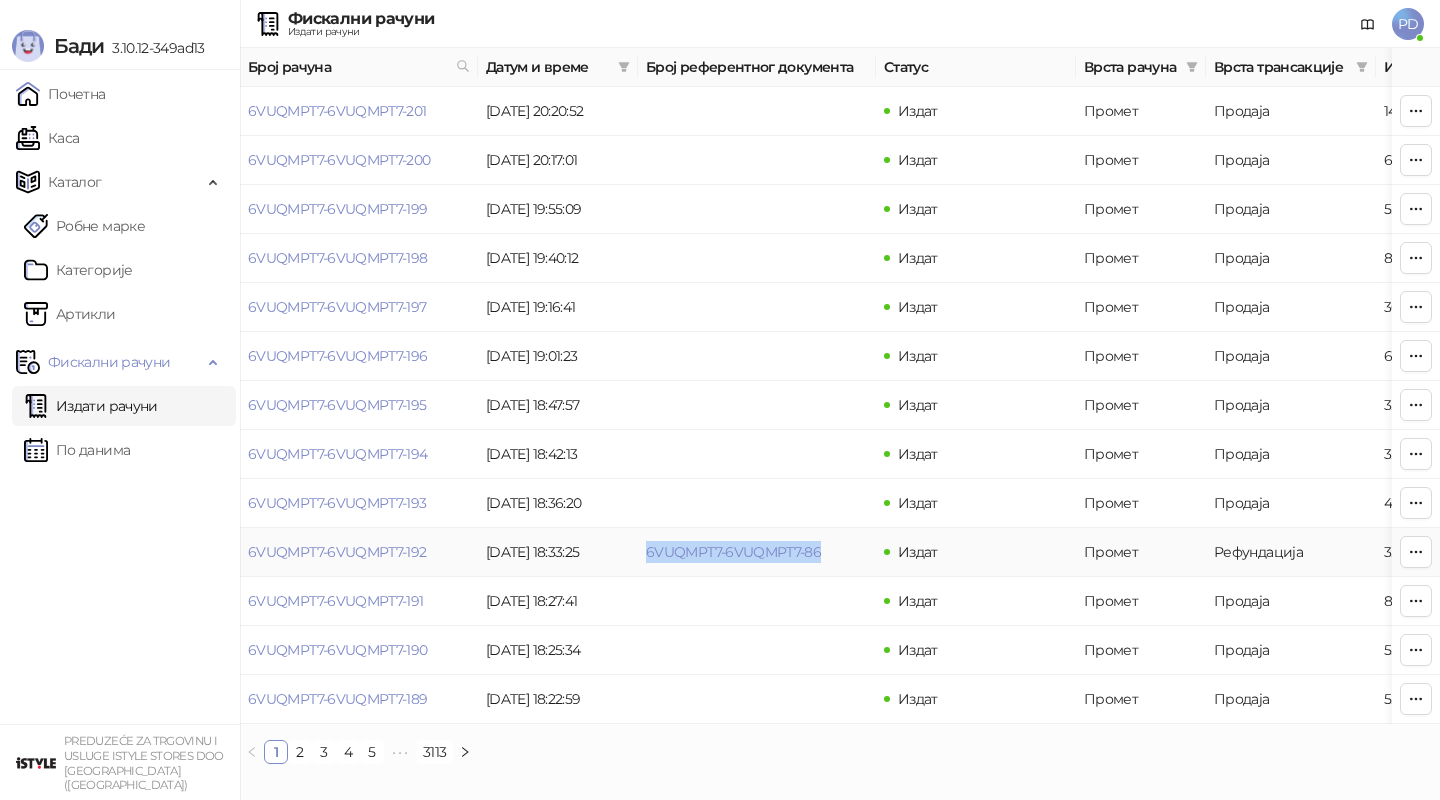 drag, startPoint x: 827, startPoint y: 559, endPoint x: 638, endPoint y: 560, distance: 189.00264 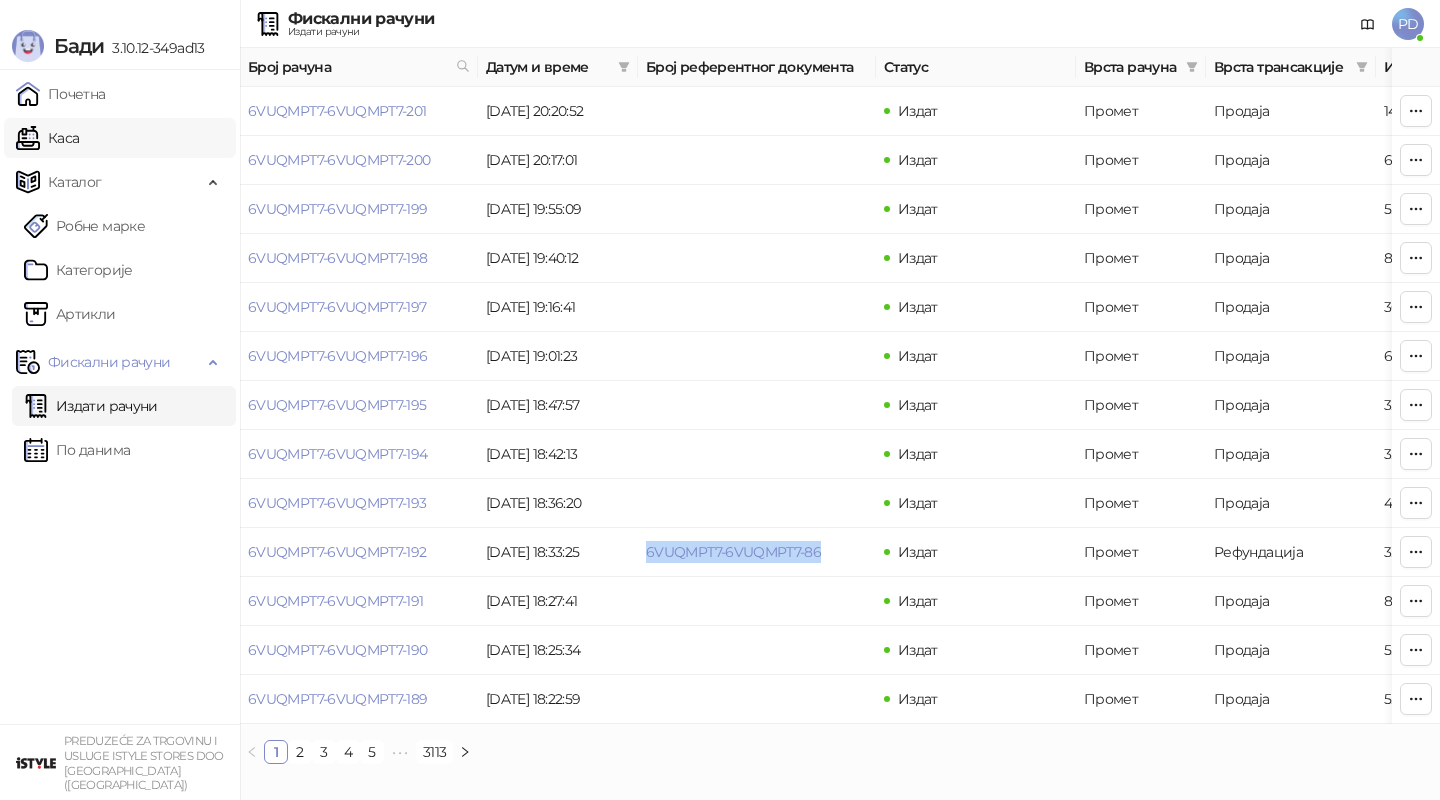 click on "Каса" at bounding box center [47, 138] 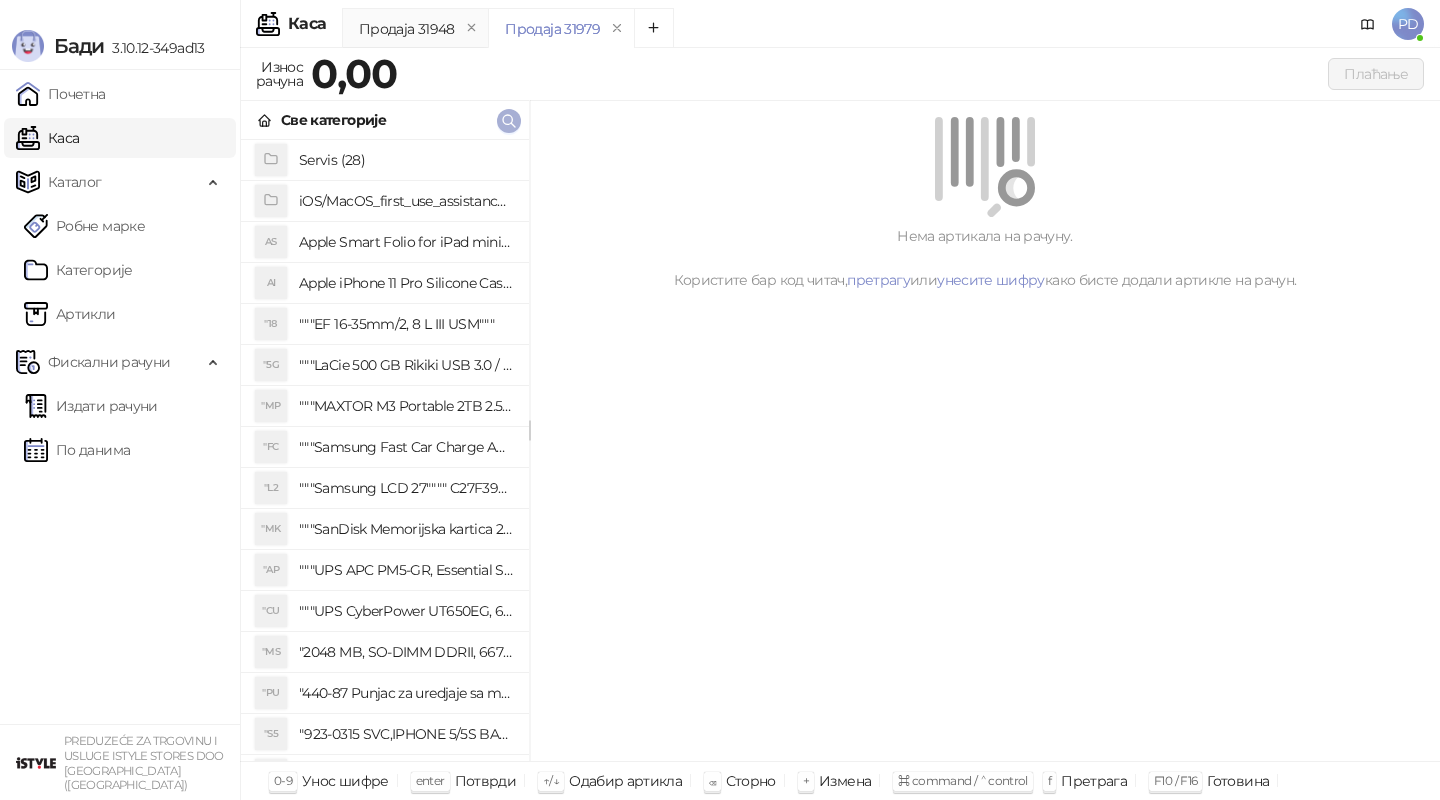 click 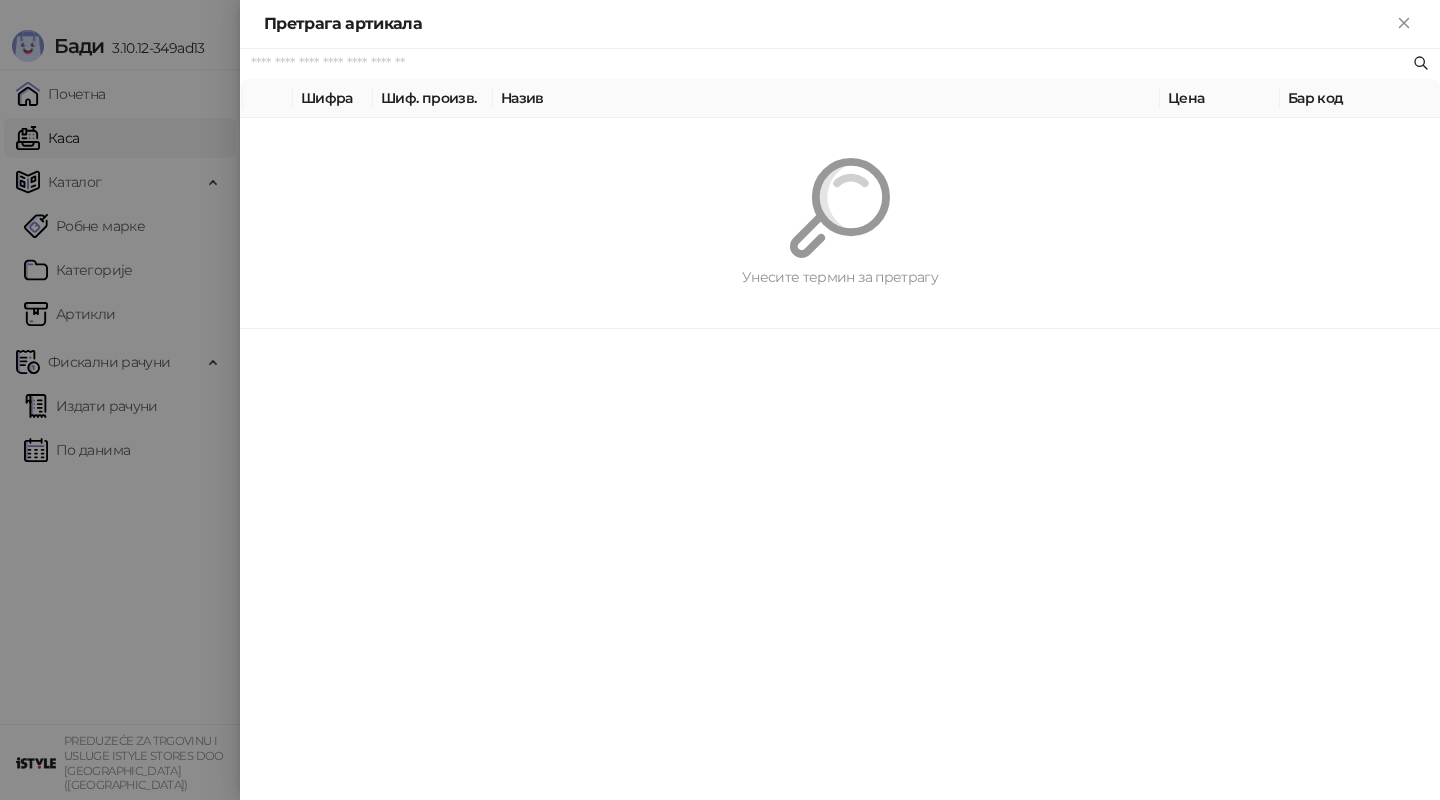 paste on "*********" 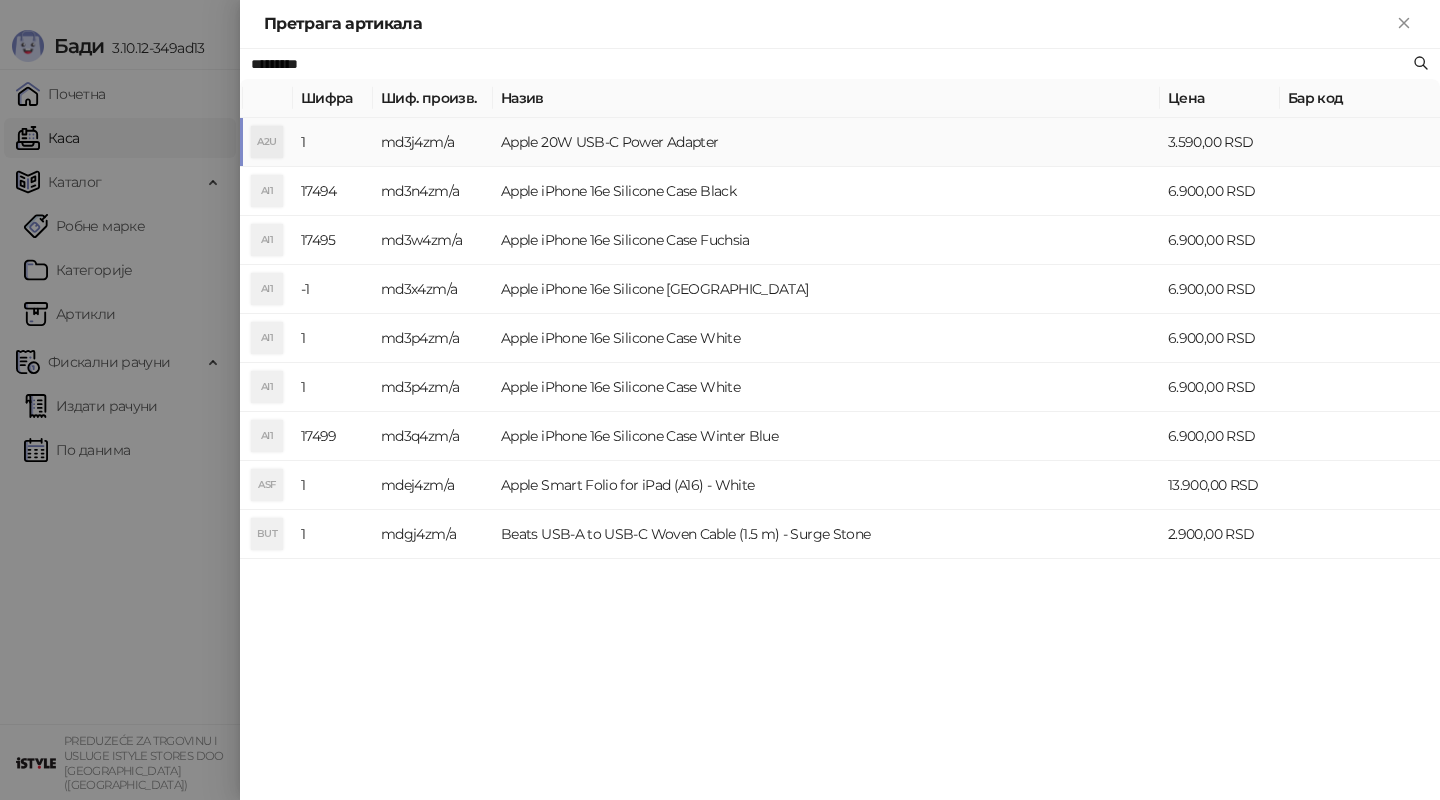 type on "*********" 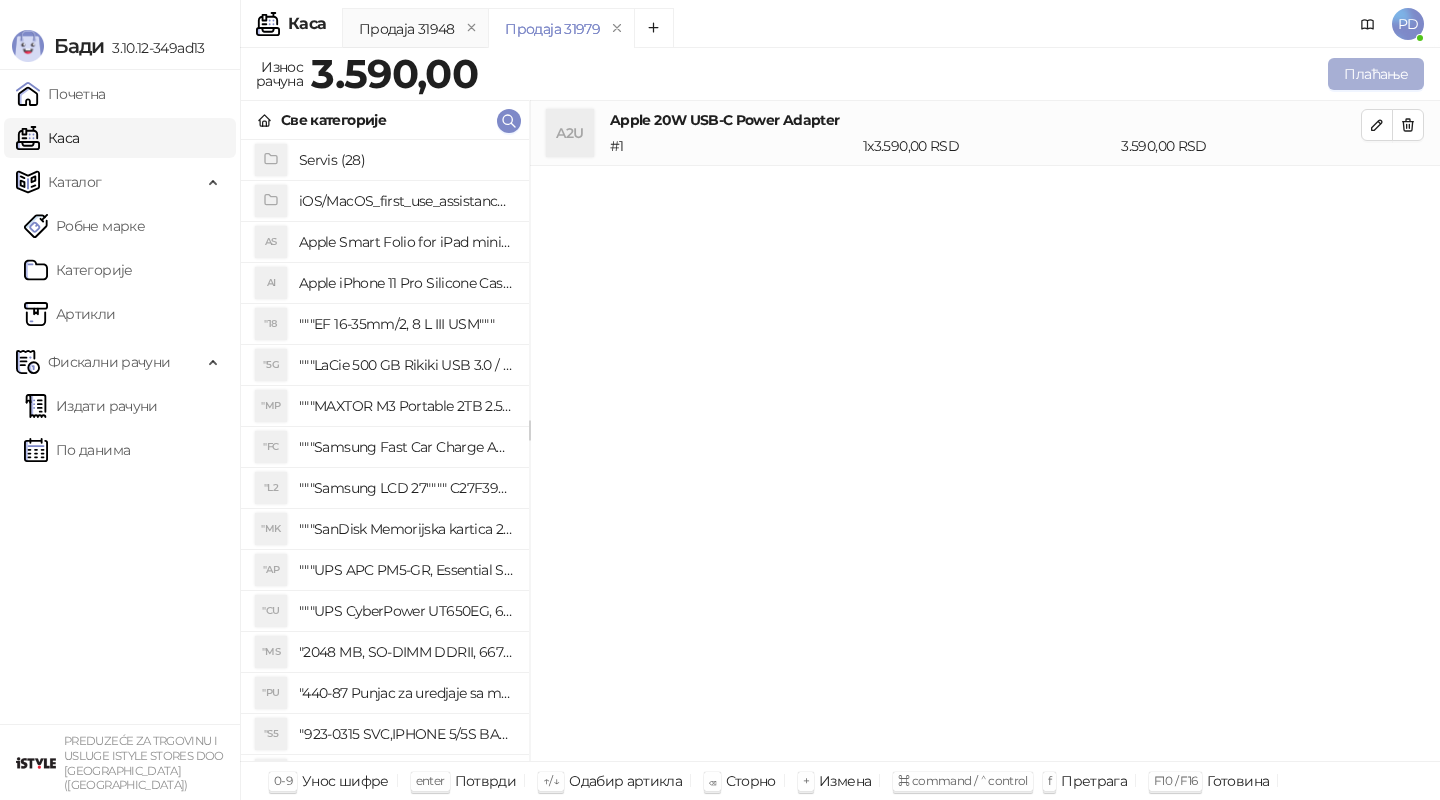 click on "Плаћање" at bounding box center [1376, 74] 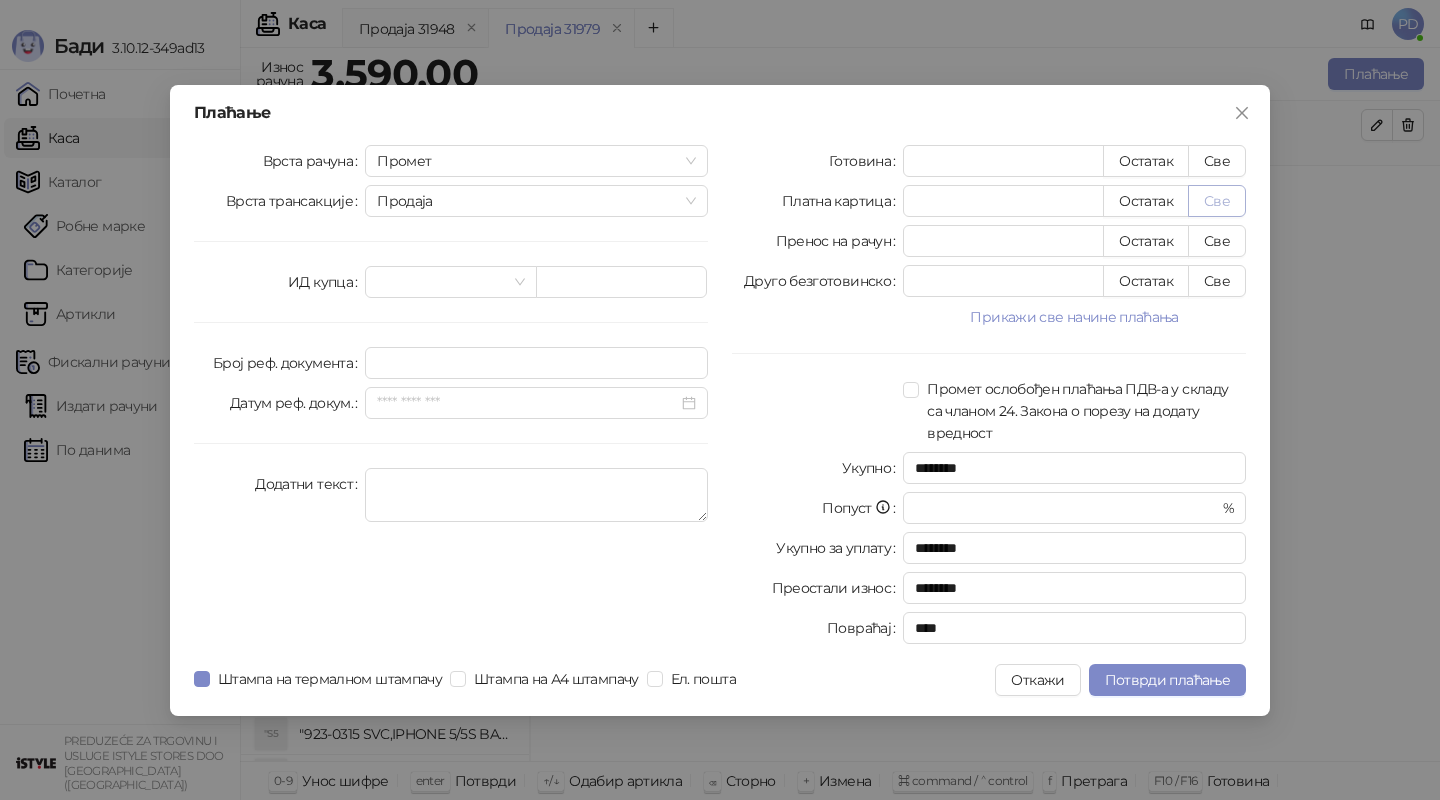 click on "Све" at bounding box center (1217, 201) 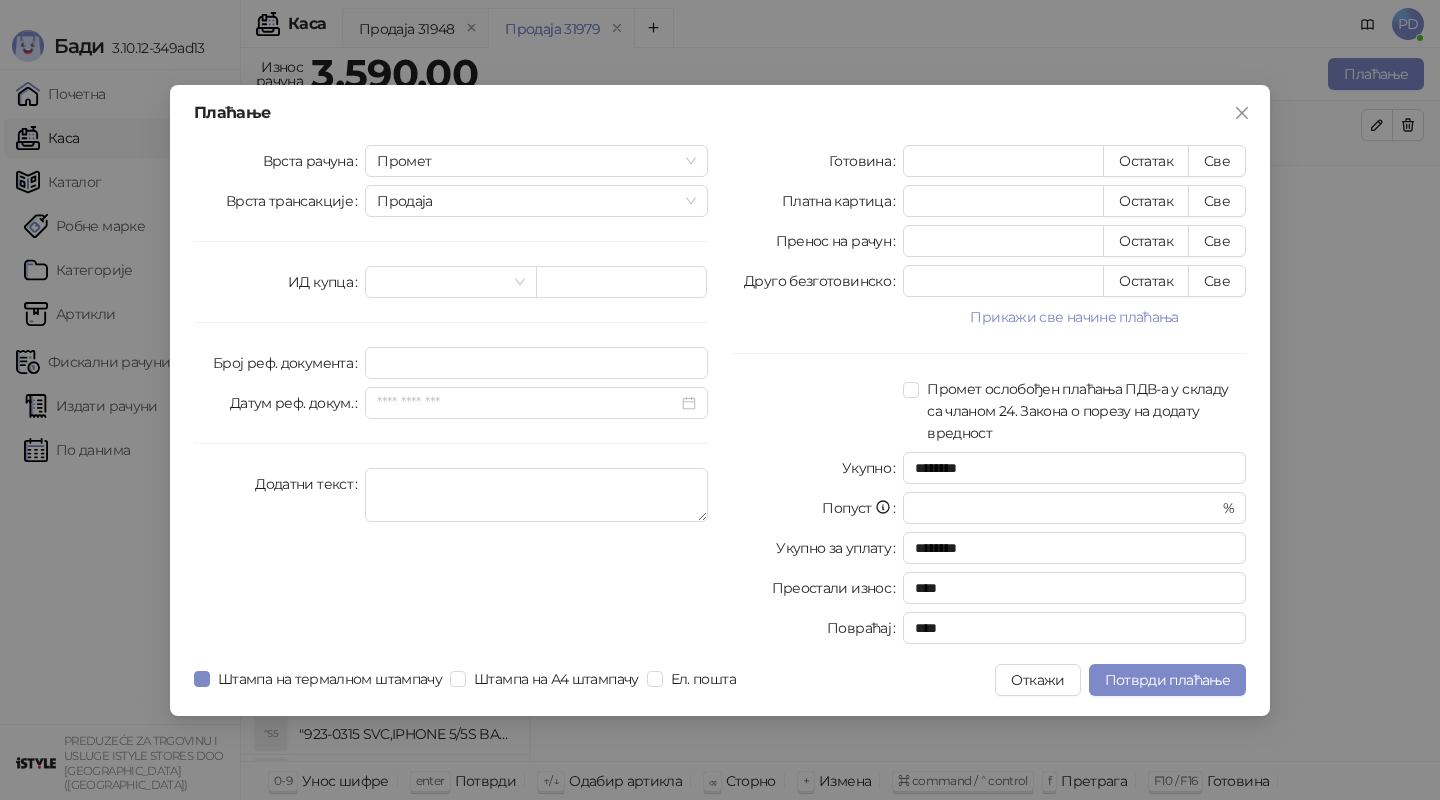 click on "Врста рачуна Промет Врста трансакције Продаја ИД купца Број реф. документа Датум реф. докум. Додатни текст" at bounding box center (451, 398) 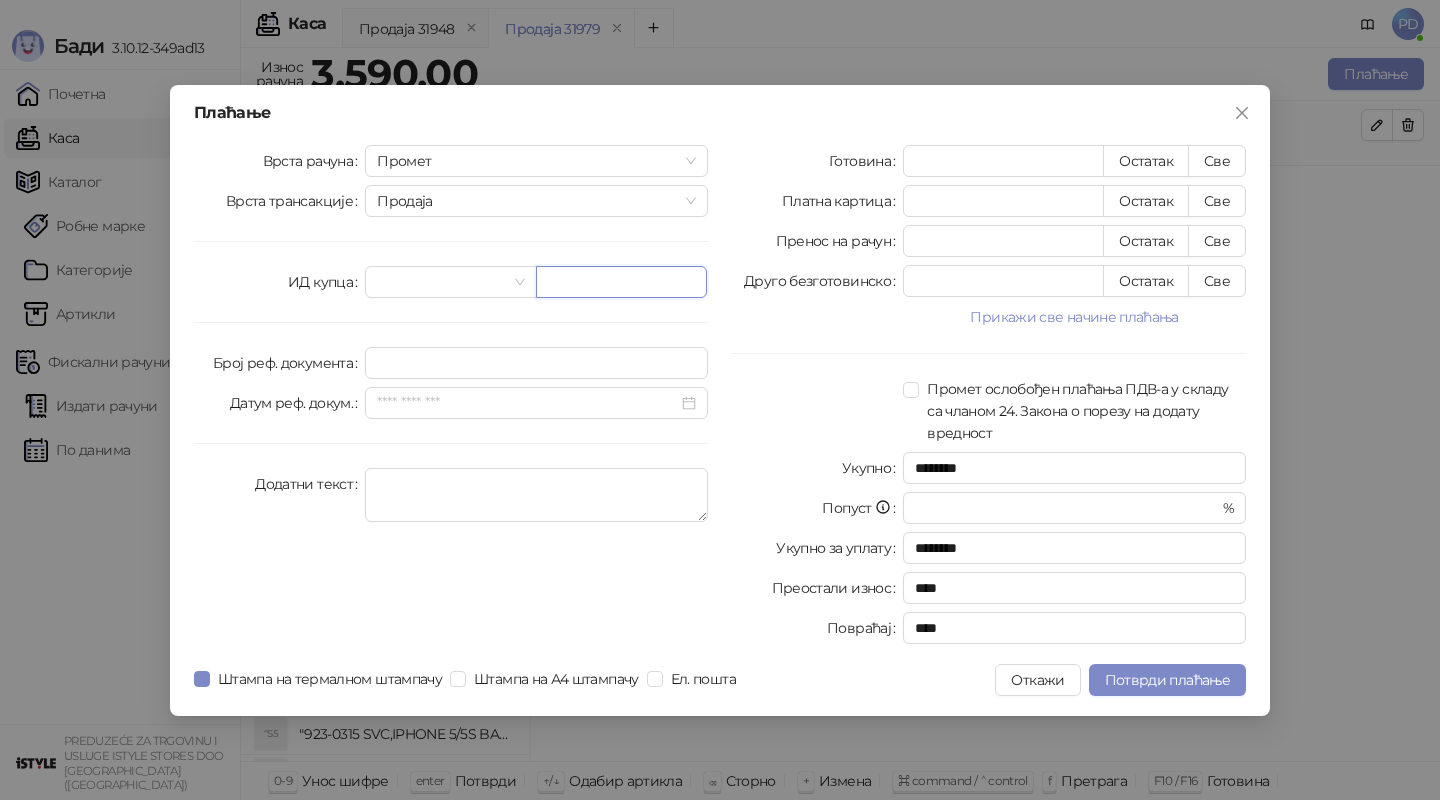 click at bounding box center (621, 282) 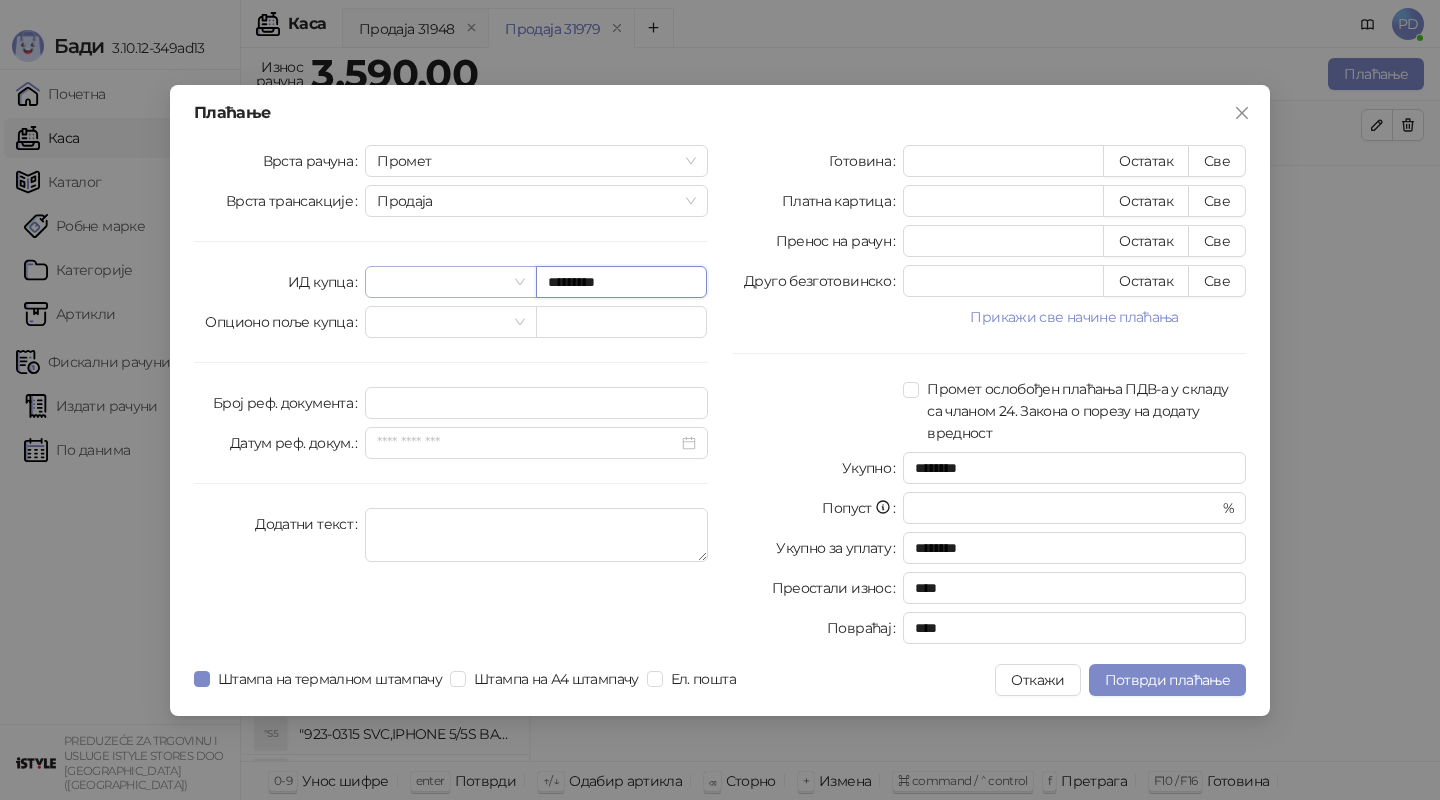 type on "*********" 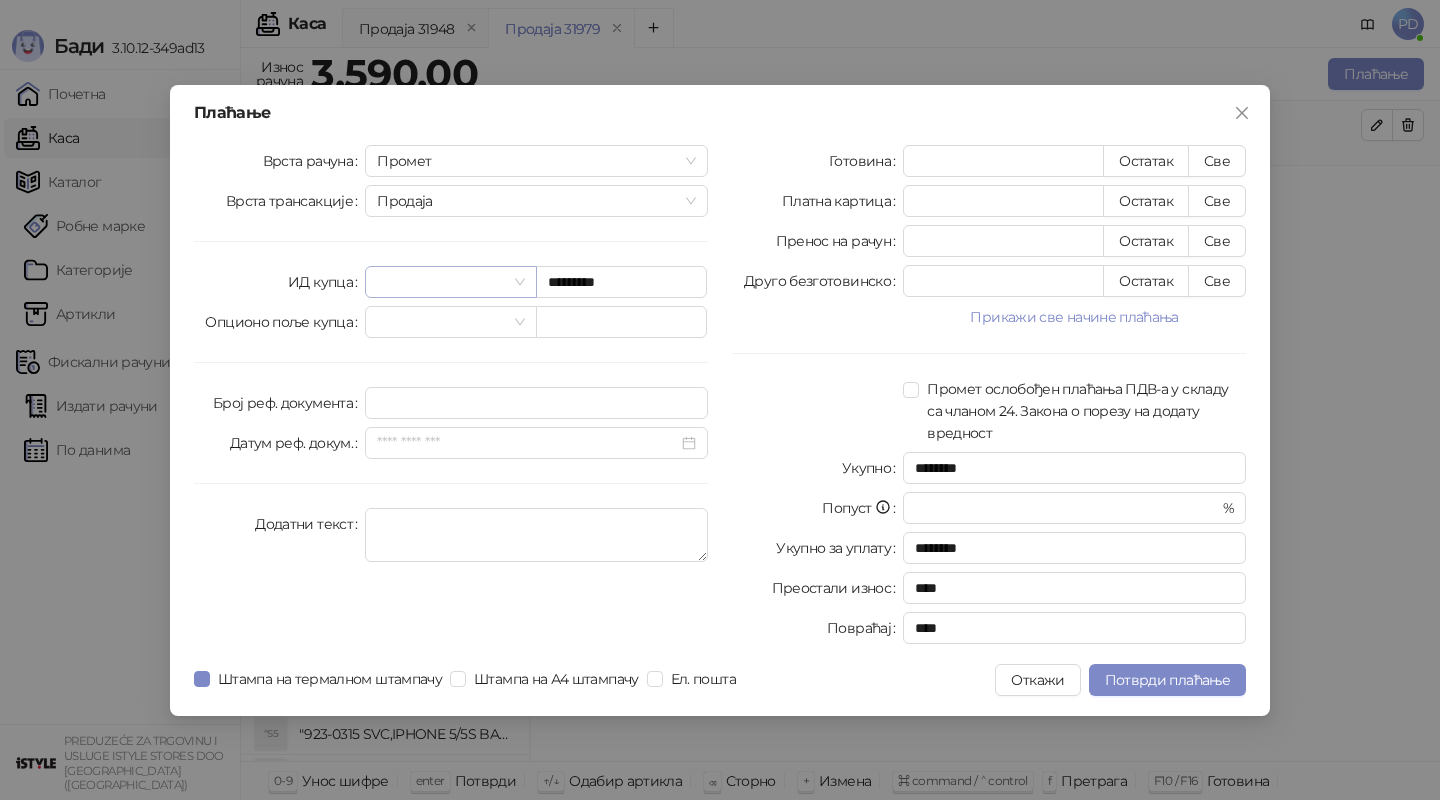 click at bounding box center (441, 282) 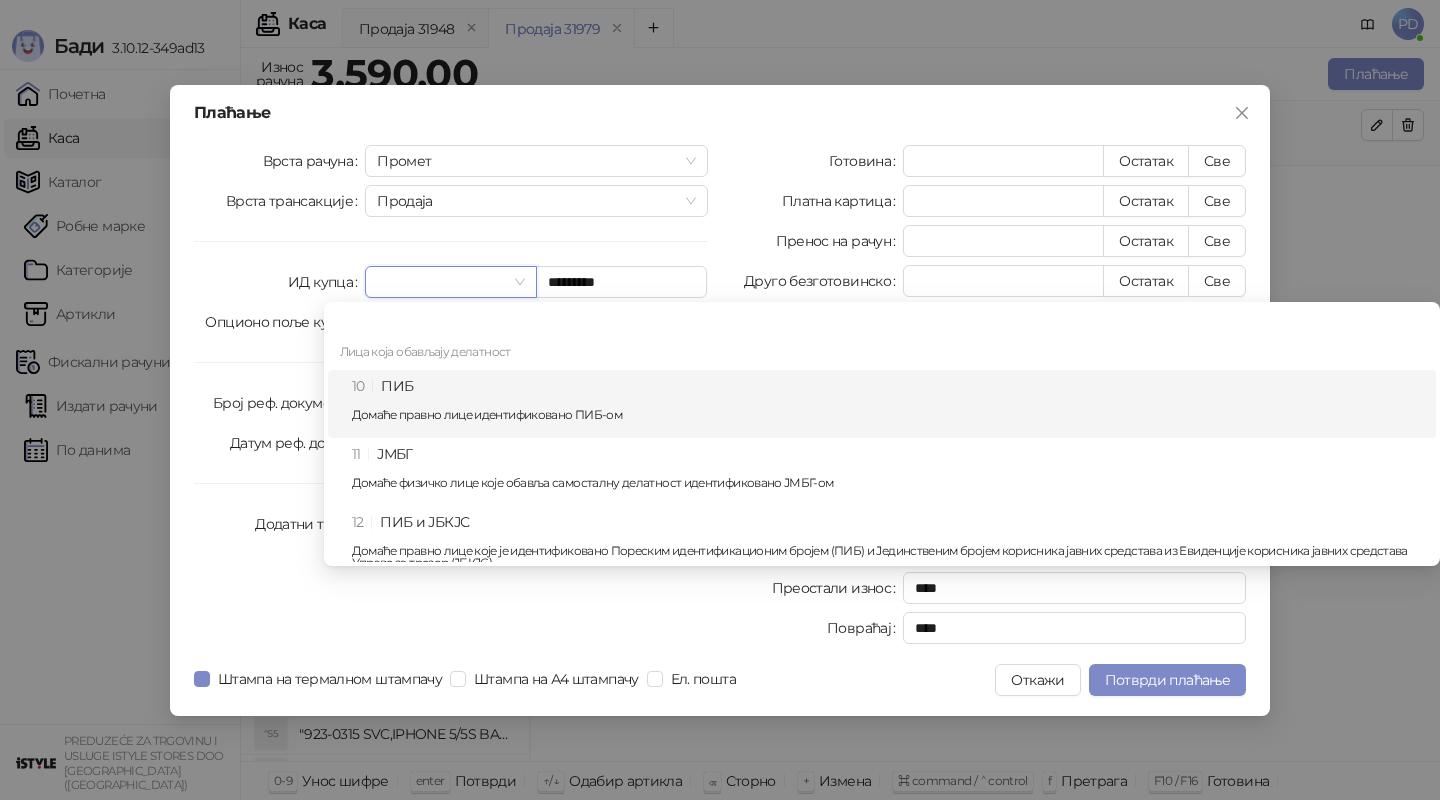 click on "10 ПИБ Домаће правно лице идентификовано ПИБ-ом" at bounding box center (888, 404) 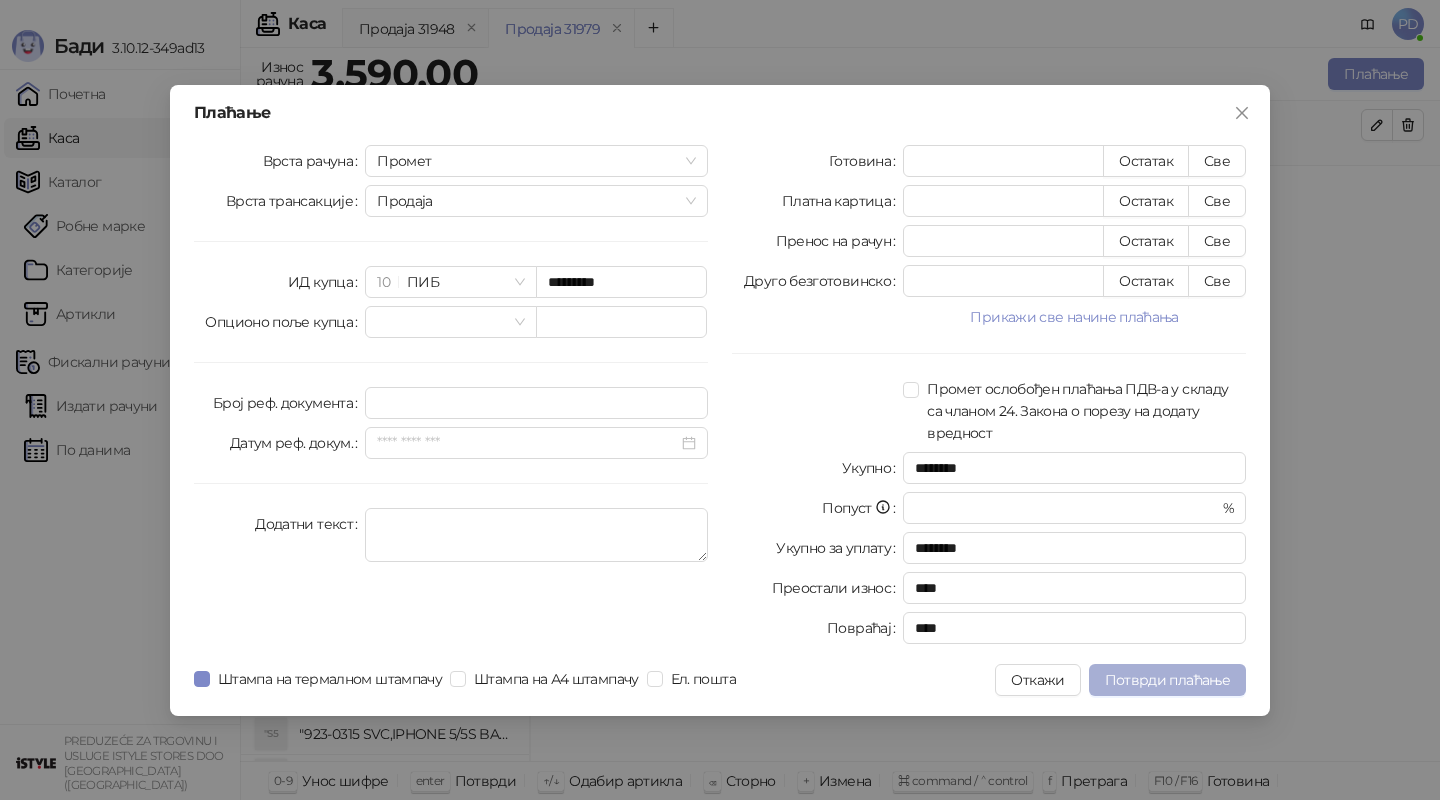 click on "Потврди плаћање" at bounding box center (1167, 680) 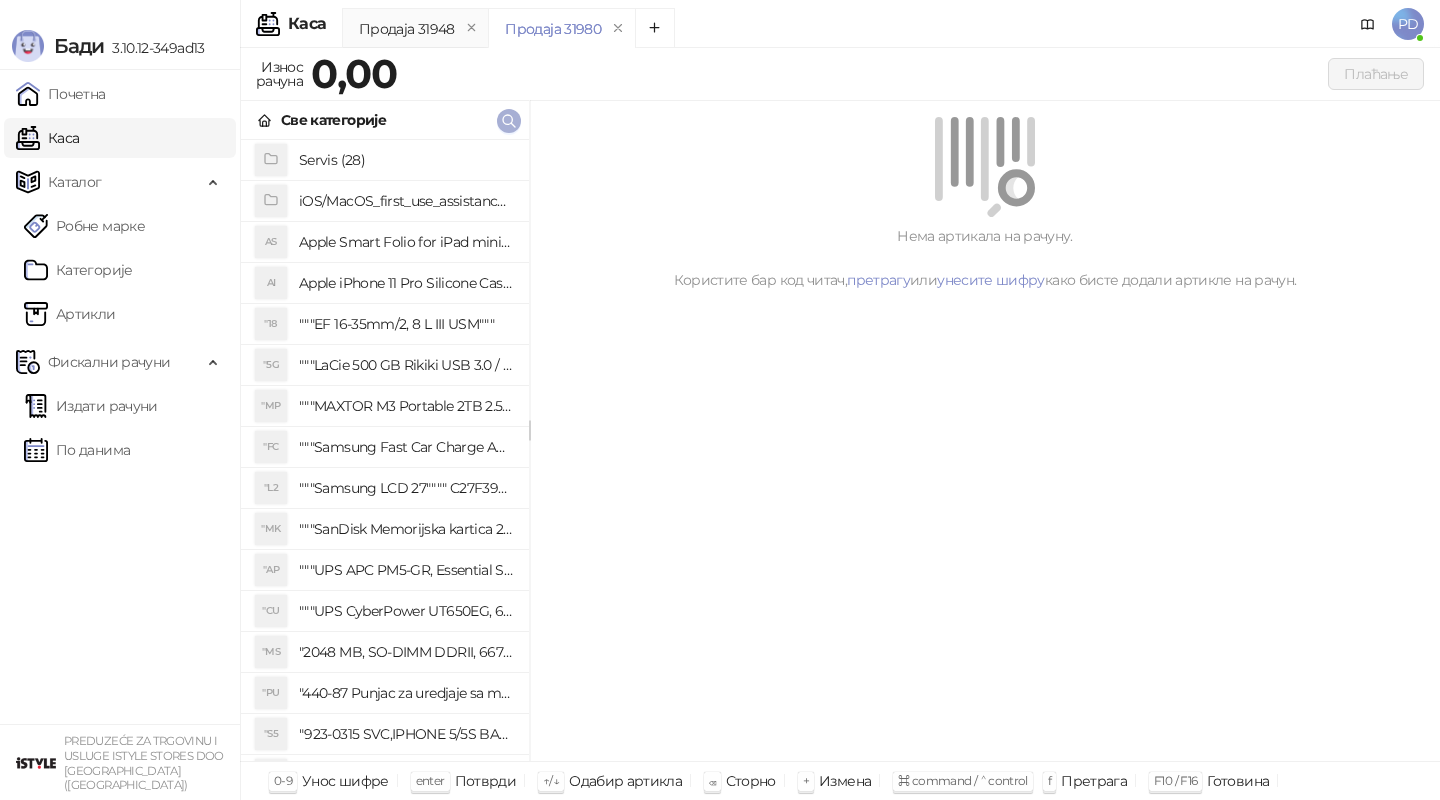 click 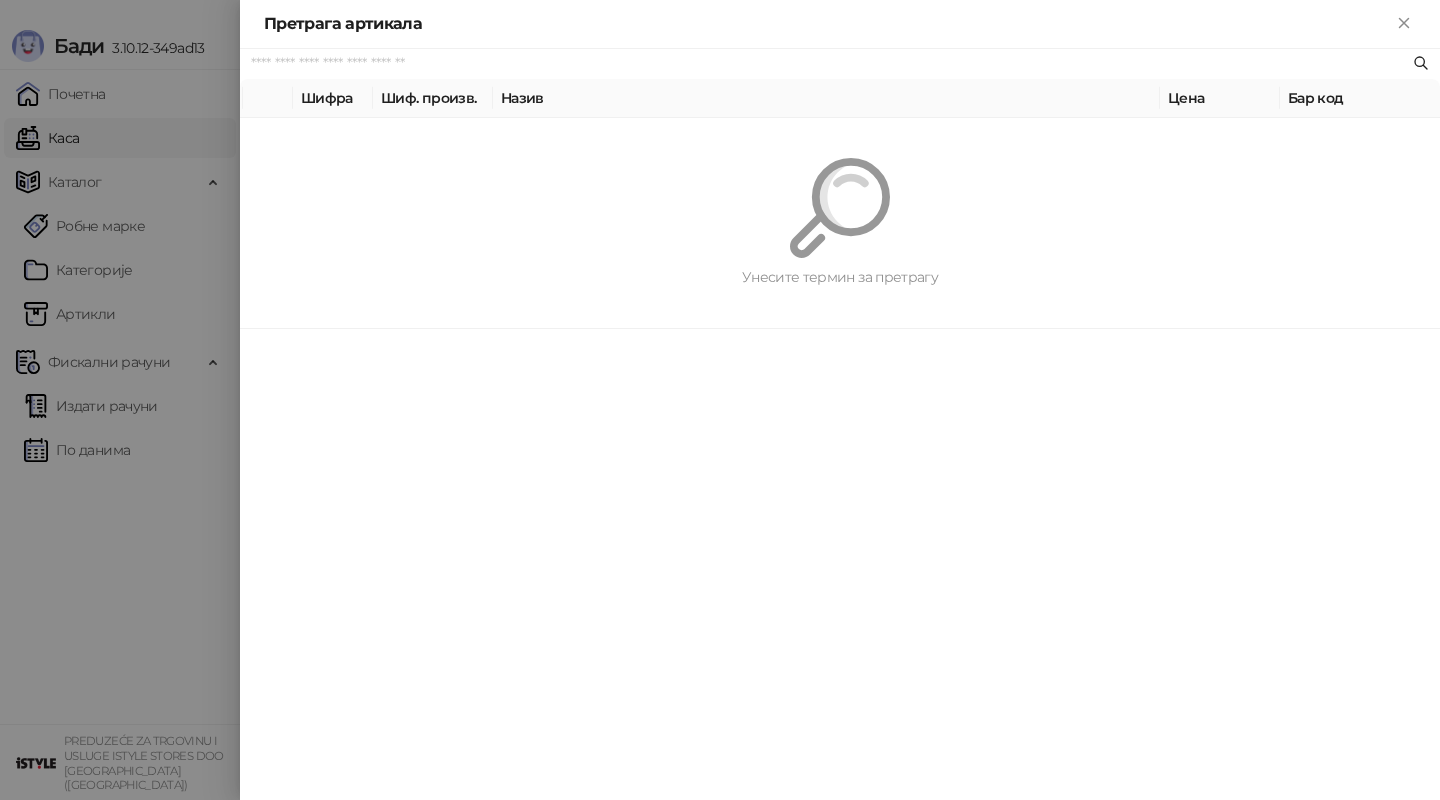 paste on "**********" 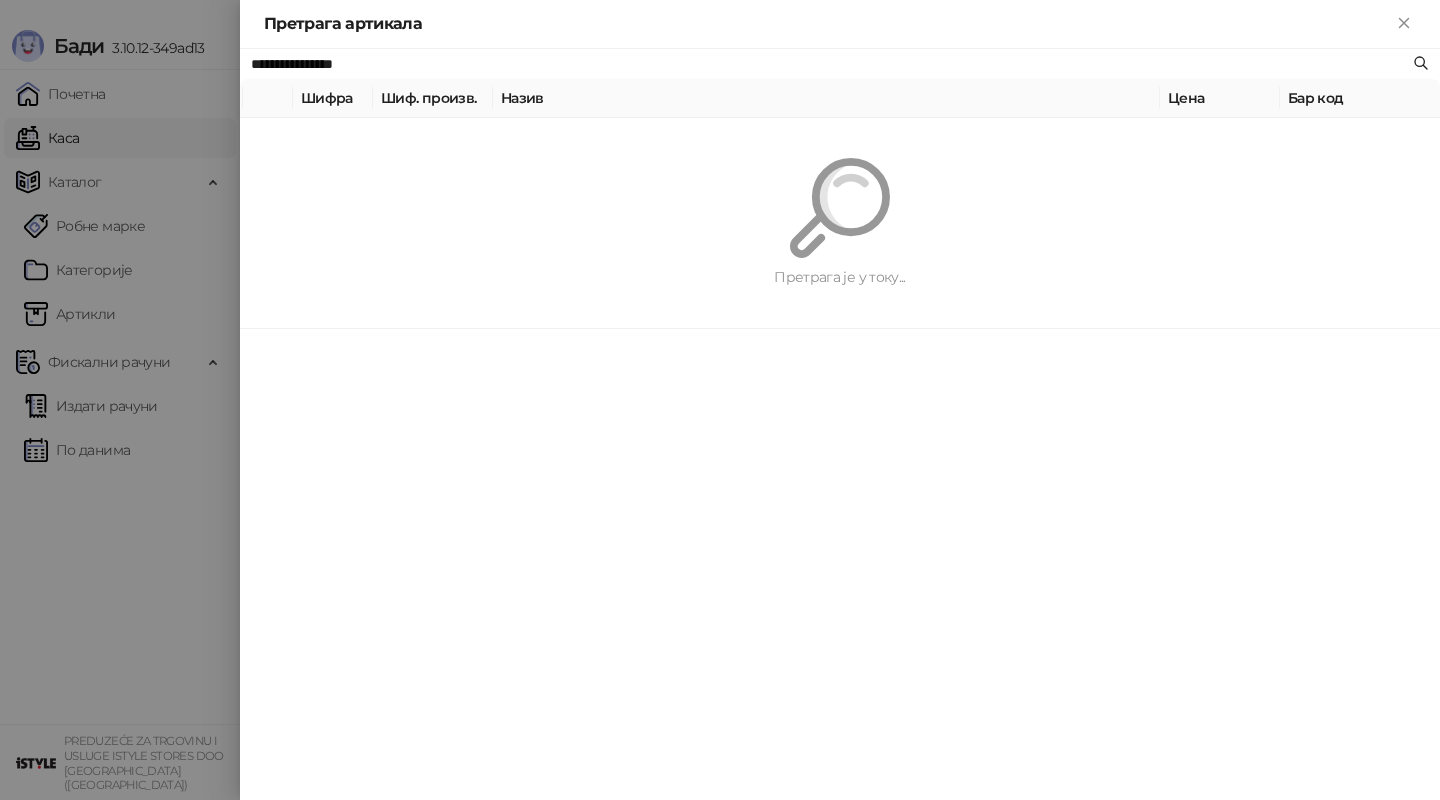 type on "**********" 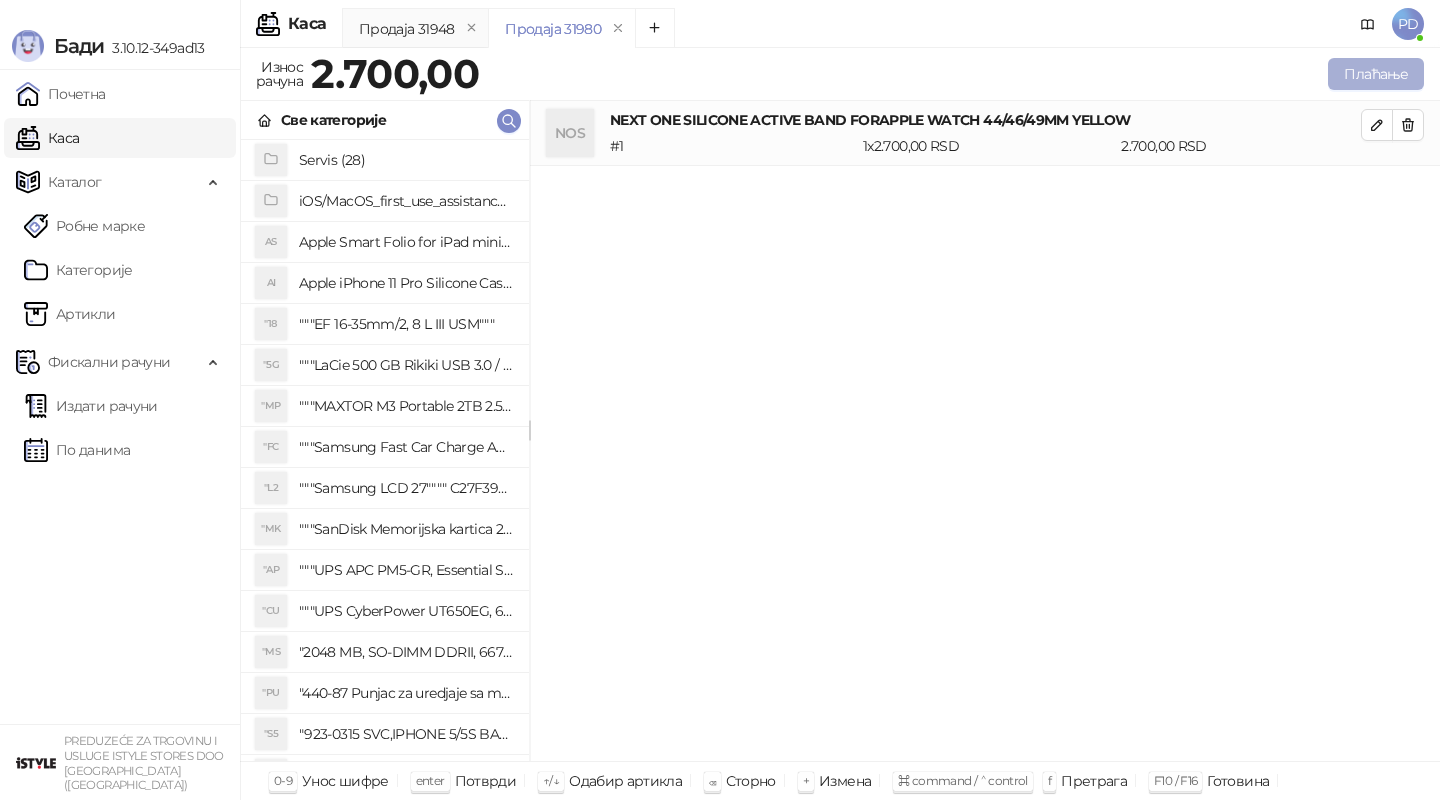 click on "Плаћање" at bounding box center (1376, 74) 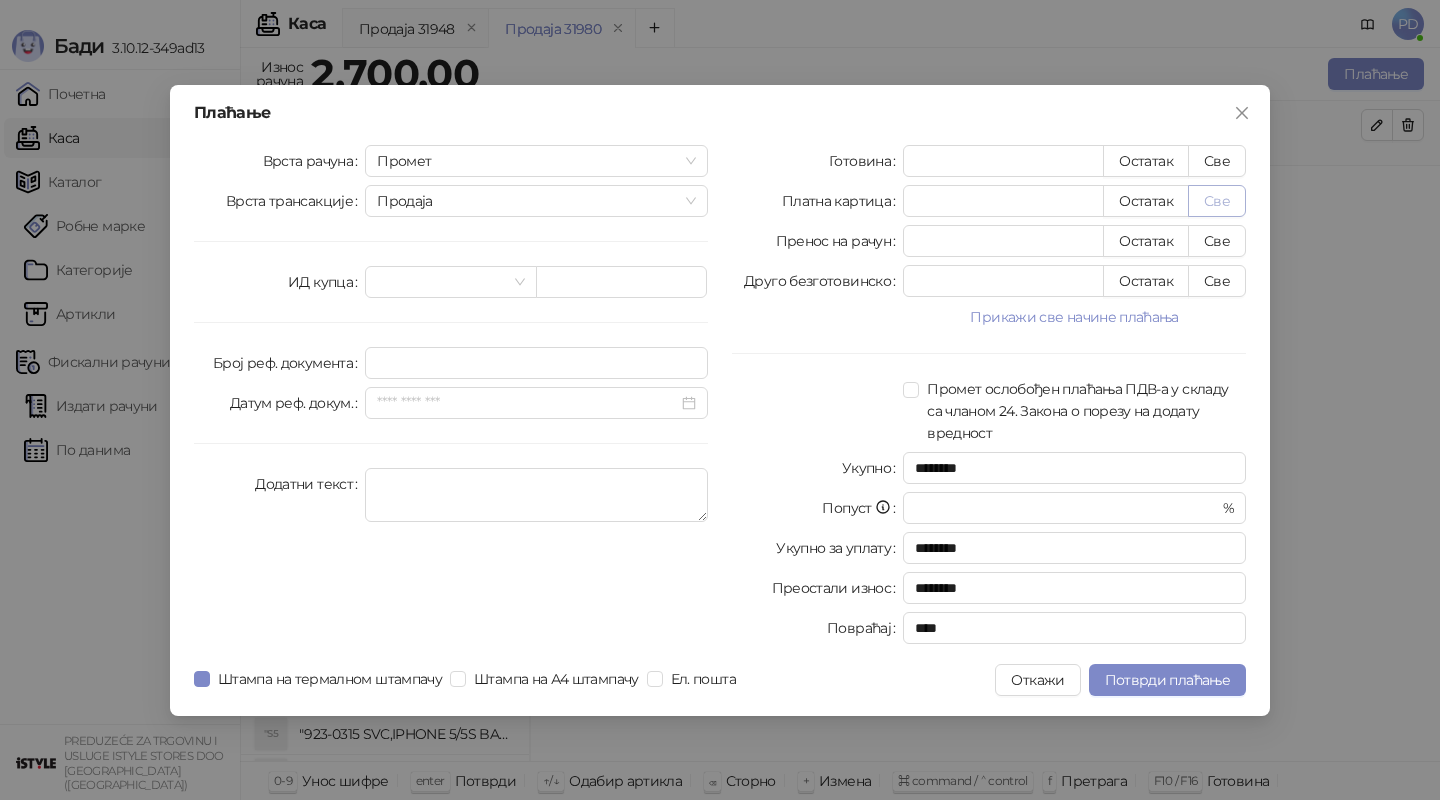 click on "Све" at bounding box center [1217, 201] 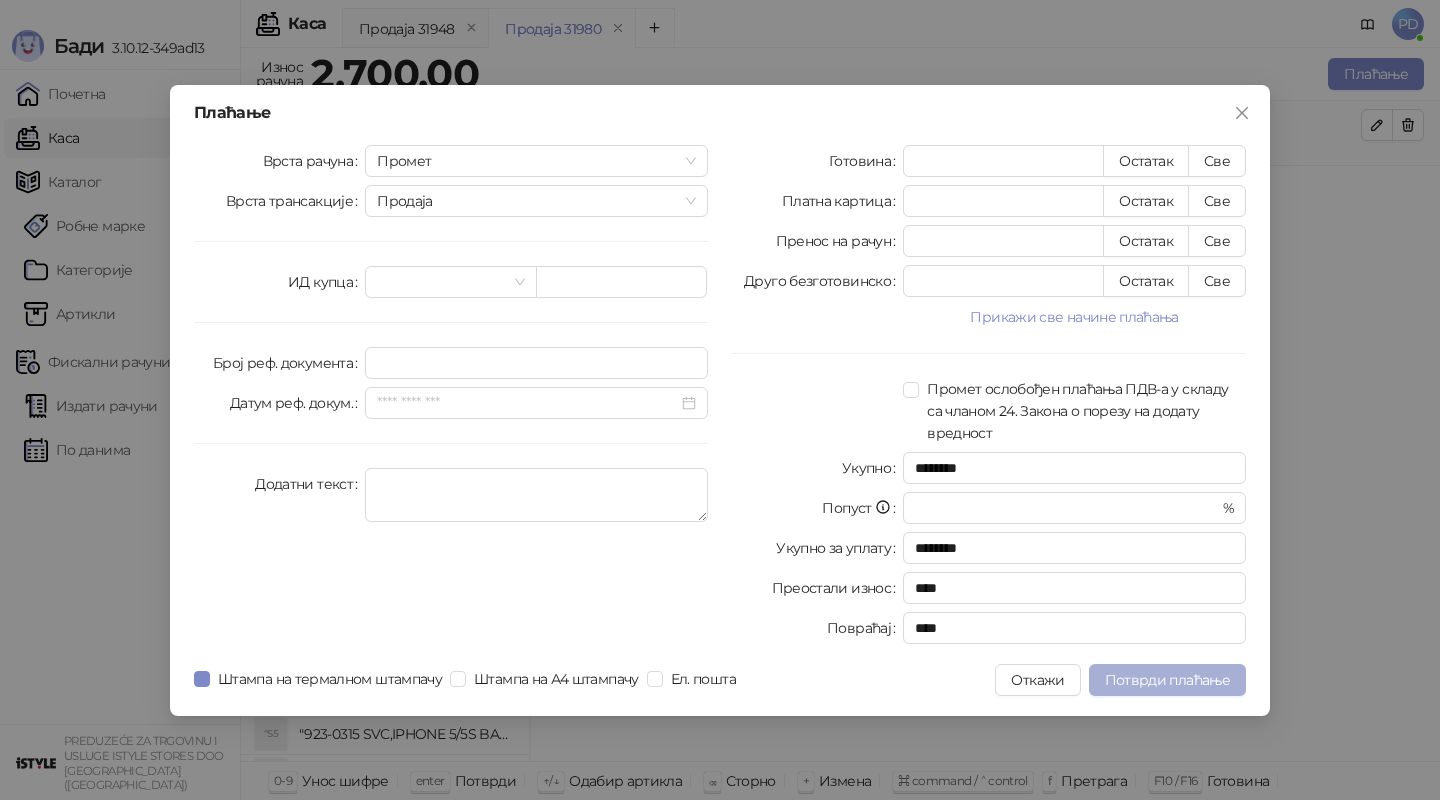 click on "Потврди плаћање" at bounding box center (1167, 680) 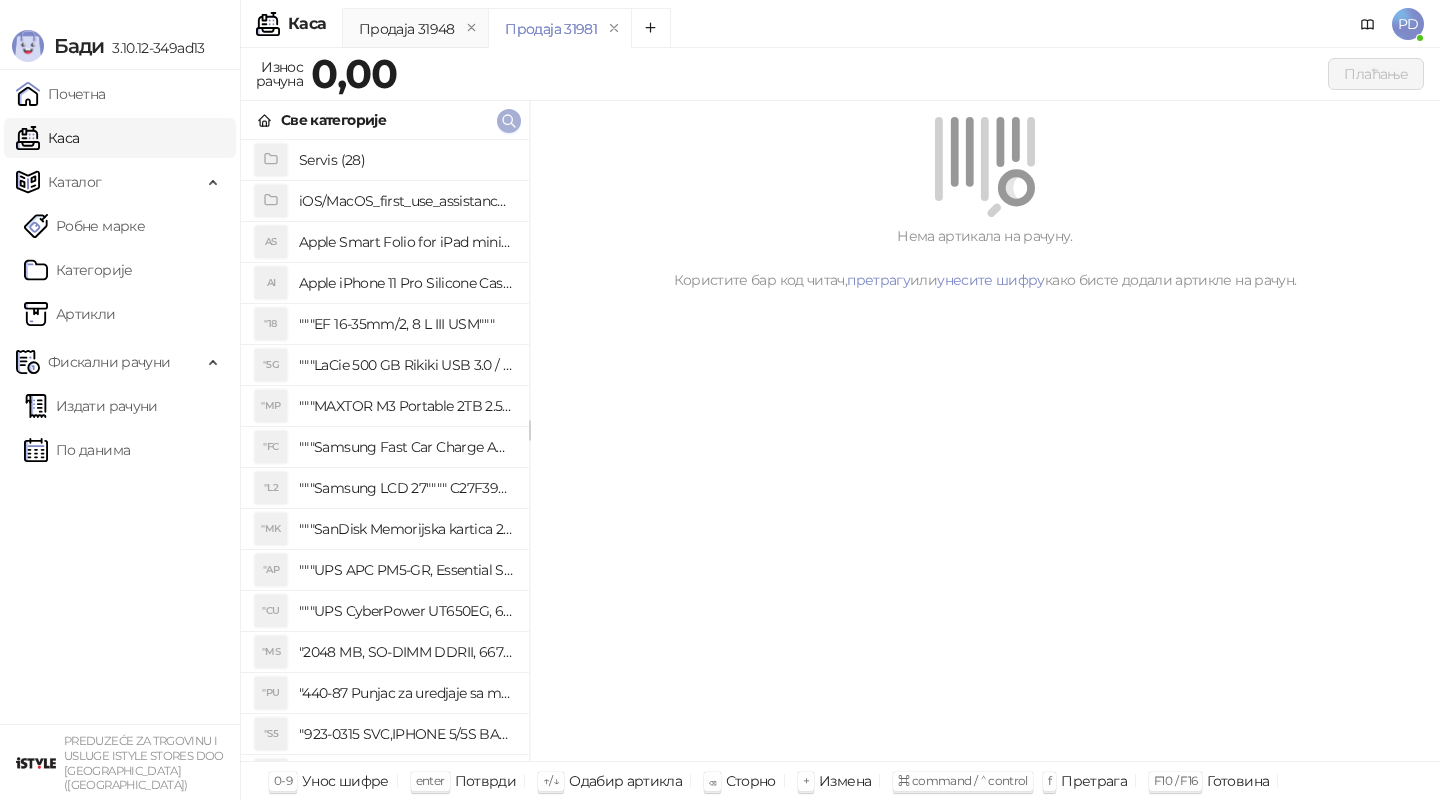 click 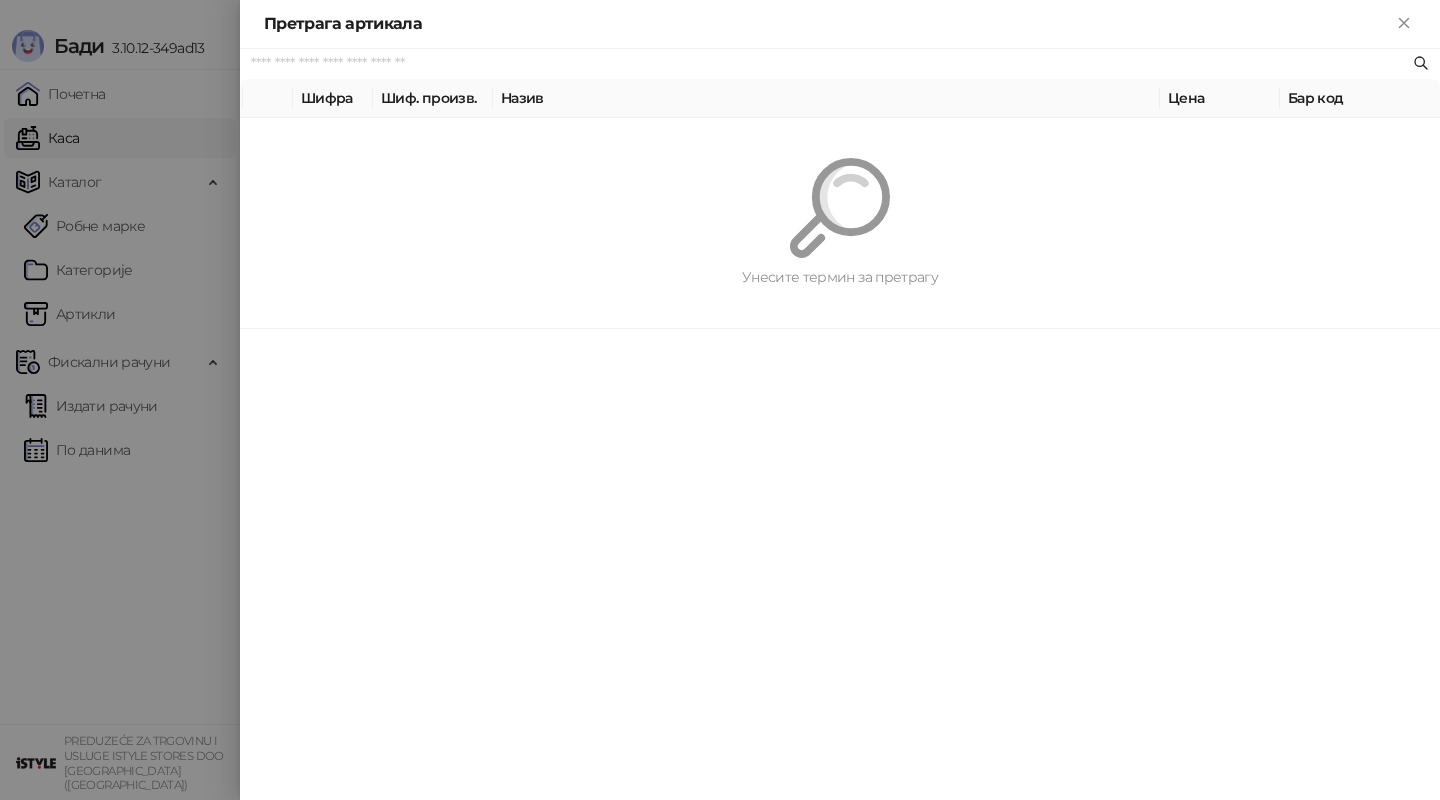 paste on "*********" 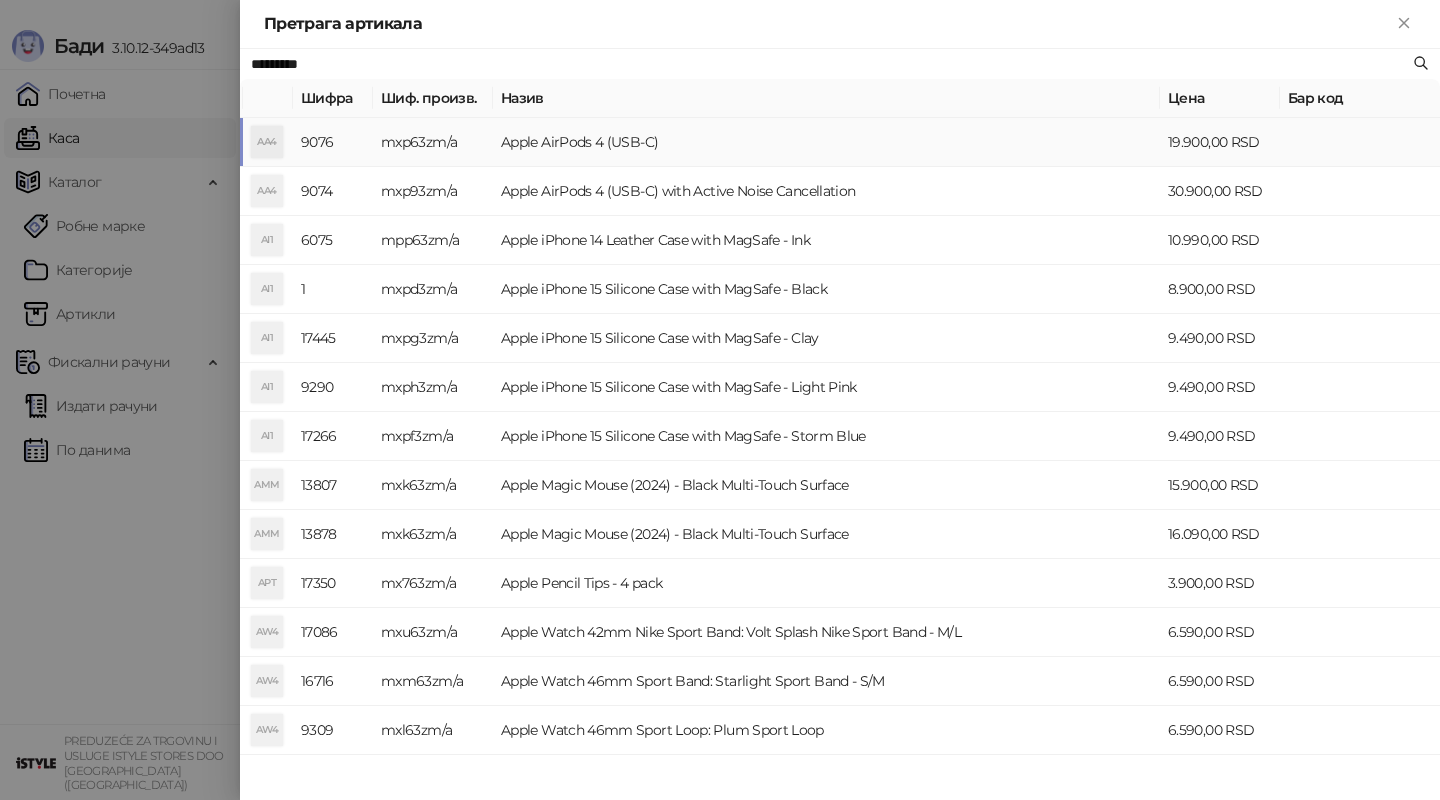 type on "*********" 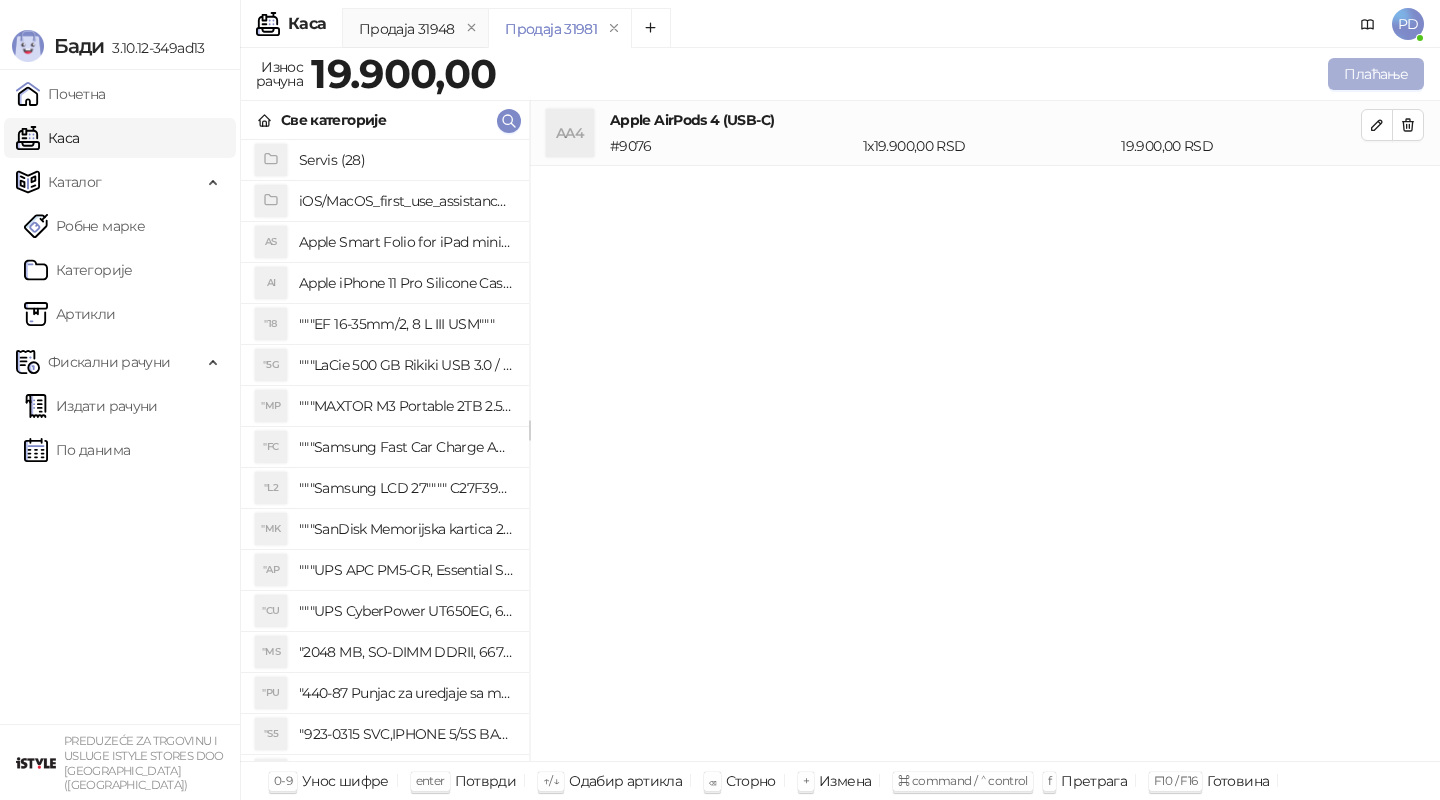 click on "Плаћање" at bounding box center [1376, 74] 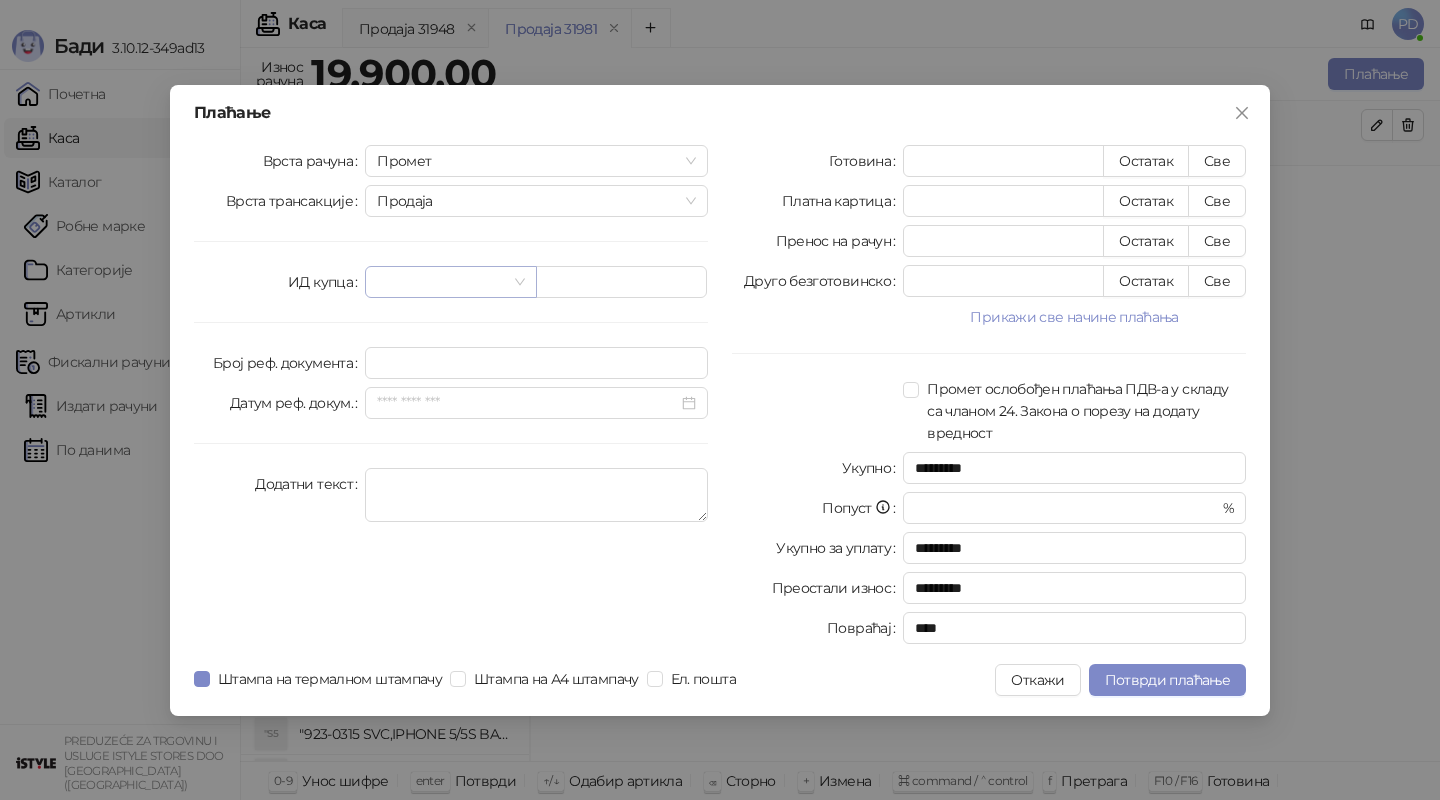 click at bounding box center (441, 282) 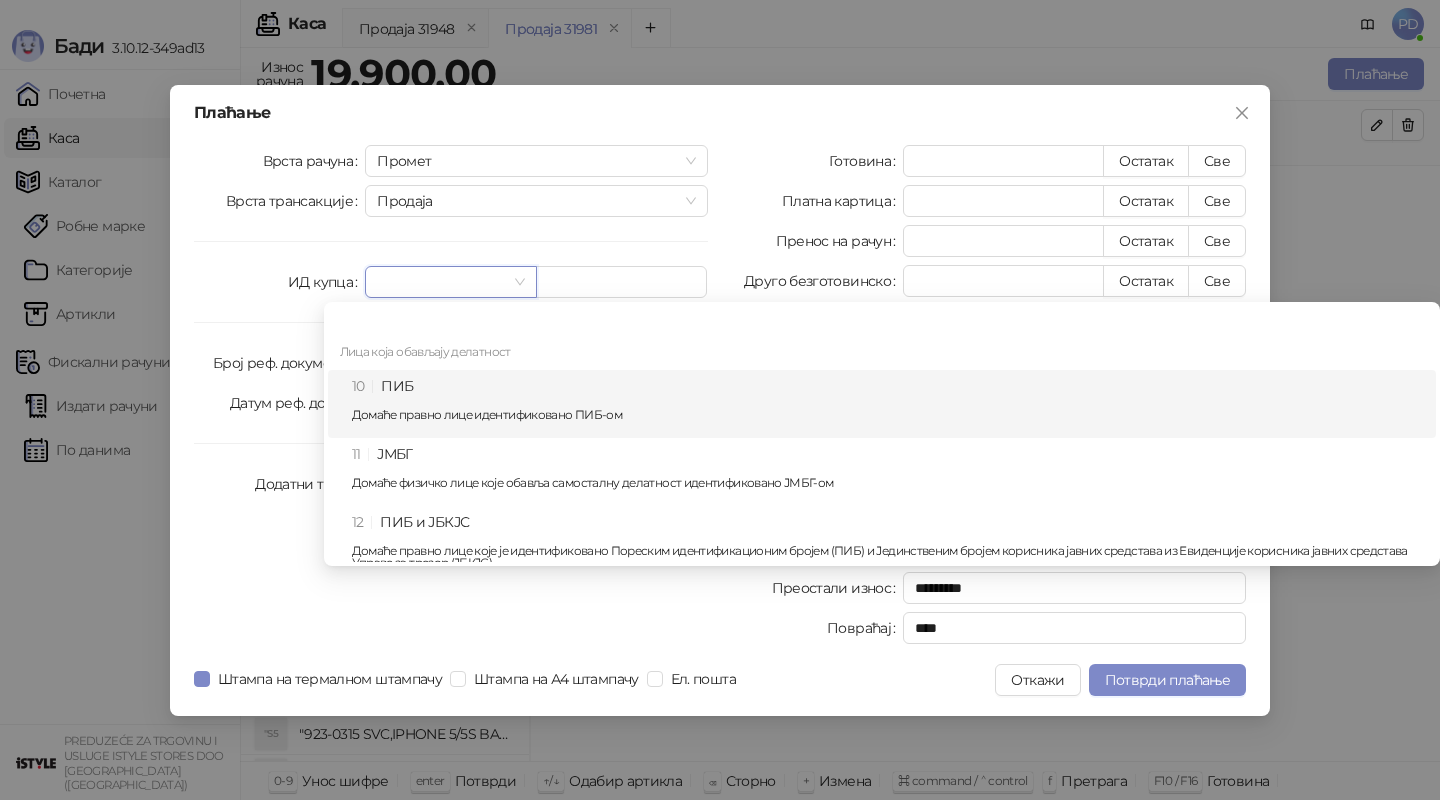 click on "10 ПИБ Домаће правно лице идентификовано ПИБ-ом" at bounding box center (888, 404) 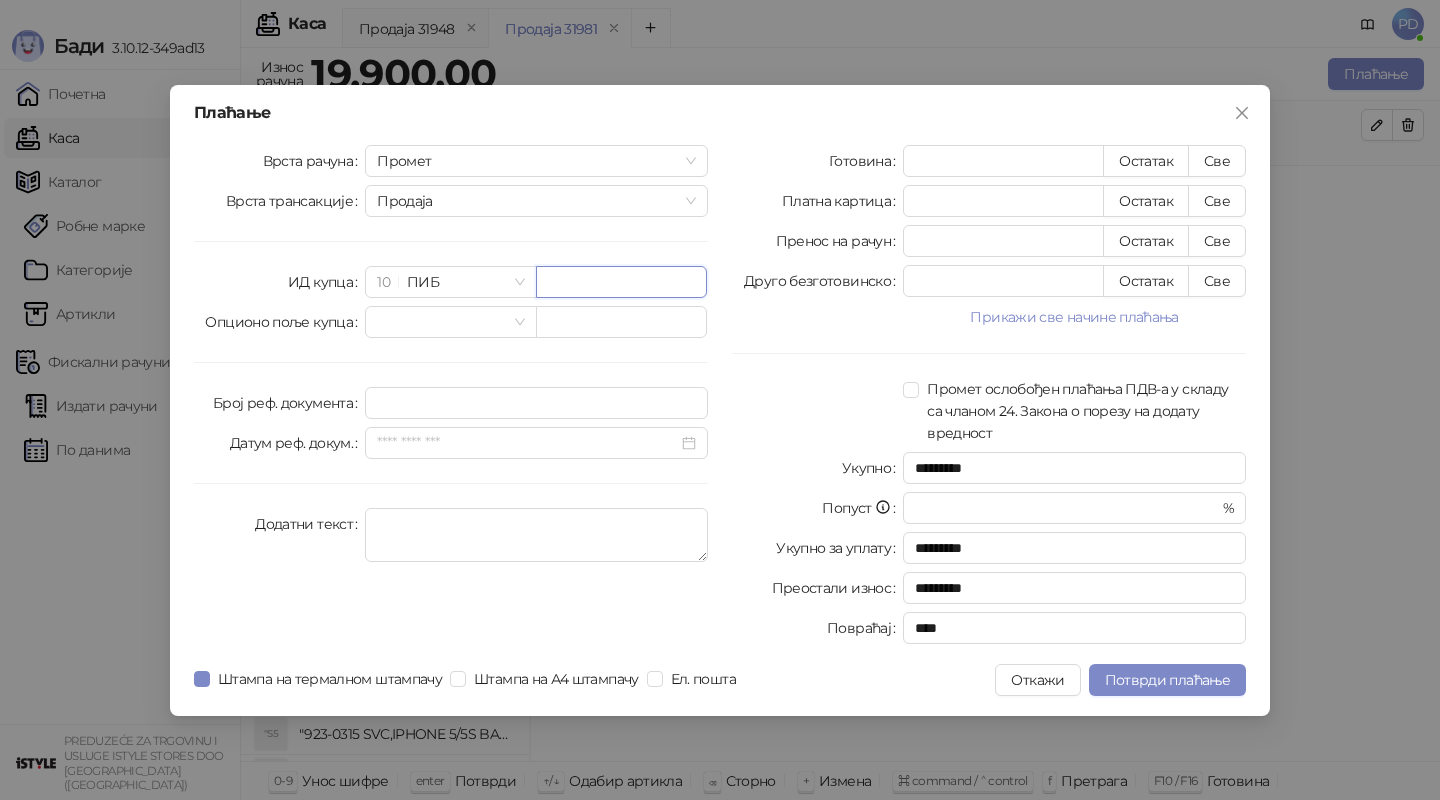 paste on "*********" 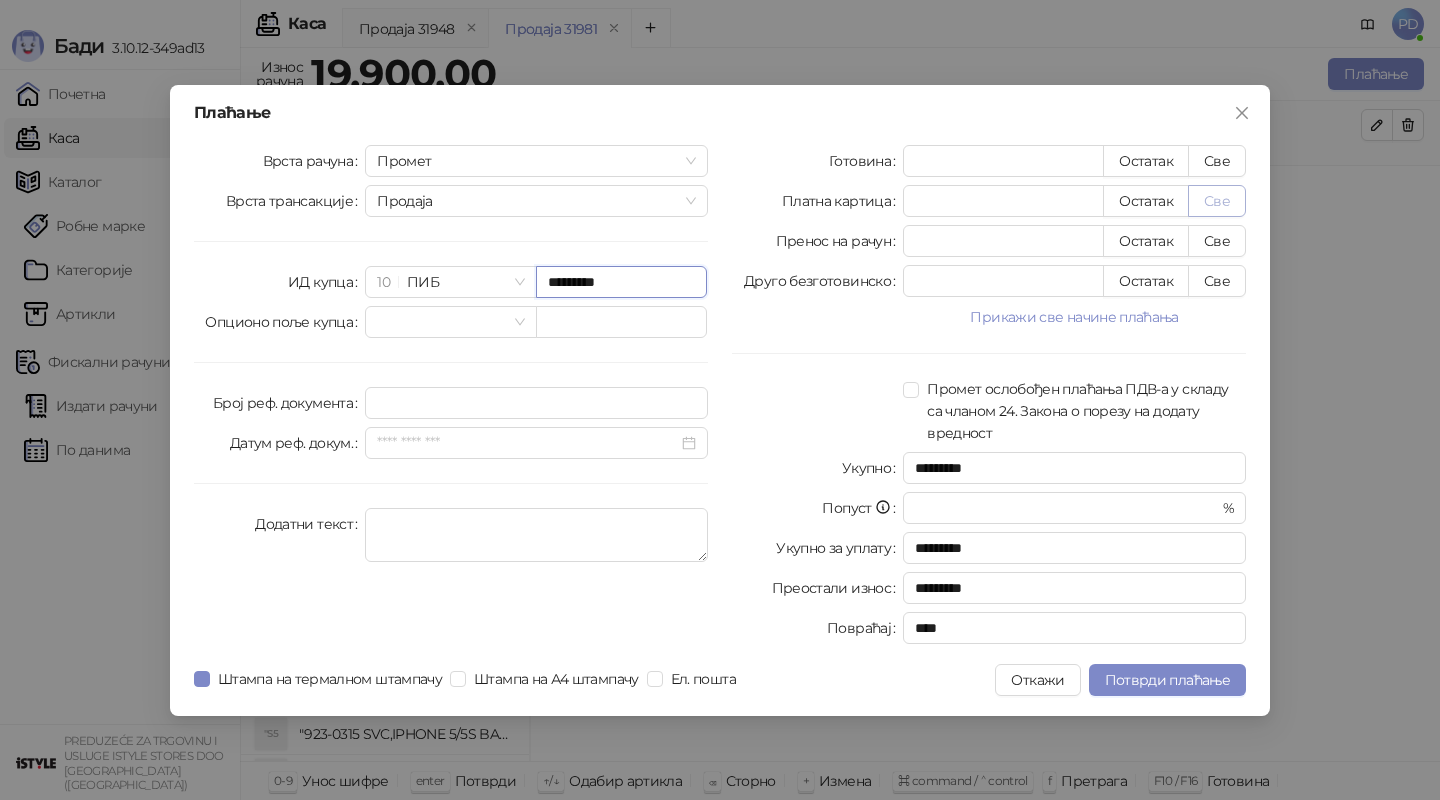 type on "*********" 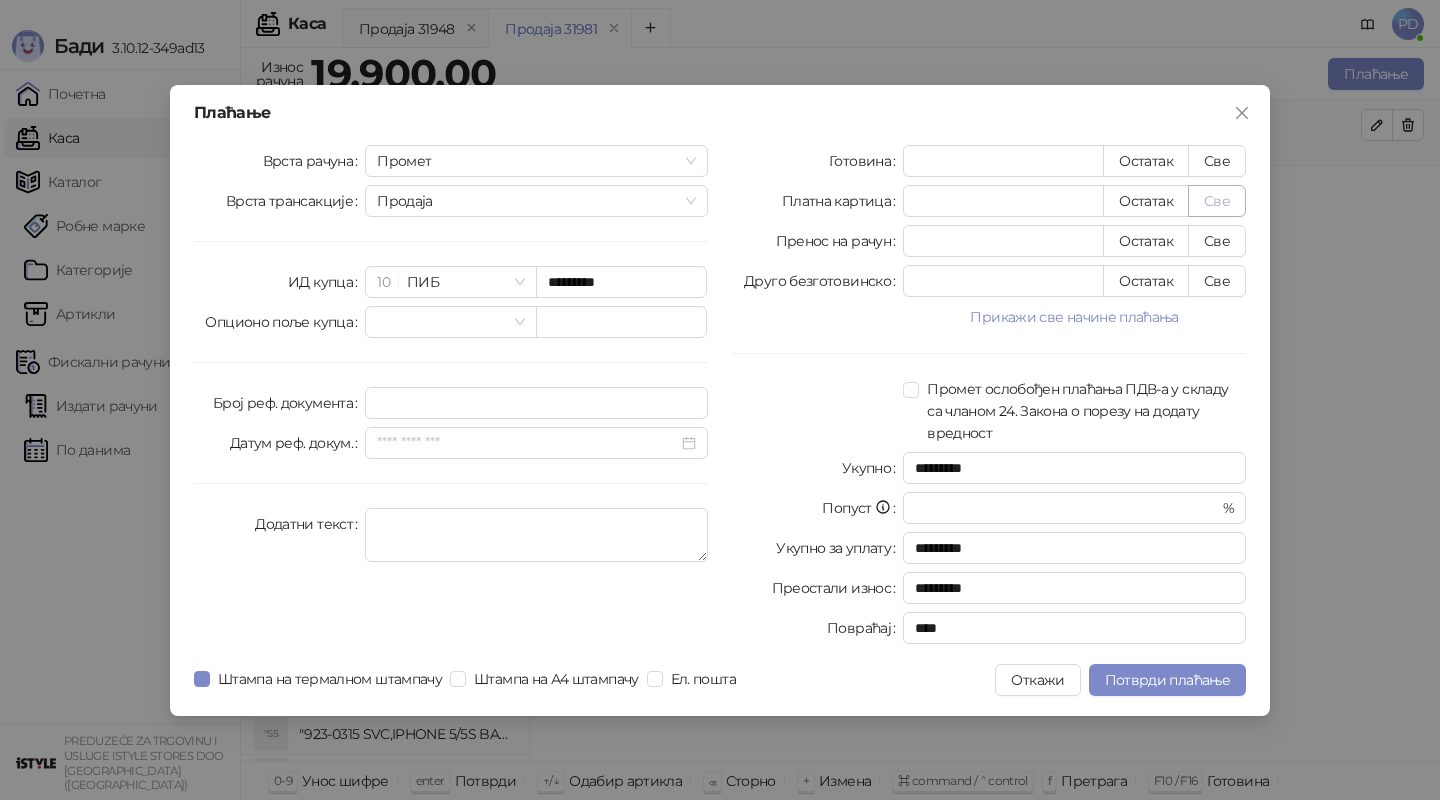 click on "Све" at bounding box center [1217, 201] 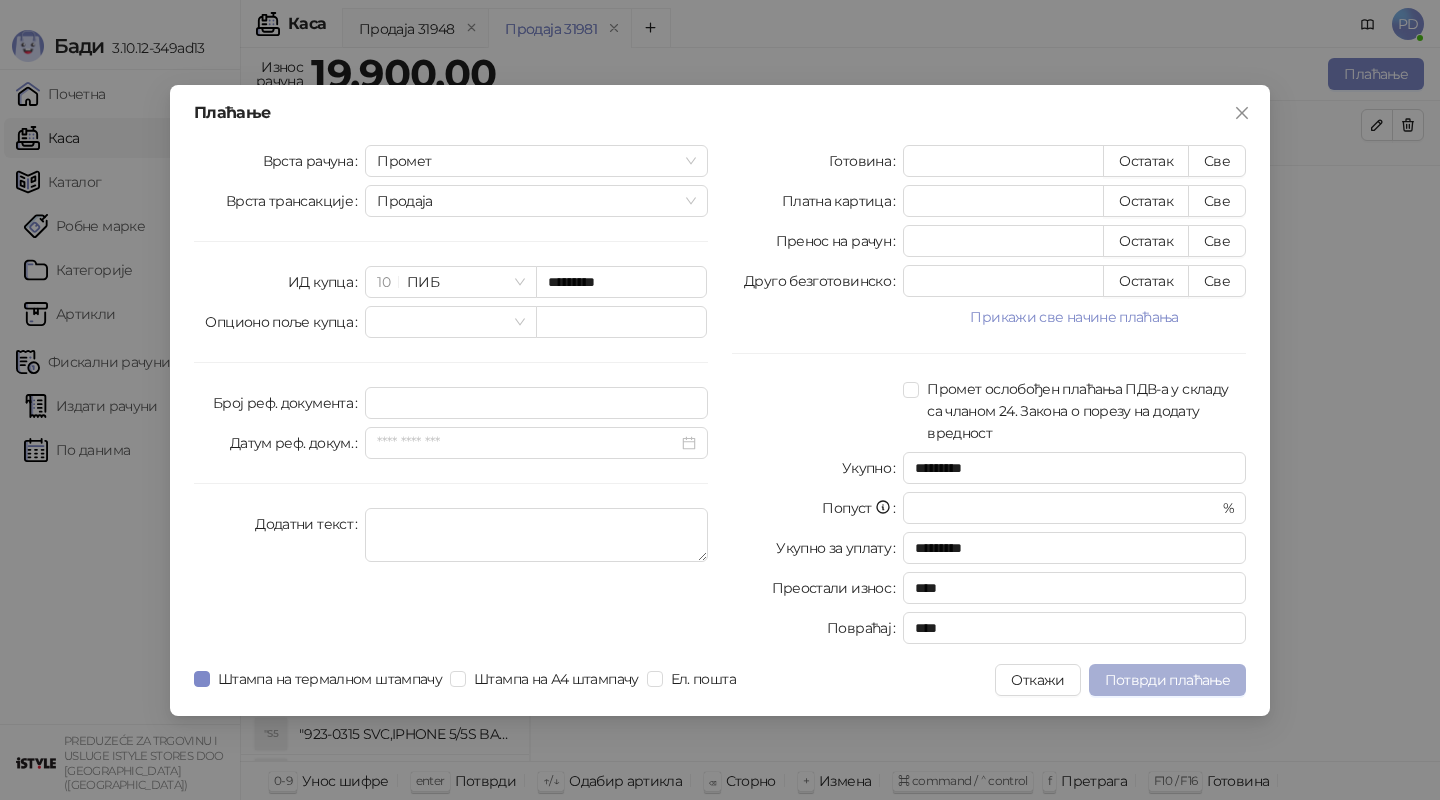 click on "Потврди плаћање" at bounding box center [1167, 680] 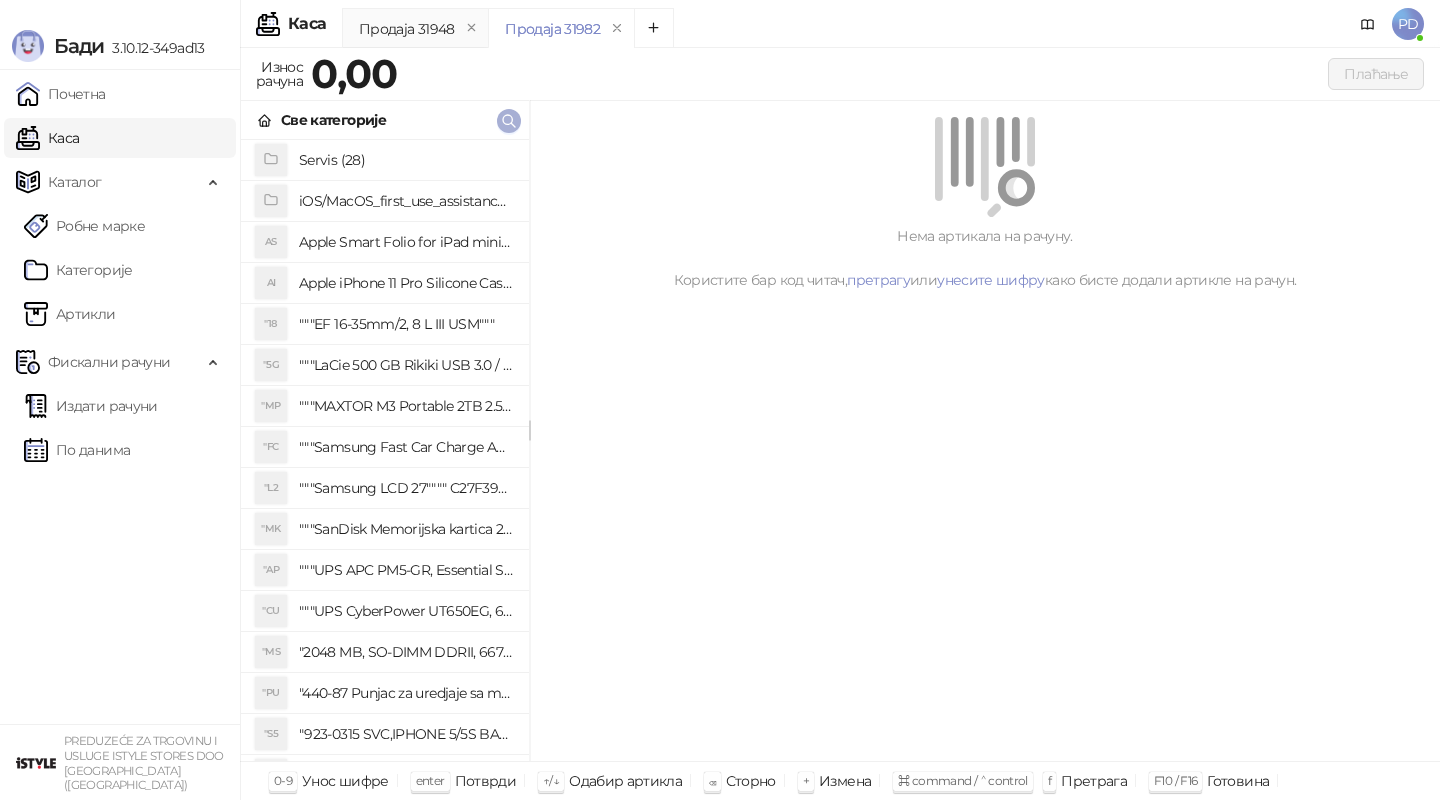 click 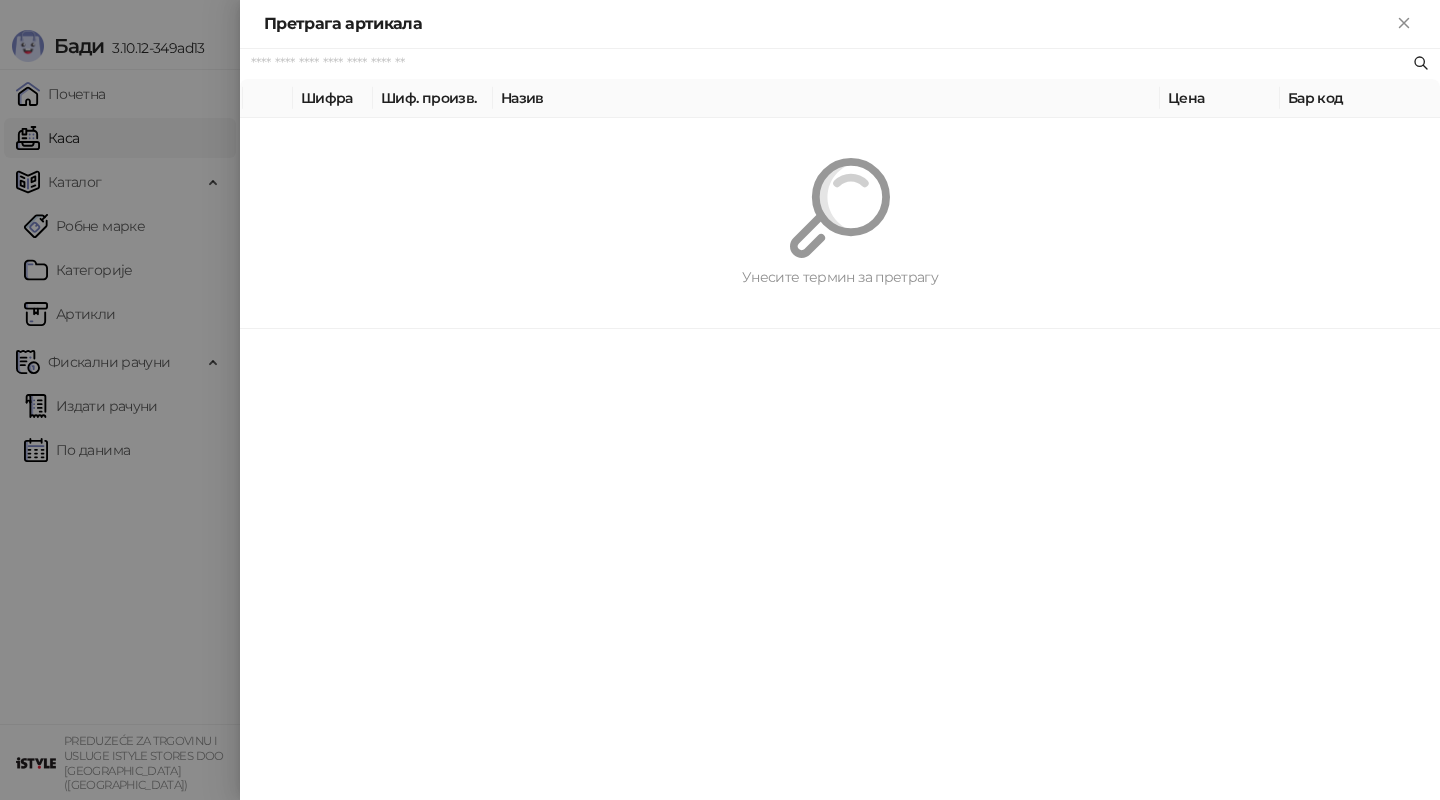paste on "*********" 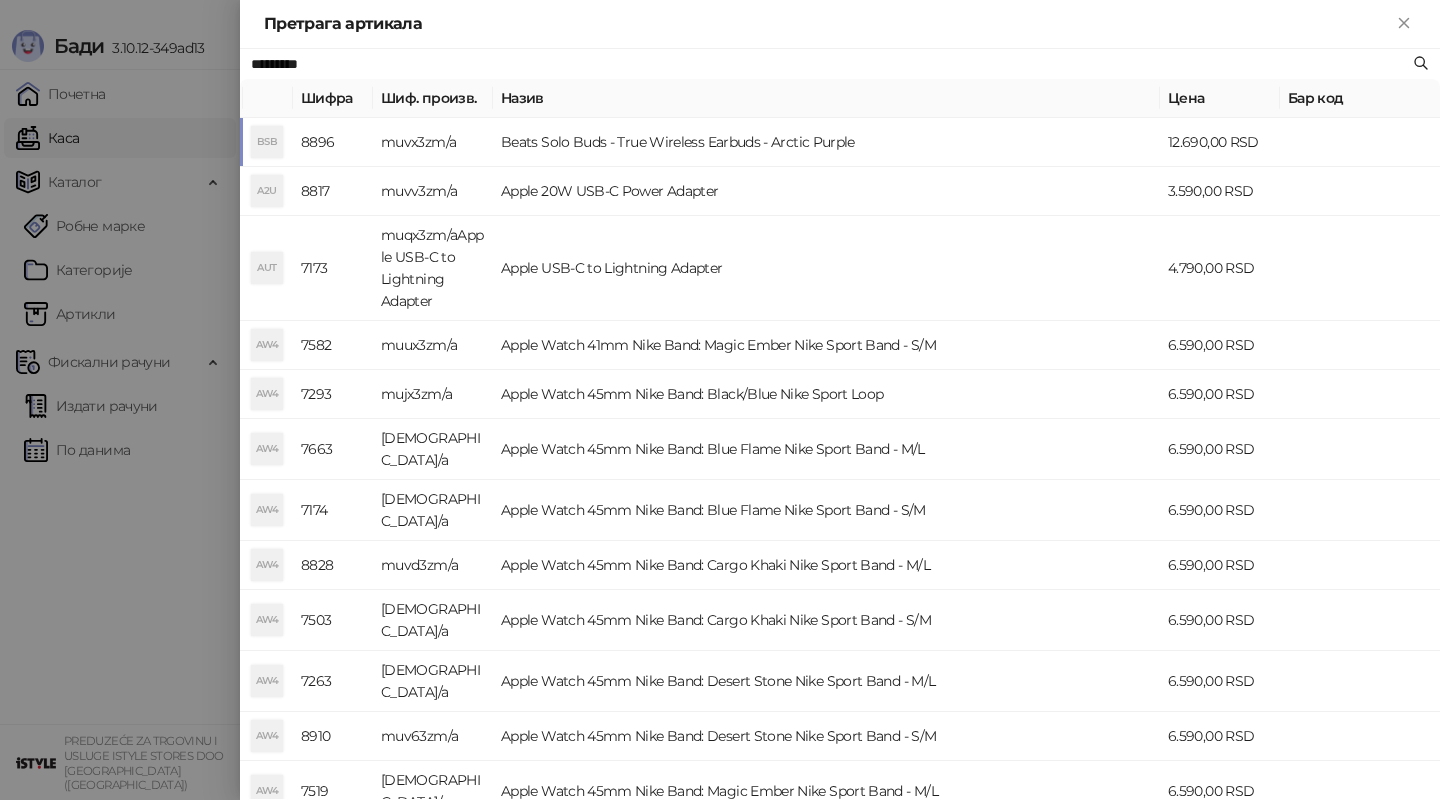type on "*********" 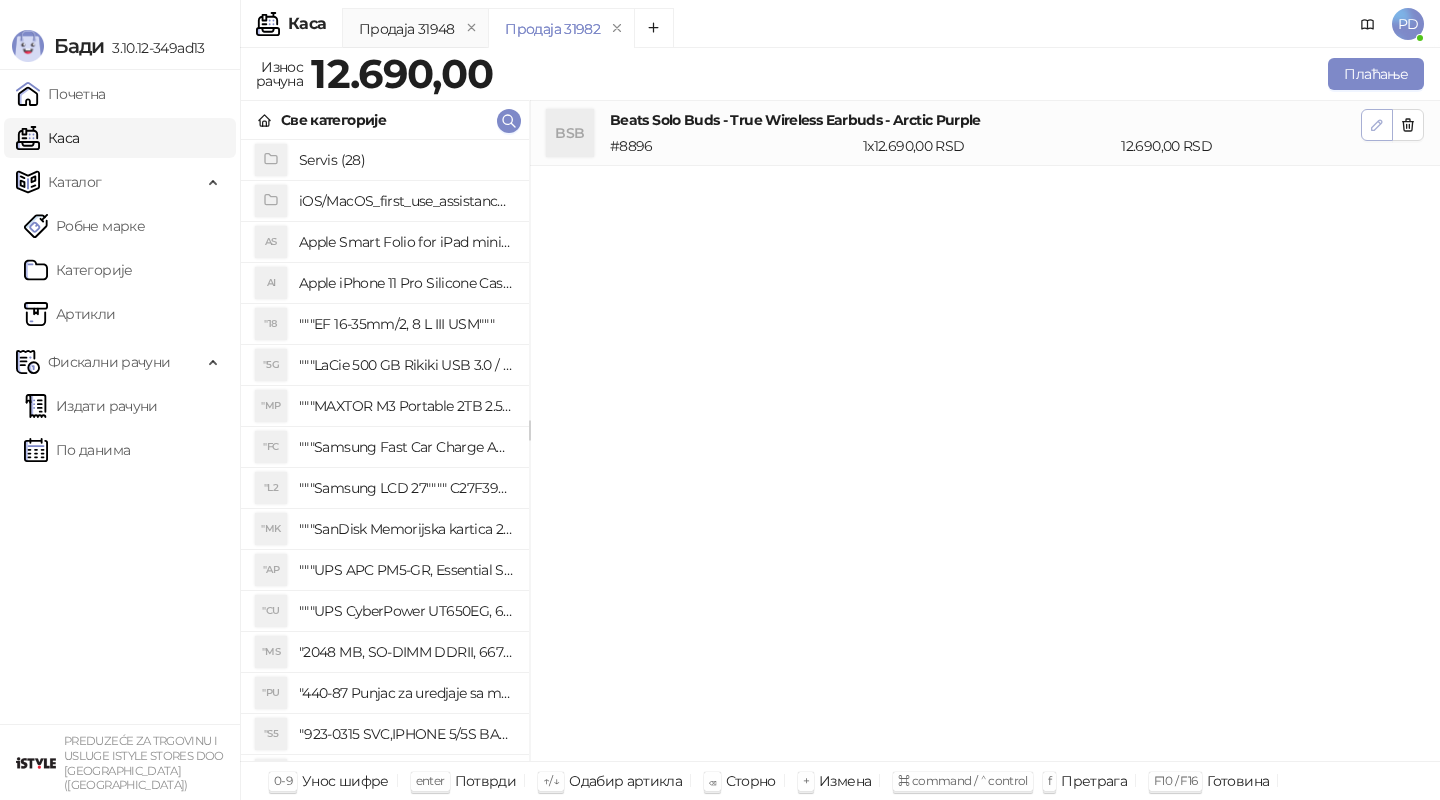 click 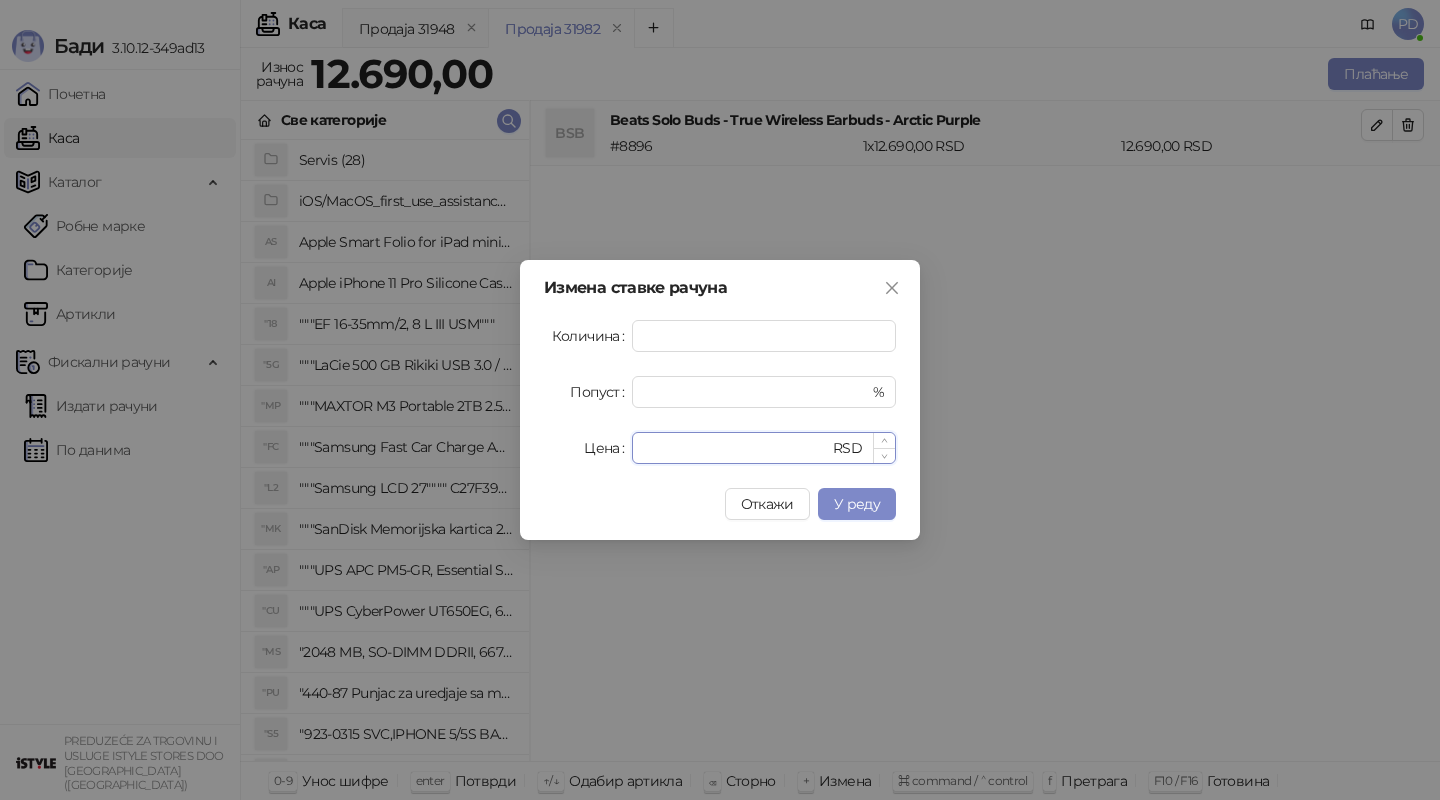 click on "*****" at bounding box center (736, 448) 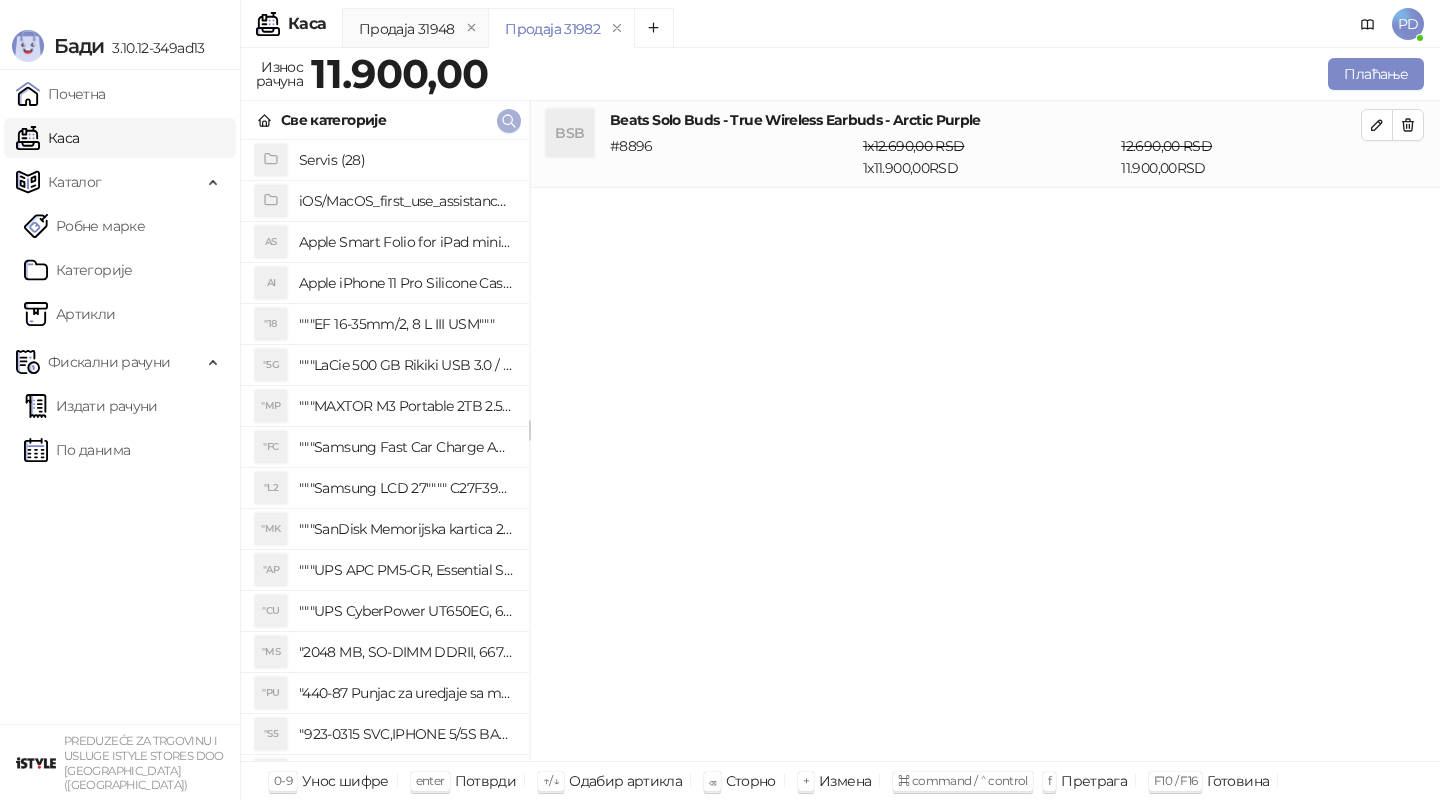 click 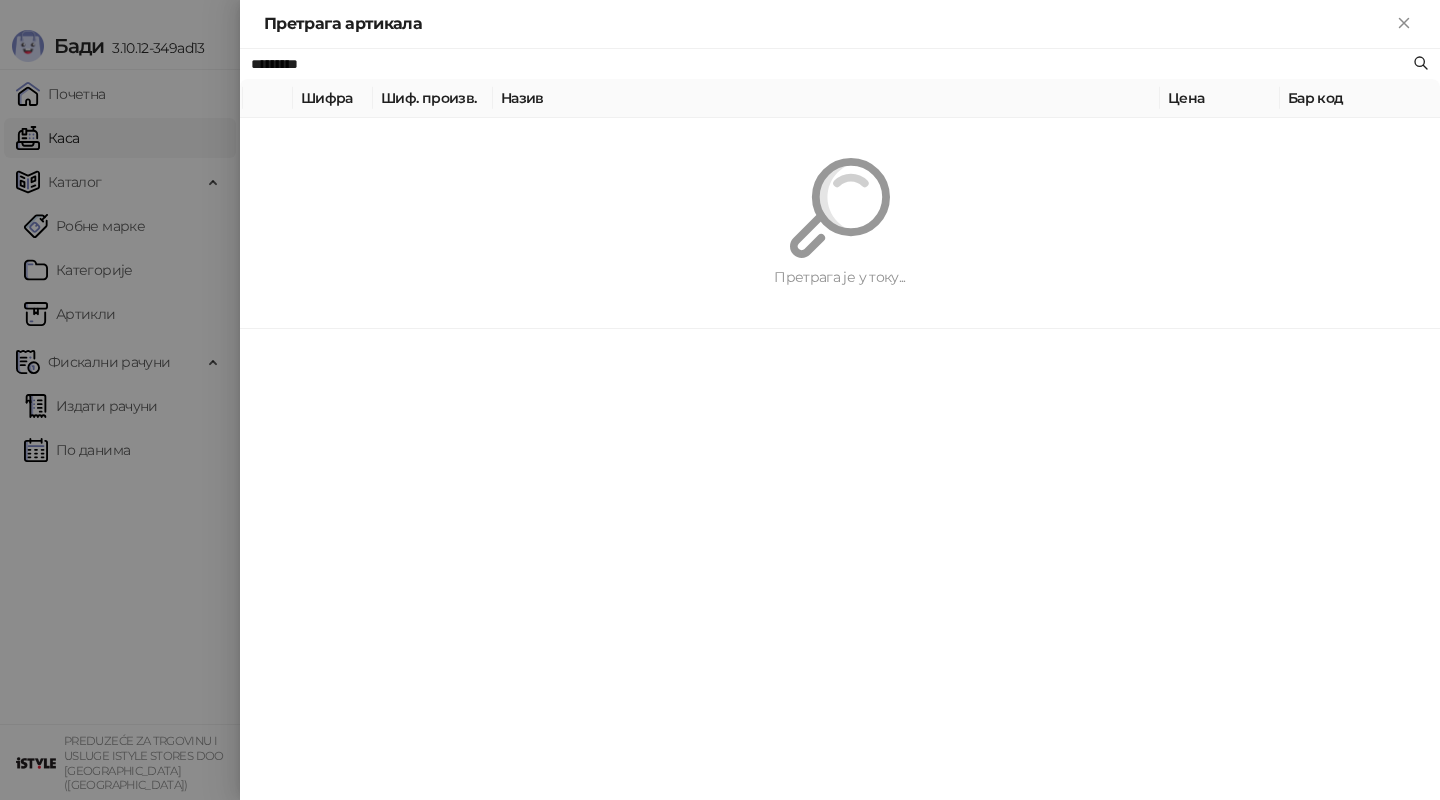 paste on "**********" 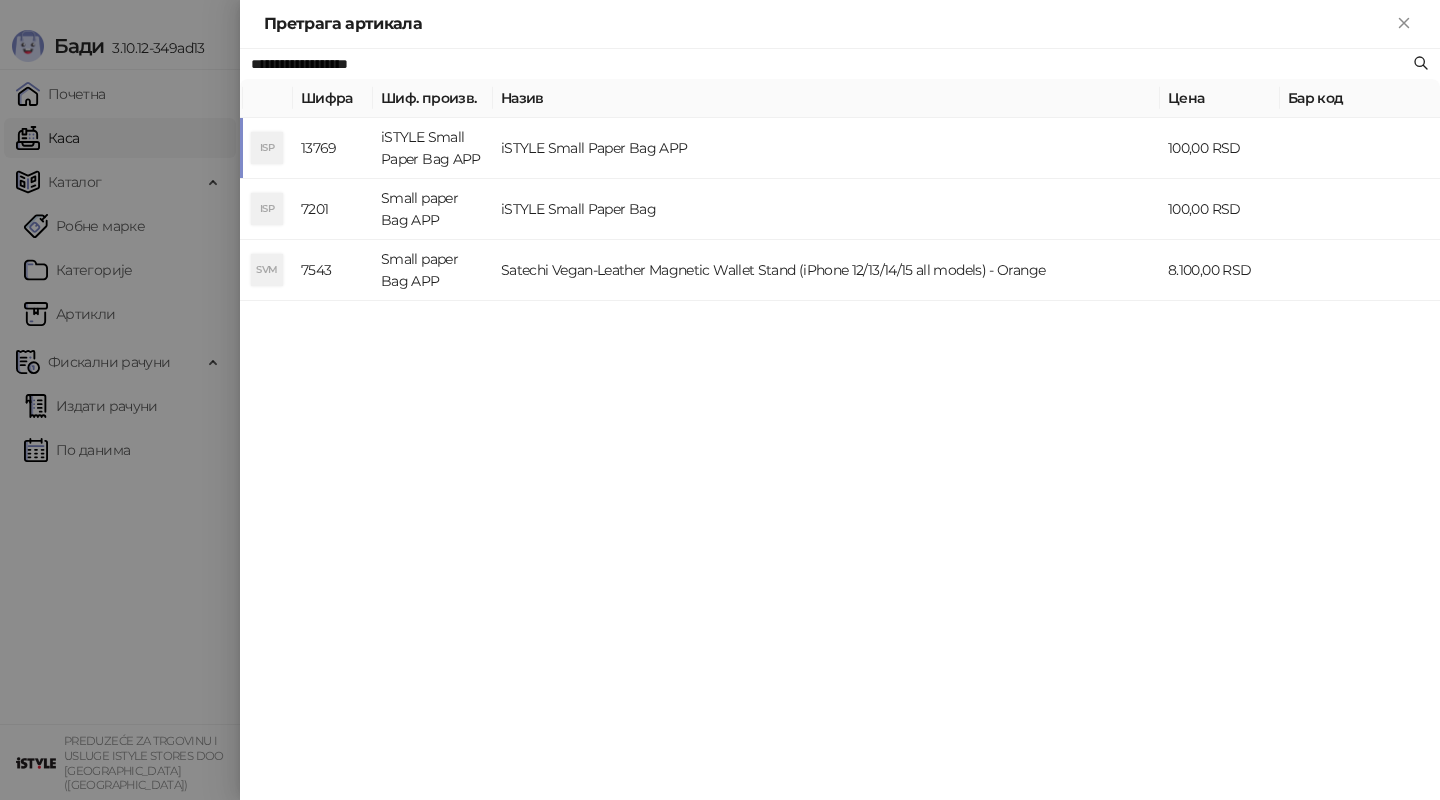 type on "**********" 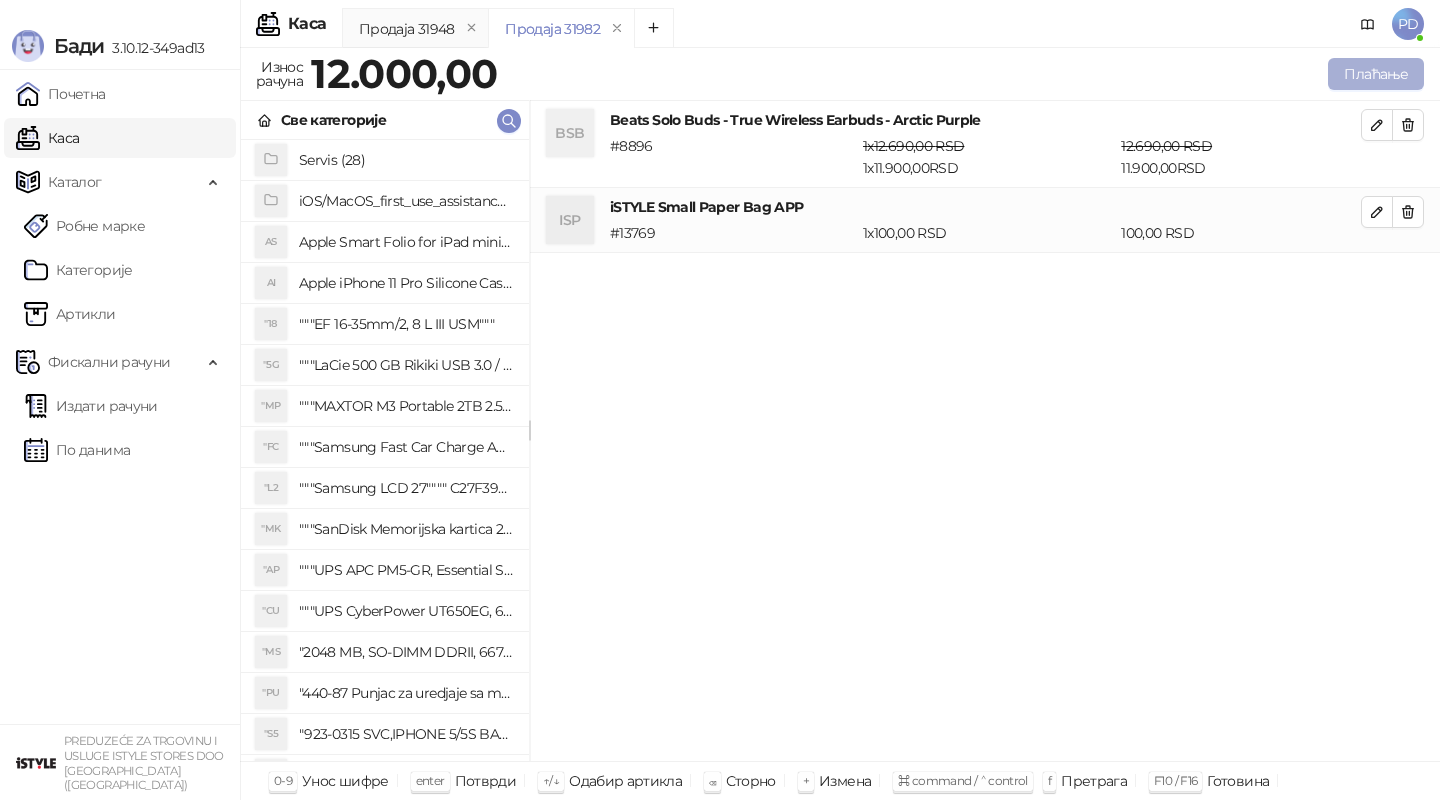 click on "Плаћање" at bounding box center [1376, 74] 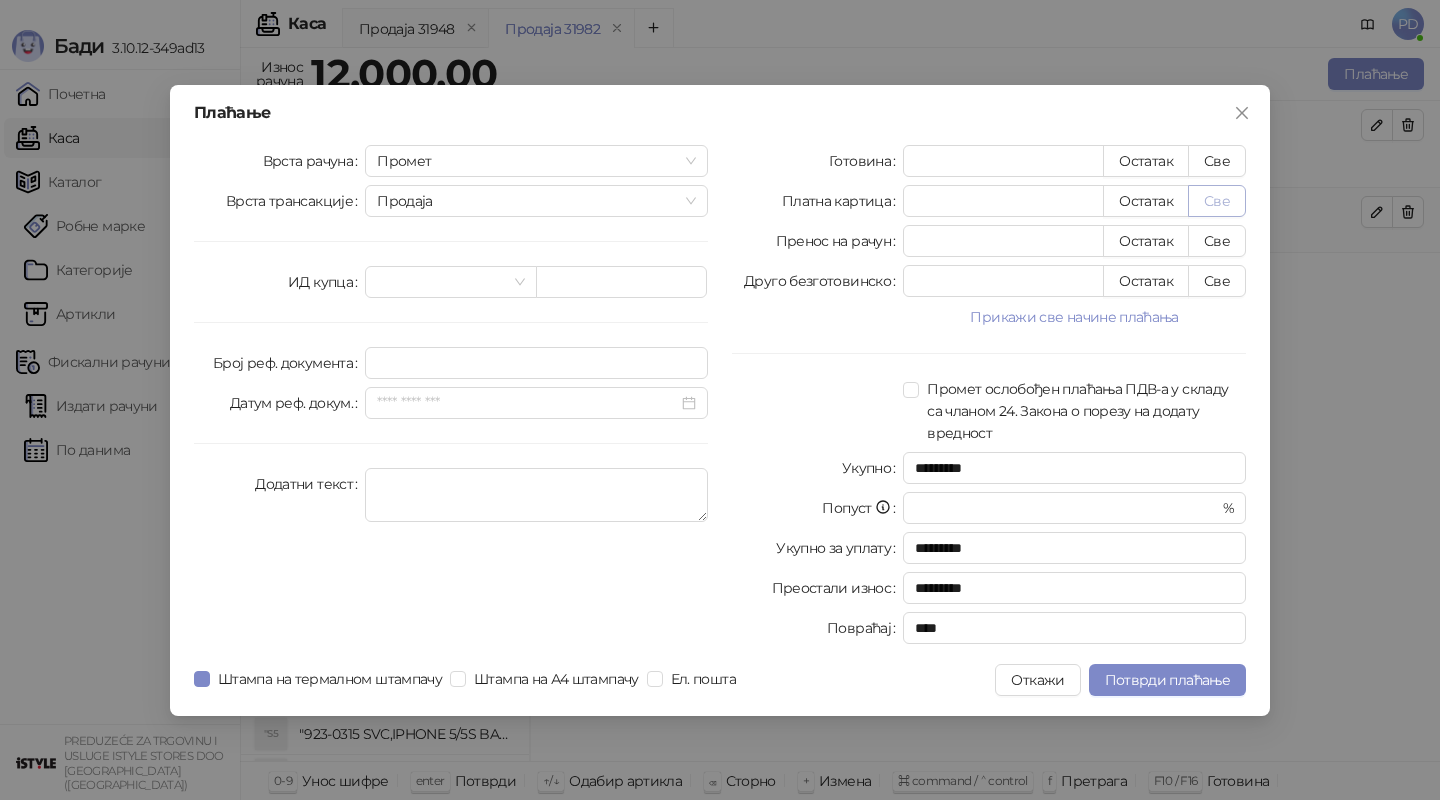 click on "Све" at bounding box center [1217, 201] 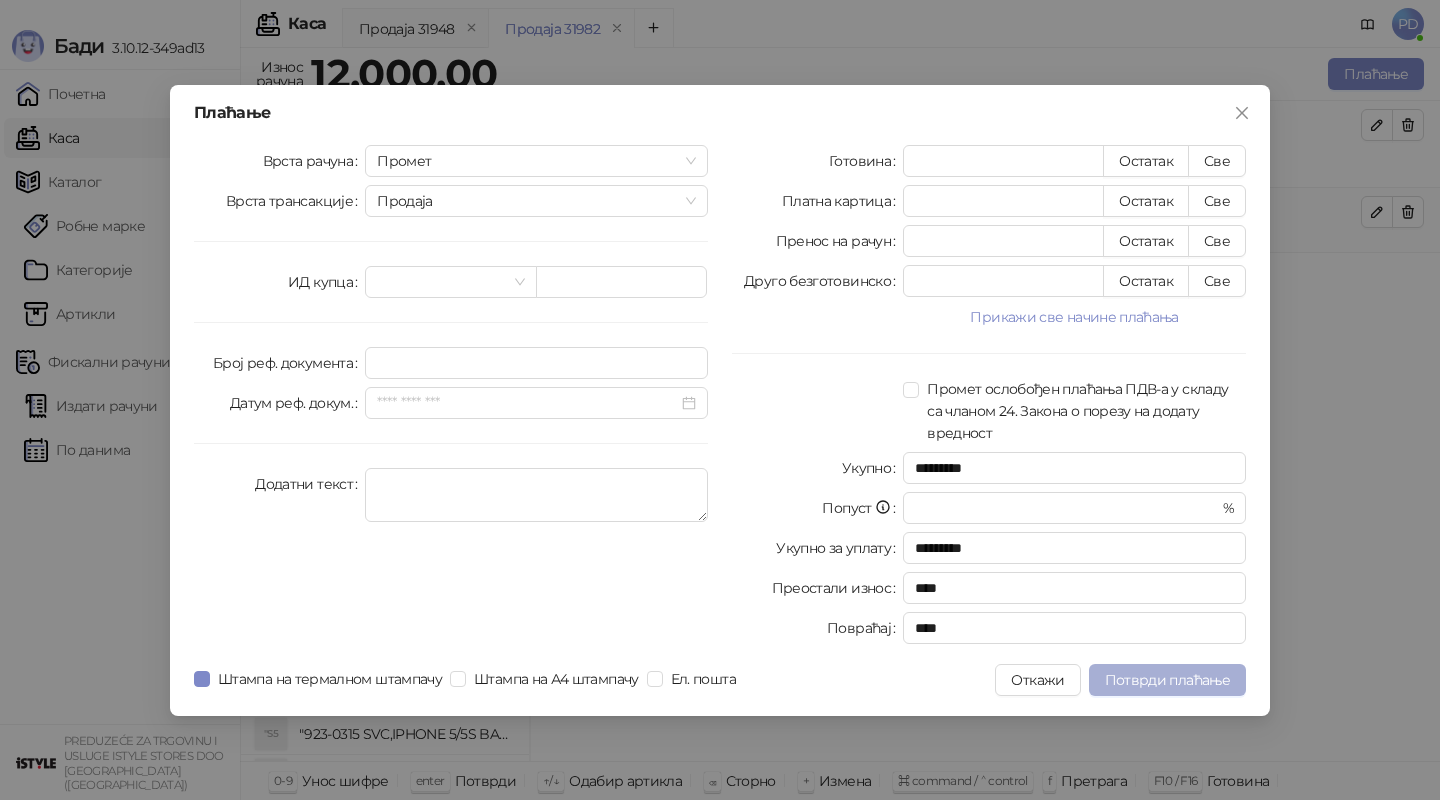 click on "Потврди плаћање" at bounding box center [1167, 680] 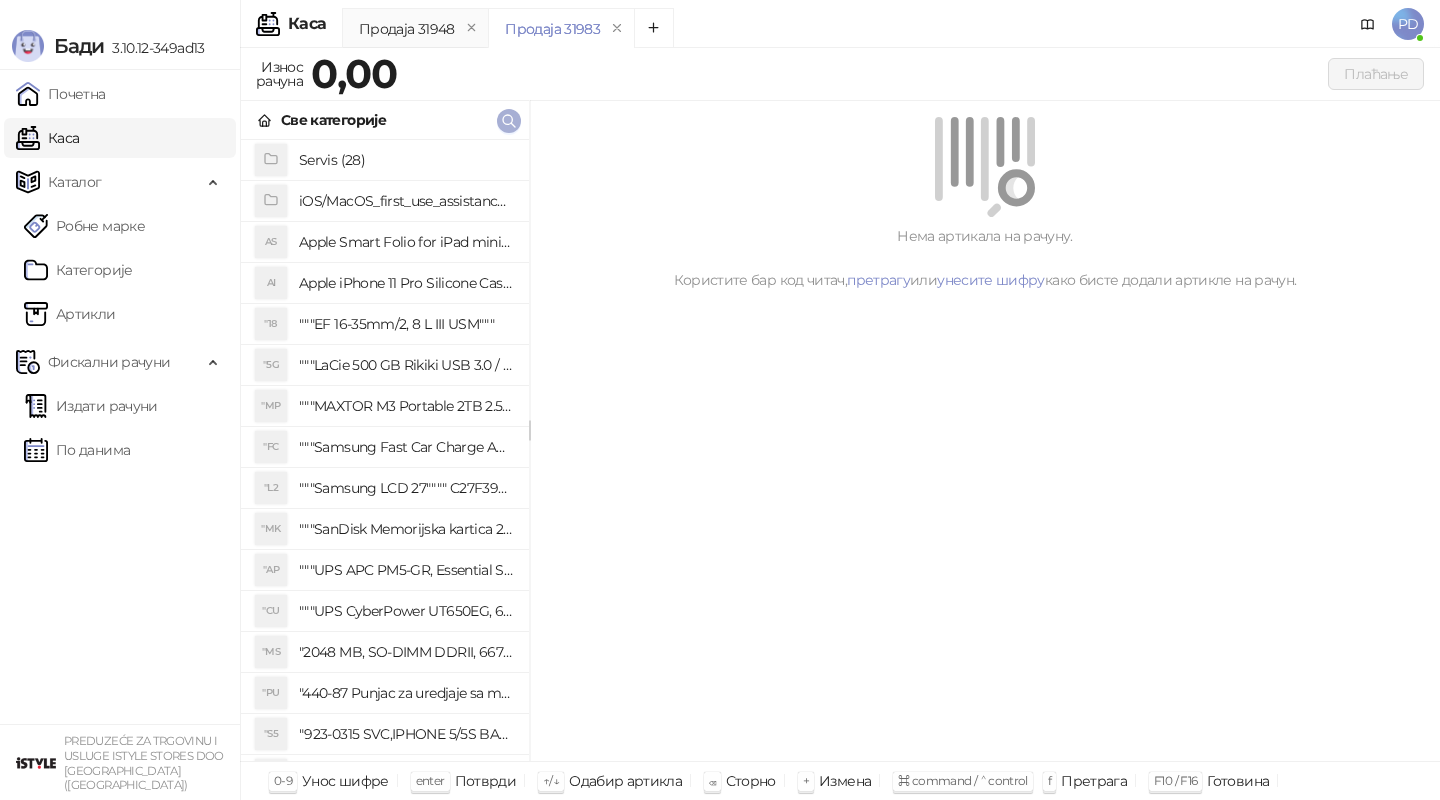 click 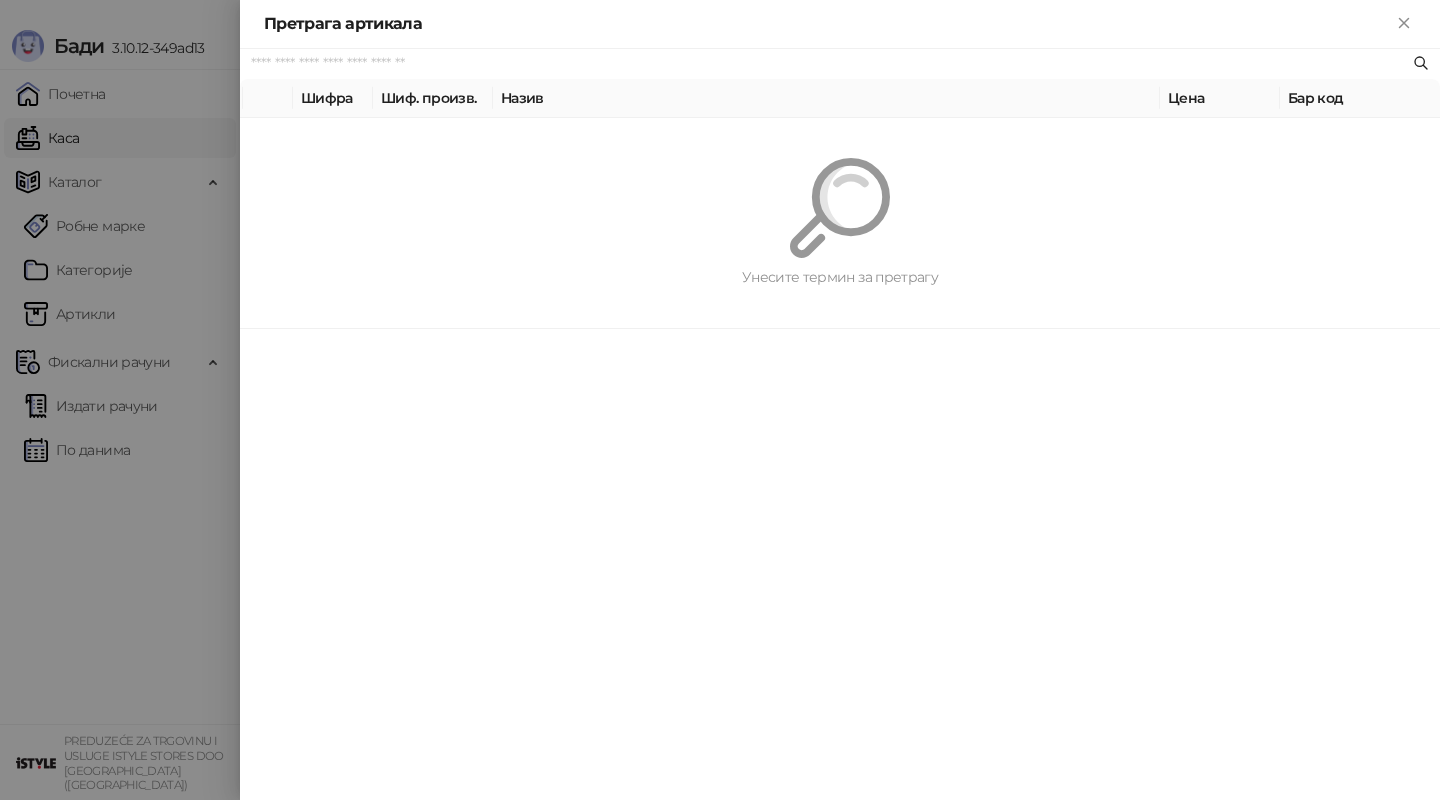 paste on "*********" 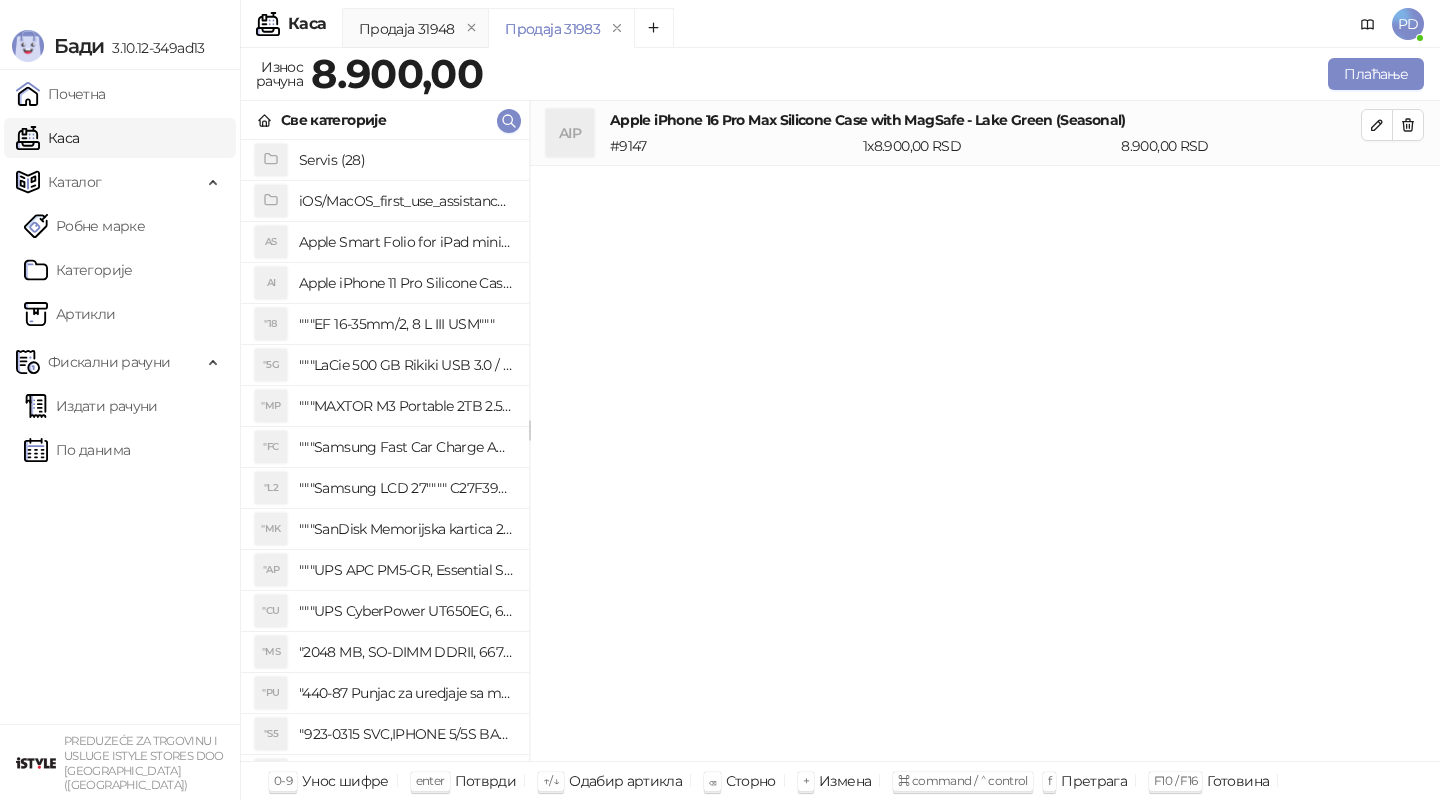 click on "Све категорије" at bounding box center [385, 120] 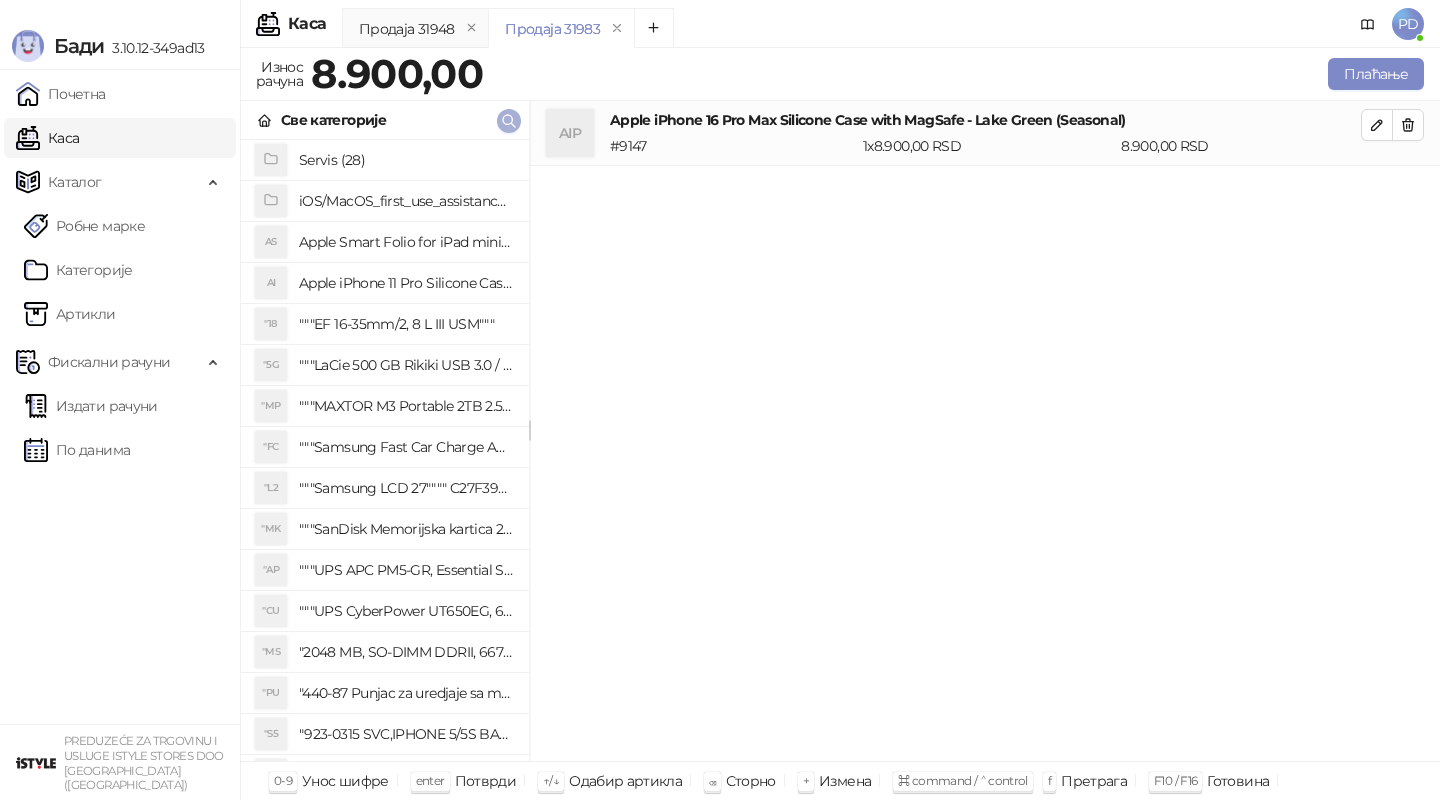 click 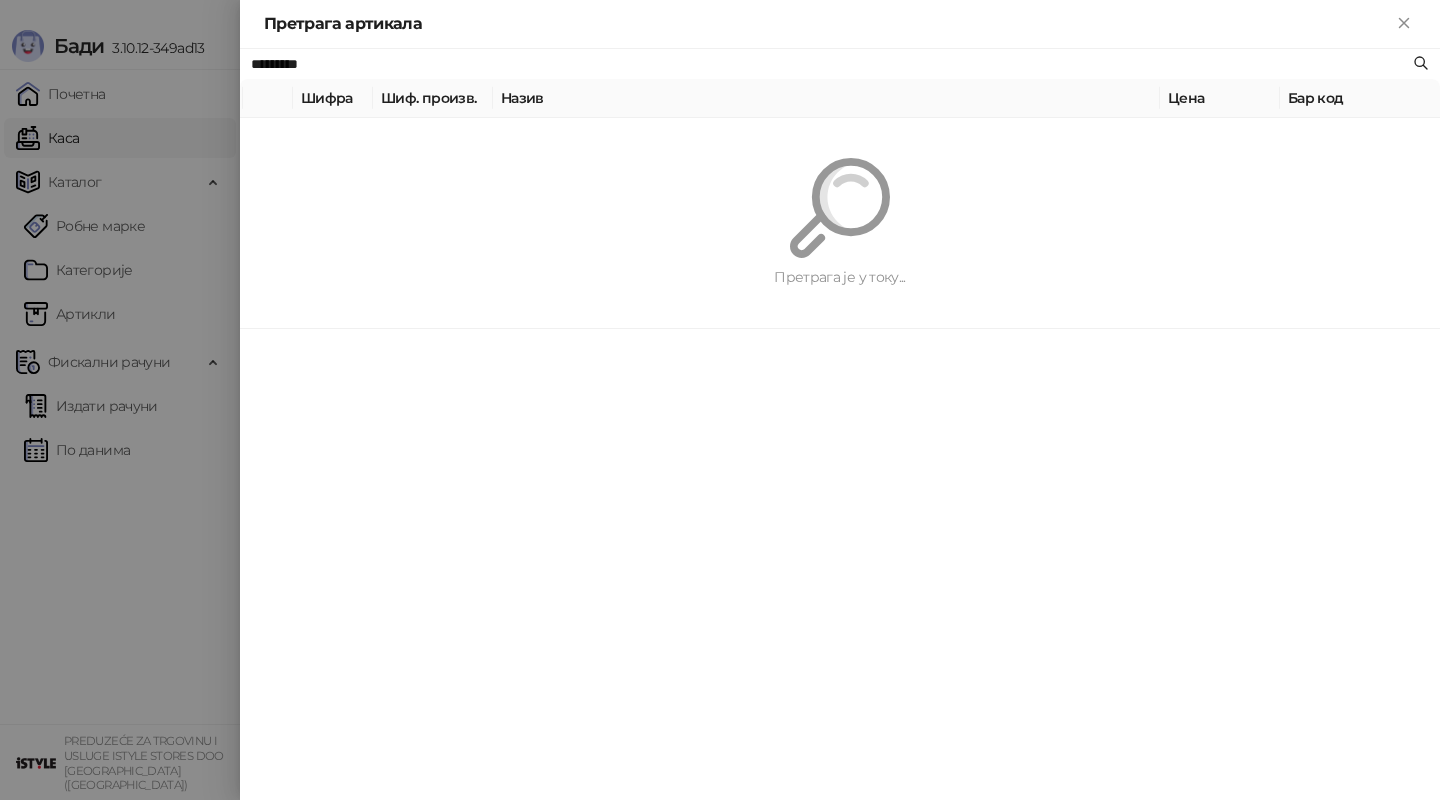 paste 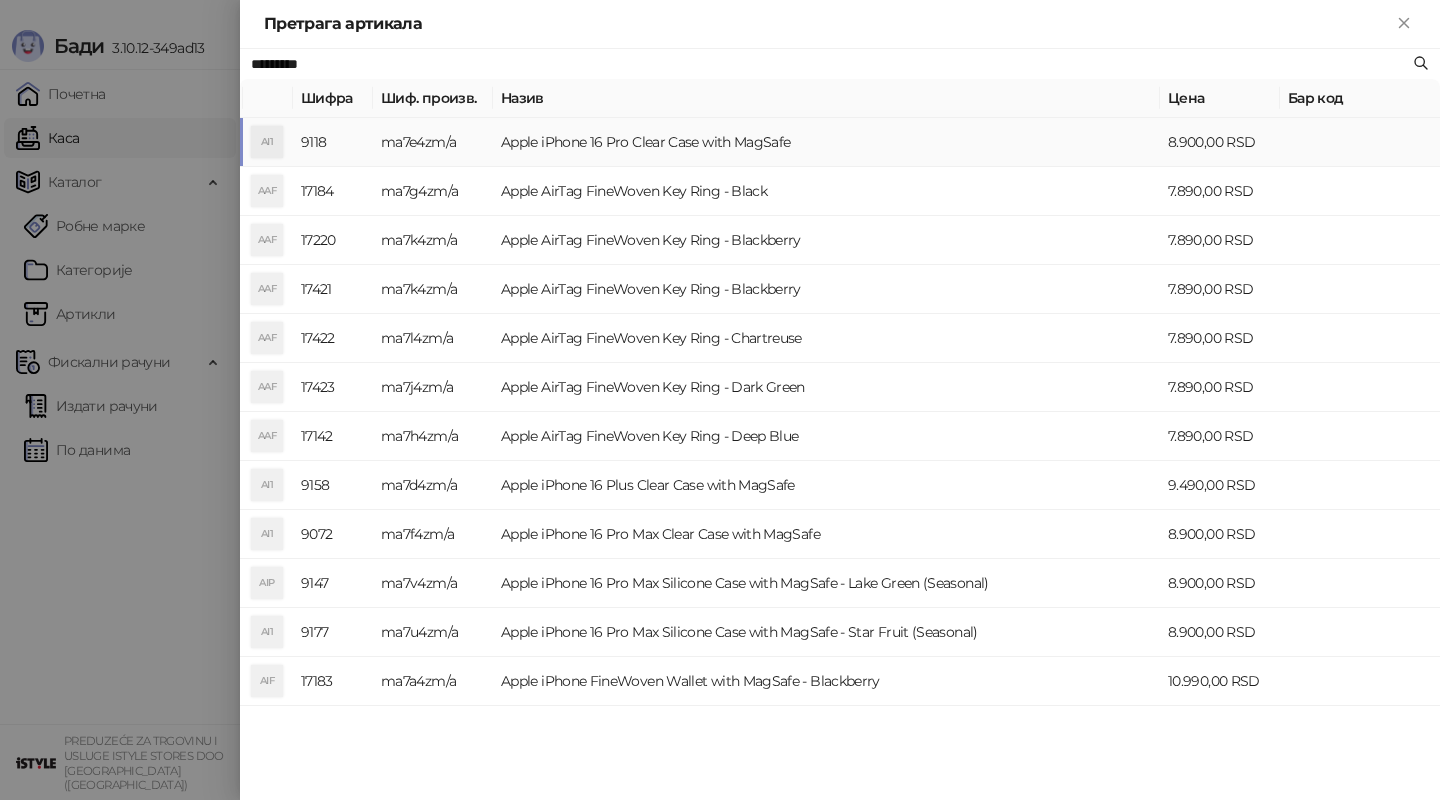 type on "*********" 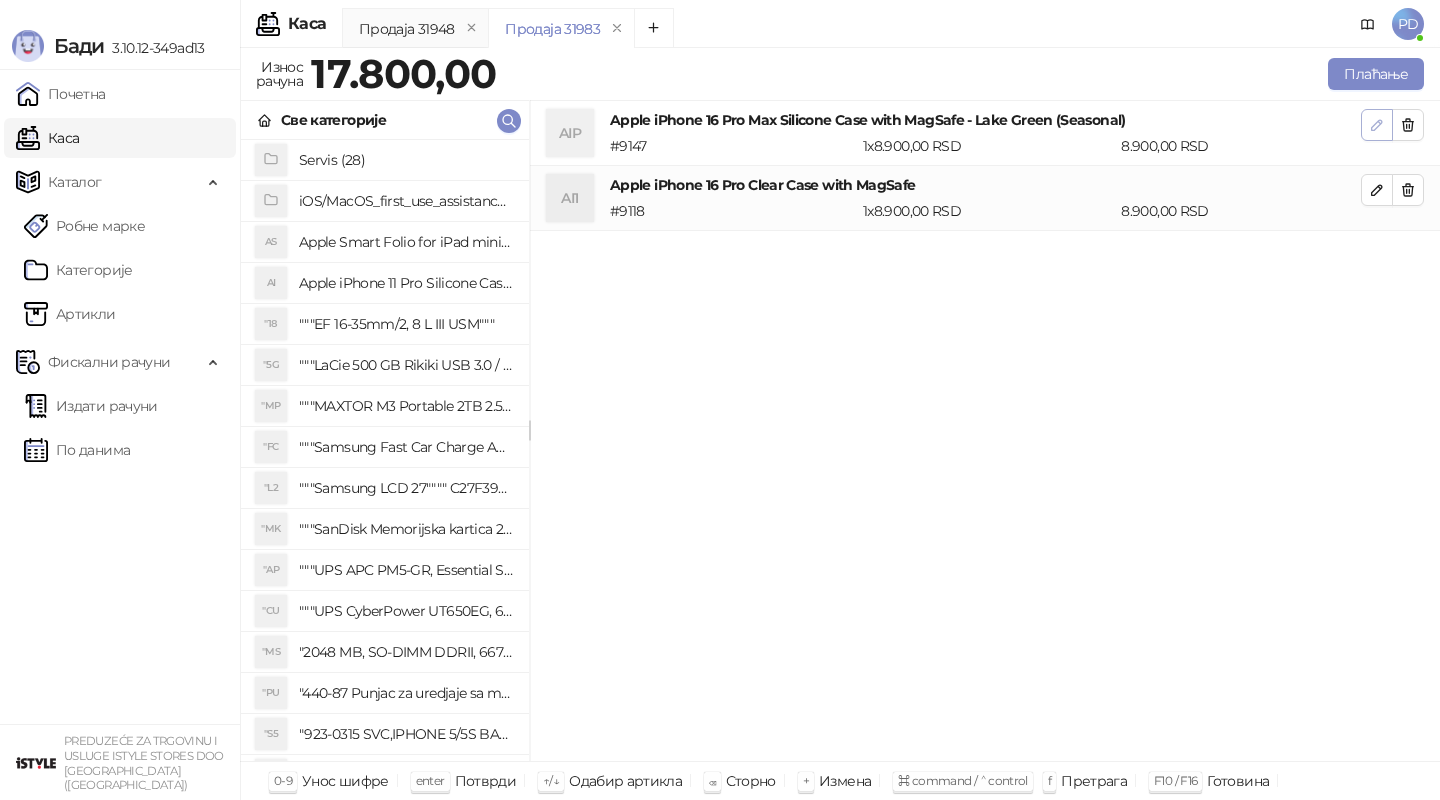 click at bounding box center (1377, 125) 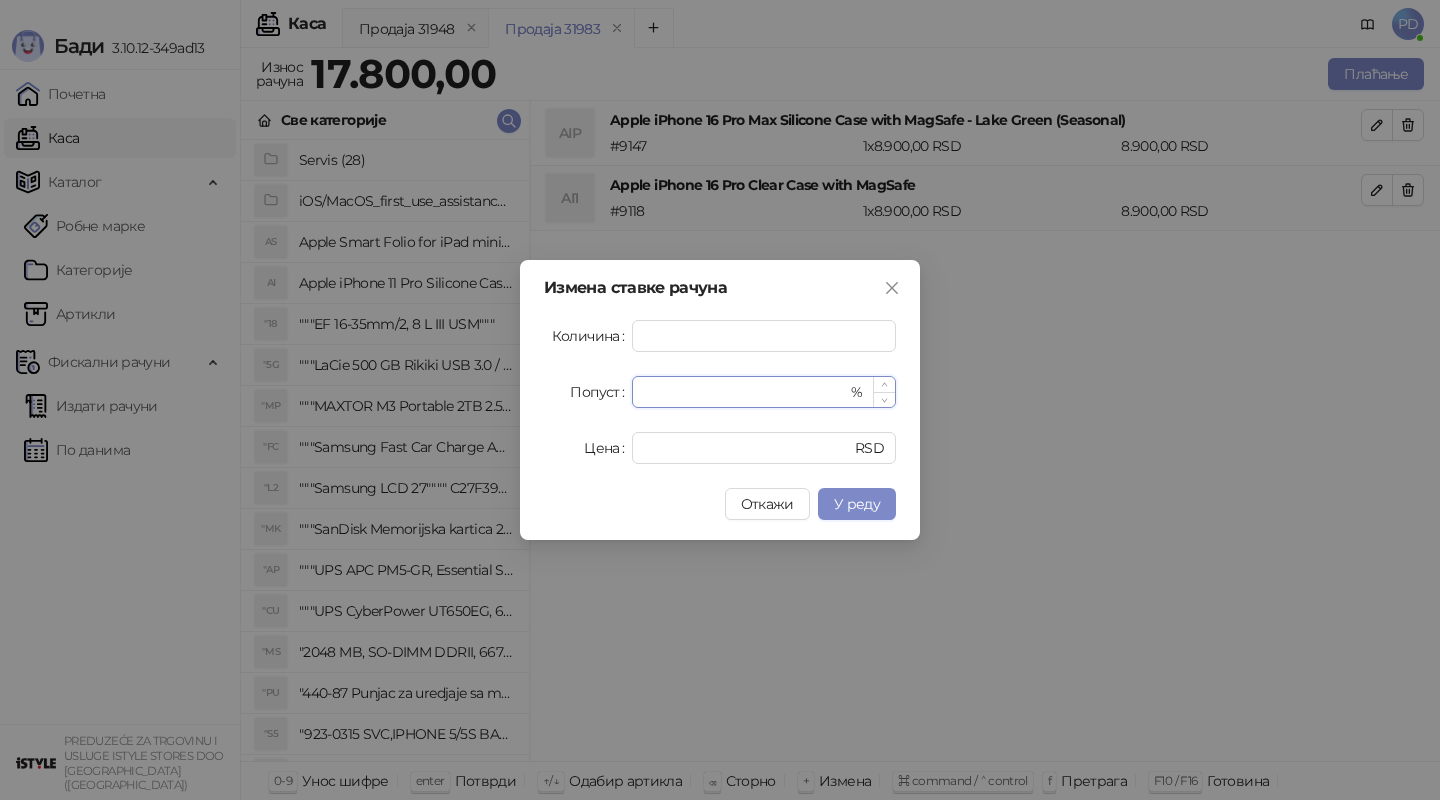click on "*" at bounding box center (745, 392) 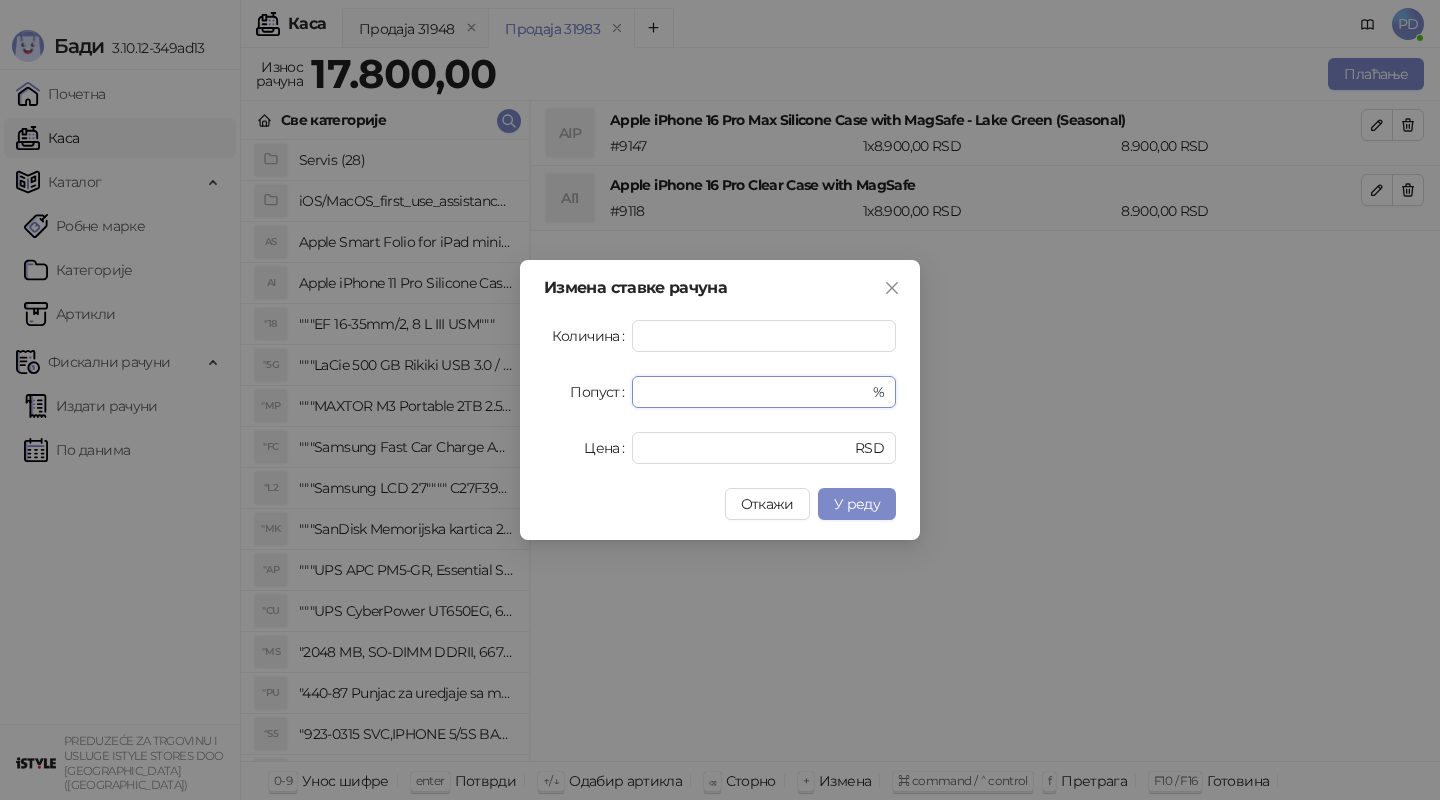 drag, startPoint x: 672, startPoint y: 392, endPoint x: 584, endPoint y: 392, distance: 88 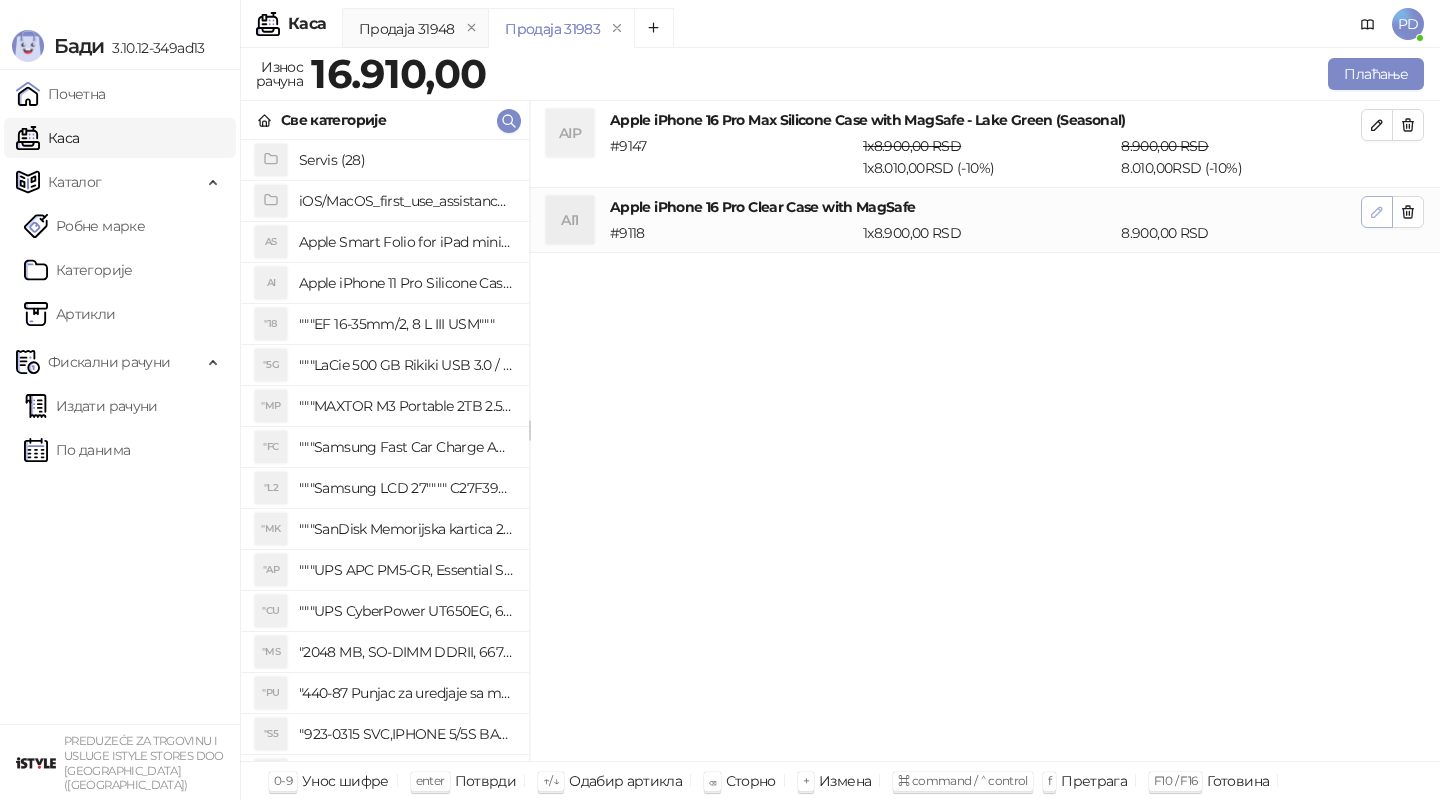 click on "Apple iPhone 16 Pro Clear Case with MagSafe" at bounding box center (985, 207) 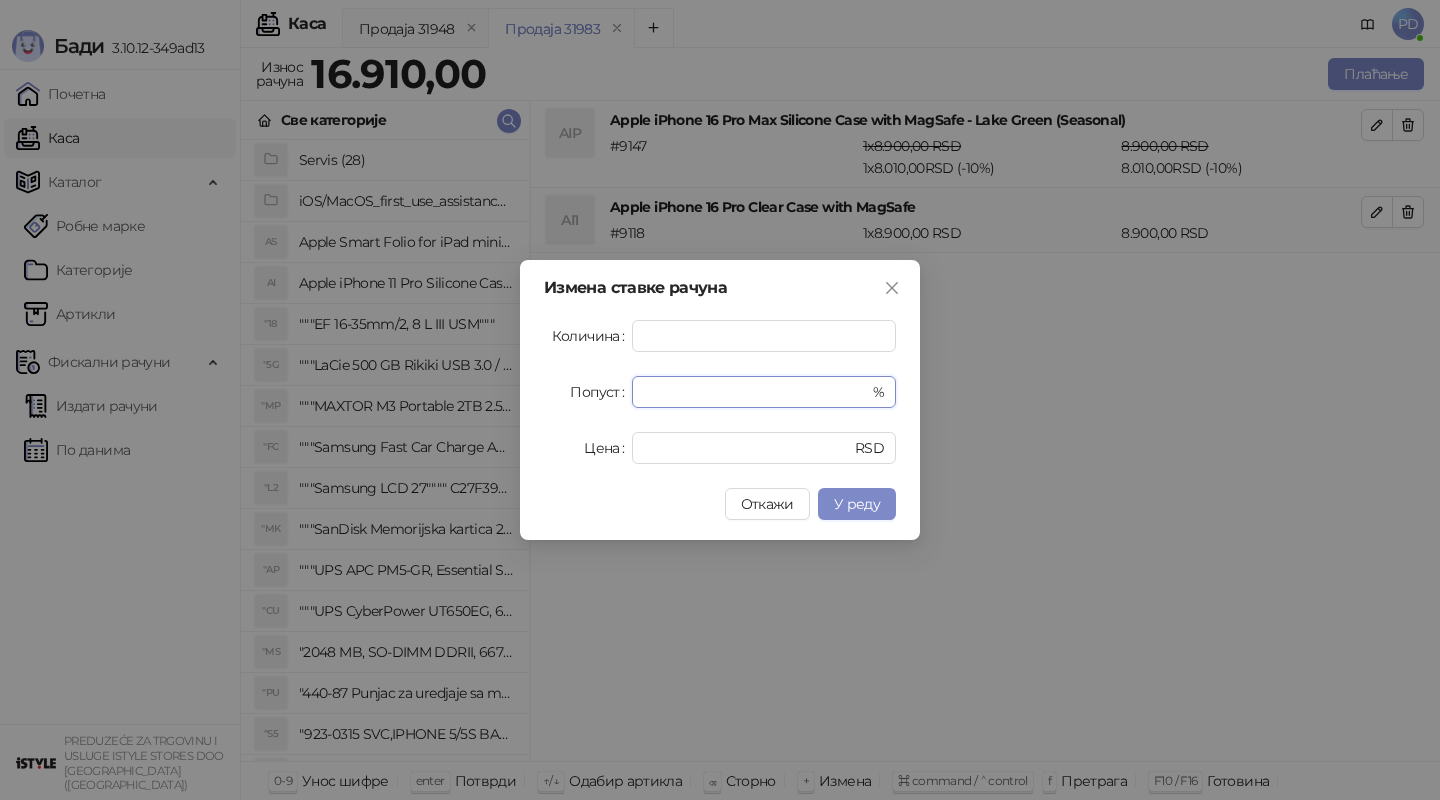 drag, startPoint x: 659, startPoint y: 399, endPoint x: 591, endPoint y: 399, distance: 68 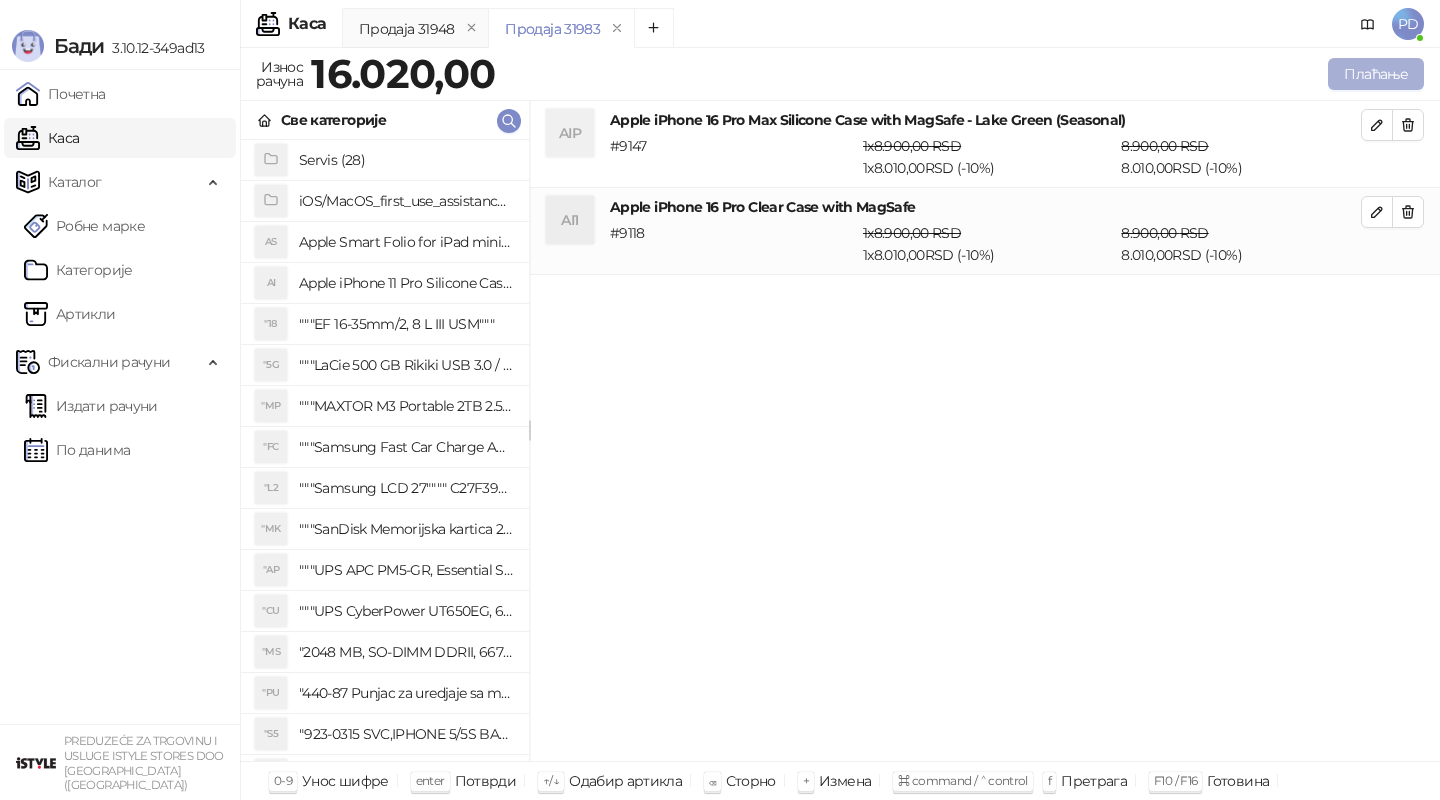 click on "Плаћање" at bounding box center [1376, 74] 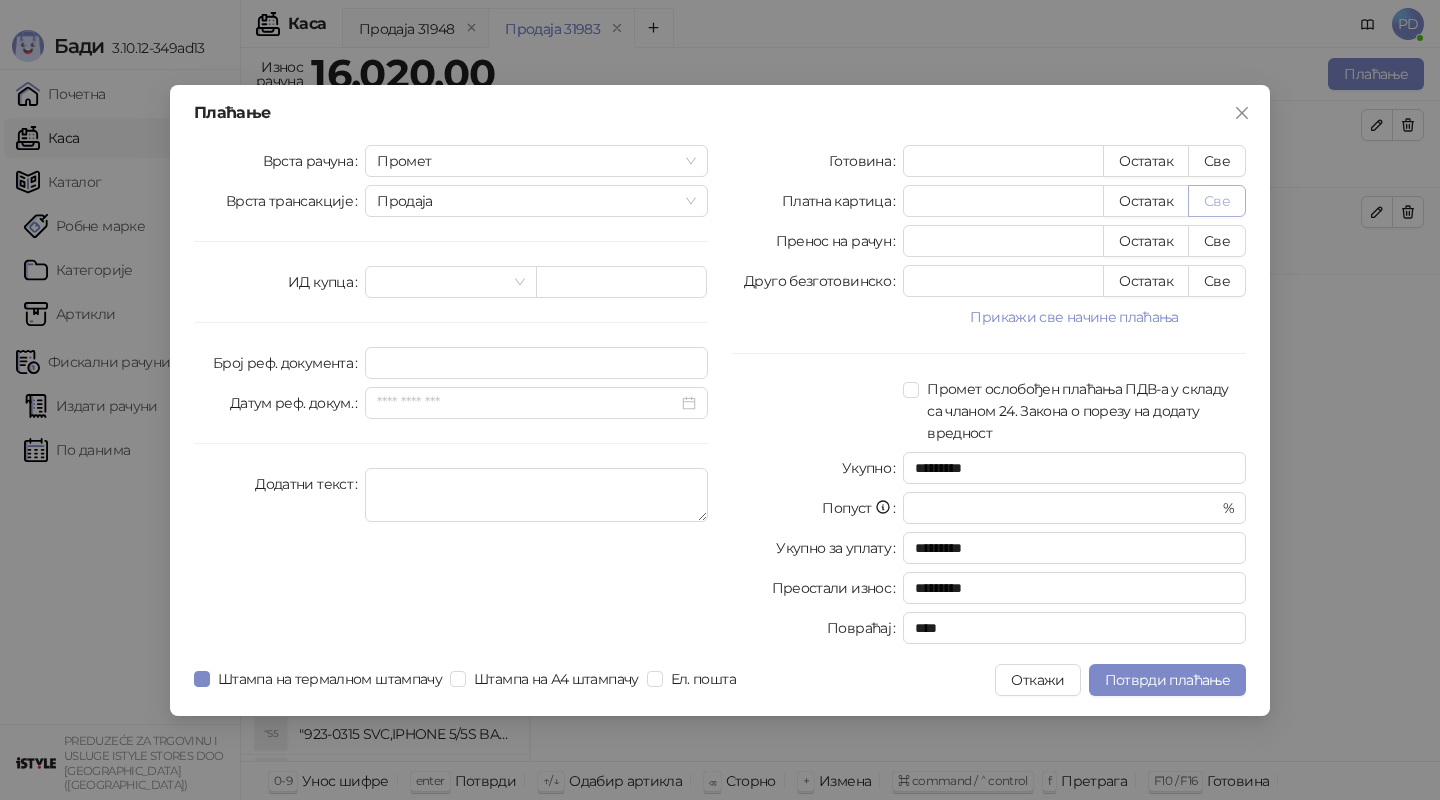 click on "Све" at bounding box center (1217, 201) 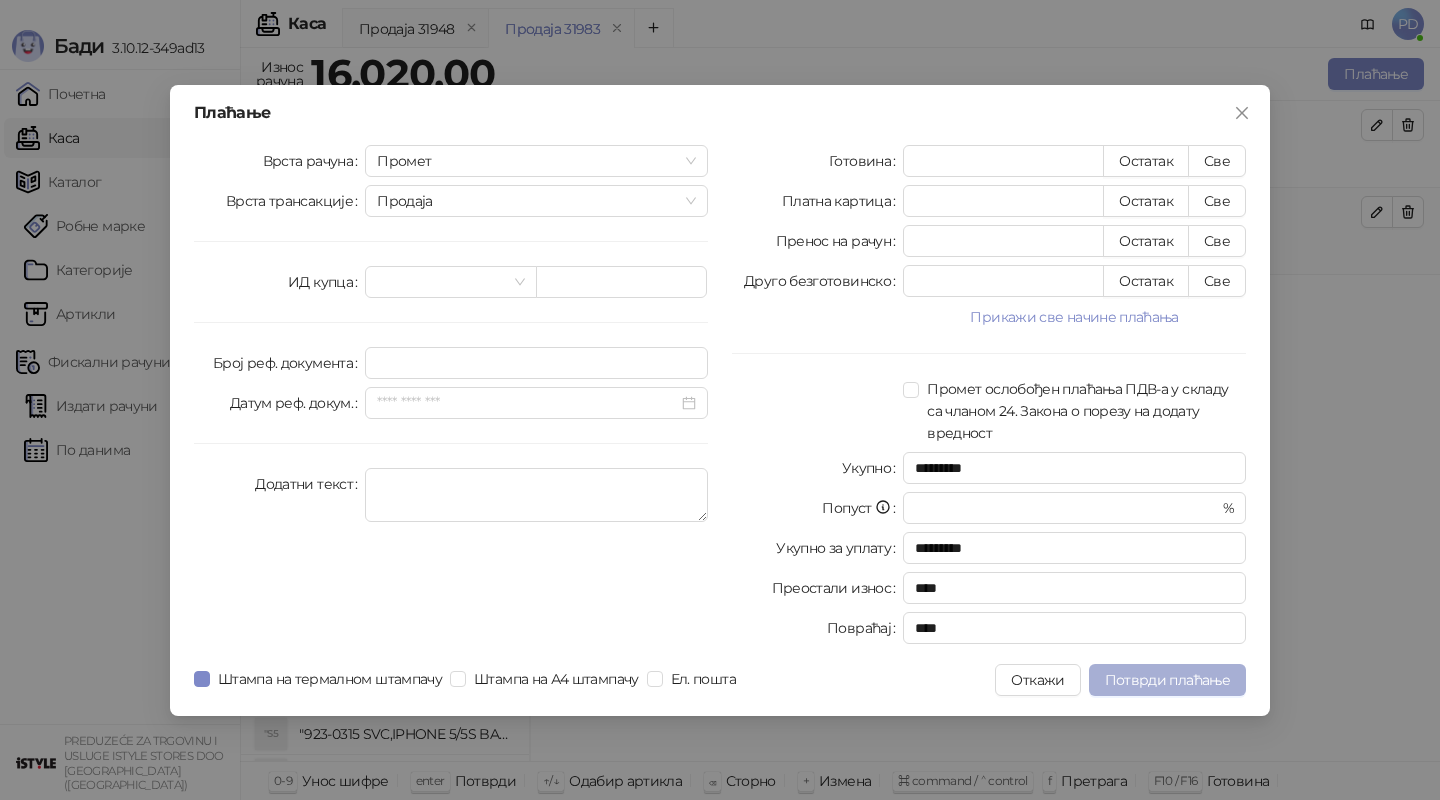 click on "Потврди плаћање" at bounding box center (1167, 680) 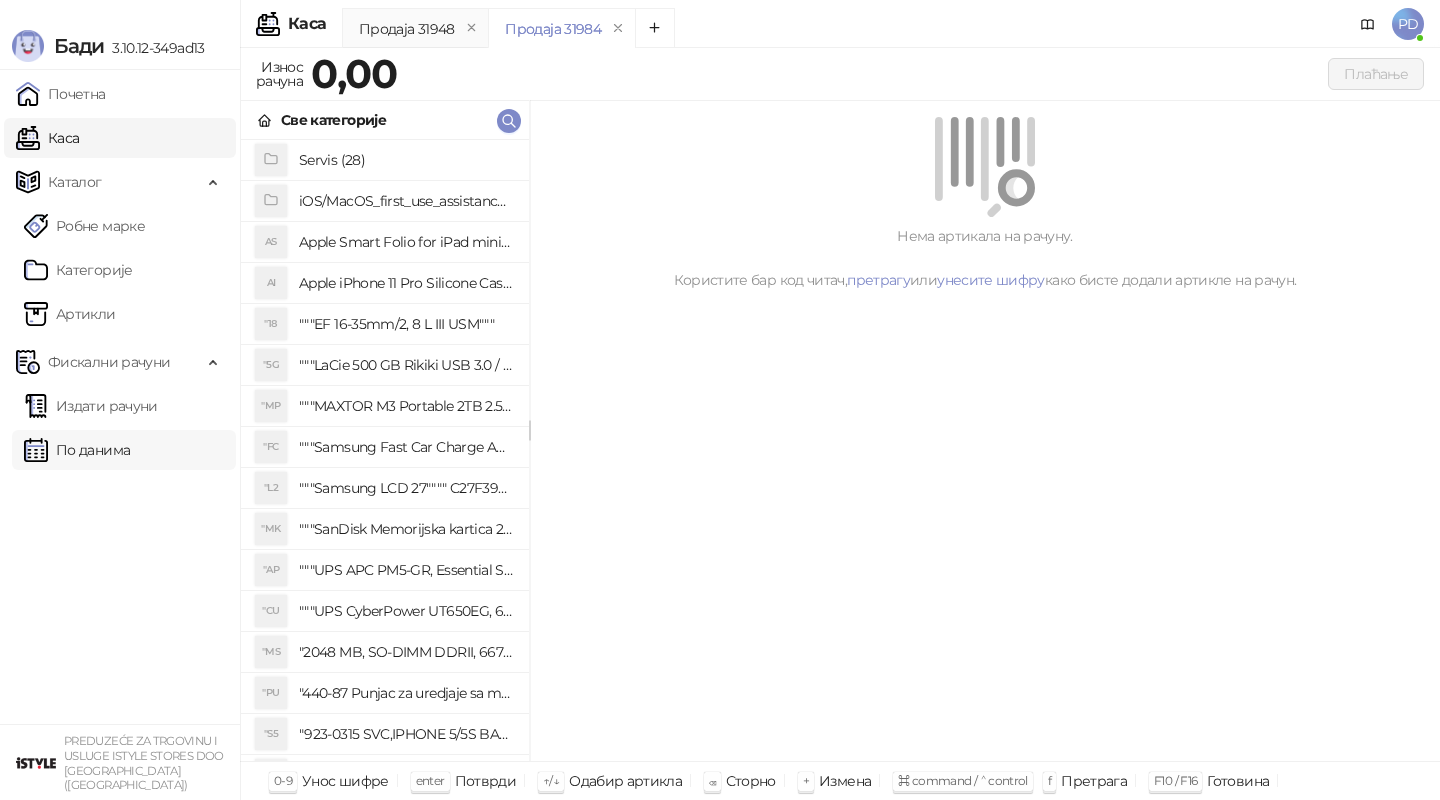 click on "По данима" at bounding box center [77, 450] 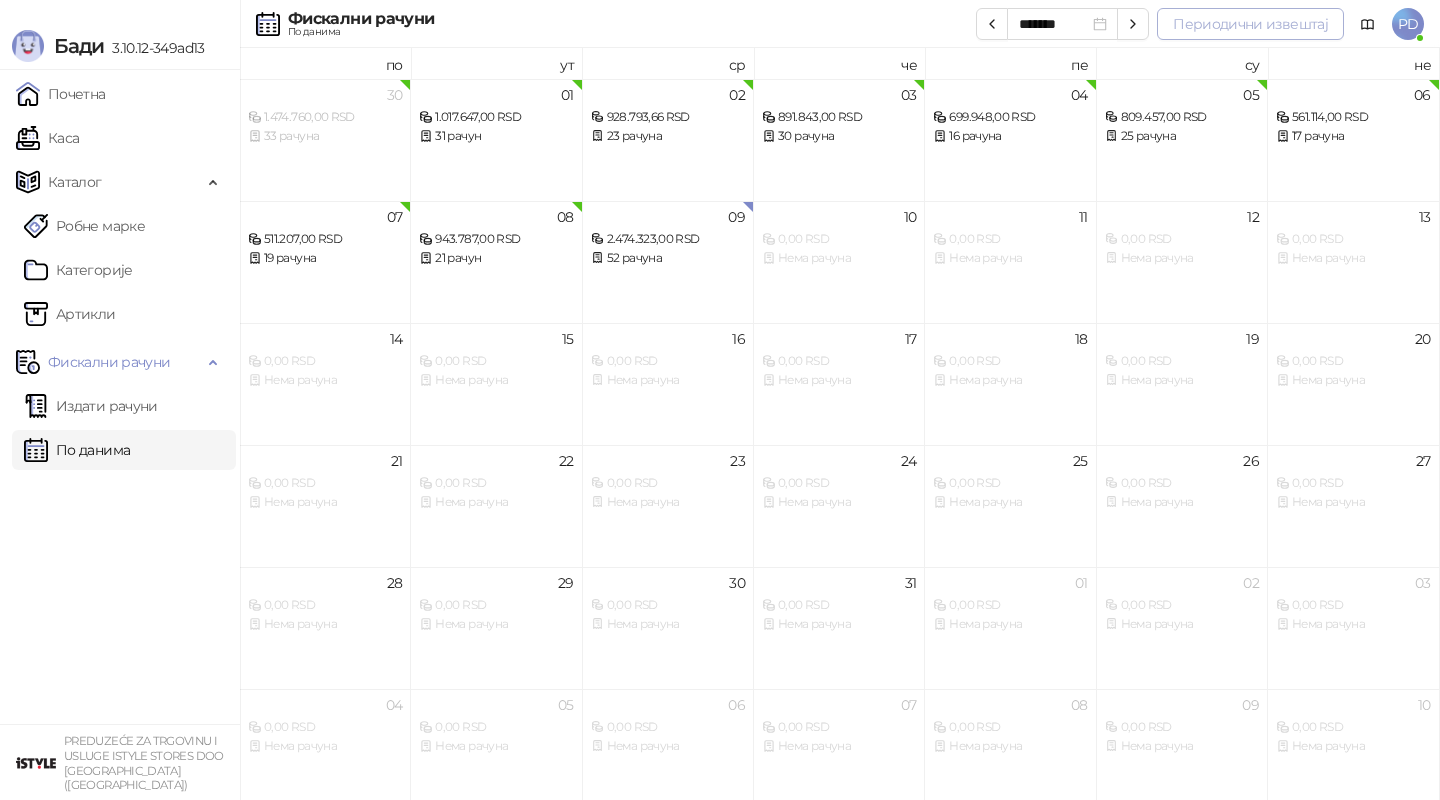 click on "Периодични извештај" at bounding box center (1250, 24) 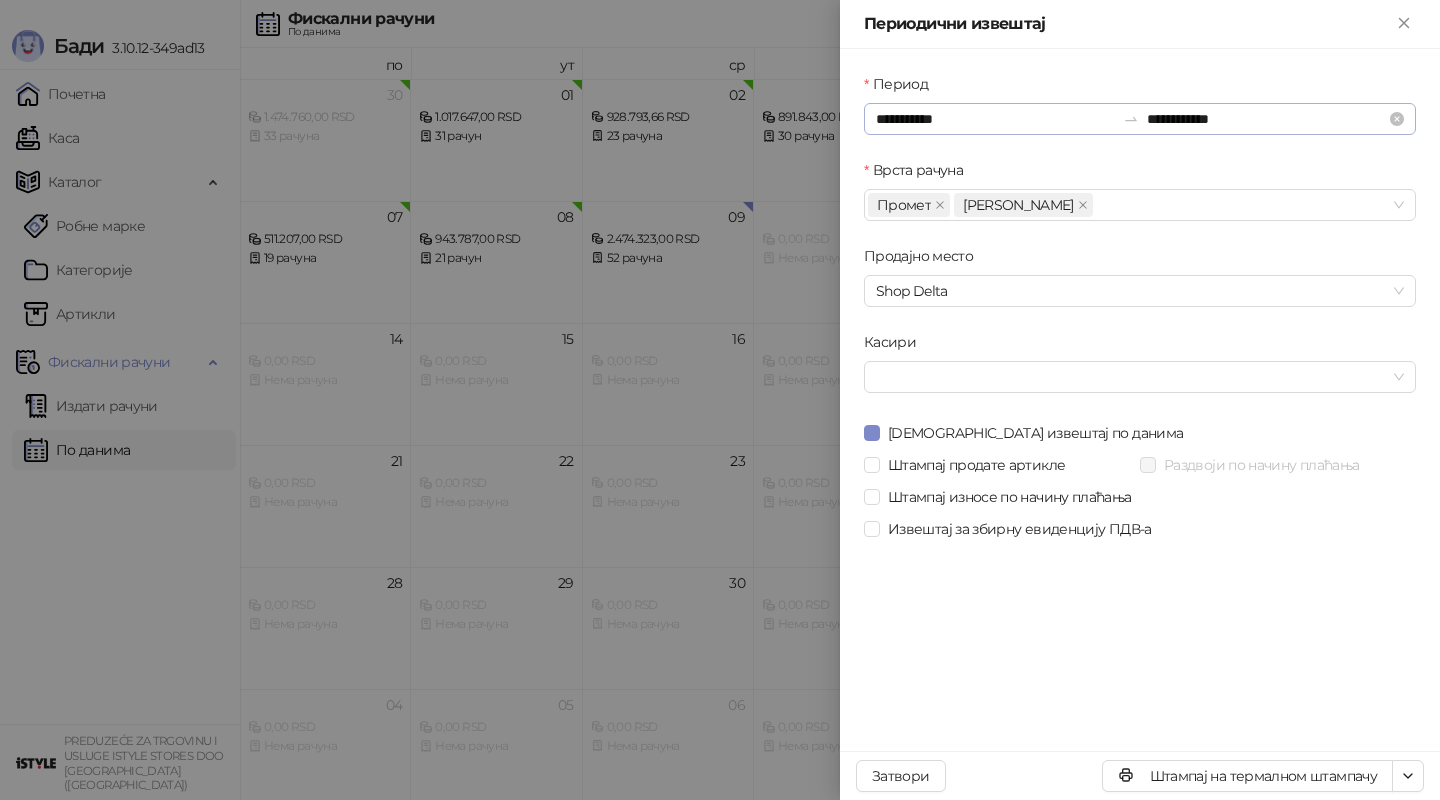 click on "**********" at bounding box center (1140, 119) 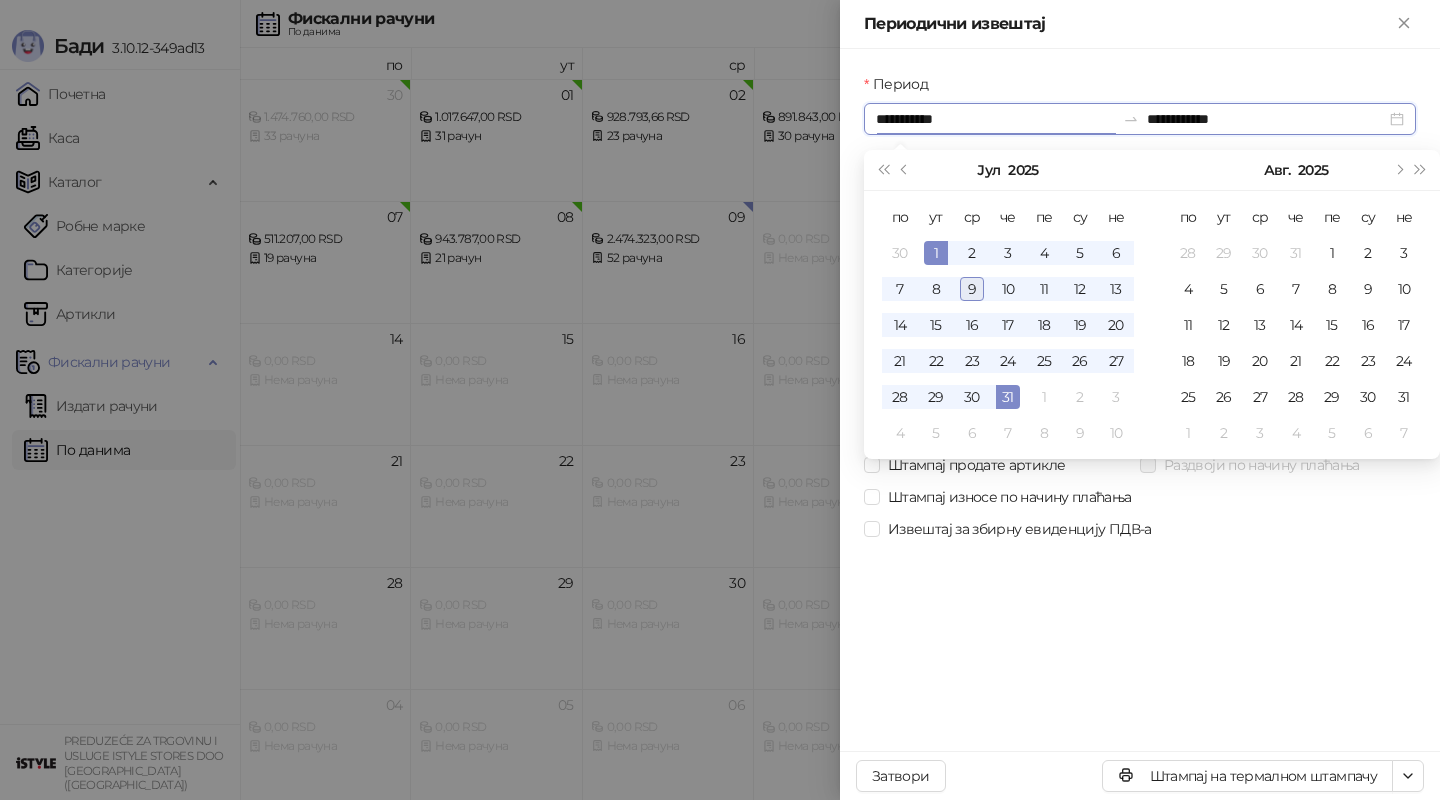 type on "**********" 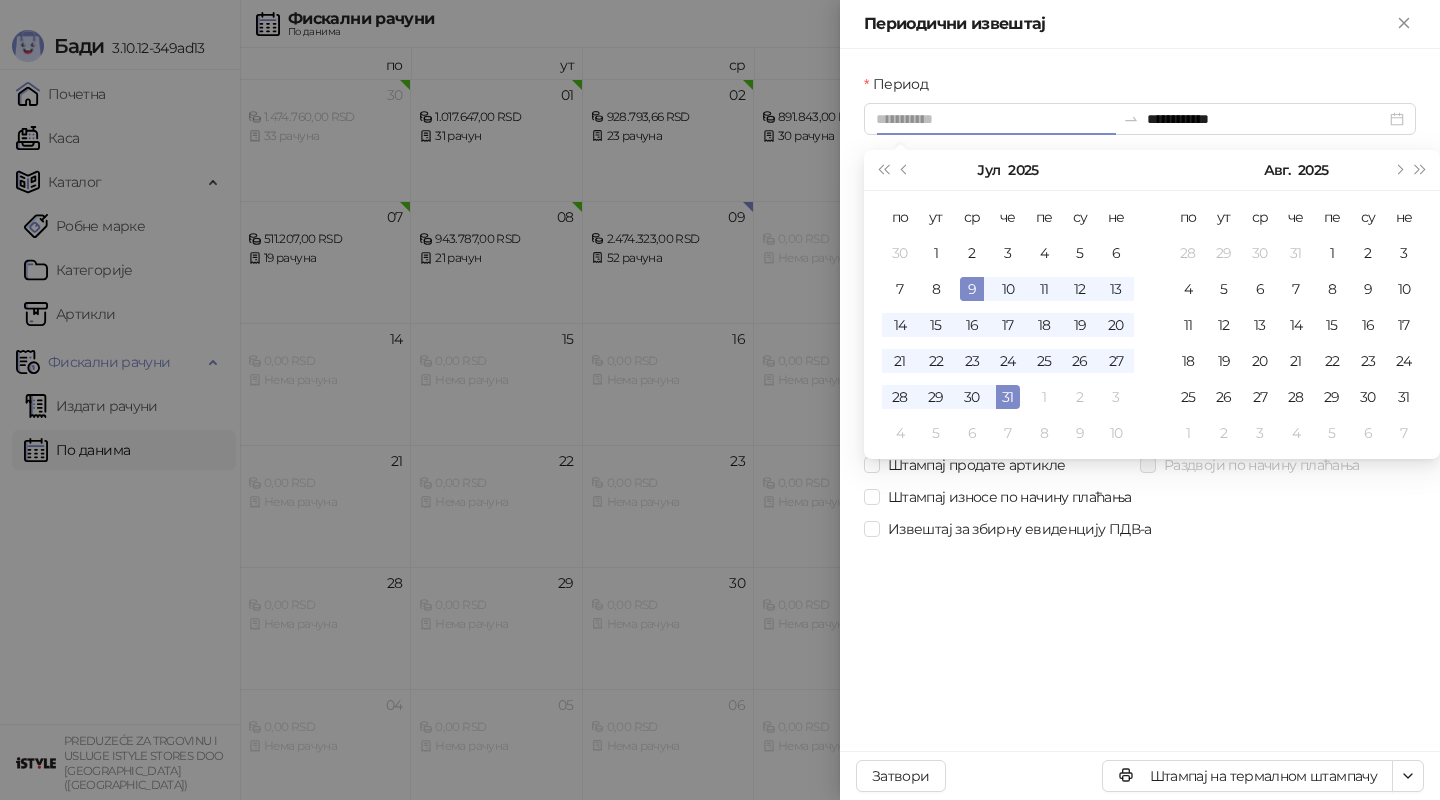 click on "9" at bounding box center (972, 289) 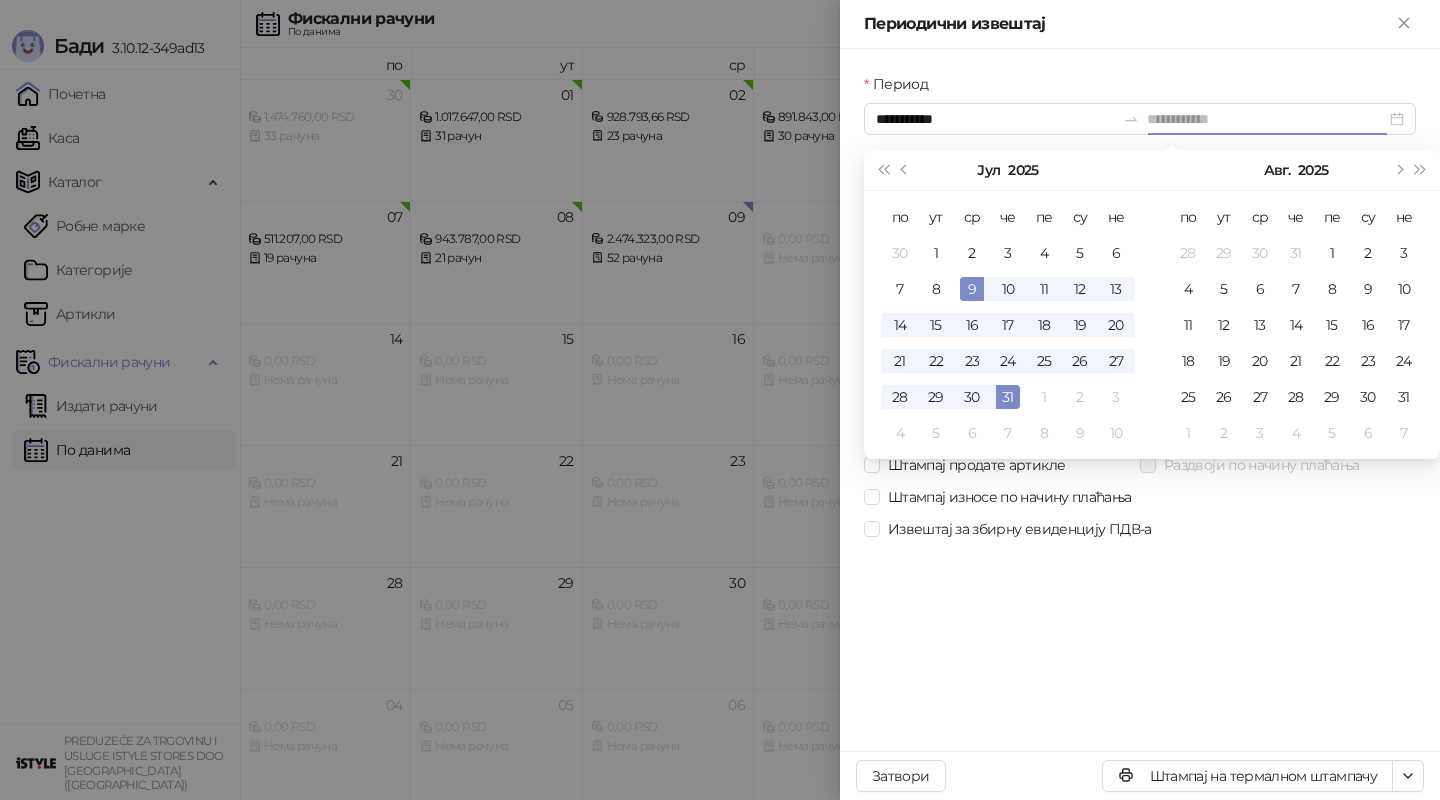 click on "9" at bounding box center (972, 289) 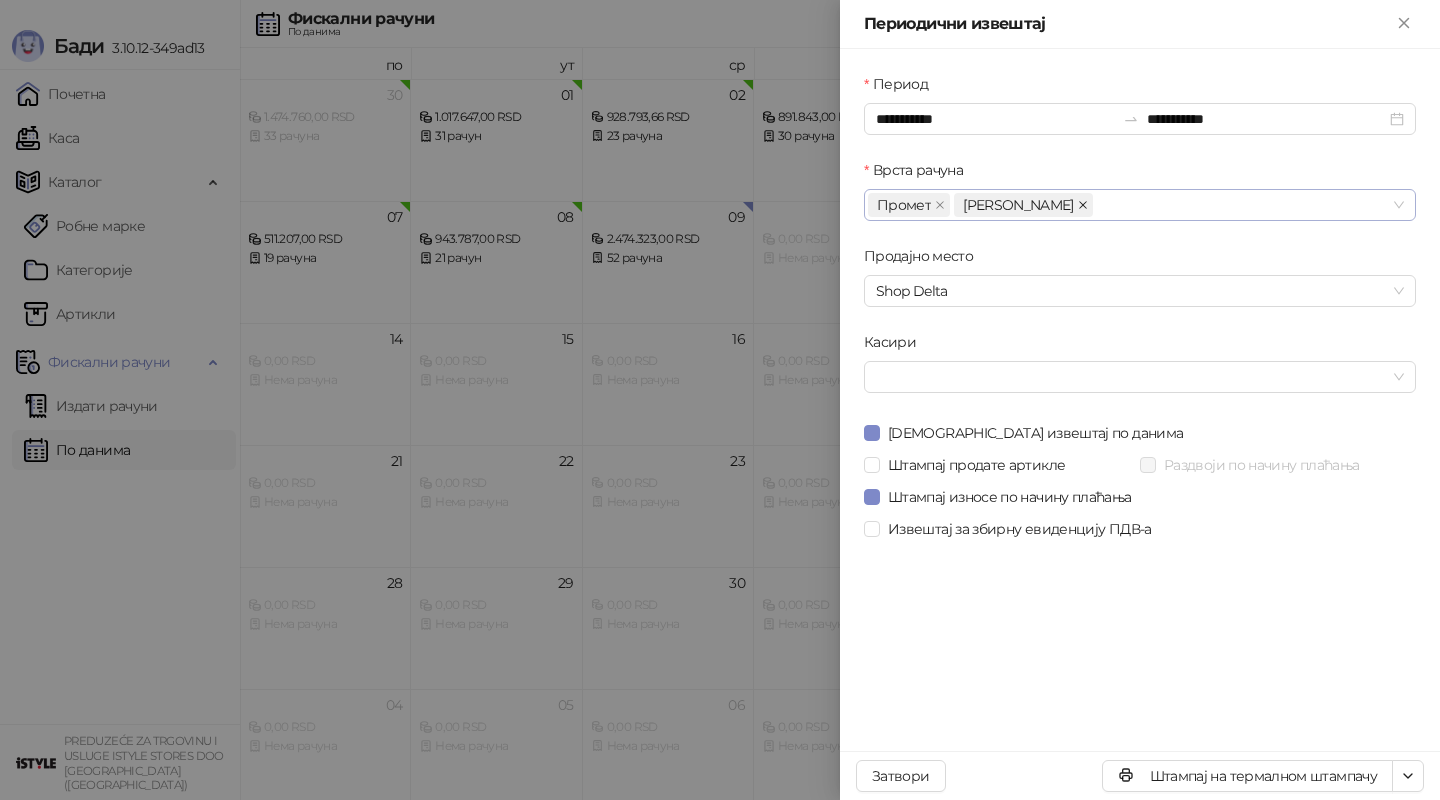 click 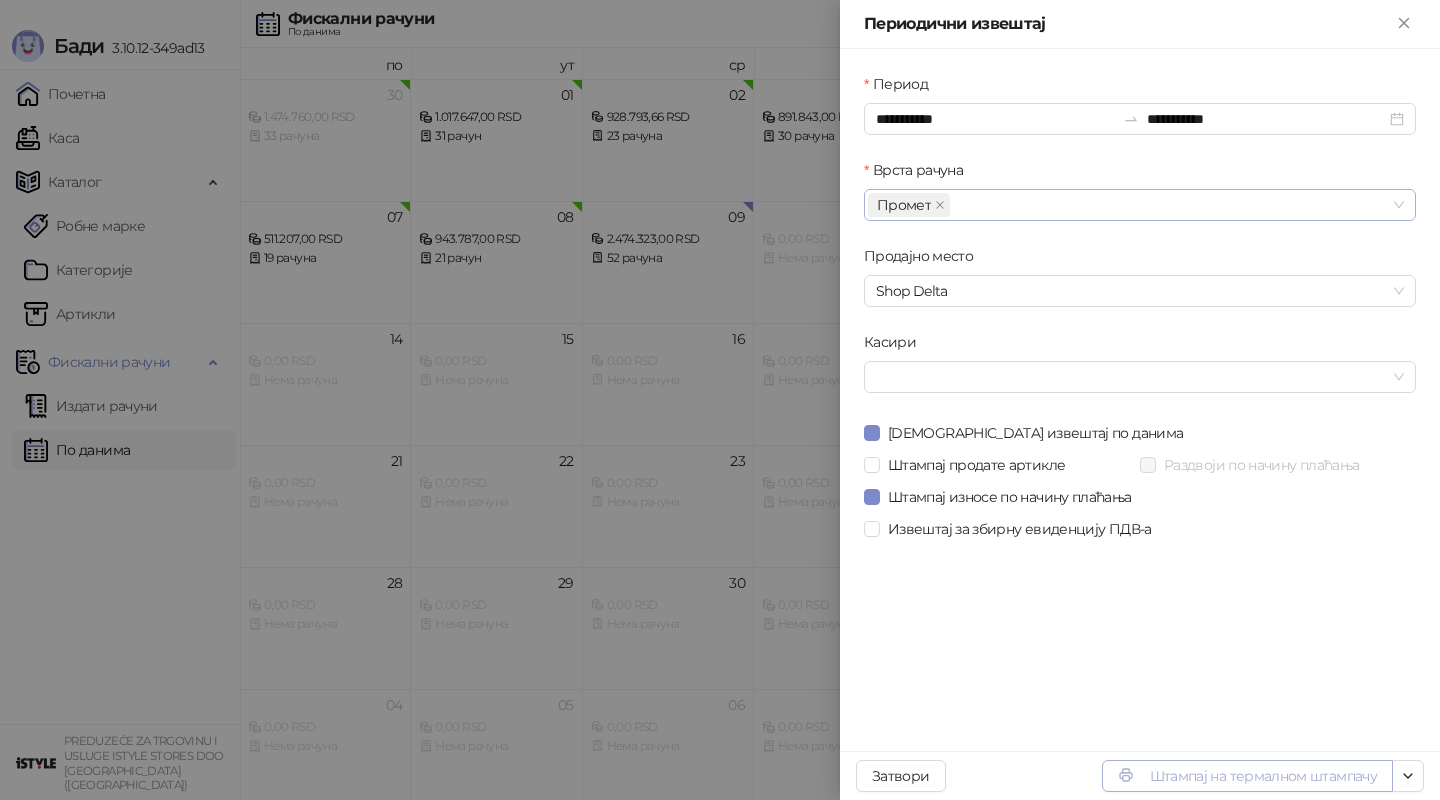 click on "Штампај на термалном штампачу" at bounding box center [1247, 776] 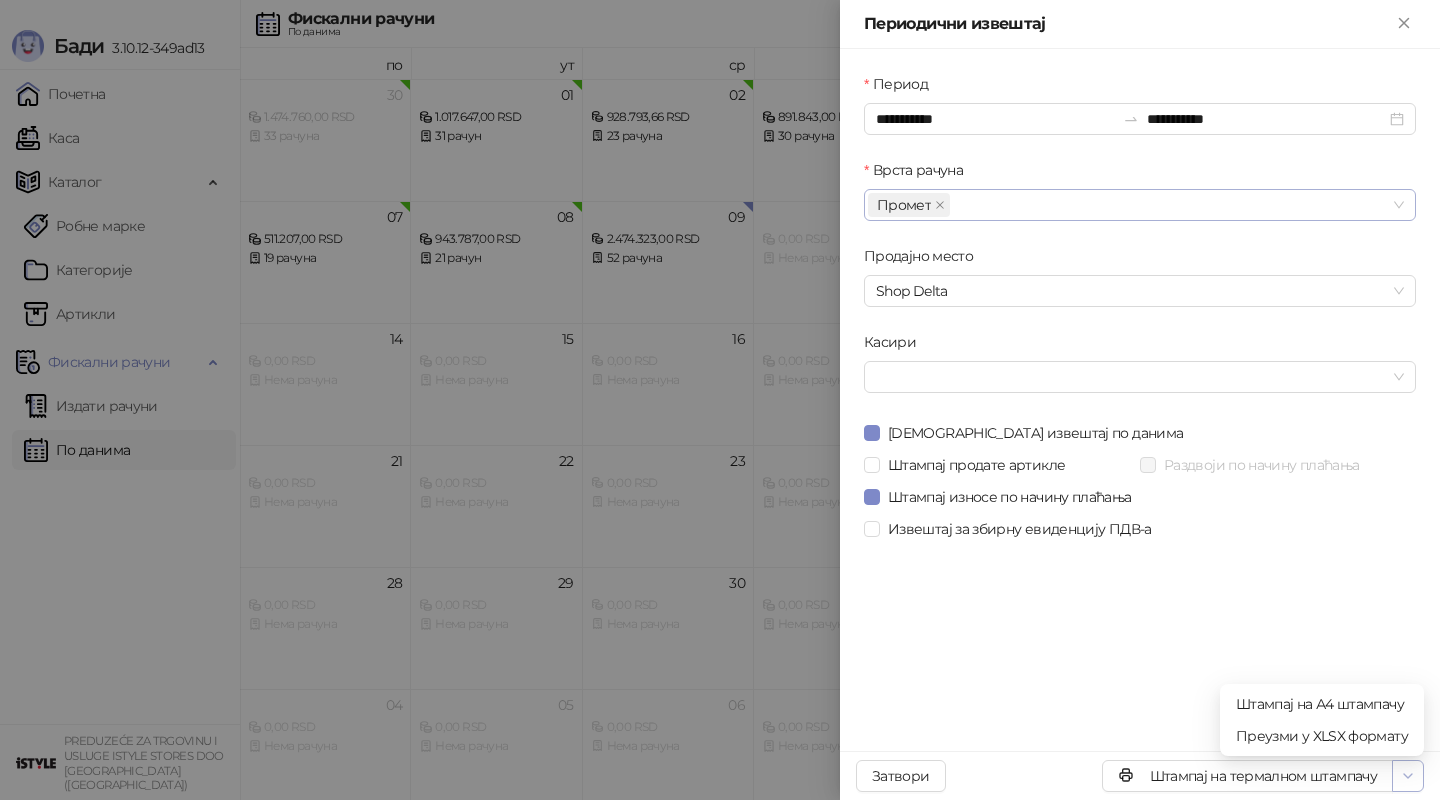 click at bounding box center [1408, 776] 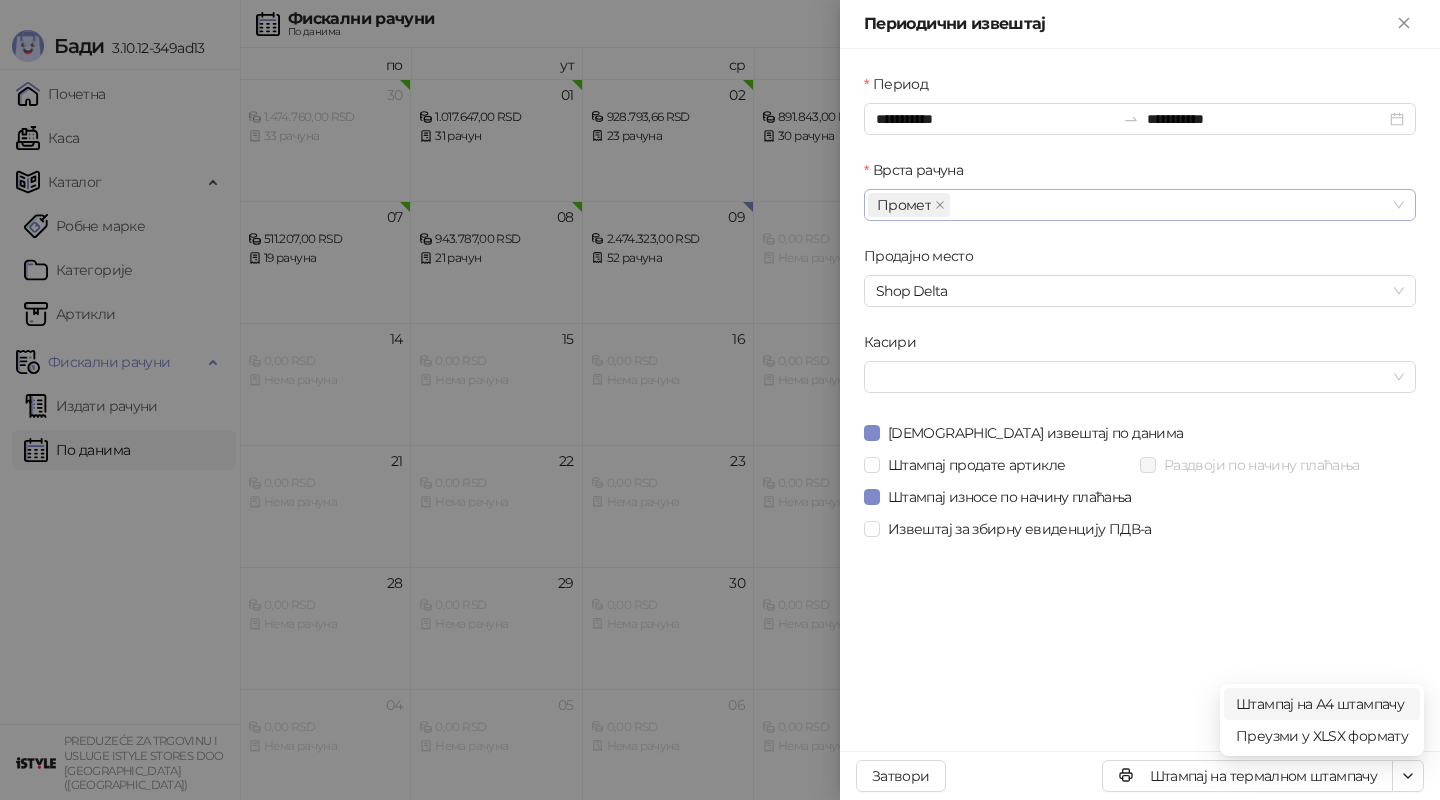 click on "Штампај на А4 штампачу" at bounding box center [1322, 704] 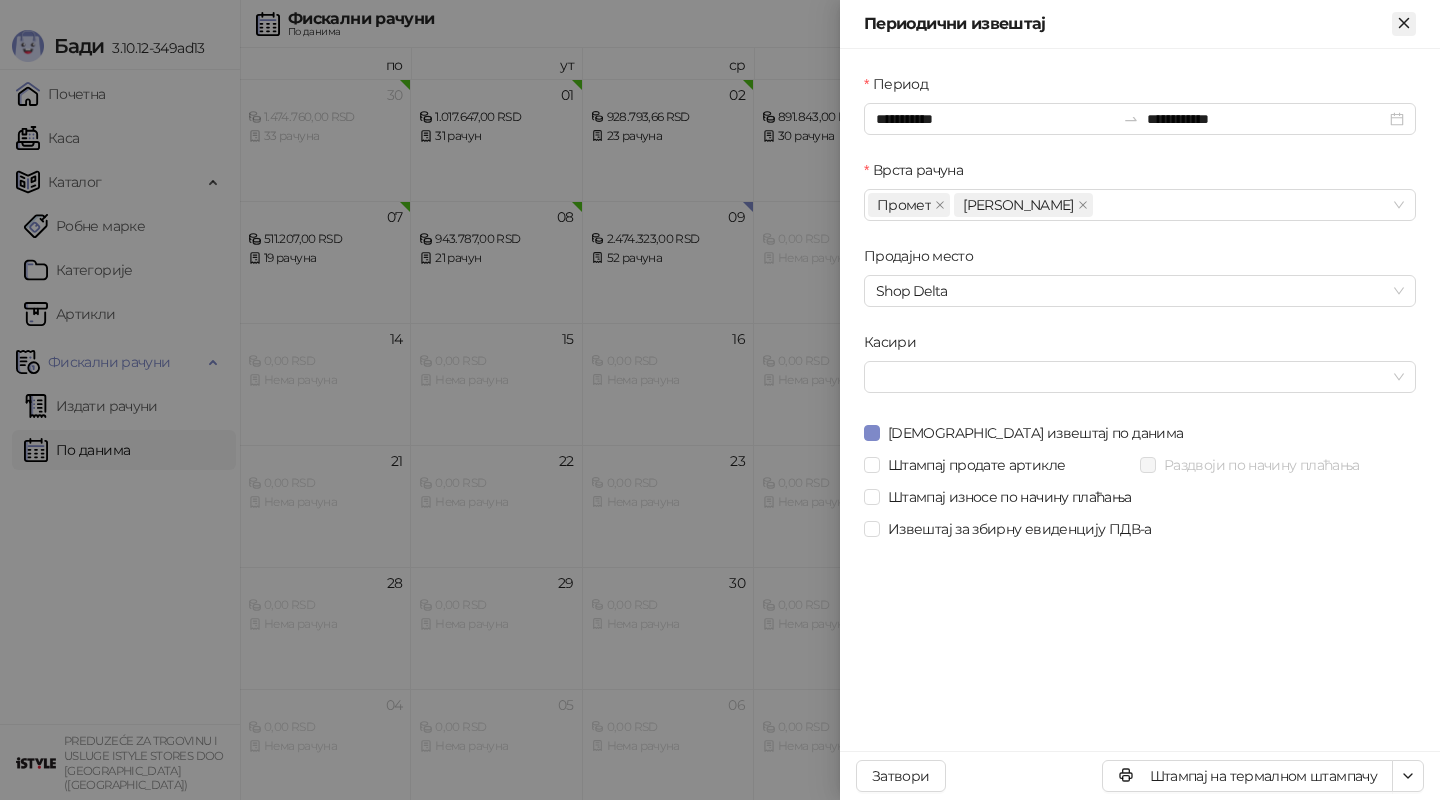 click 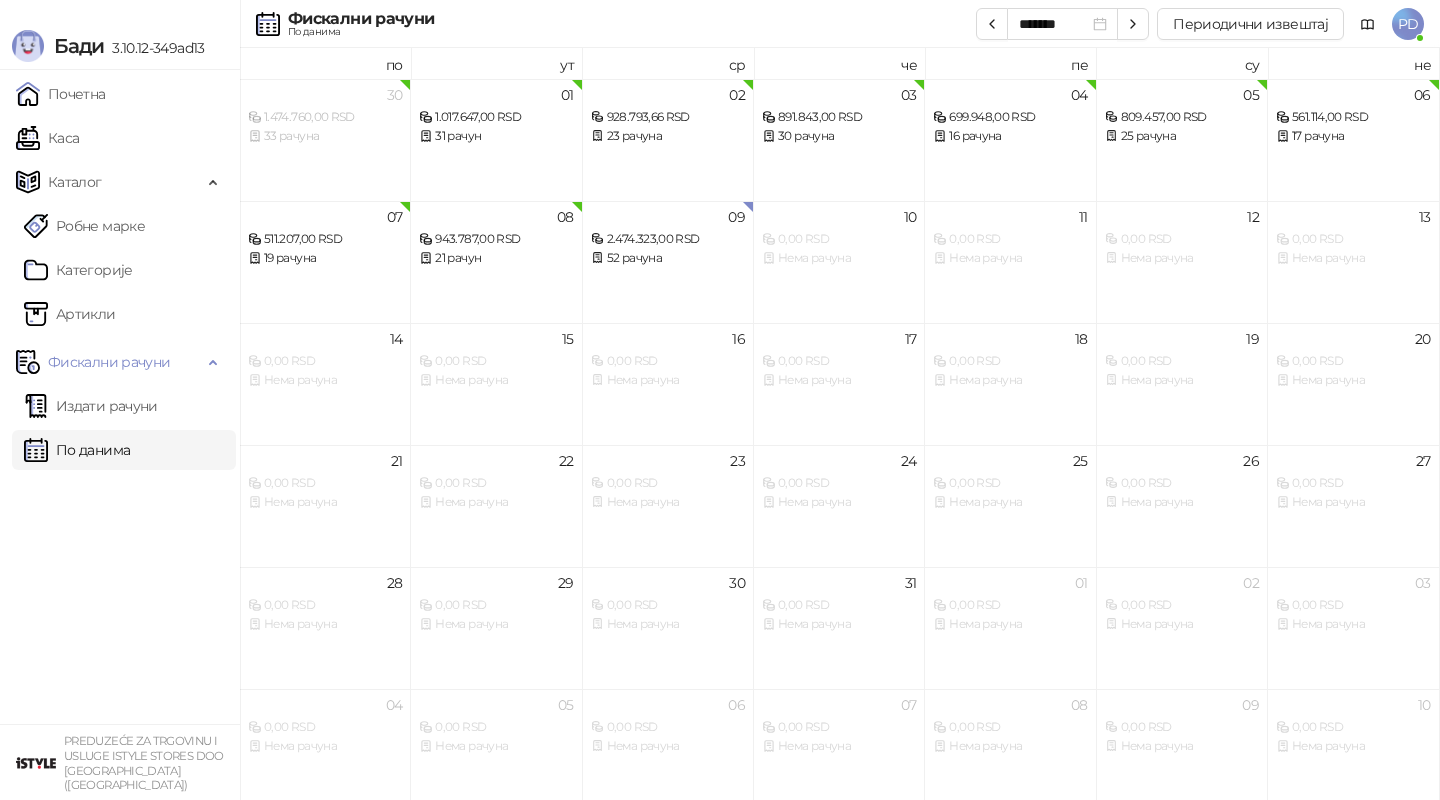 click on "Каса" at bounding box center (47, 138) 